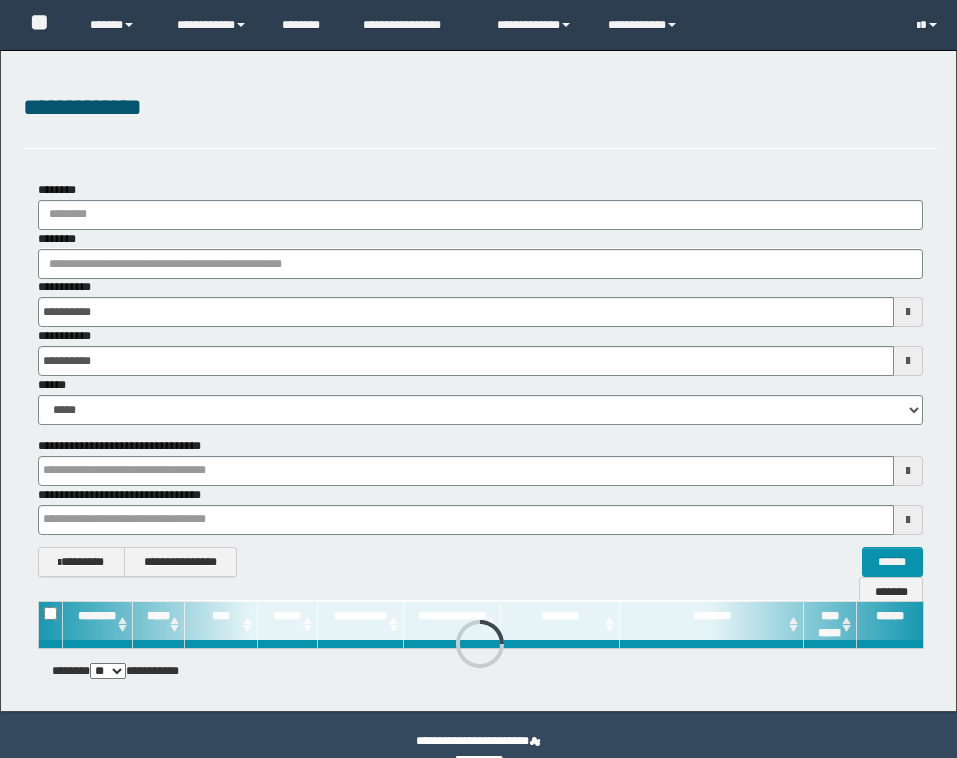 scroll, scrollTop: 0, scrollLeft: 0, axis: both 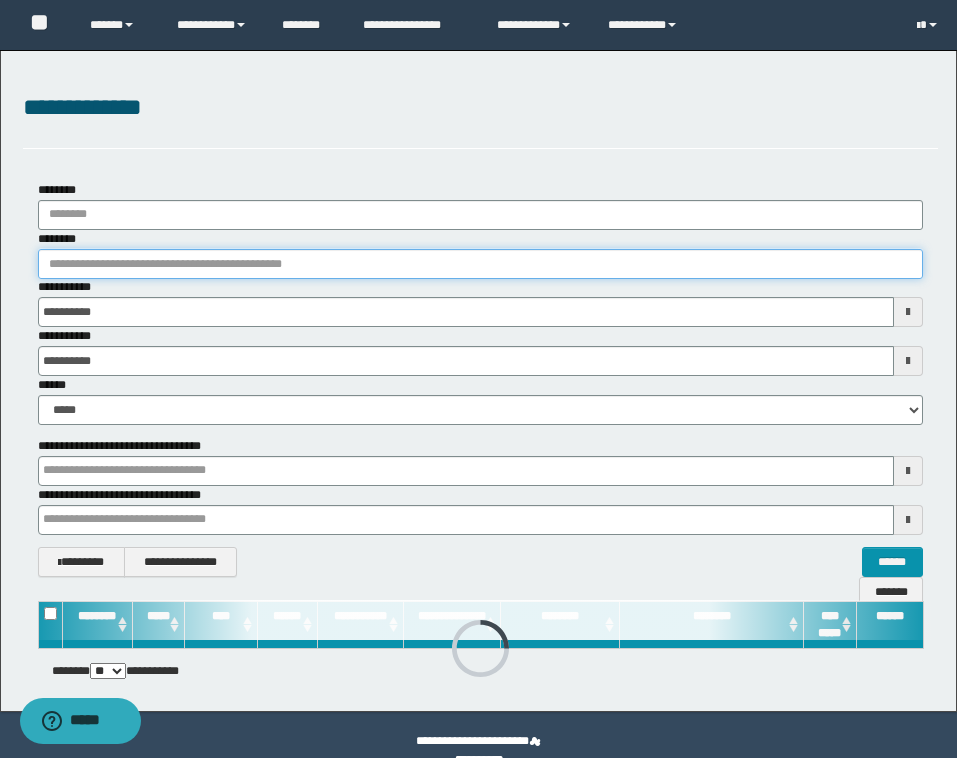 click on "********" at bounding box center (480, 264) 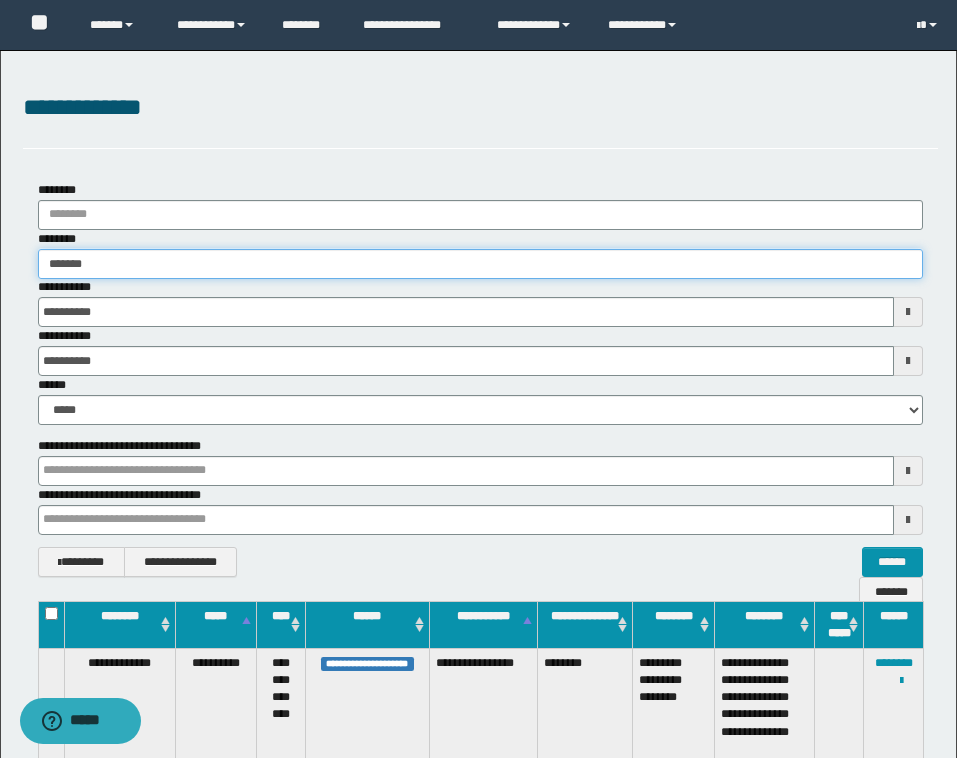 type on "********" 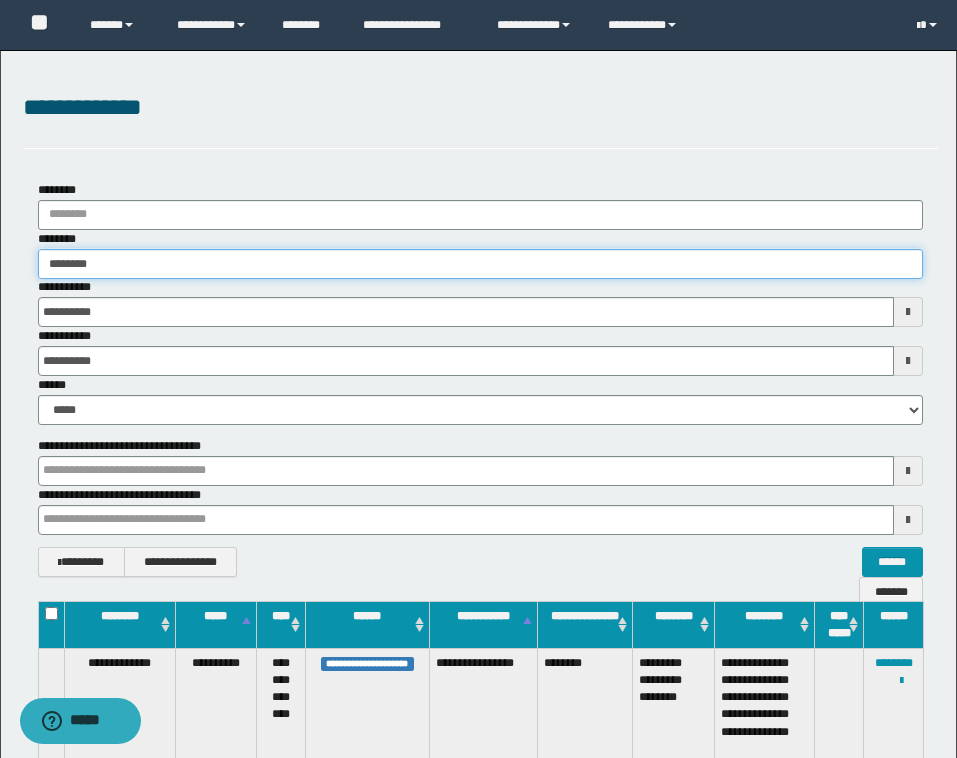 type on "********" 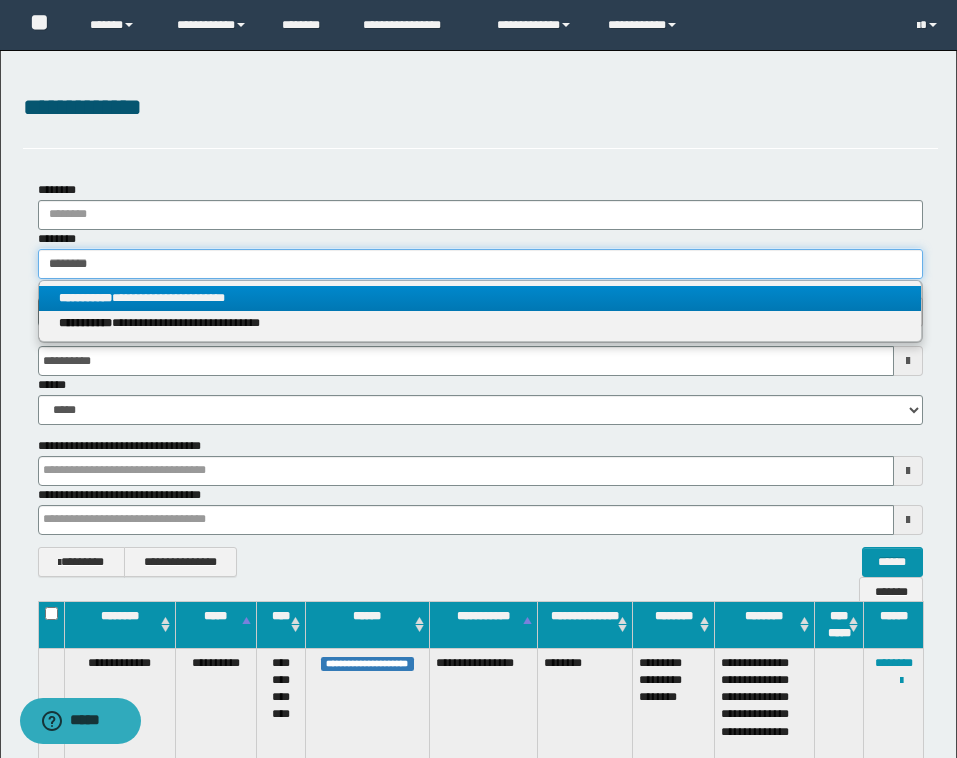 type on "********" 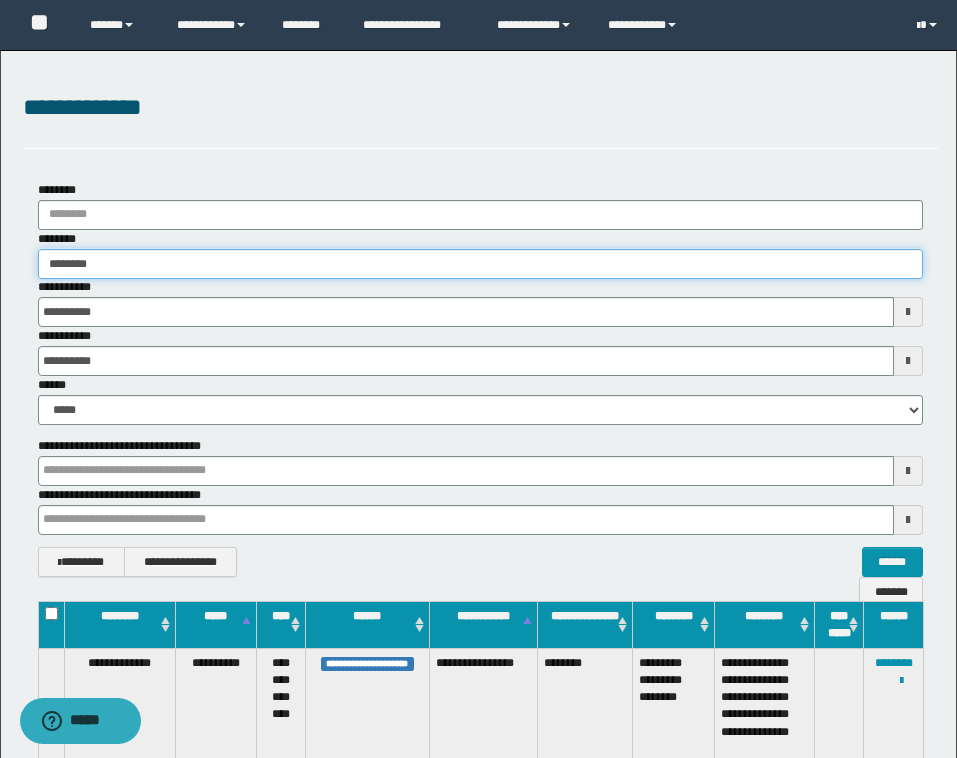 type on "********" 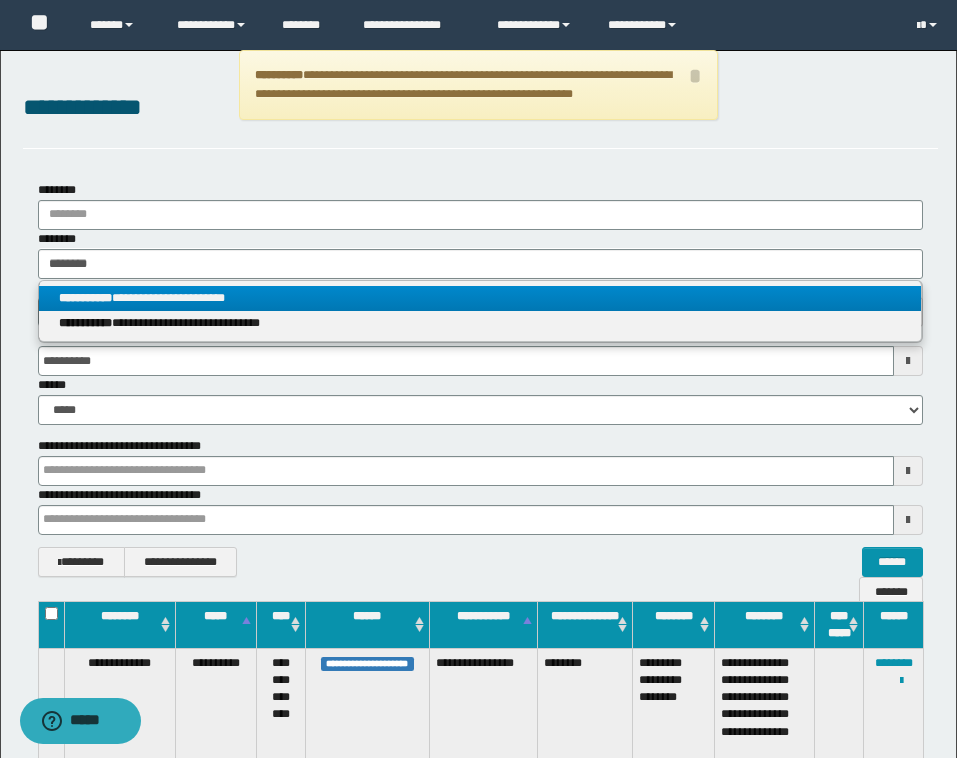click on "**********" at bounding box center [480, 298] 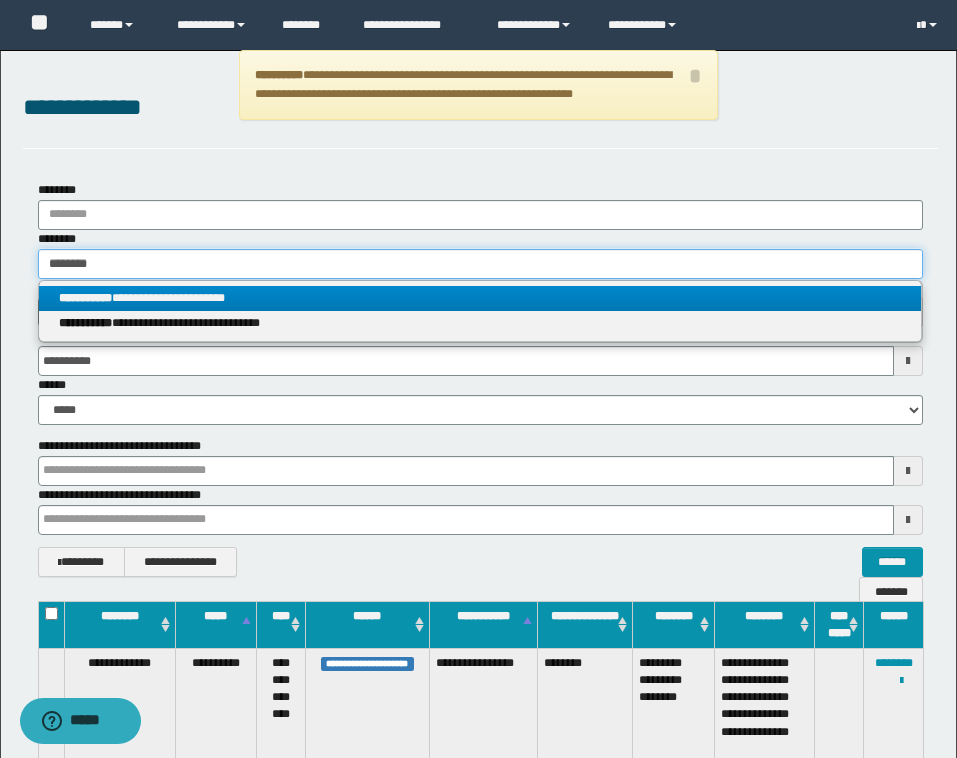 type 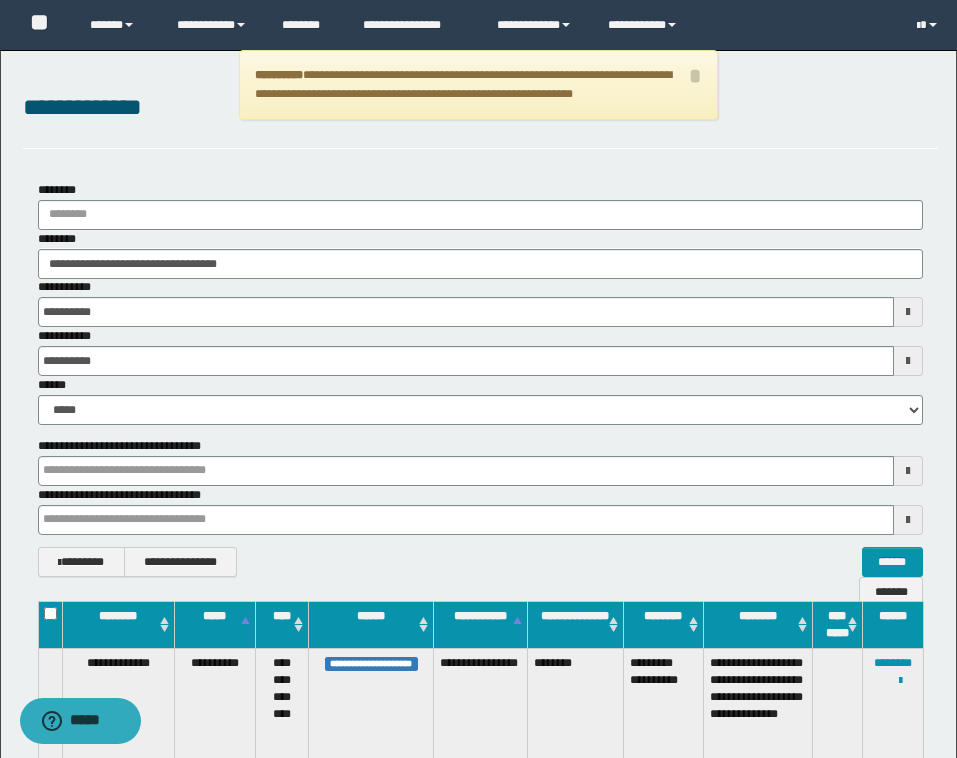 click on "**********" at bounding box center [892, 714] 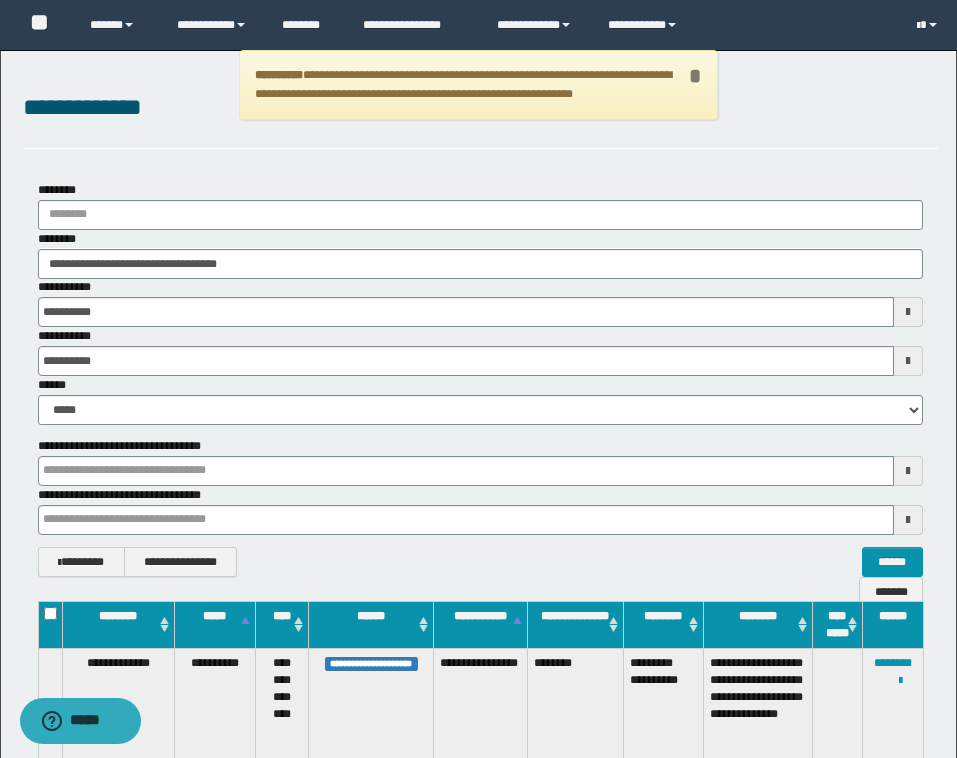 click on "*" at bounding box center [695, 76] 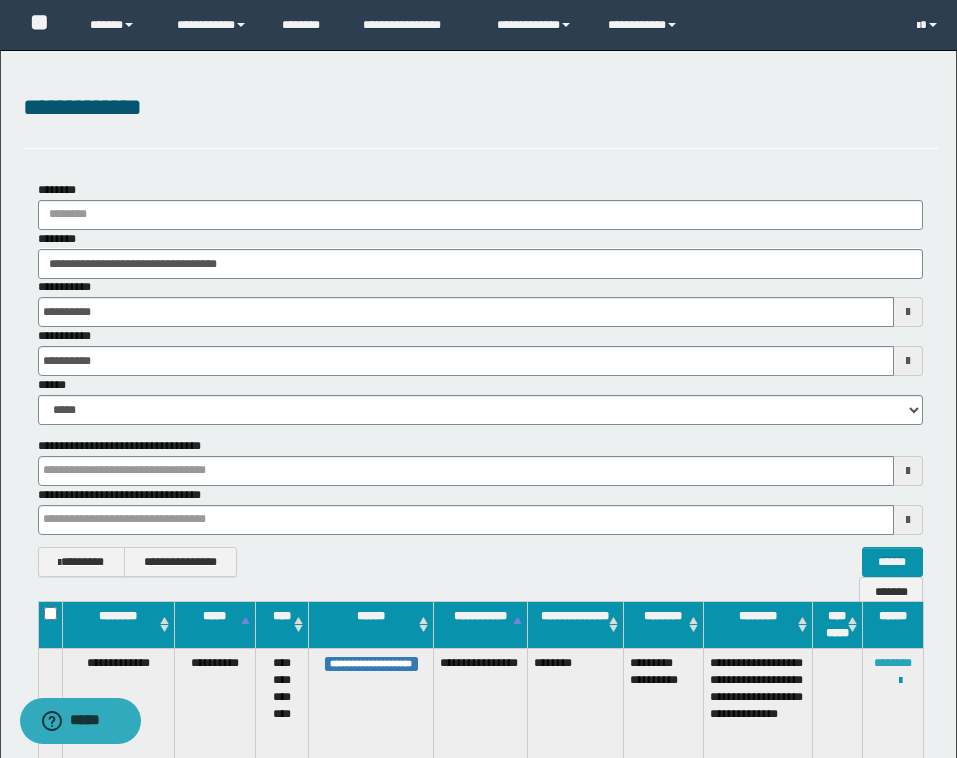click on "********" at bounding box center [893, 663] 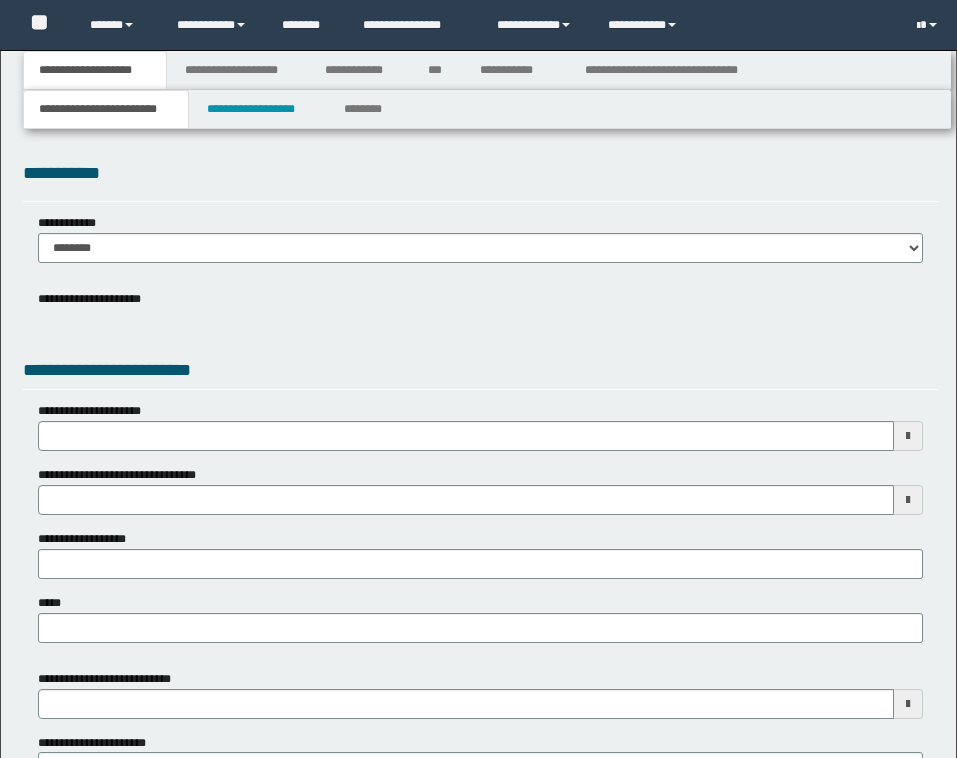 scroll, scrollTop: 0, scrollLeft: 0, axis: both 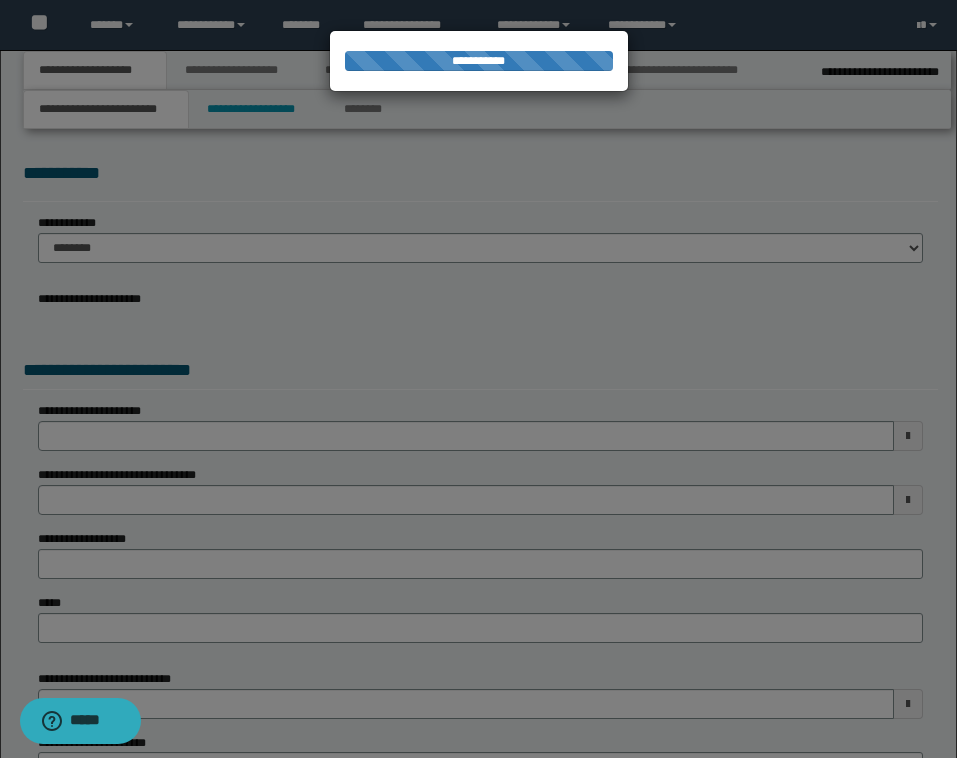 select on "*" 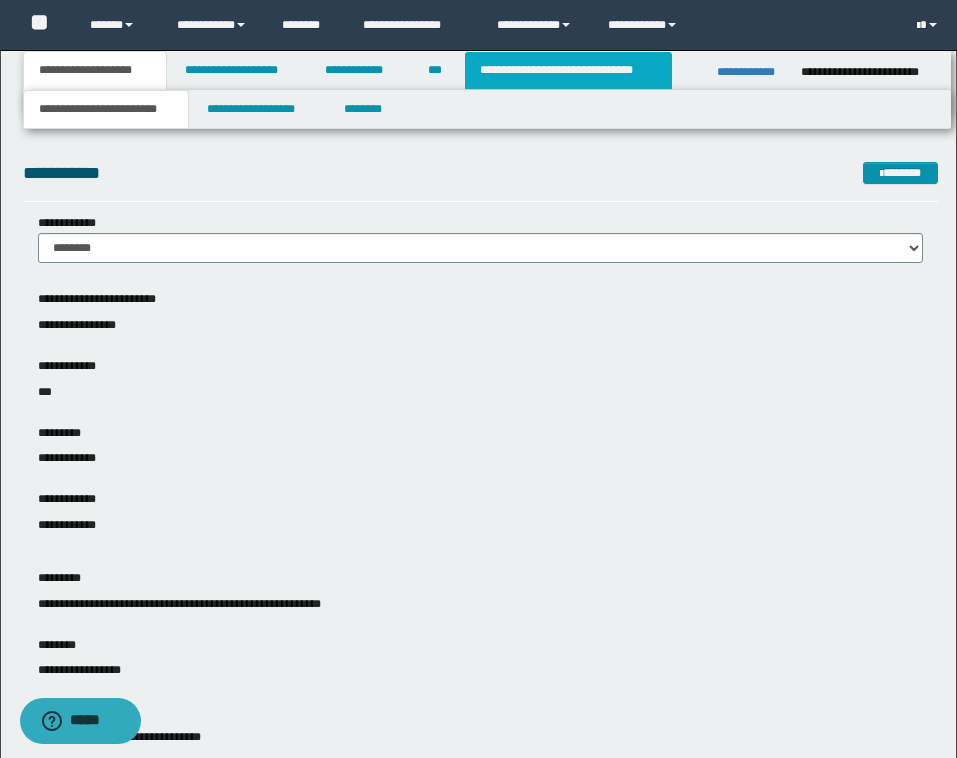 click on "**********" at bounding box center (568, 70) 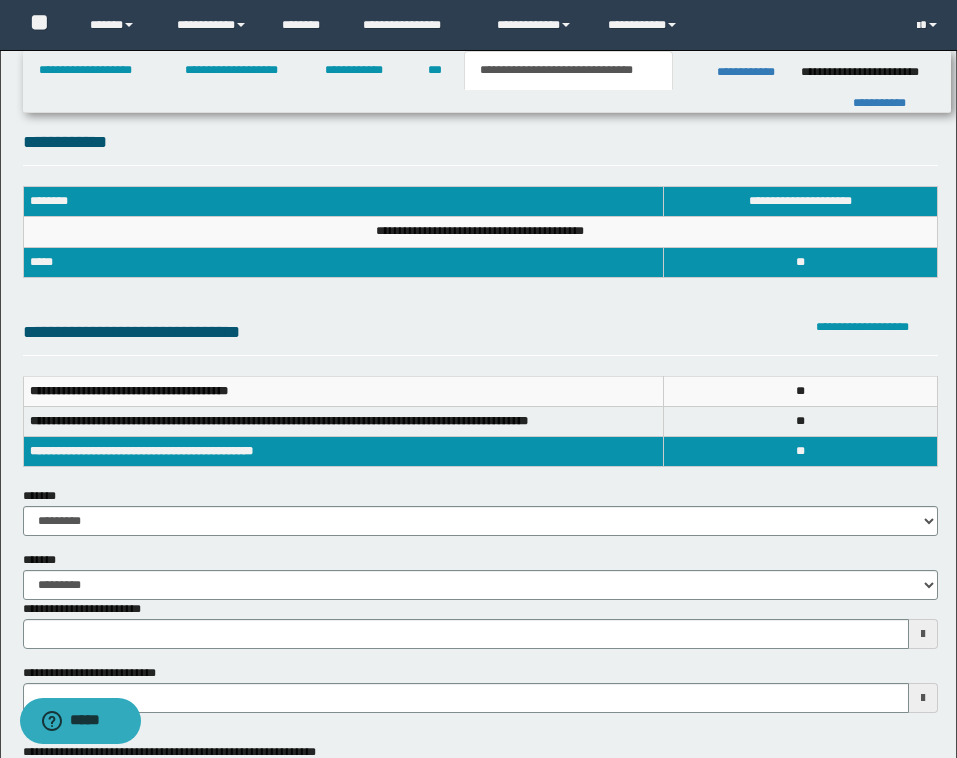 scroll, scrollTop: 0, scrollLeft: 0, axis: both 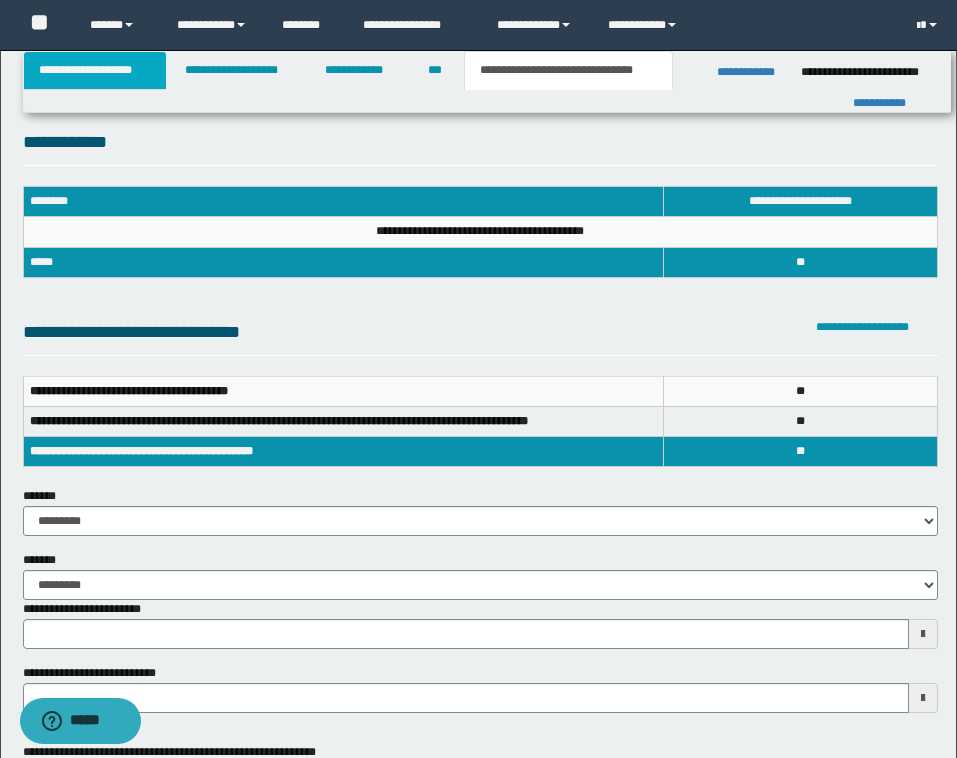 click on "**********" at bounding box center (95, 70) 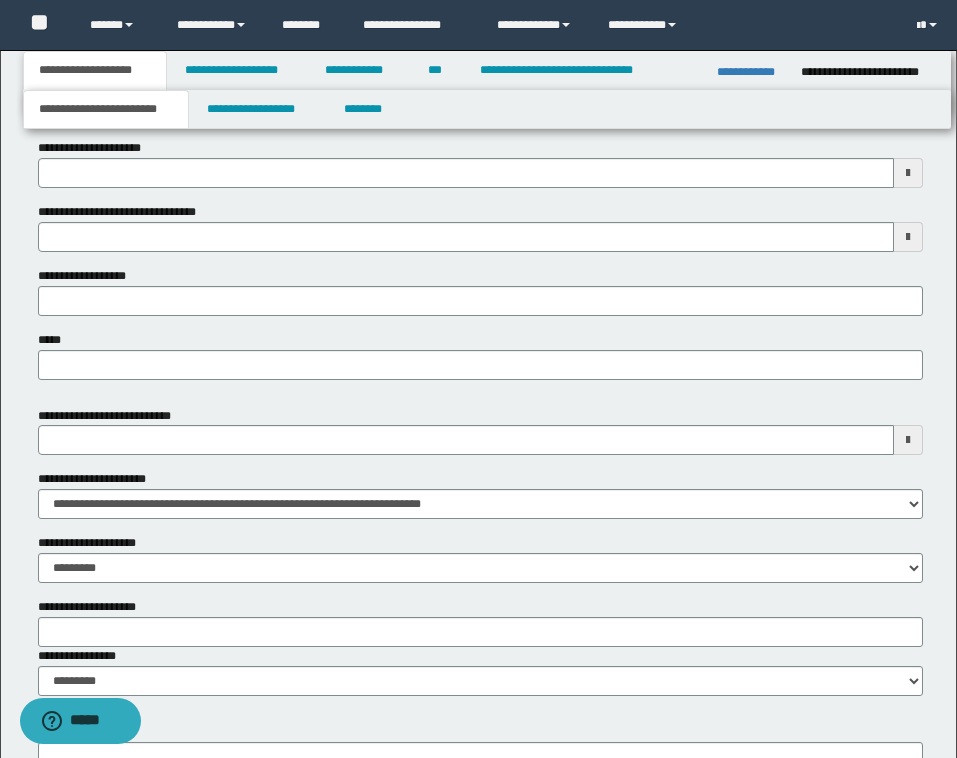 scroll, scrollTop: 800, scrollLeft: 0, axis: vertical 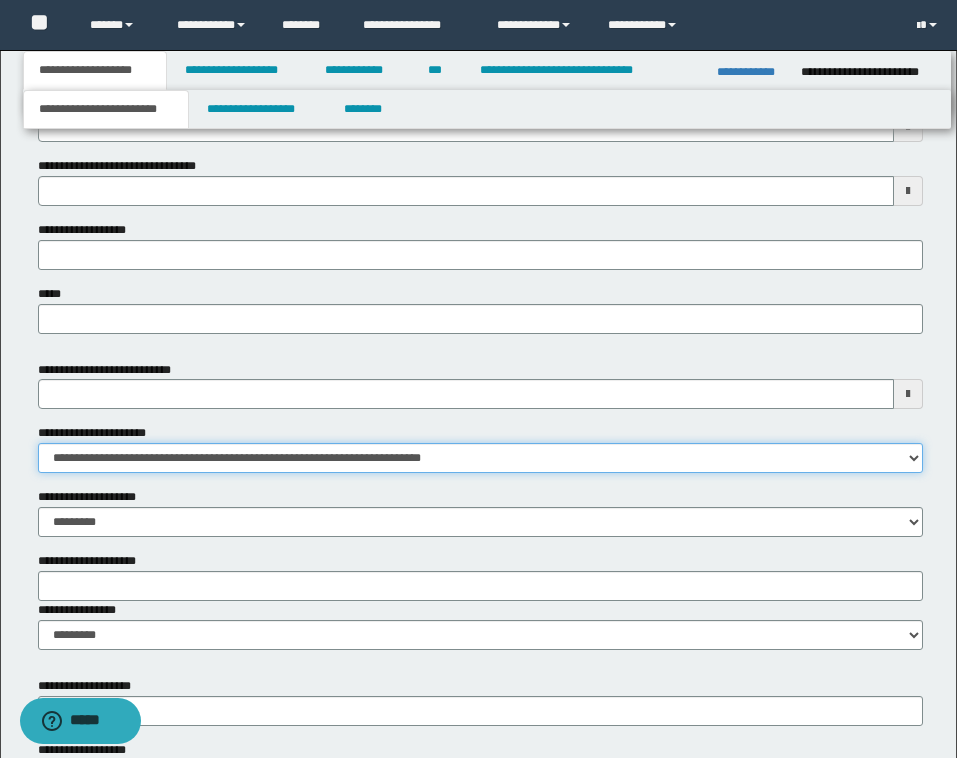 click on "**********" at bounding box center [480, 458] 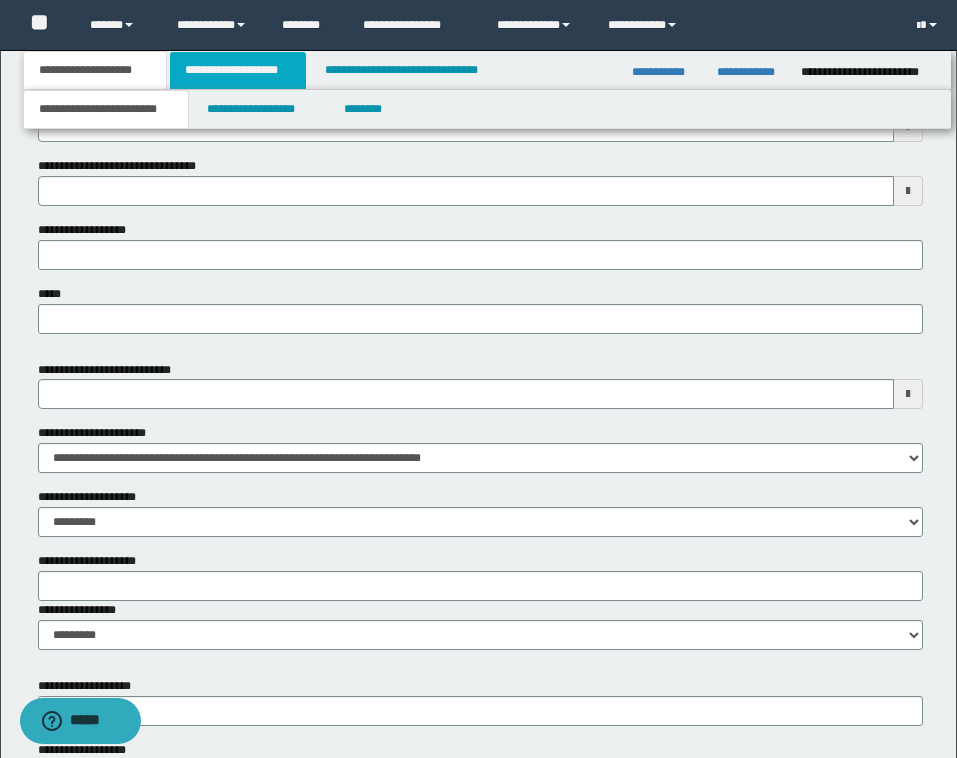 click on "**********" at bounding box center (238, 70) 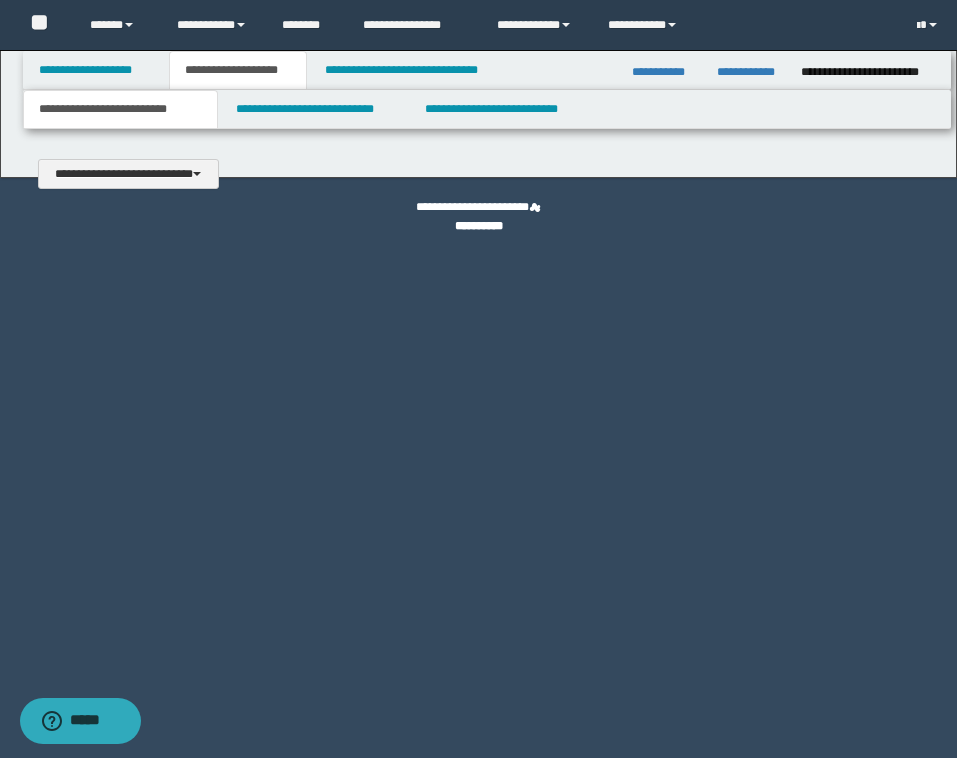 scroll, scrollTop: 0, scrollLeft: 0, axis: both 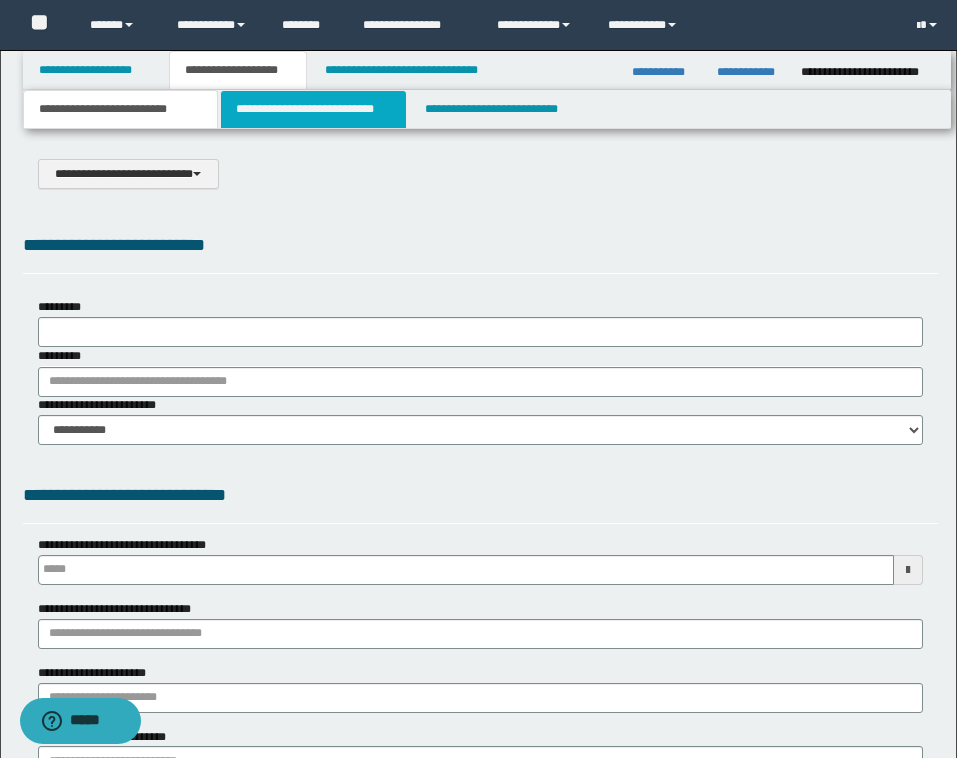 select on "*" 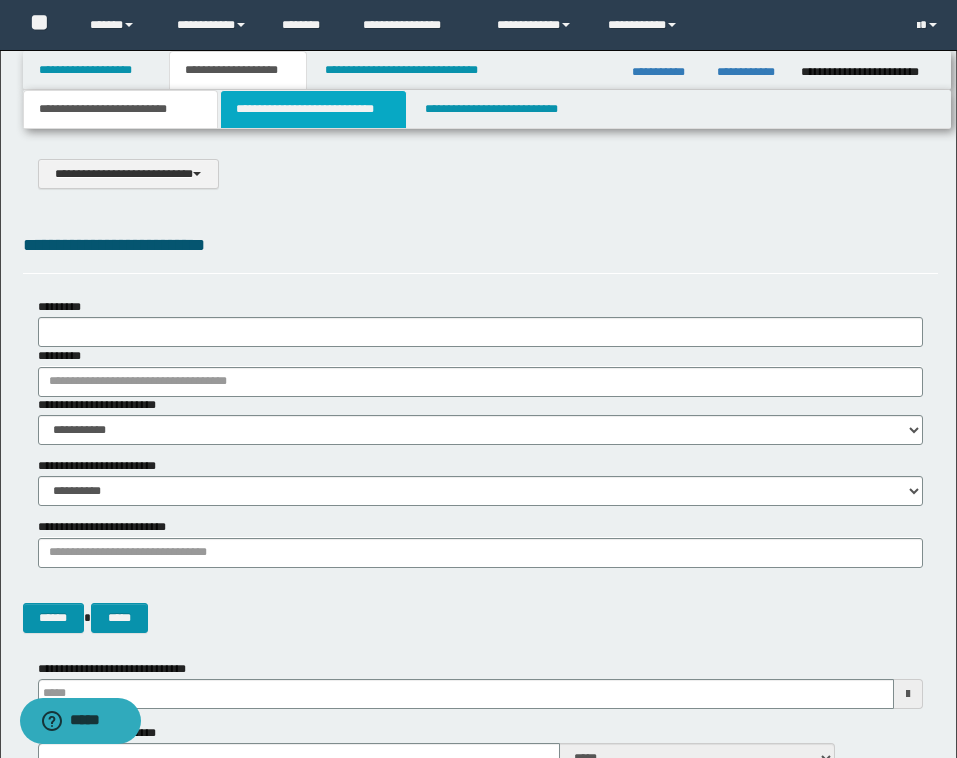 click on "**********" at bounding box center (314, 109) 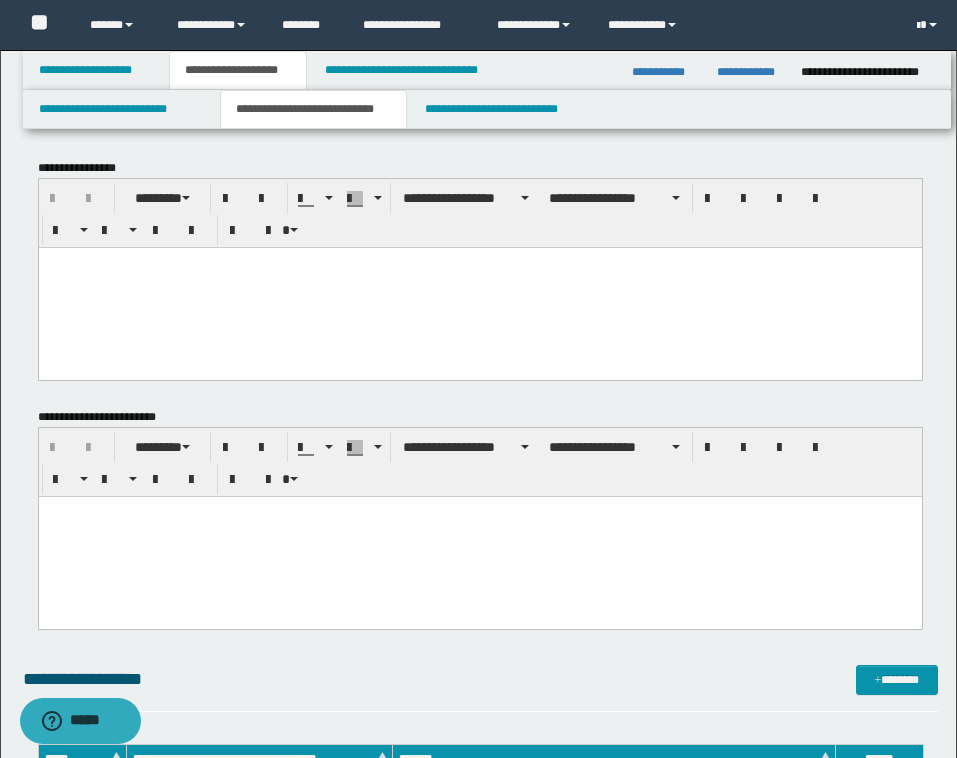 scroll, scrollTop: 0, scrollLeft: 0, axis: both 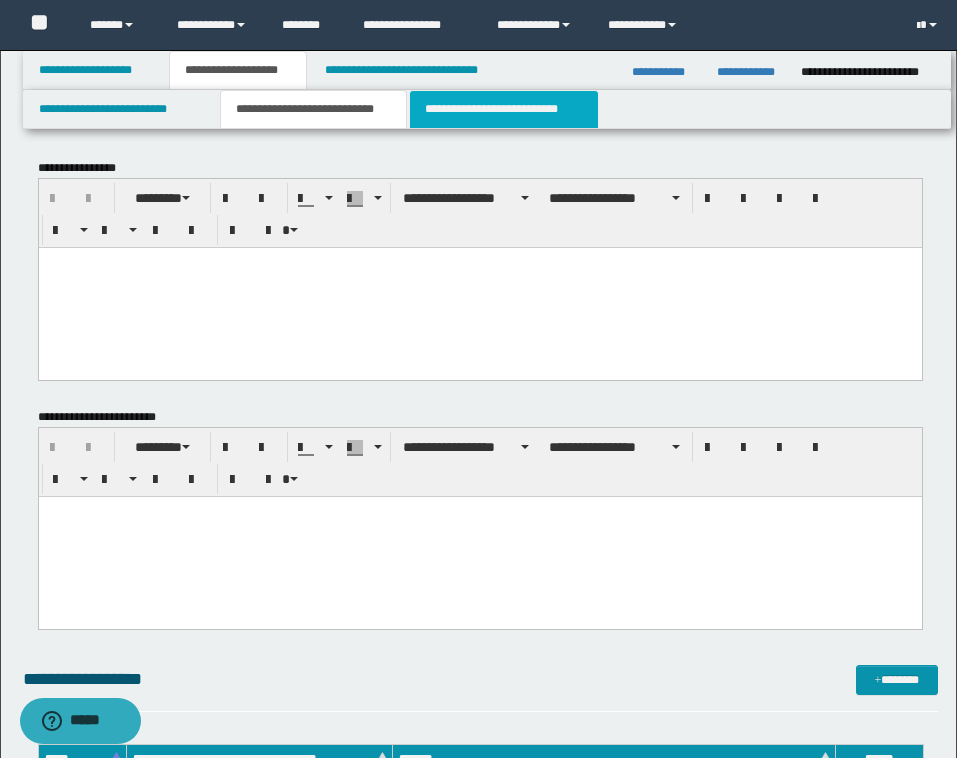 click on "**********" at bounding box center (504, 109) 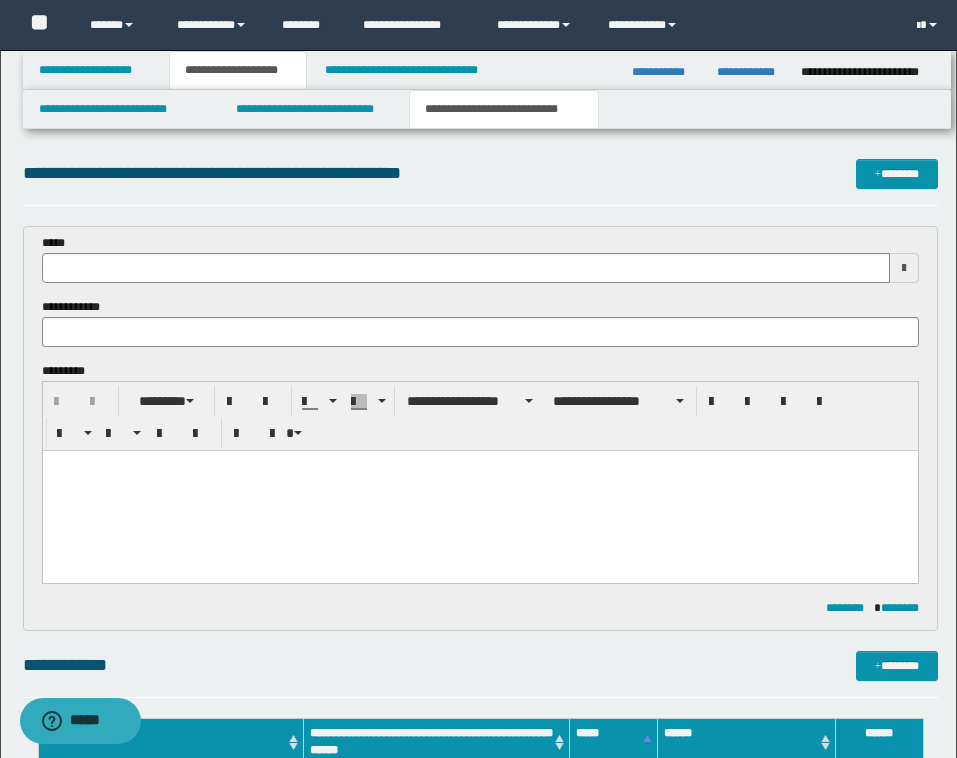 scroll, scrollTop: 0, scrollLeft: 0, axis: both 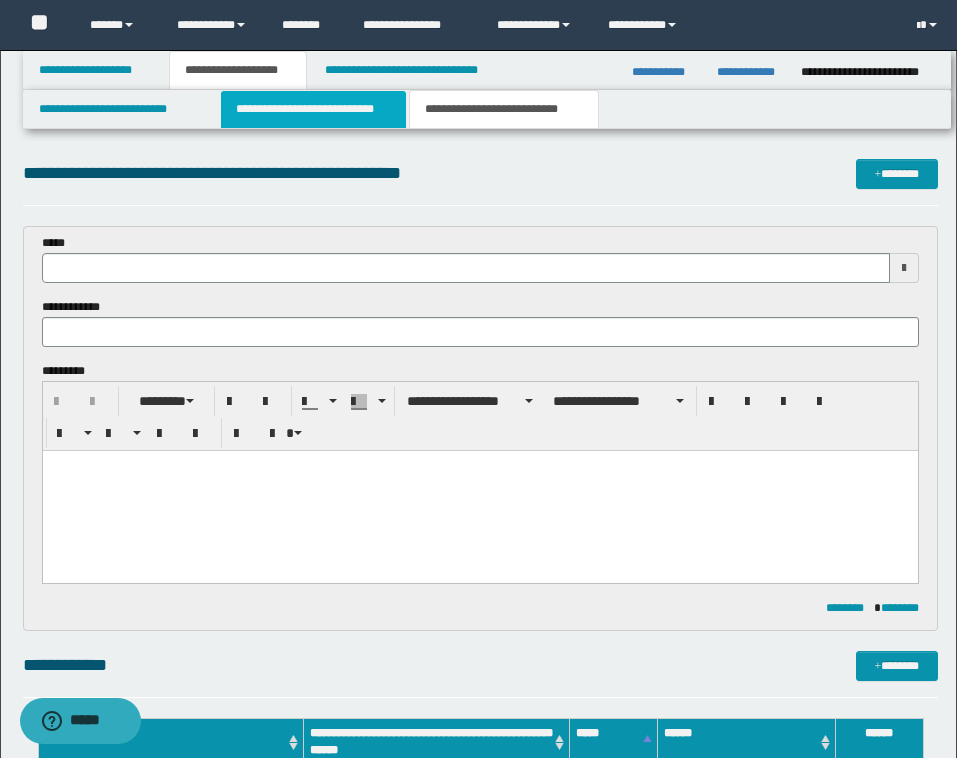 click on "**********" at bounding box center (314, 109) 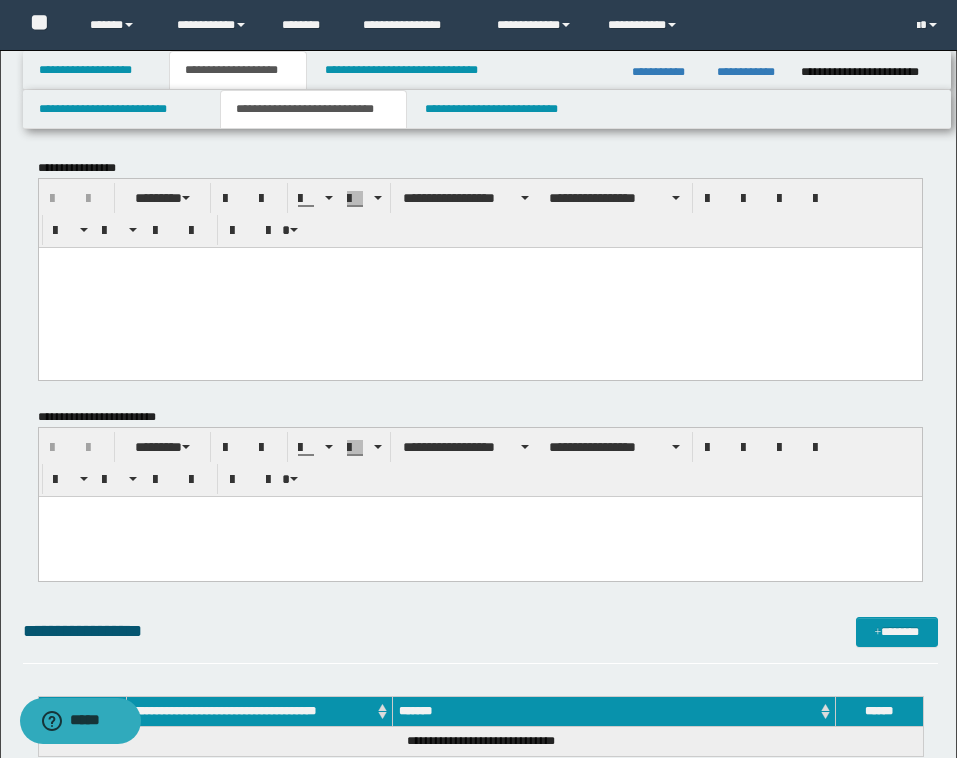 click at bounding box center (479, 287) 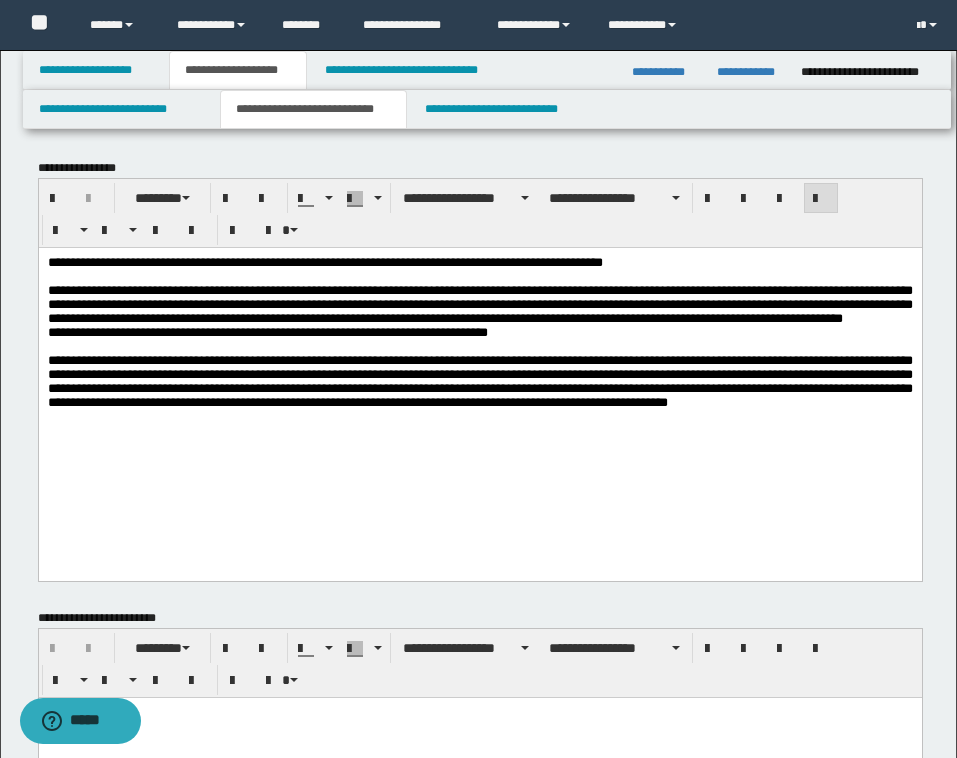 click on "**********" at bounding box center (480, 696) 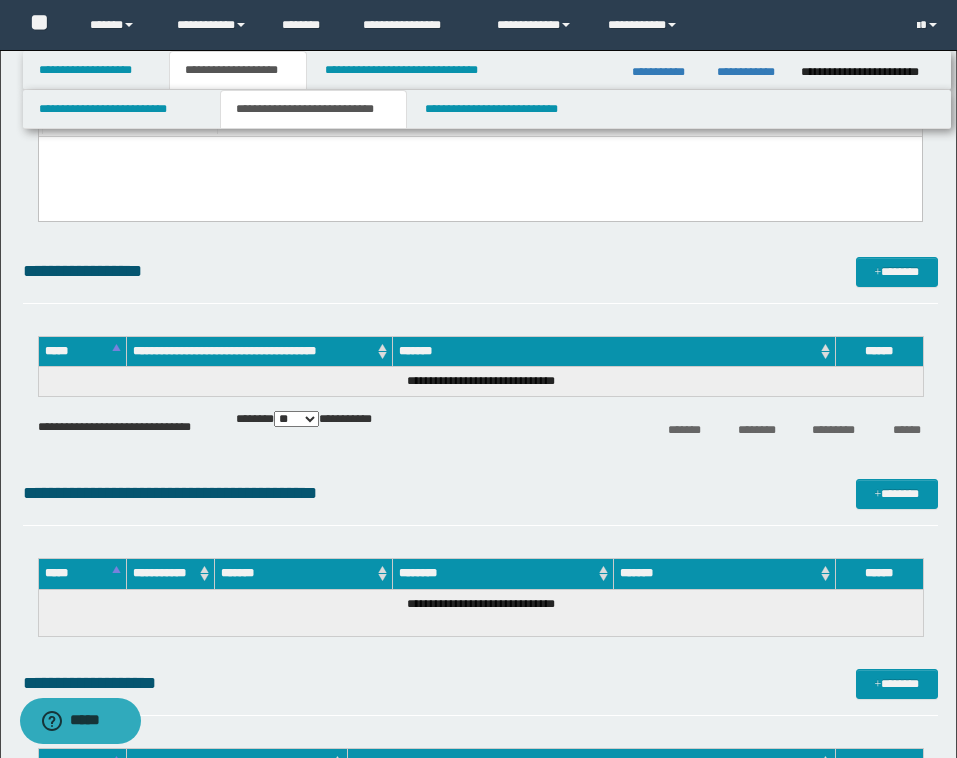 scroll, scrollTop: 600, scrollLeft: 0, axis: vertical 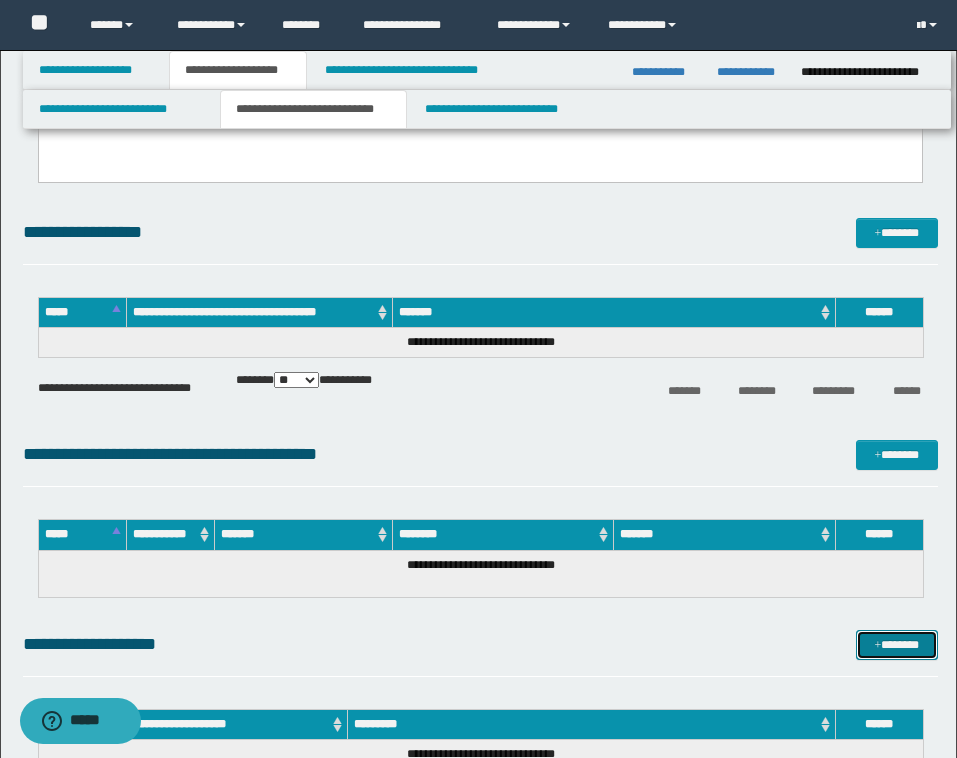 click on "*******" at bounding box center (897, 645) 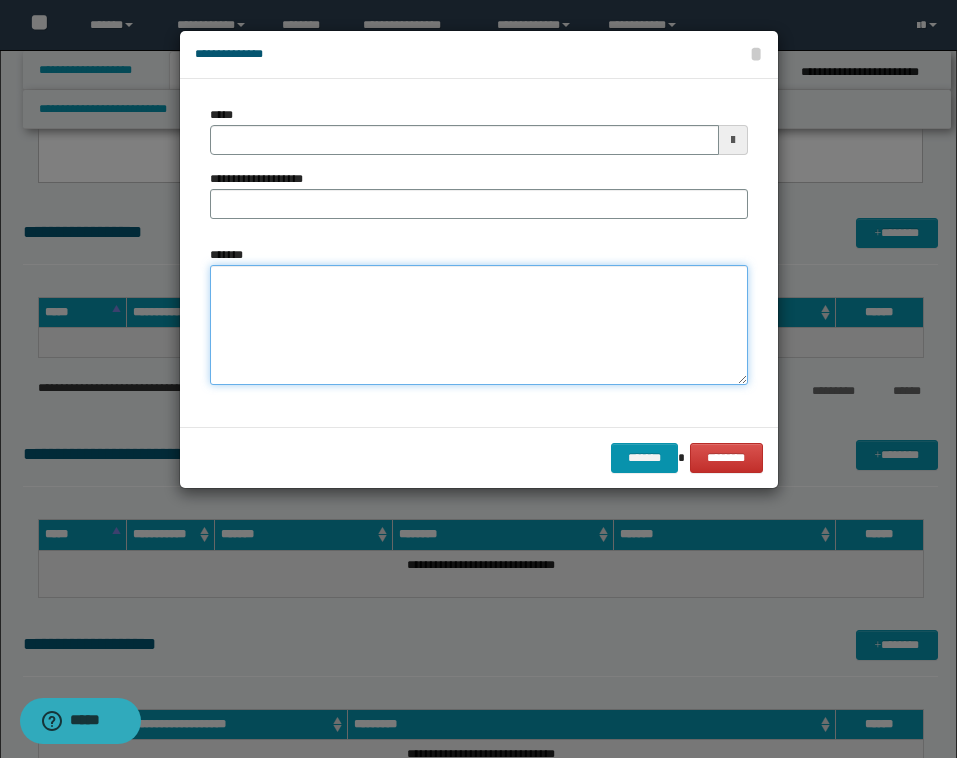 click on "*******" at bounding box center (479, 325) 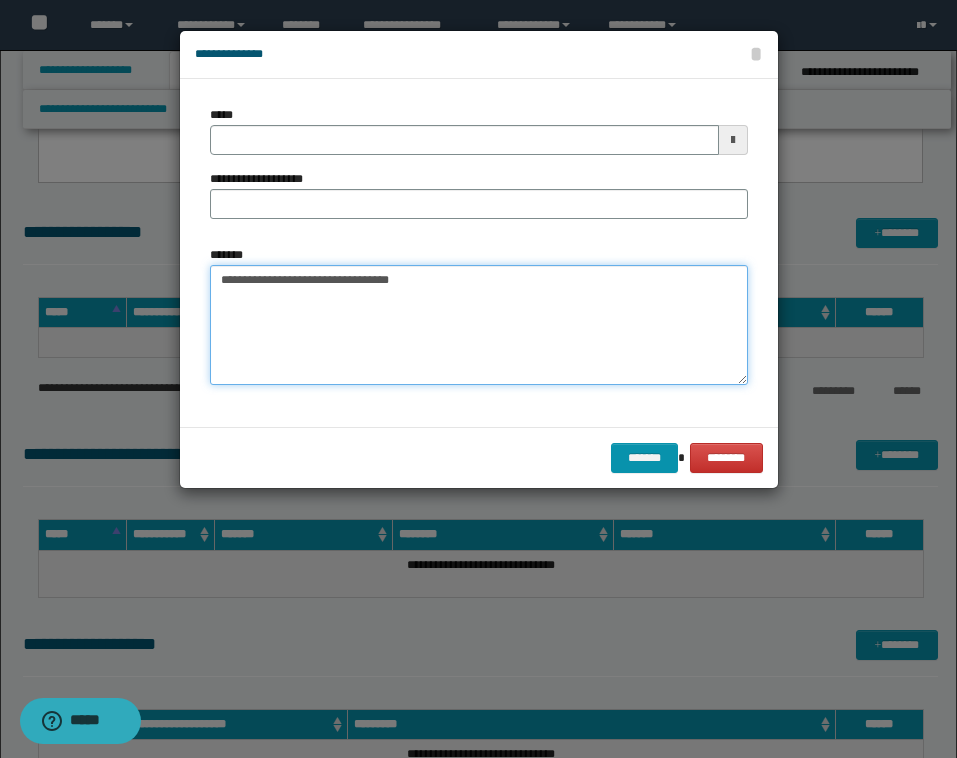 type on "**********" 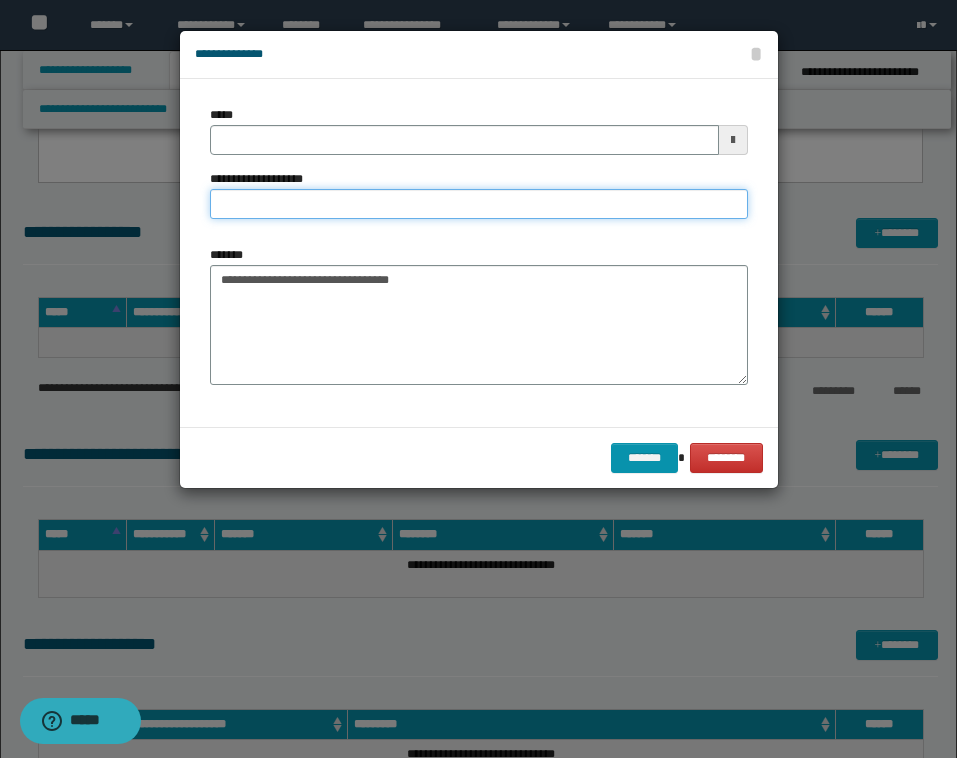 click on "**********" at bounding box center [479, 204] 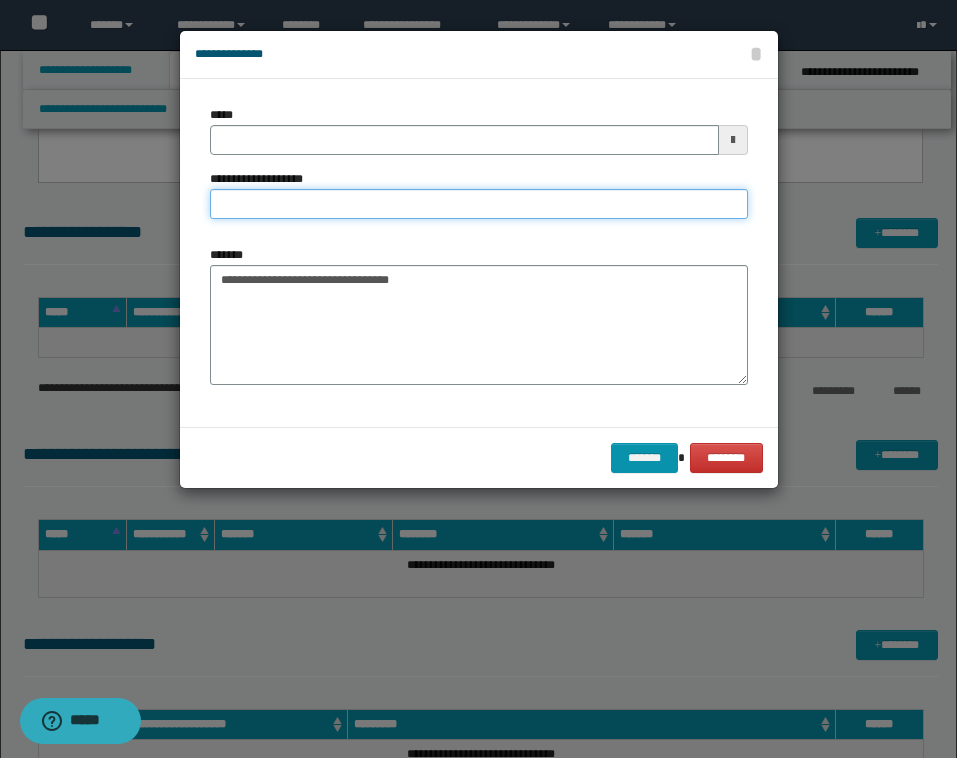 paste on "**********" 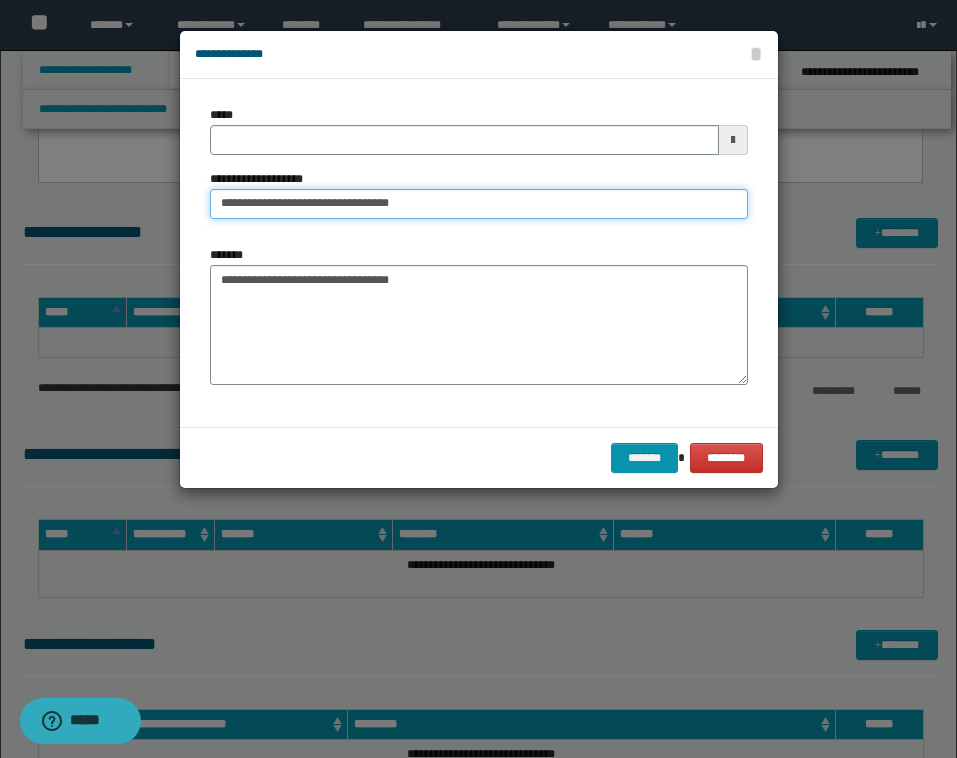 type 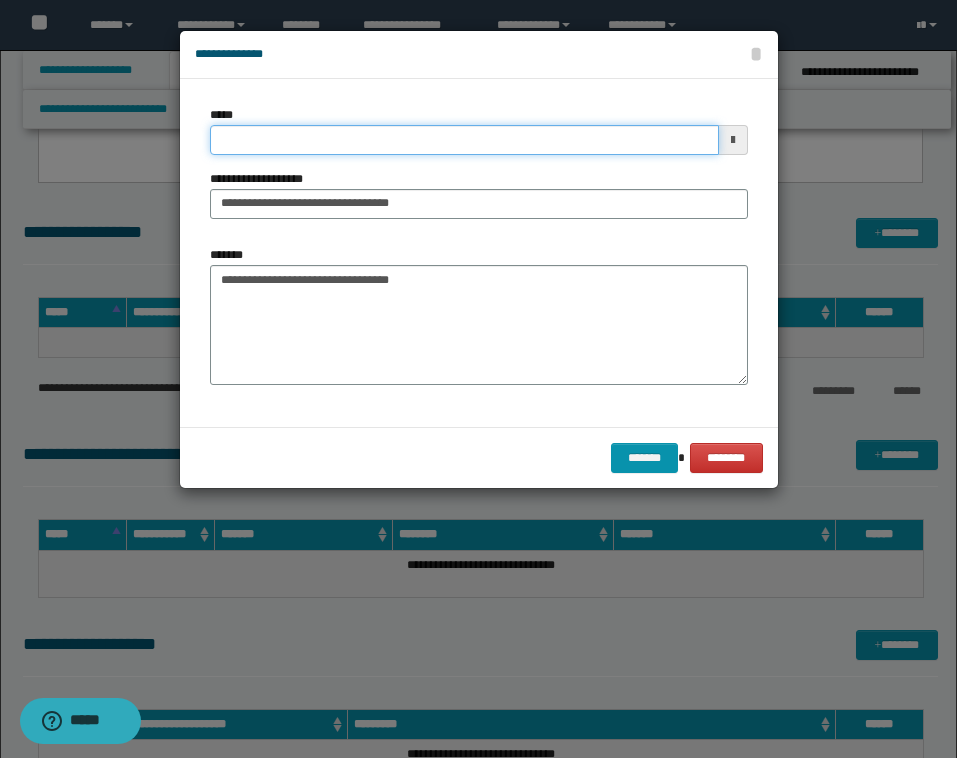 click on "*****" at bounding box center [464, 140] 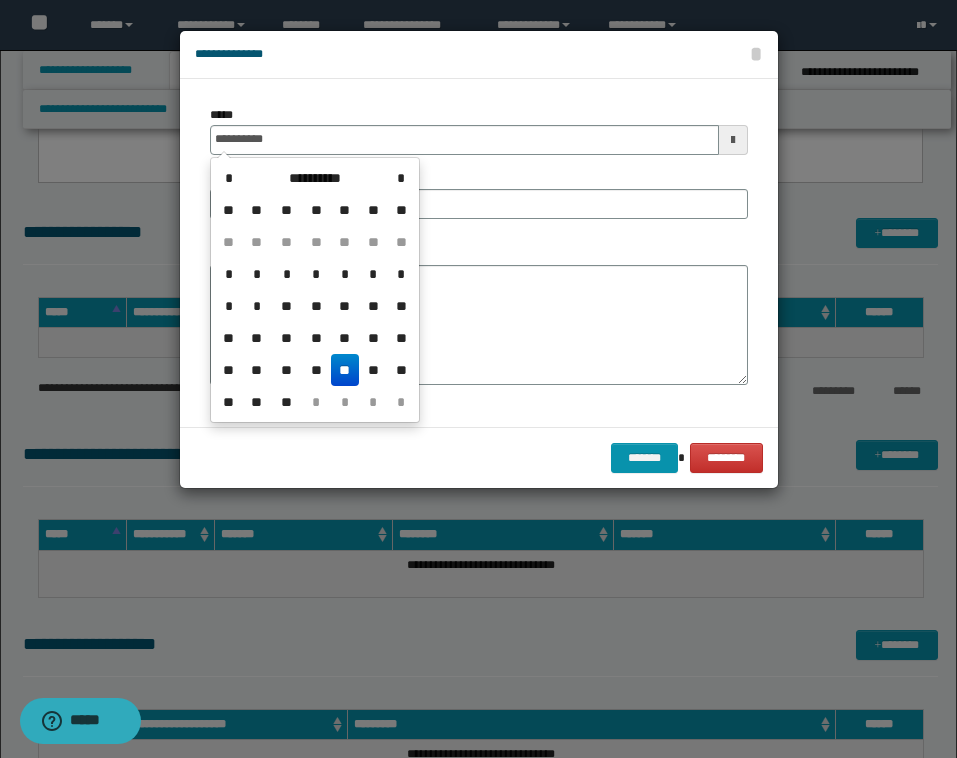 type on "**********" 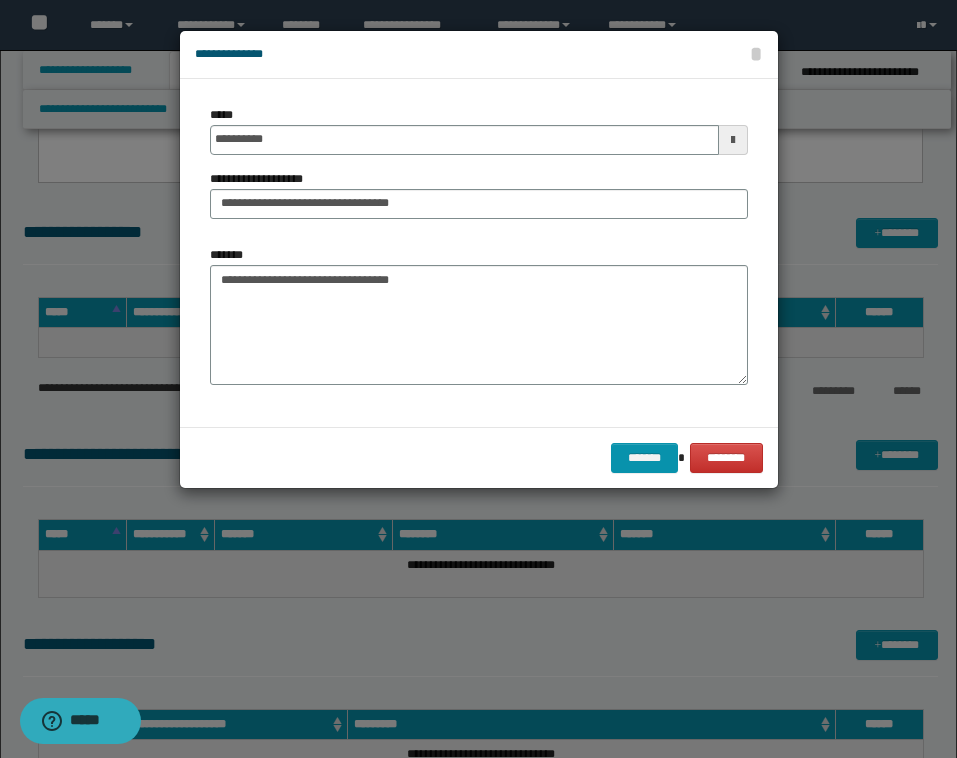 click on "**********" at bounding box center (479, 170) 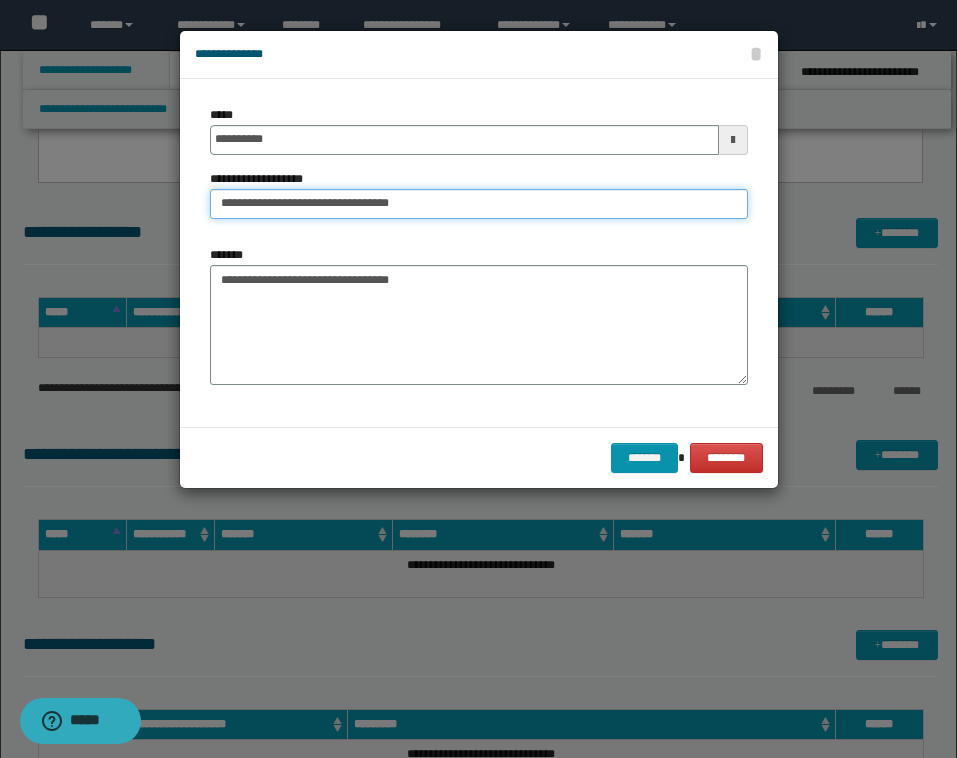 drag, startPoint x: 298, startPoint y: 206, endPoint x: 189, endPoint y: 205, distance: 109.004585 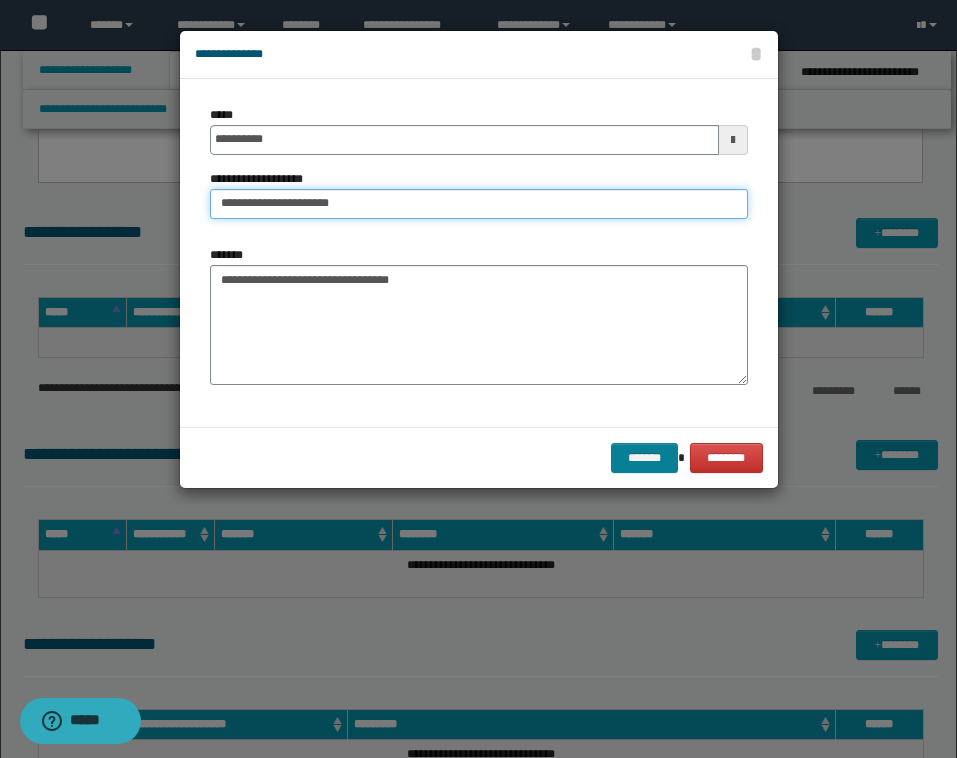 type on "**********" 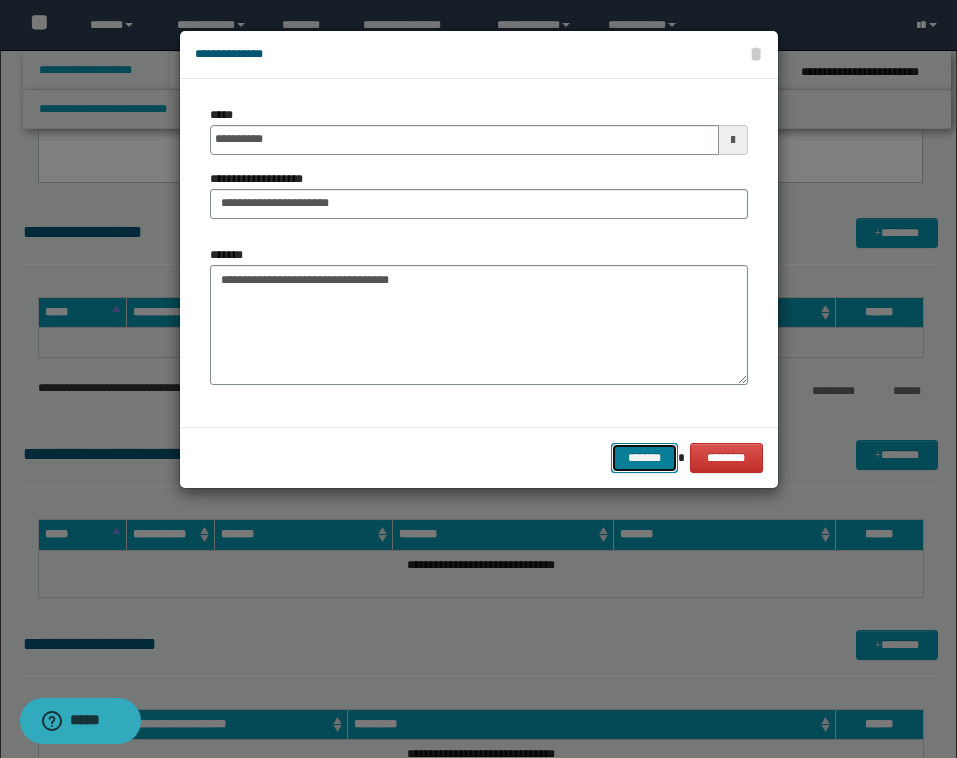 click on "*******" at bounding box center [645, 458] 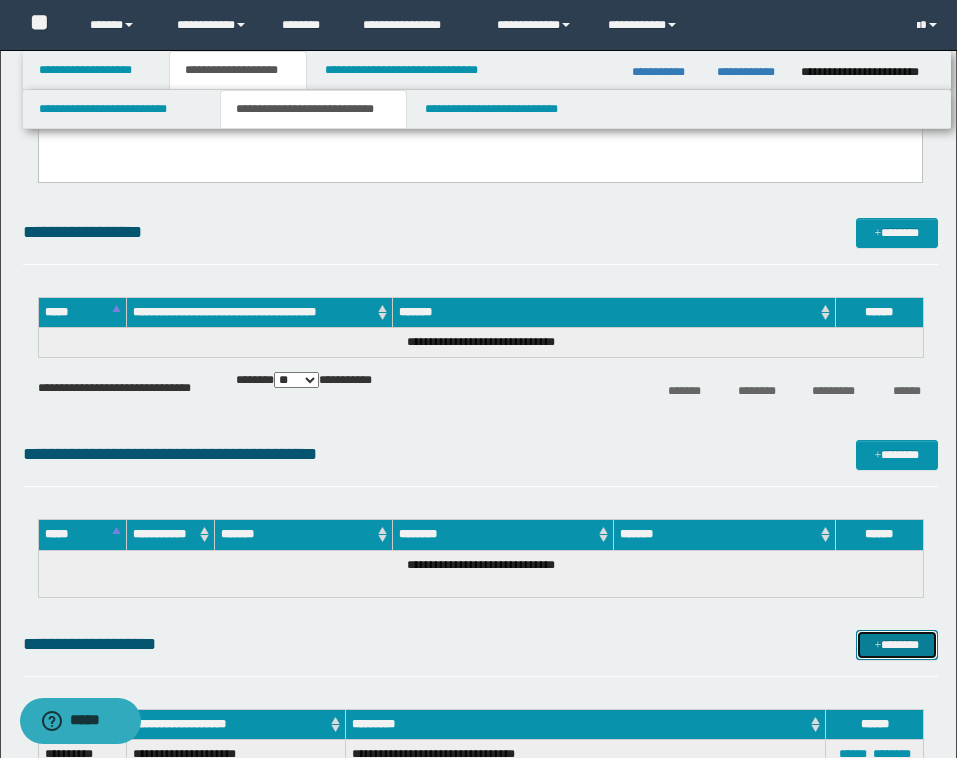 click on "*******" at bounding box center (897, 645) 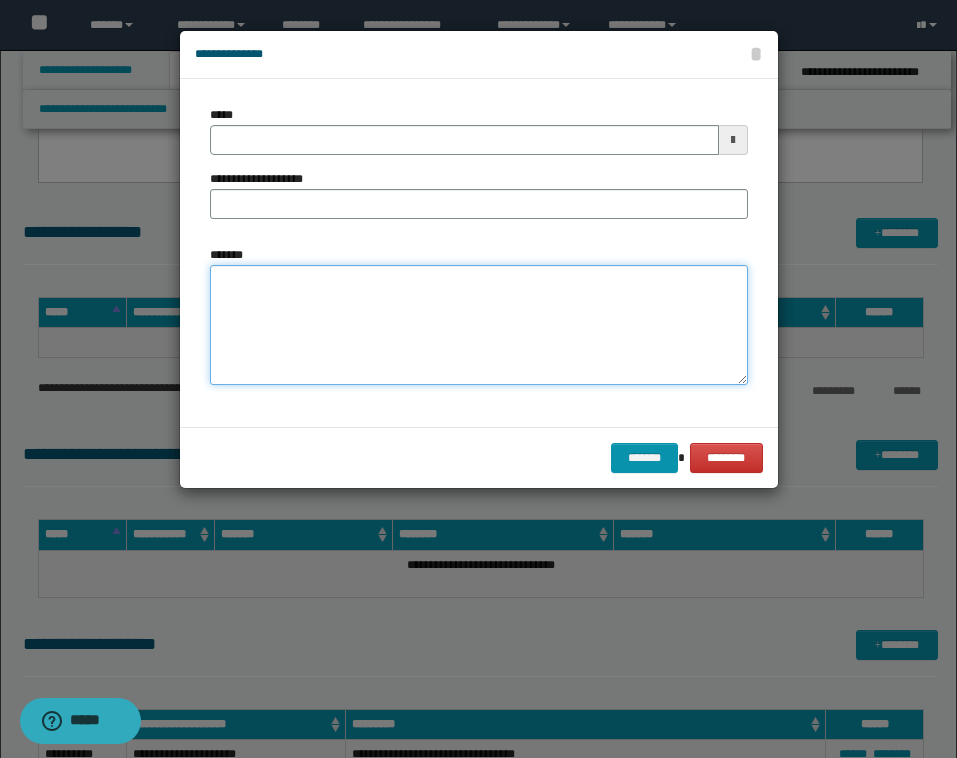 click on "*******" at bounding box center [479, 325] 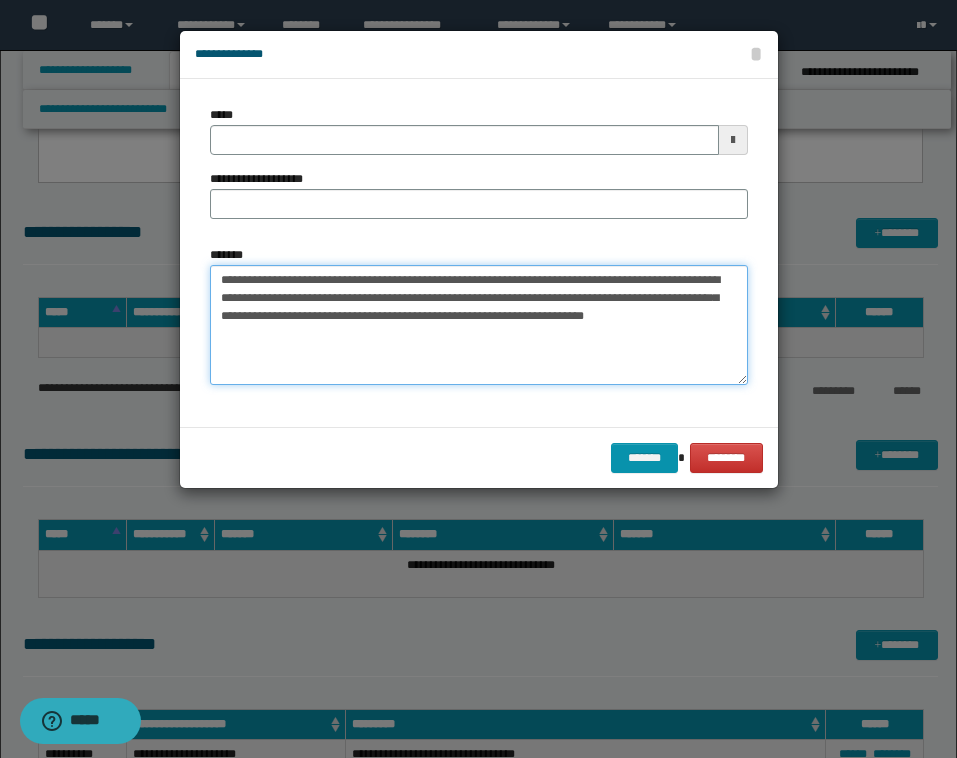 drag, startPoint x: 507, startPoint y: 280, endPoint x: 168, endPoint y: 266, distance: 339.28897 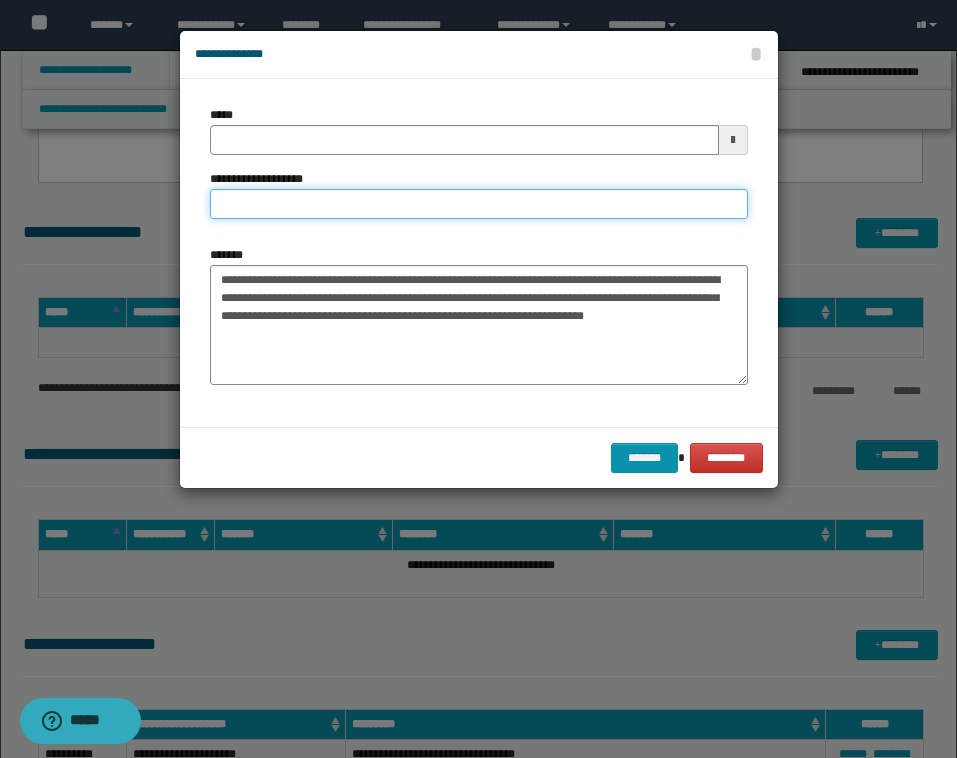 click on "**********" at bounding box center (479, 204) 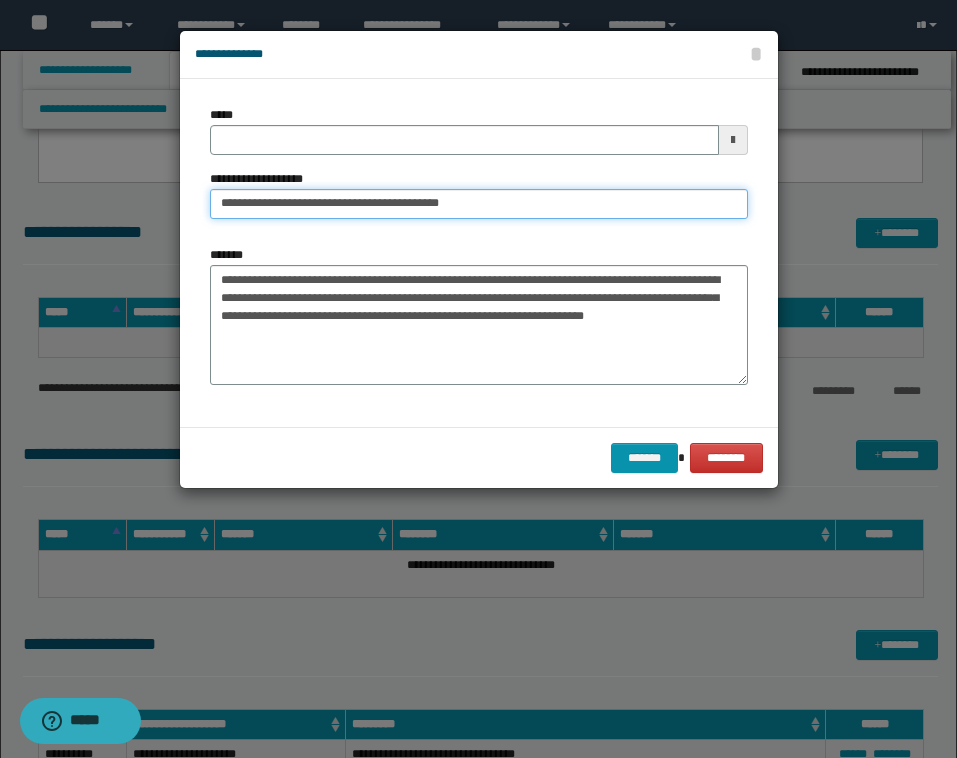 type 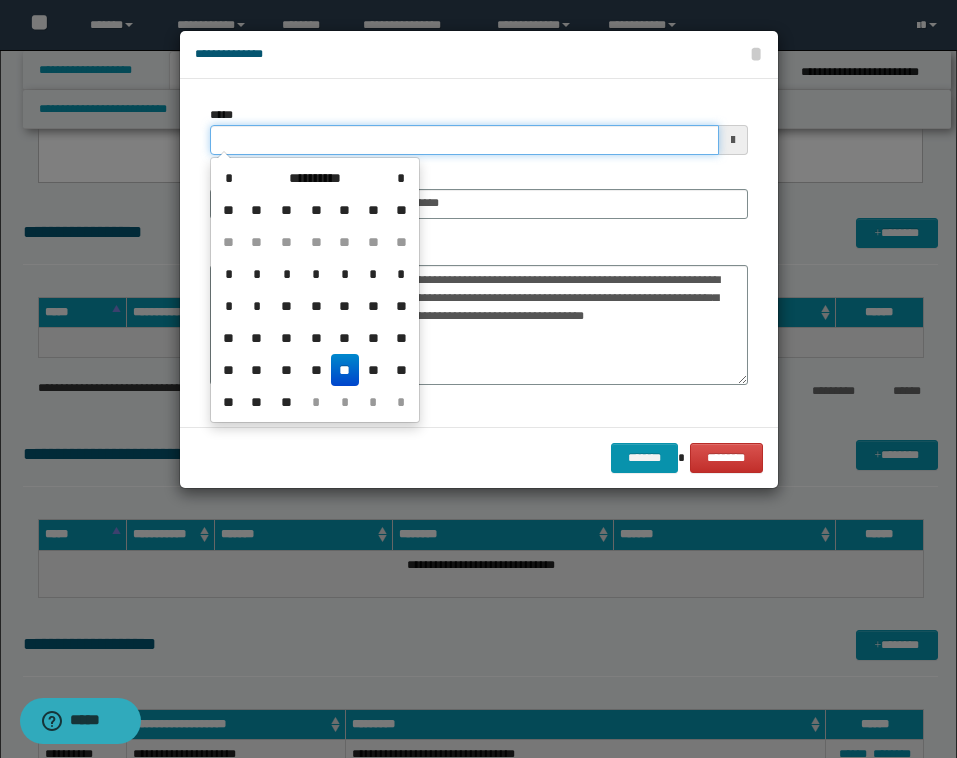 click on "*****" at bounding box center [464, 140] 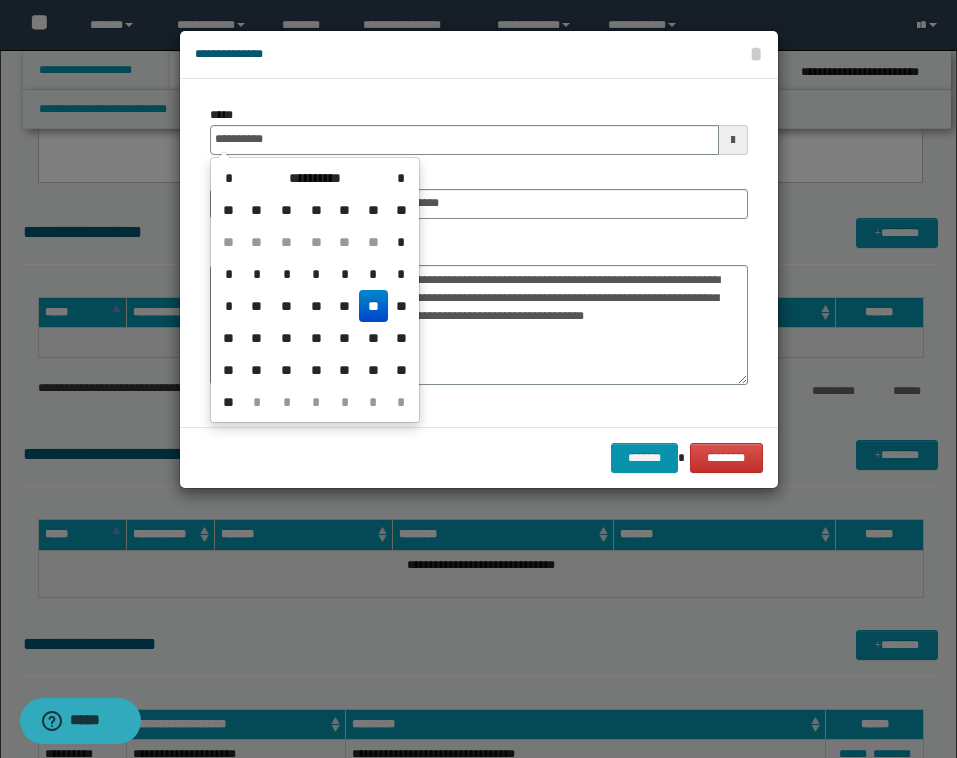 type on "**********" 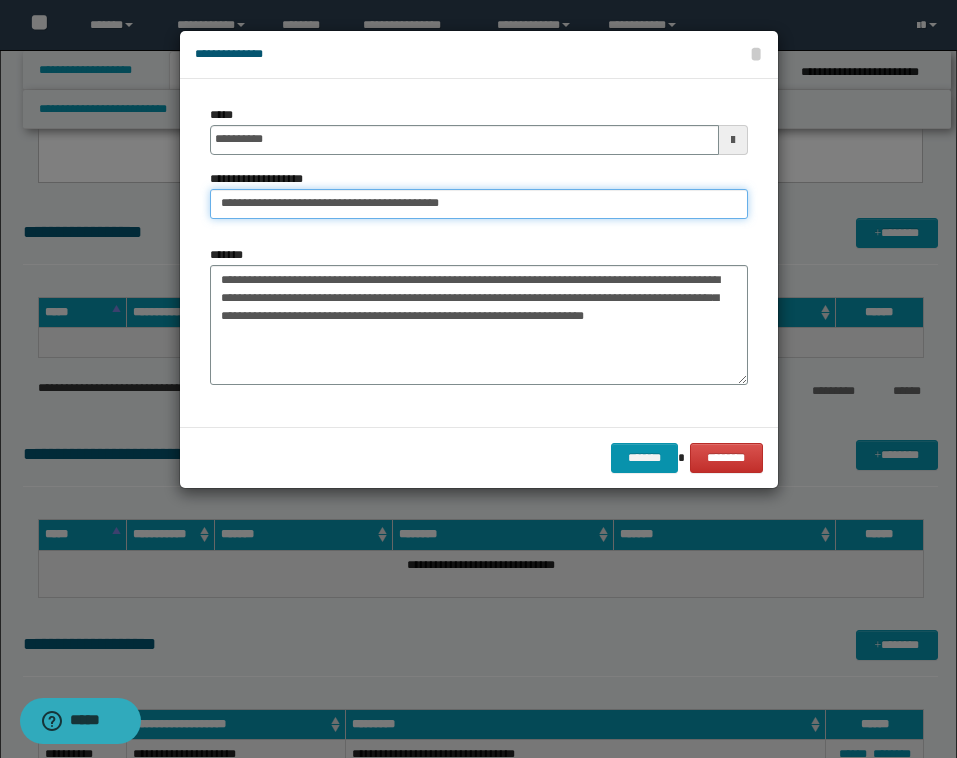 drag, startPoint x: 505, startPoint y: 204, endPoint x: 437, endPoint y: 203, distance: 68.007355 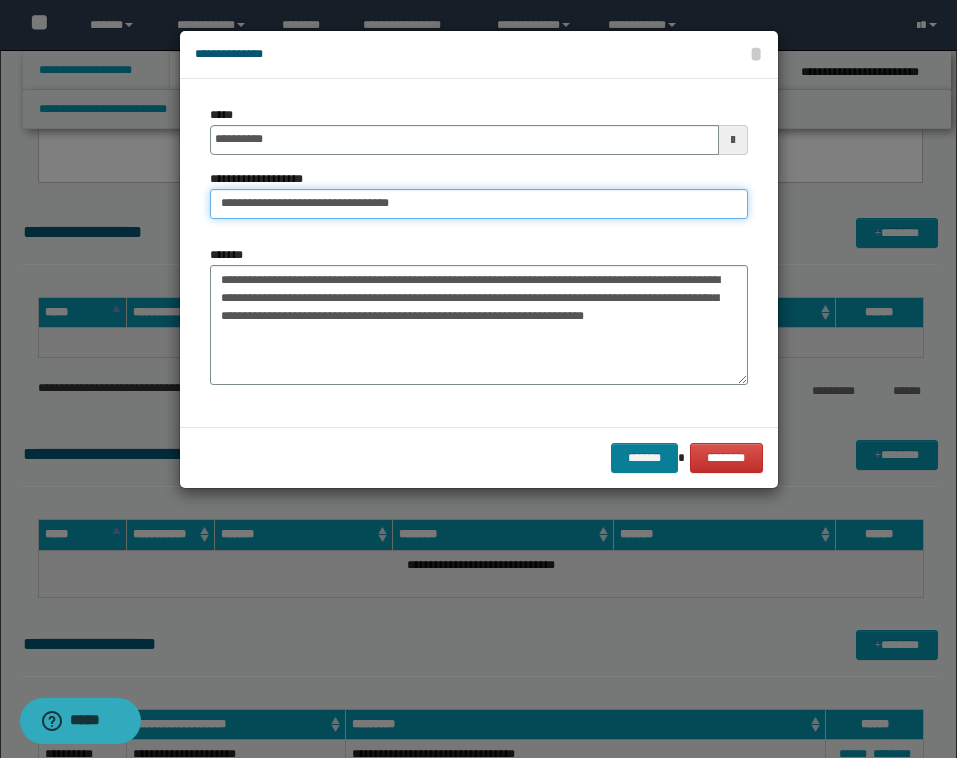 type on "**********" 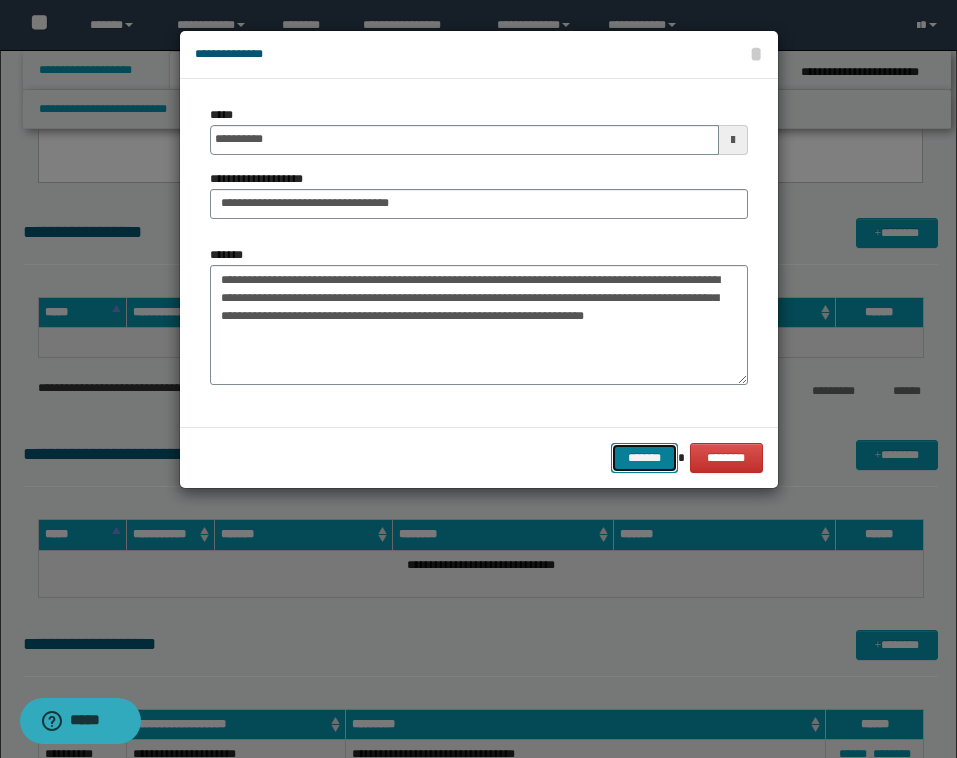 click on "*******" at bounding box center (645, 458) 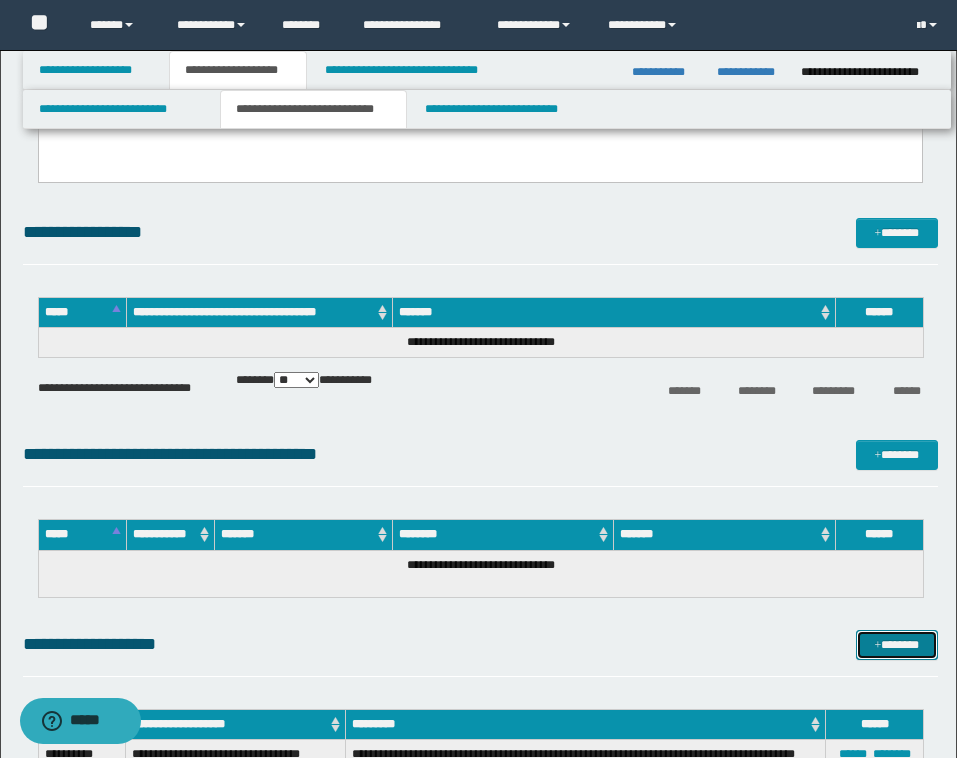 click on "*******" at bounding box center (897, 645) 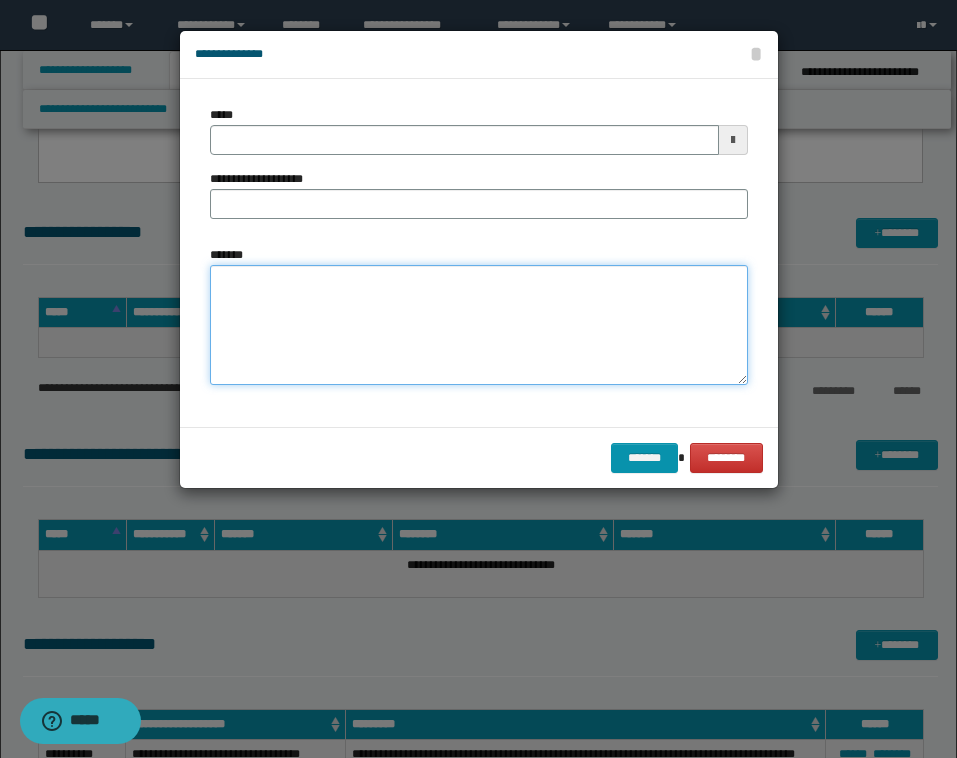 click on "*******" at bounding box center [479, 325] 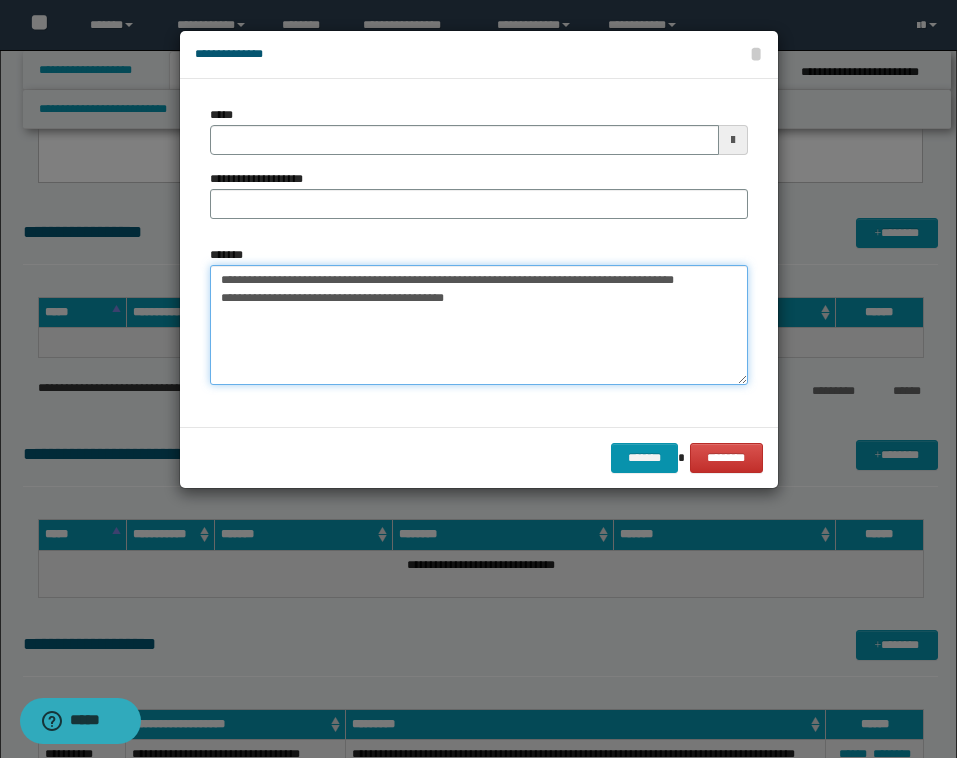 type on "**********" 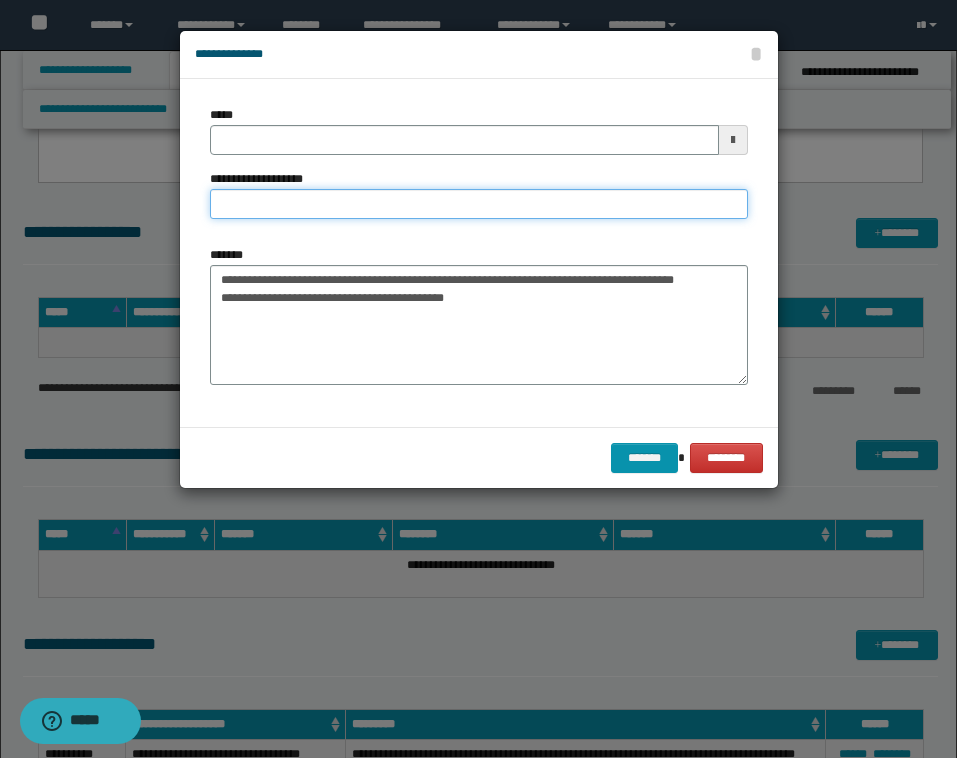click on "**********" at bounding box center [479, 204] 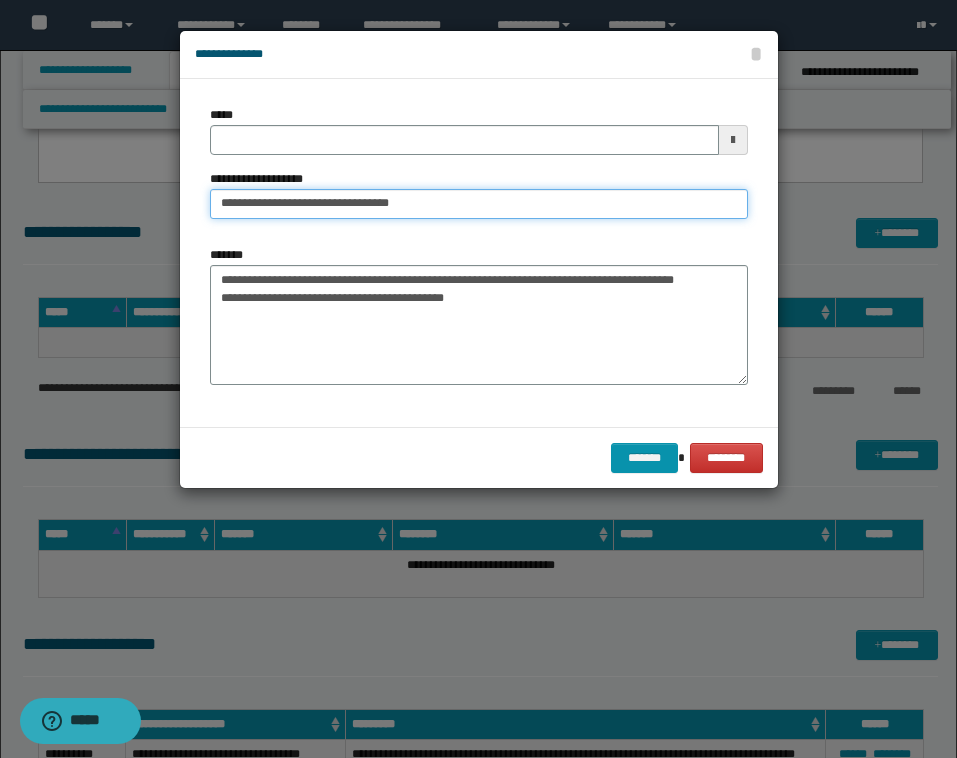 drag, startPoint x: 437, startPoint y: 207, endPoint x: 376, endPoint y: 207, distance: 61 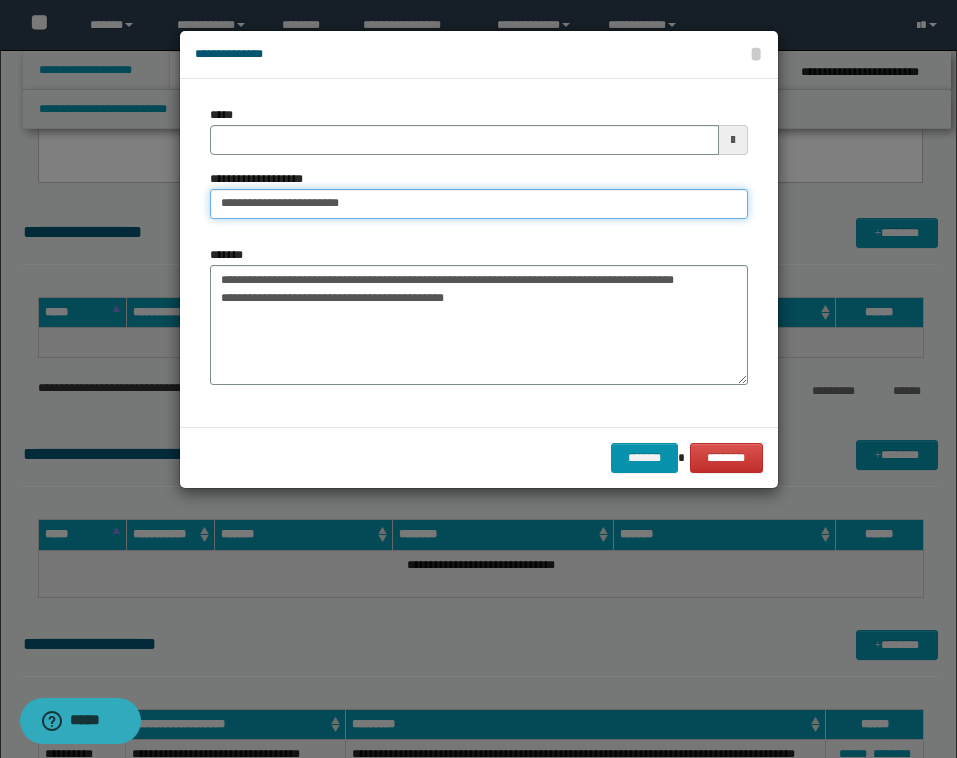 type 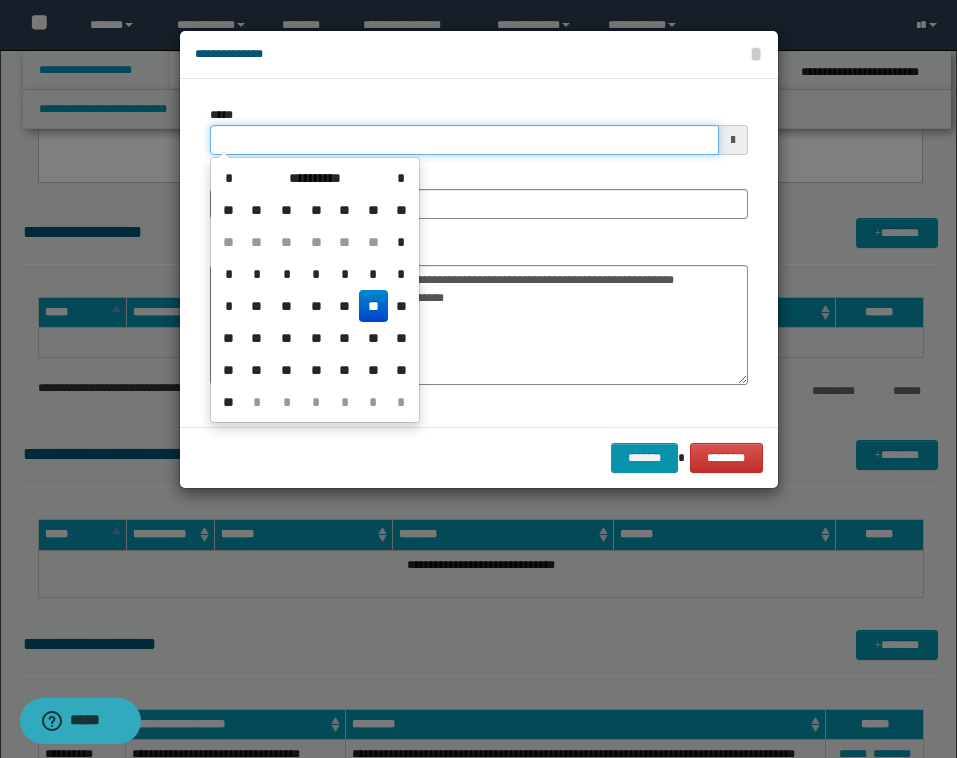 click on "*****" at bounding box center [464, 140] 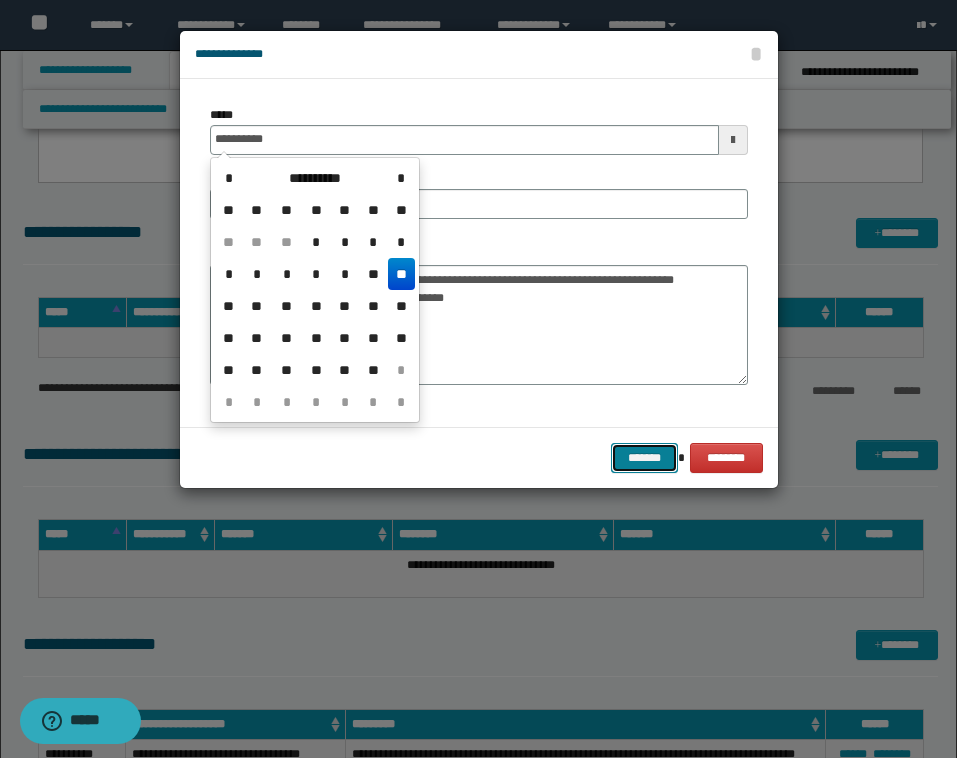 type on "**********" 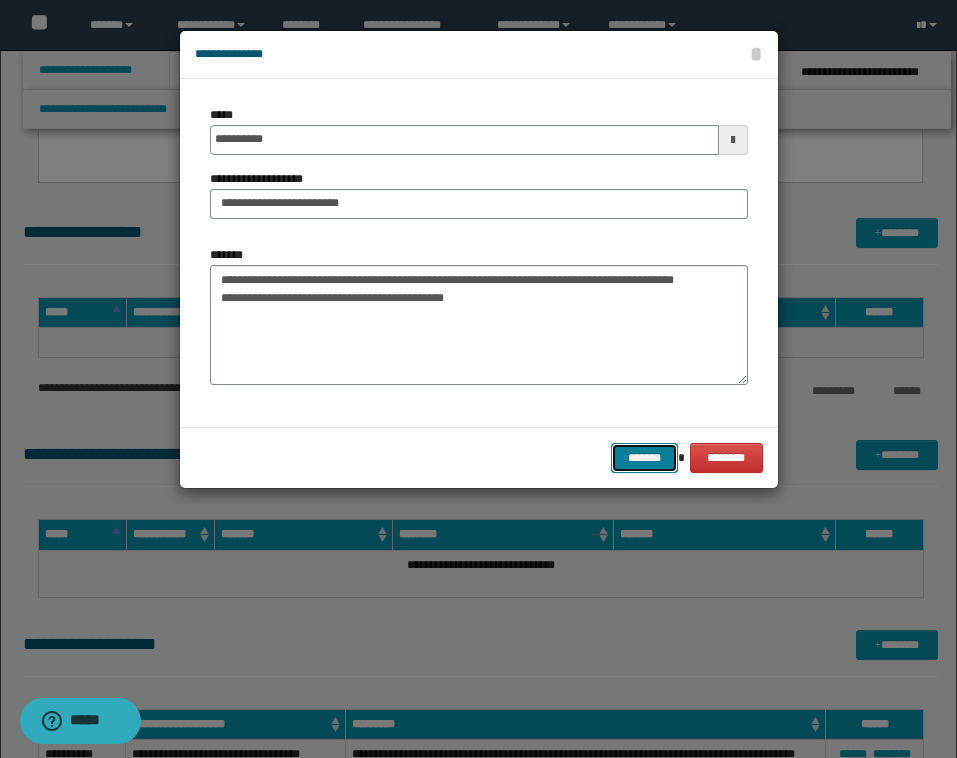 click on "*******" at bounding box center [645, 458] 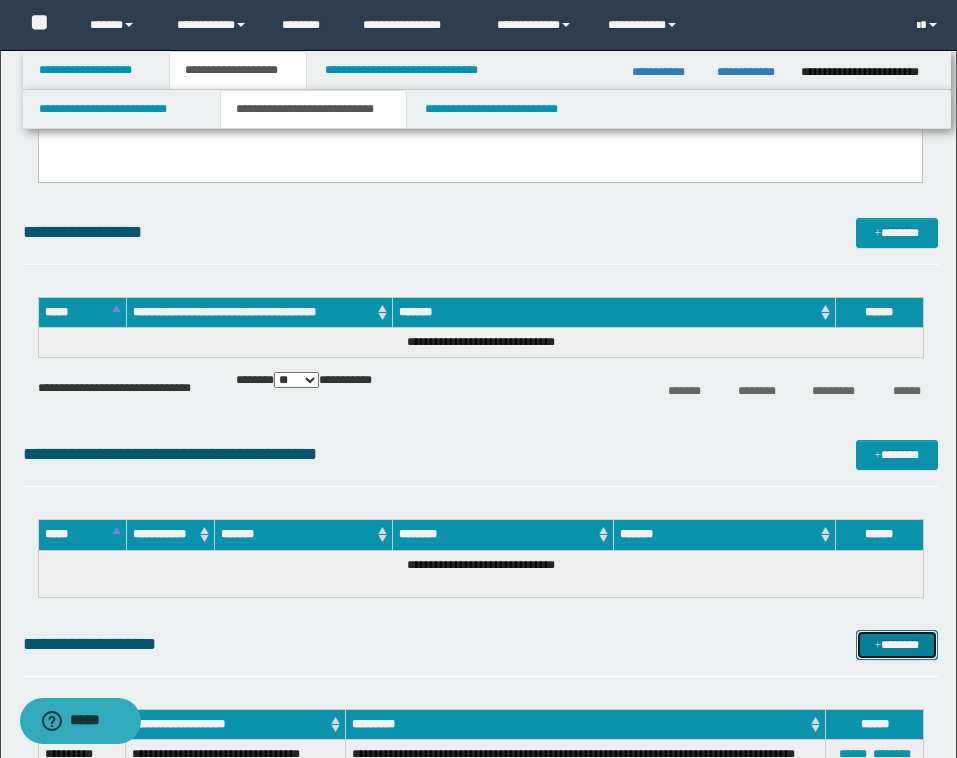 click on "*******" at bounding box center [897, 645] 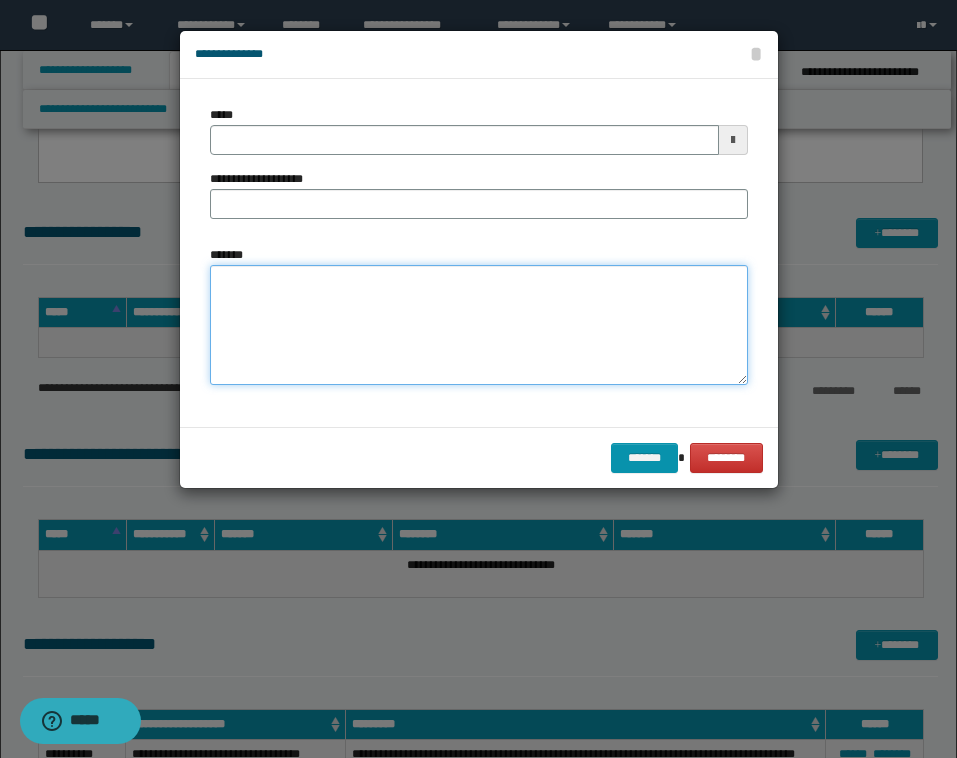 click on "*******" at bounding box center (479, 325) 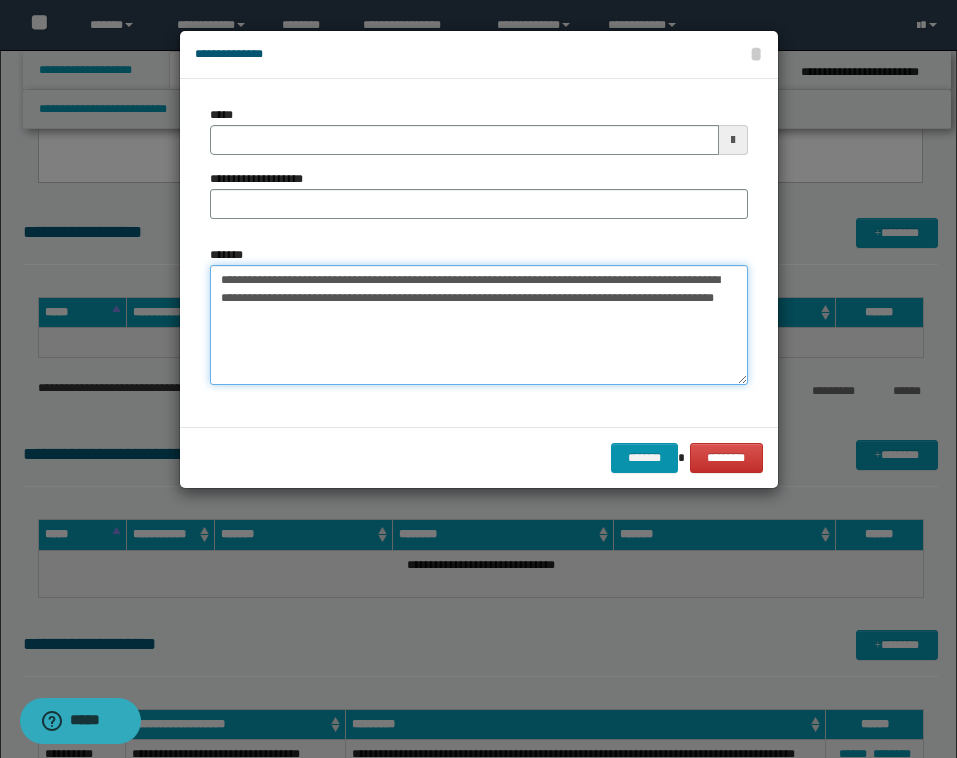 type on "**********" 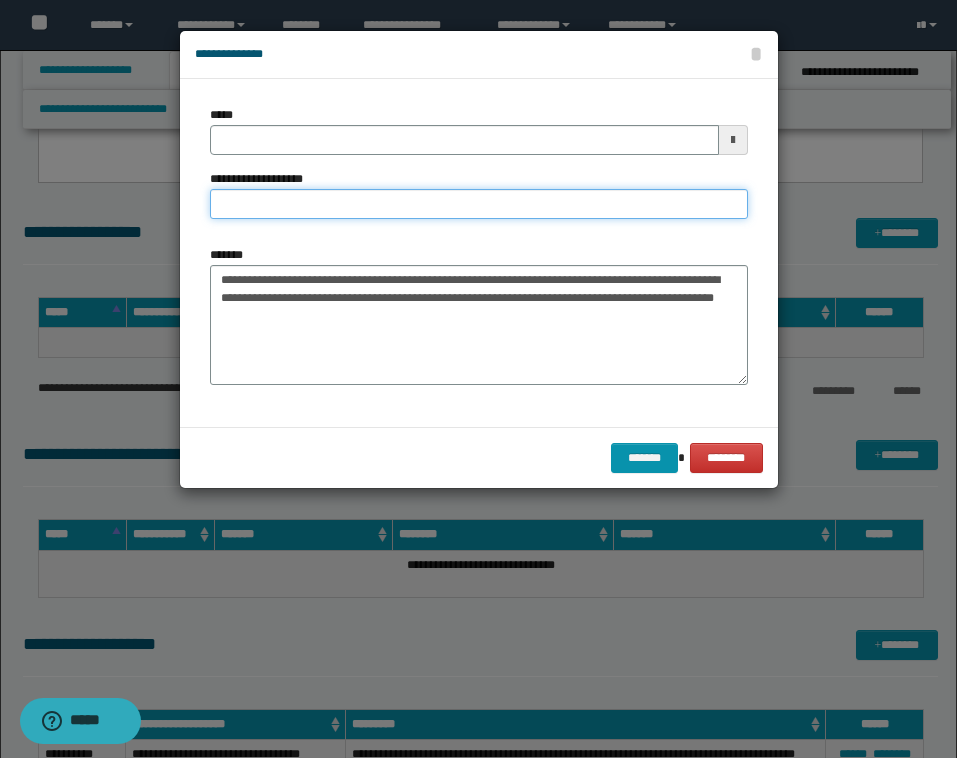 click on "**********" at bounding box center (479, 204) 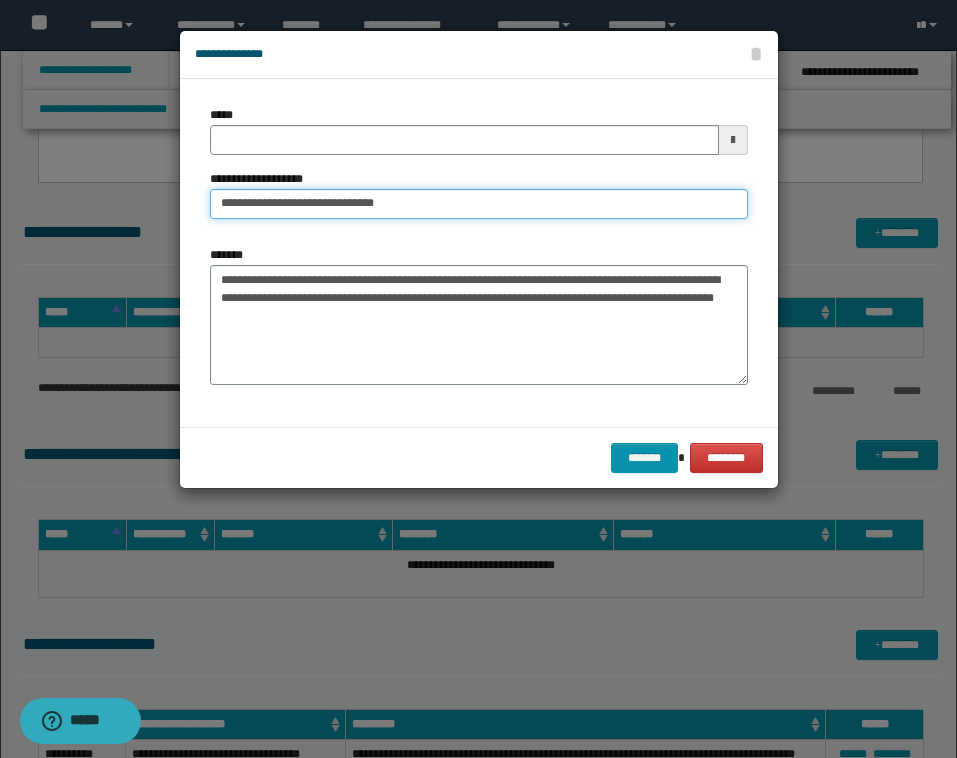 type 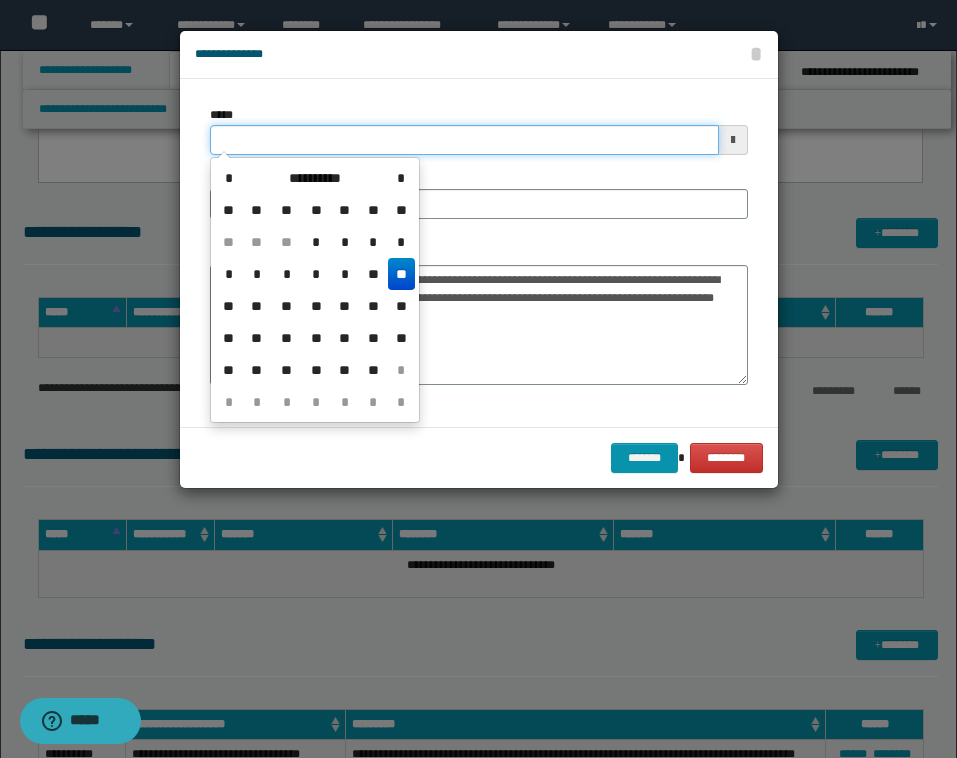 click on "*****" at bounding box center [464, 140] 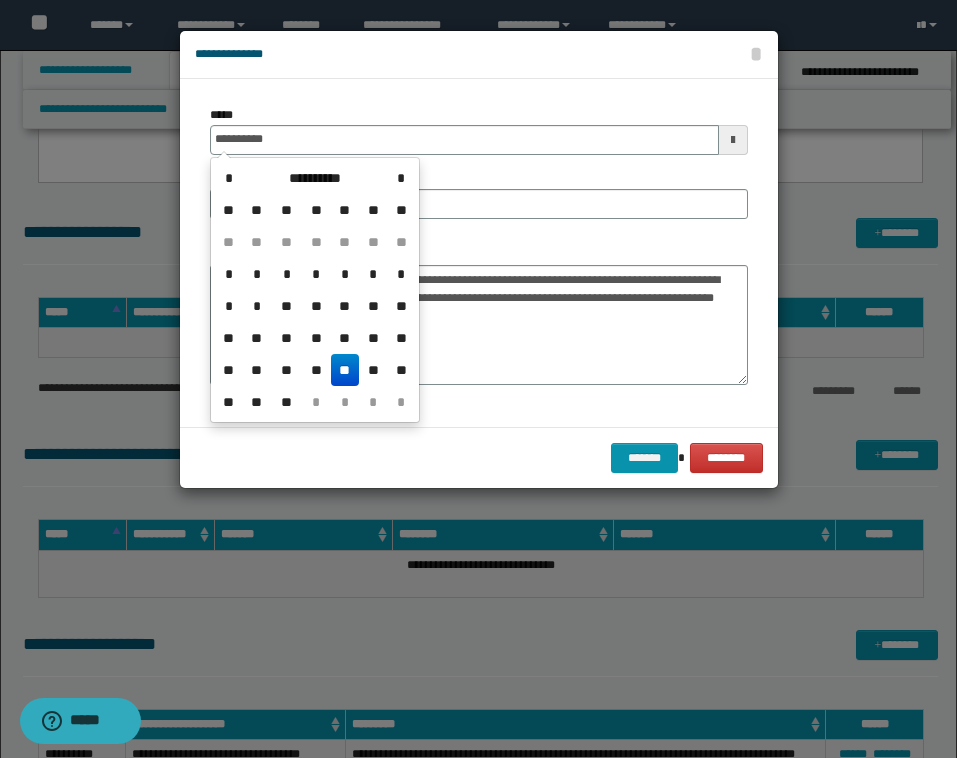 type on "**********" 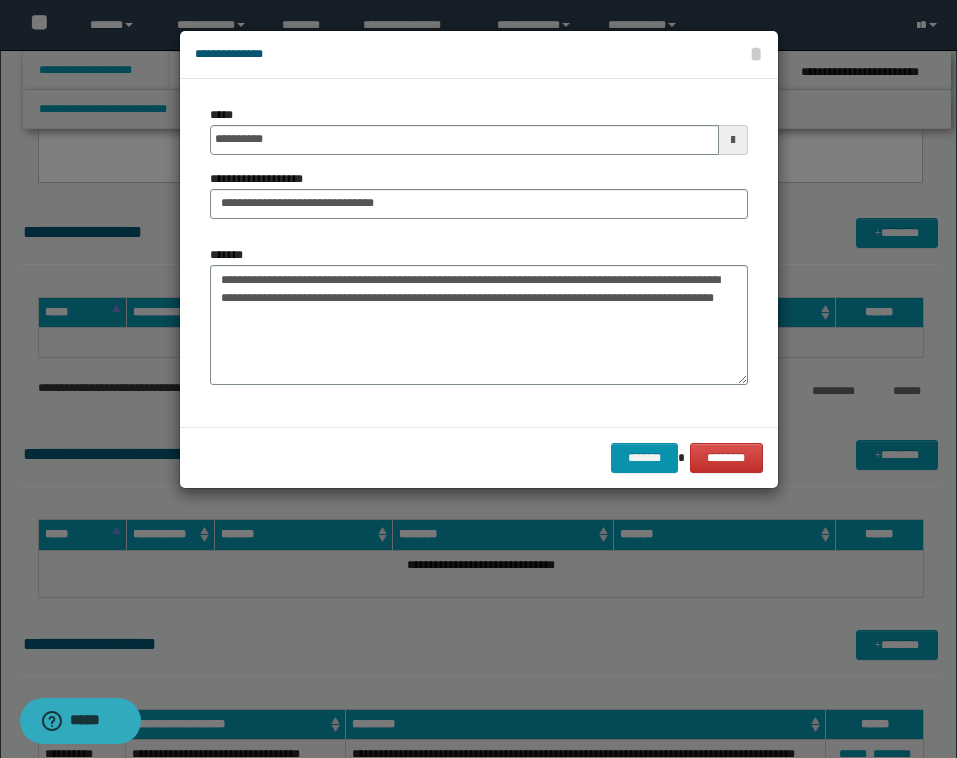 click on "**********" at bounding box center [479, 170] 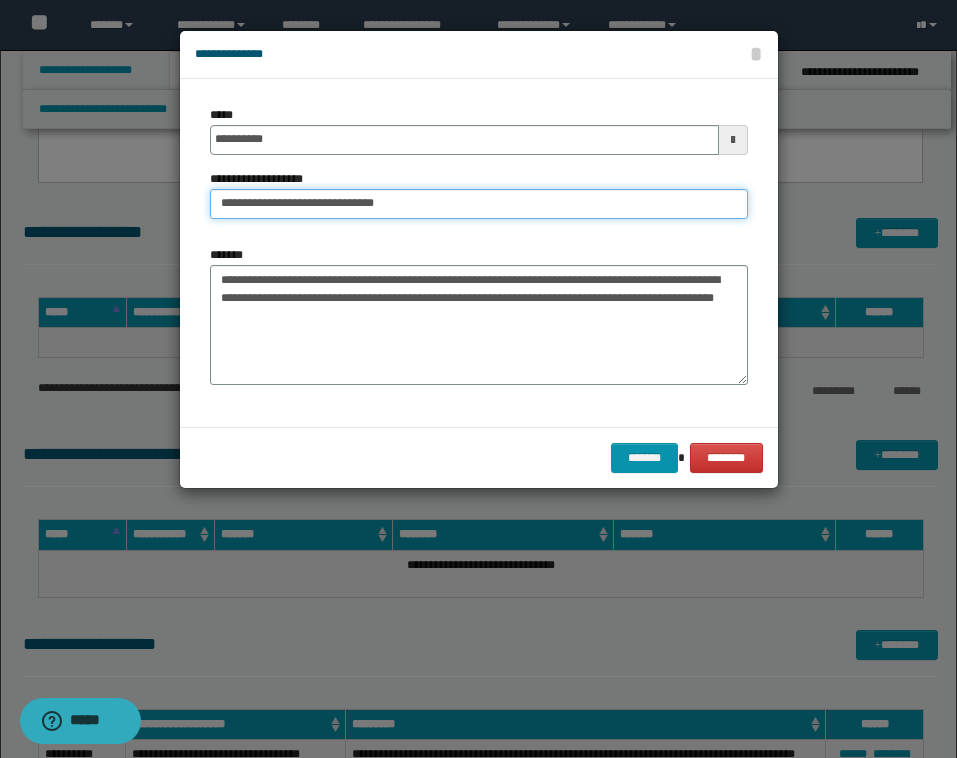 drag, startPoint x: 423, startPoint y: 207, endPoint x: 349, endPoint y: 207, distance: 74 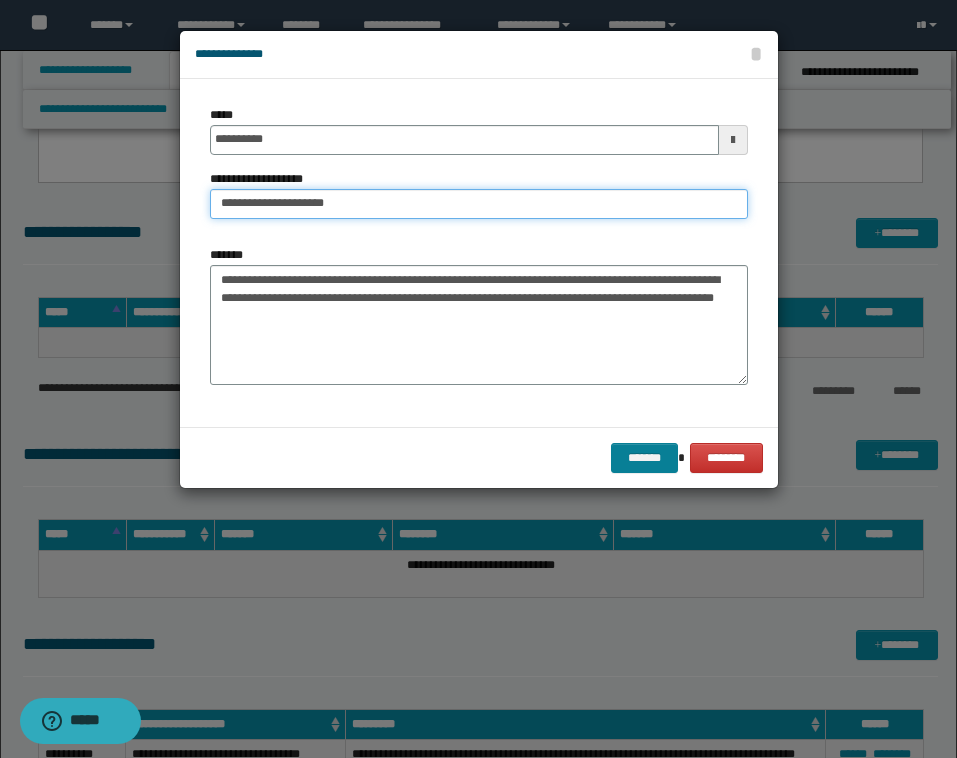 type on "**********" 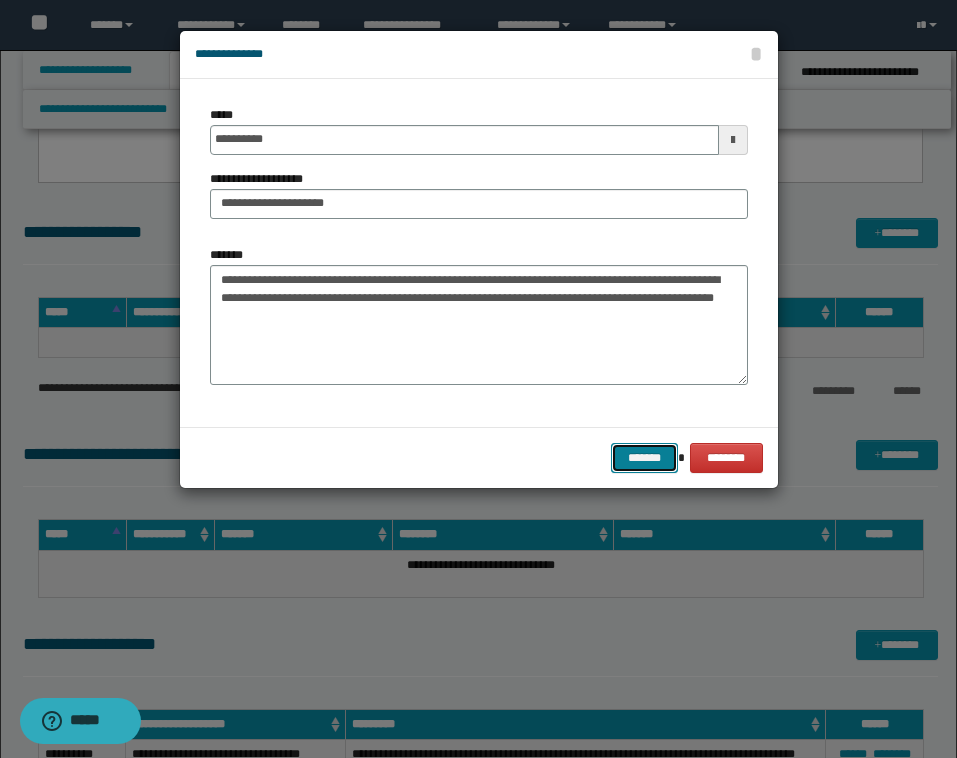 click on "*******" at bounding box center (645, 458) 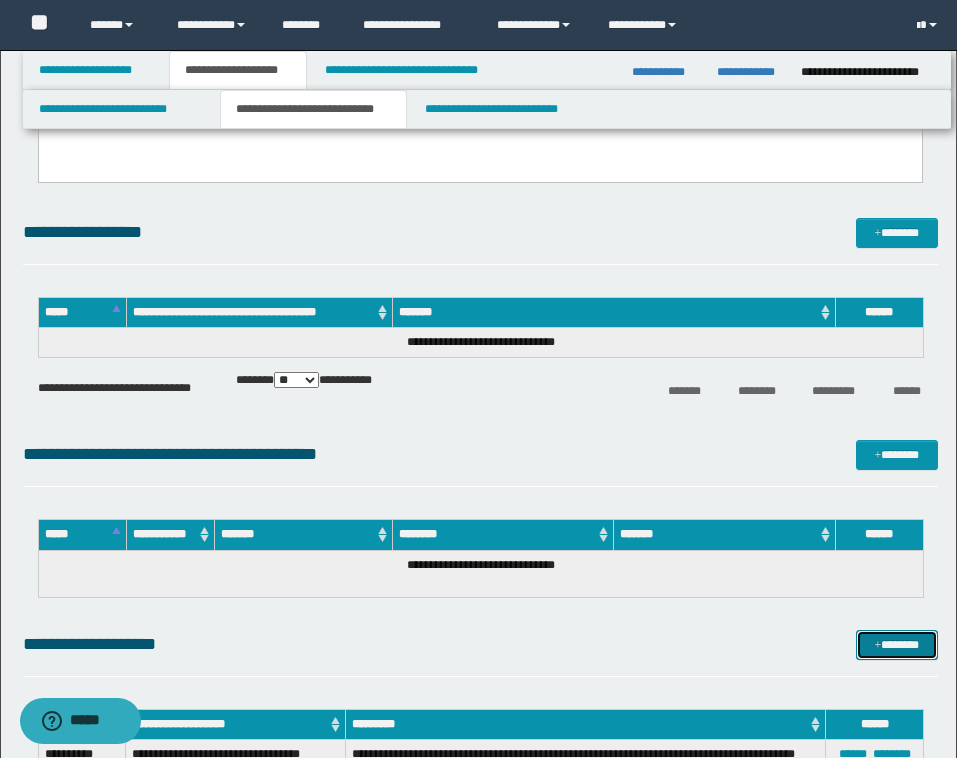 click on "*******" at bounding box center [897, 645] 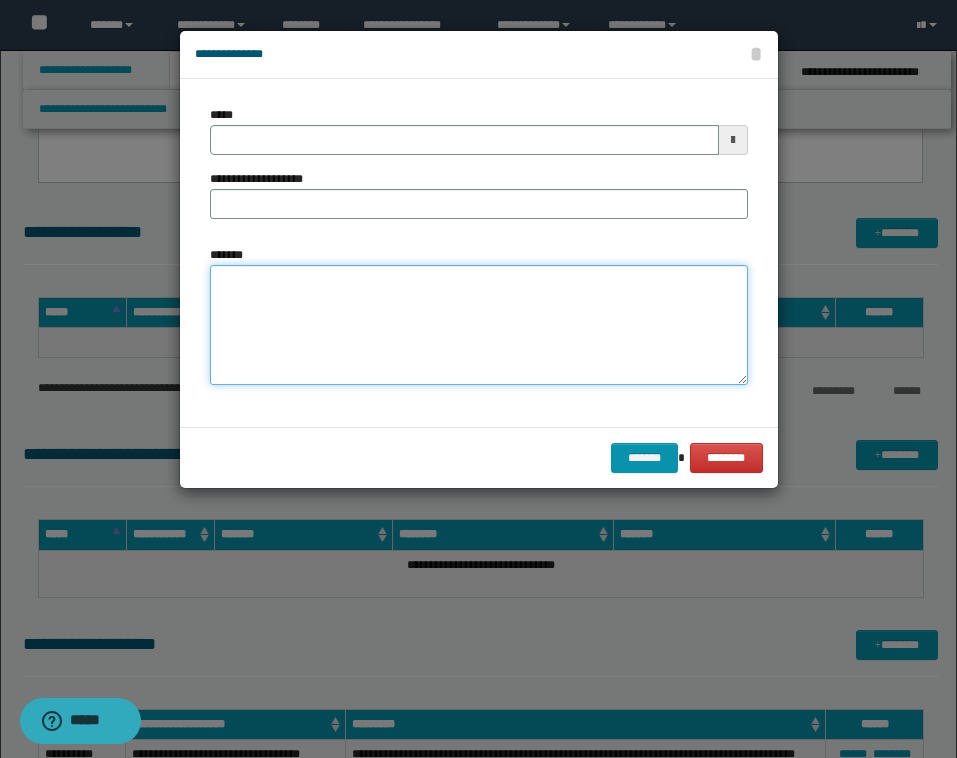 click on "*******" at bounding box center (479, 325) 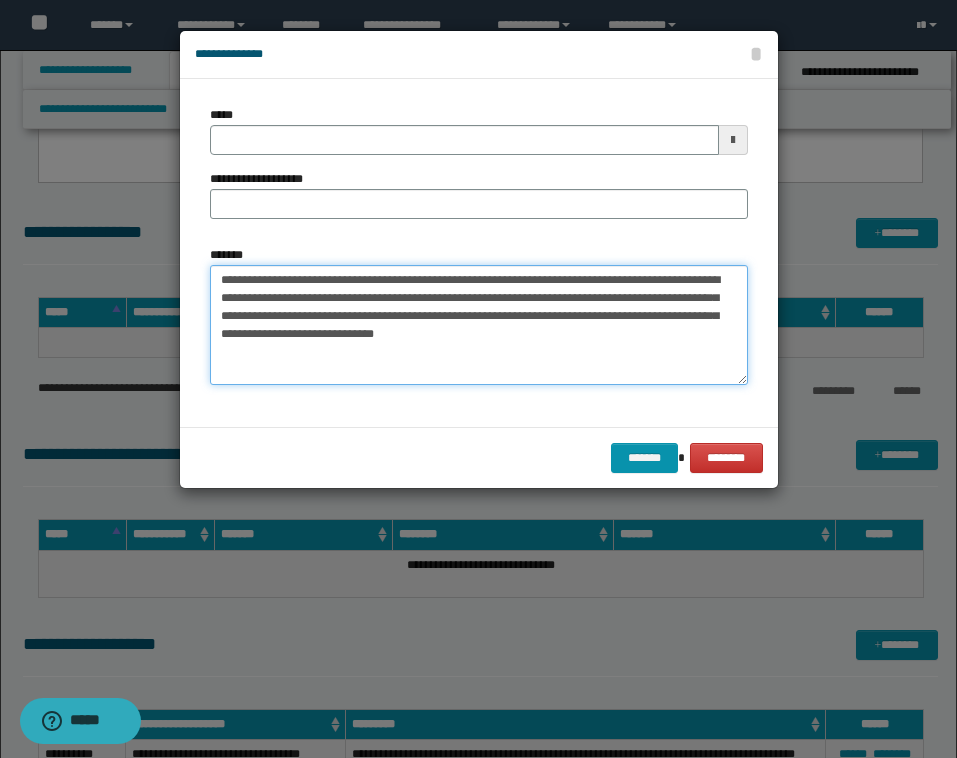 type on "**********" 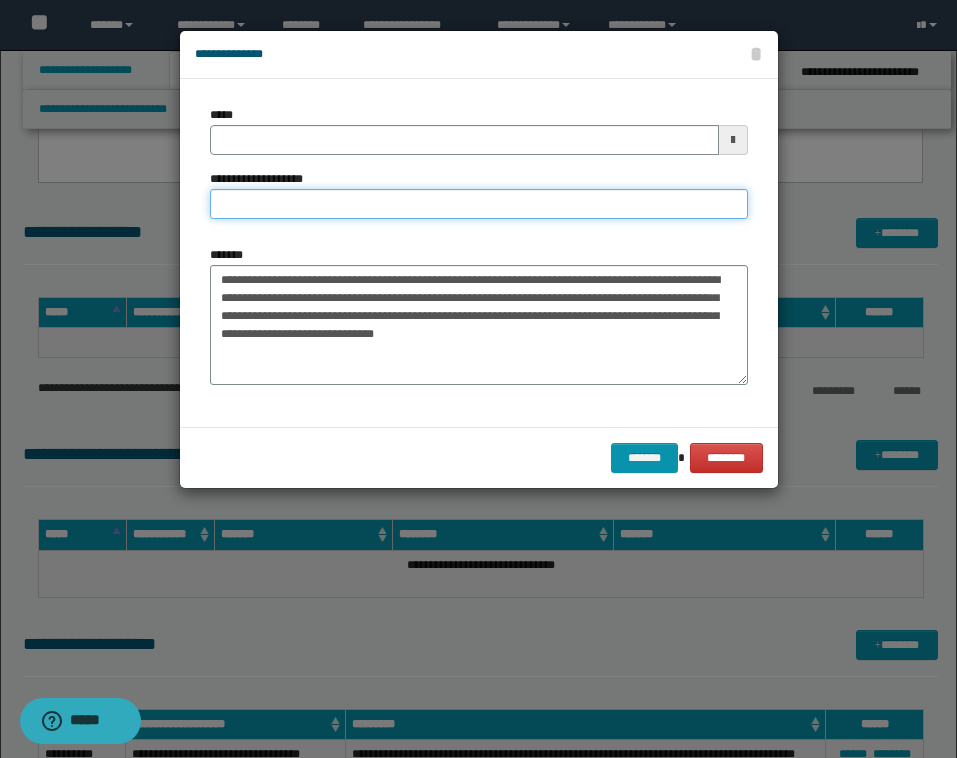 click on "**********" at bounding box center (479, 204) 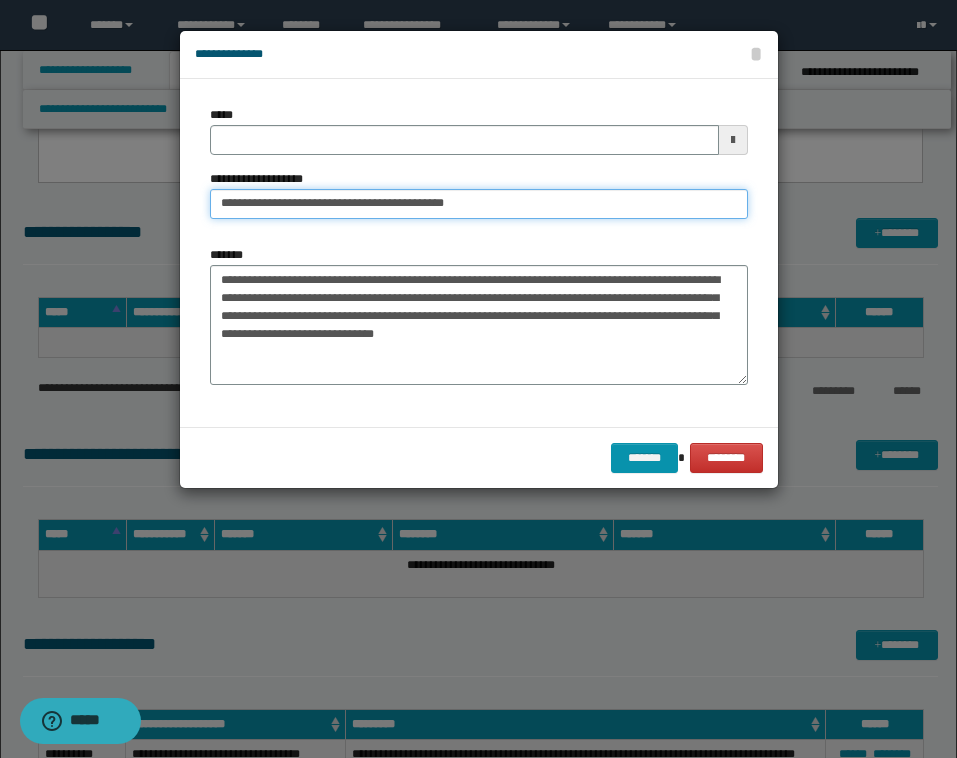type 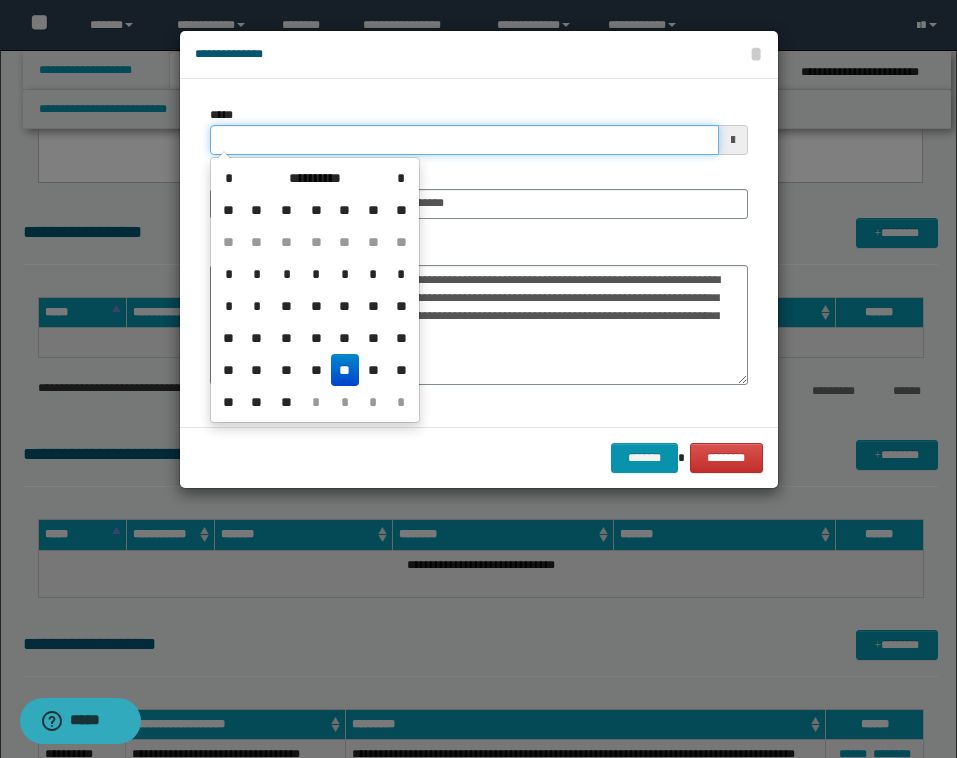 click on "*****" at bounding box center (464, 140) 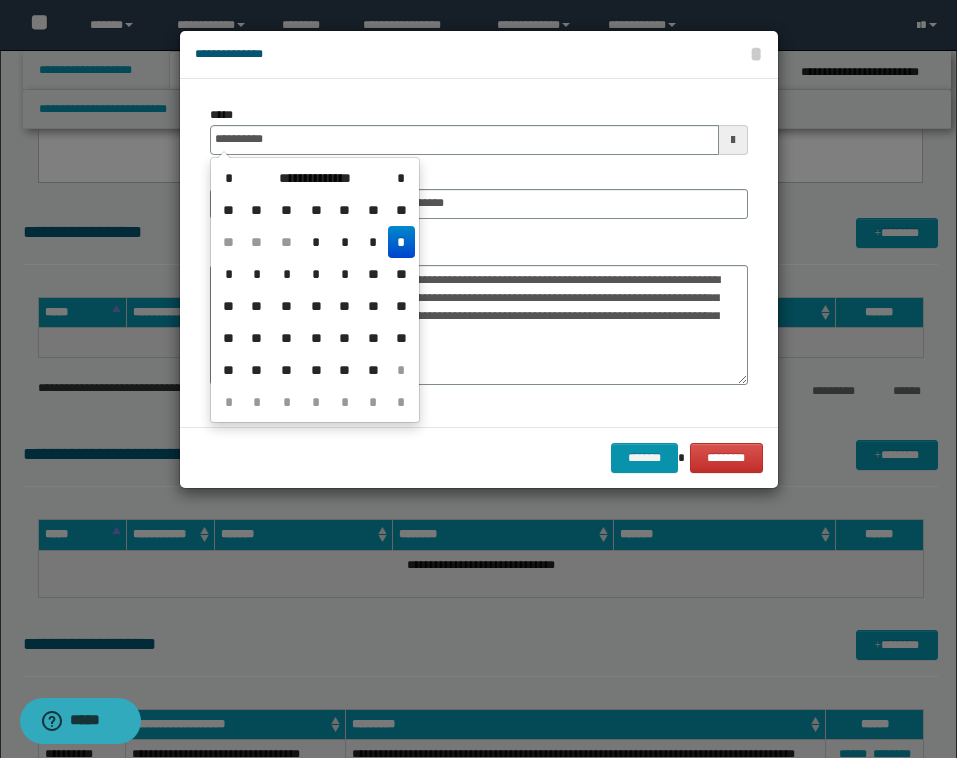 type on "**********" 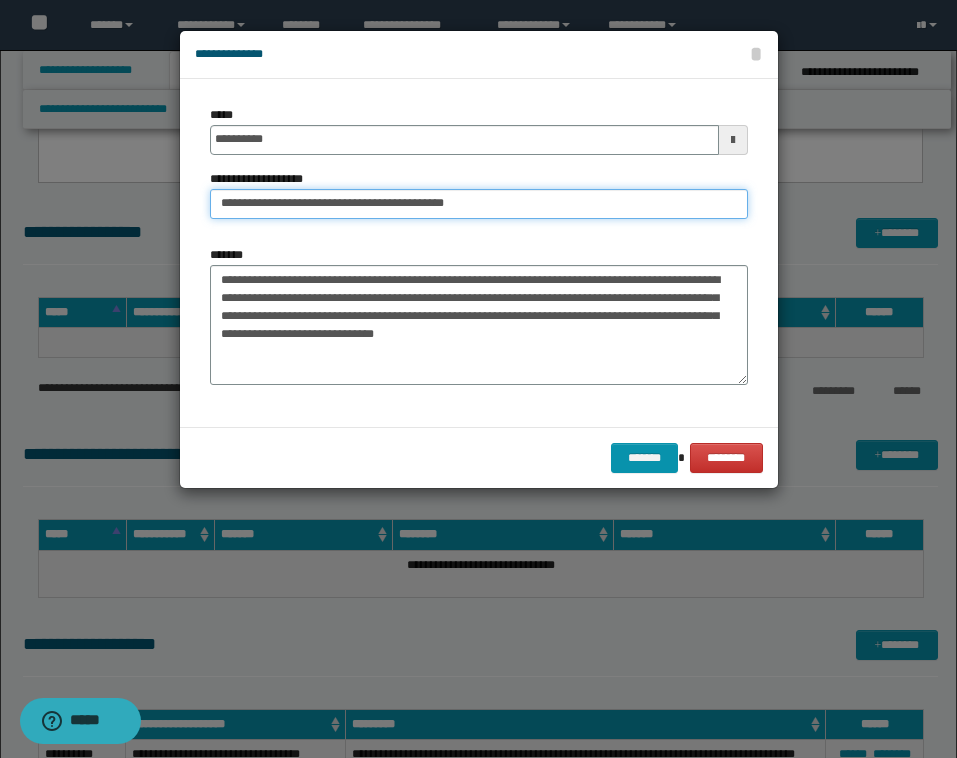 drag, startPoint x: 495, startPoint y: 204, endPoint x: 429, endPoint y: 204, distance: 66 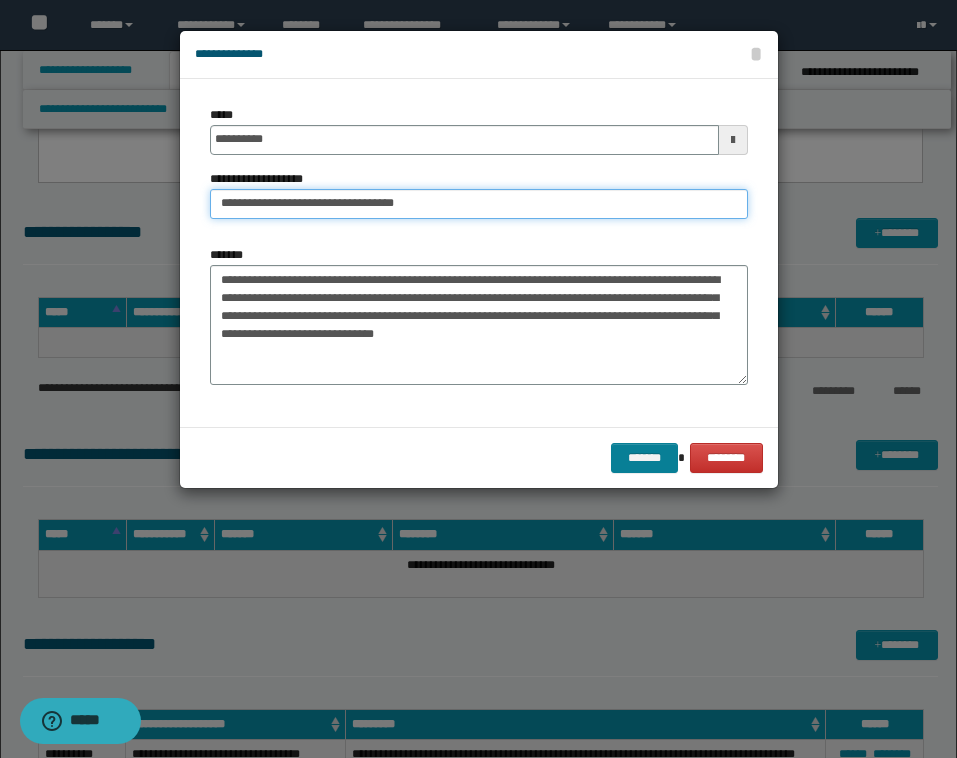 type on "**********" 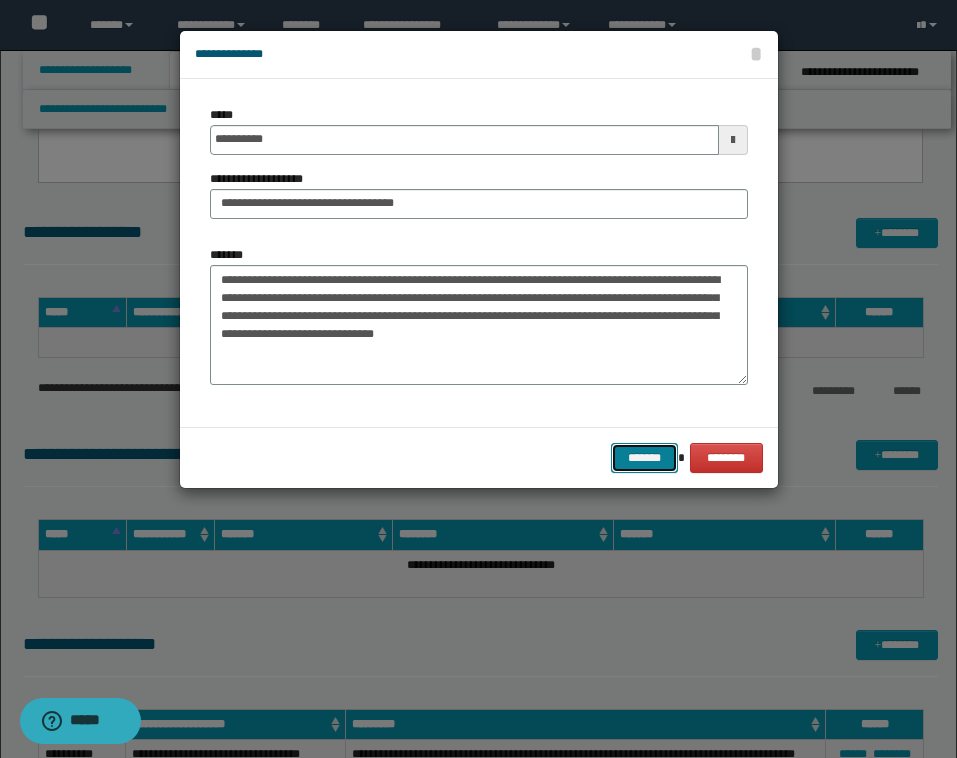 click on "*******" at bounding box center [645, 458] 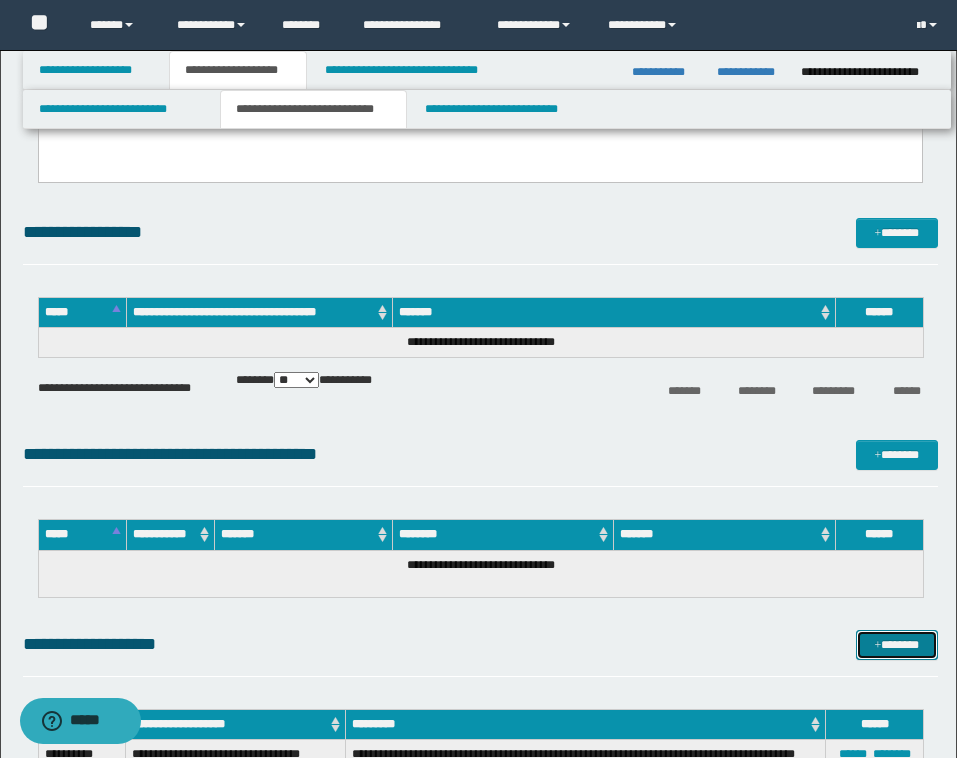 click on "*******" at bounding box center [897, 645] 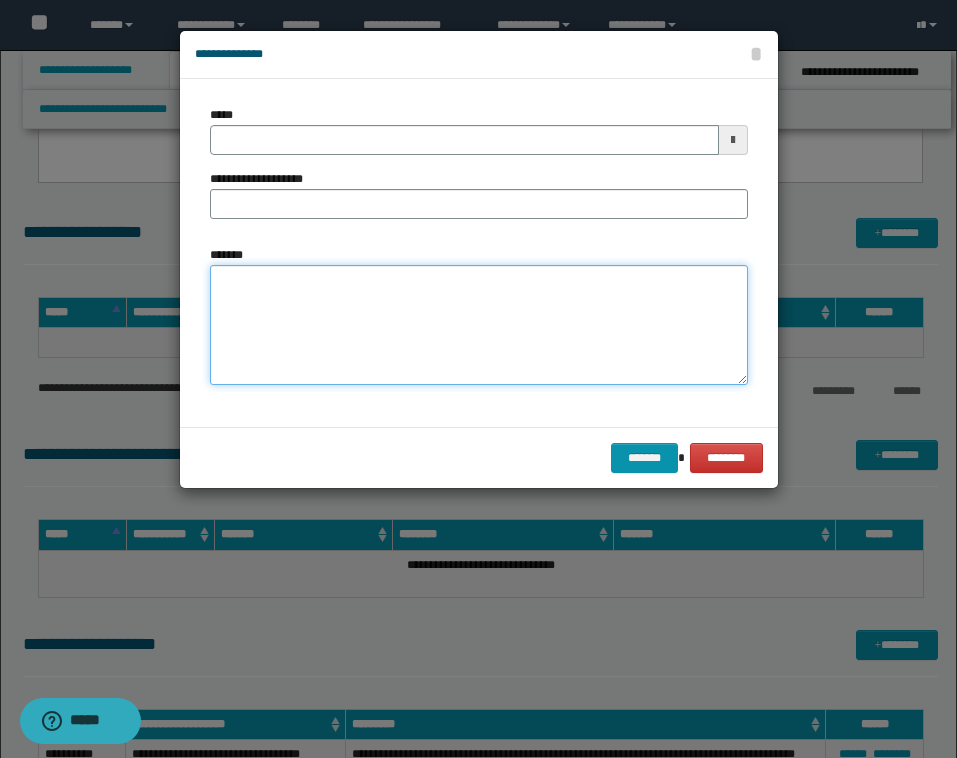 click on "*******" at bounding box center (479, 325) 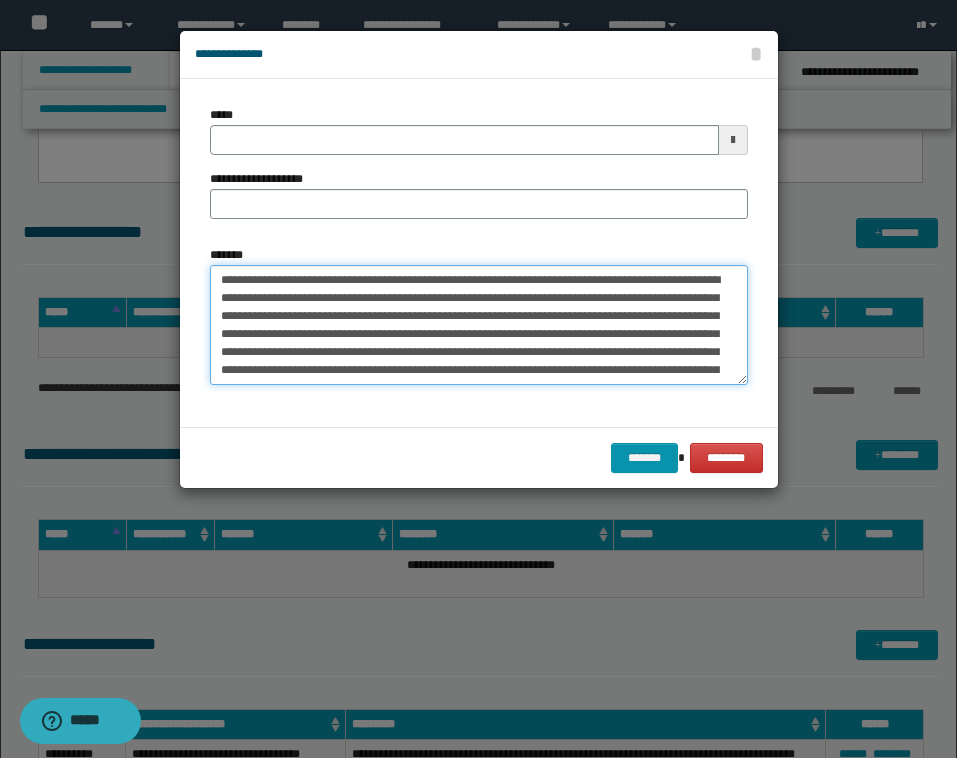 scroll, scrollTop: 101, scrollLeft: 0, axis: vertical 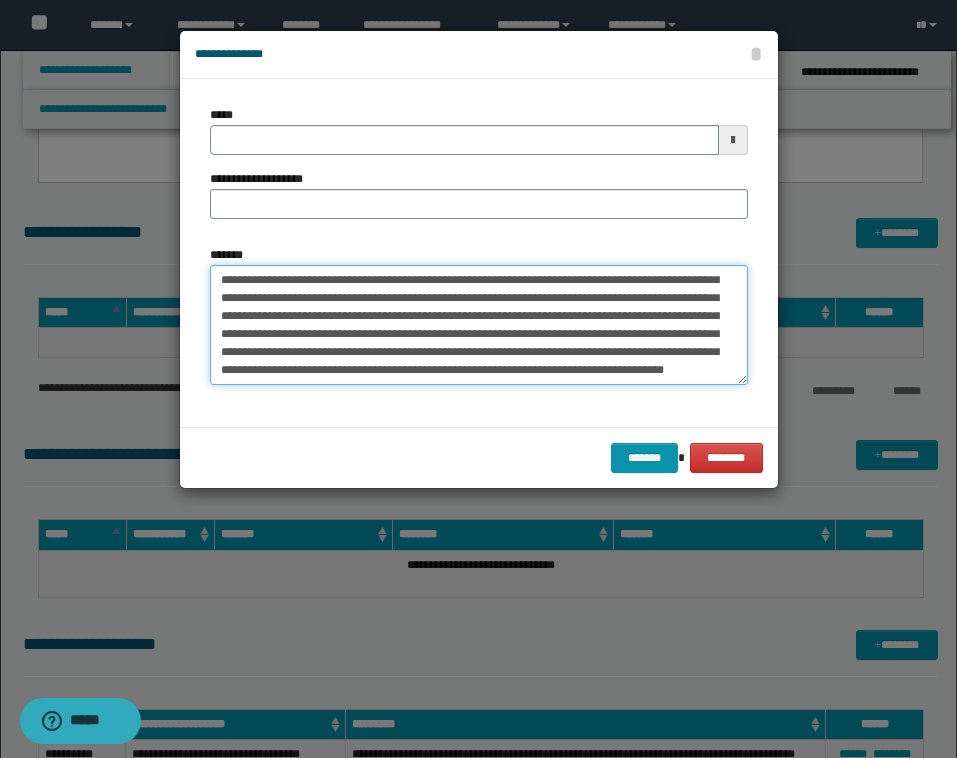 type on "**********" 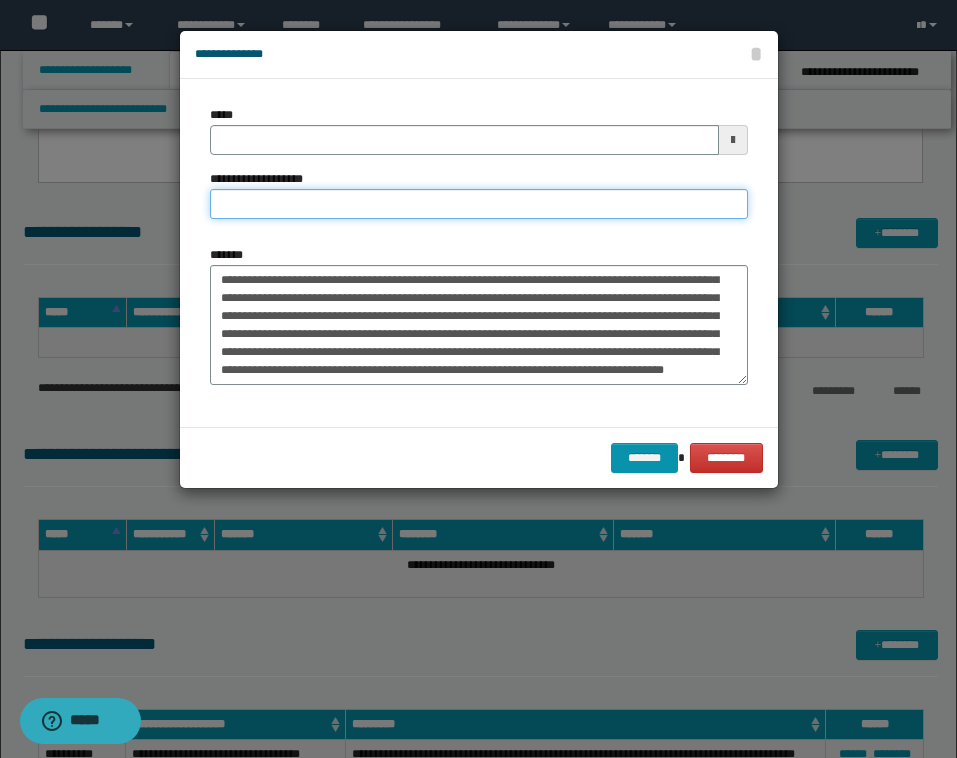 click on "**********" at bounding box center (479, 204) 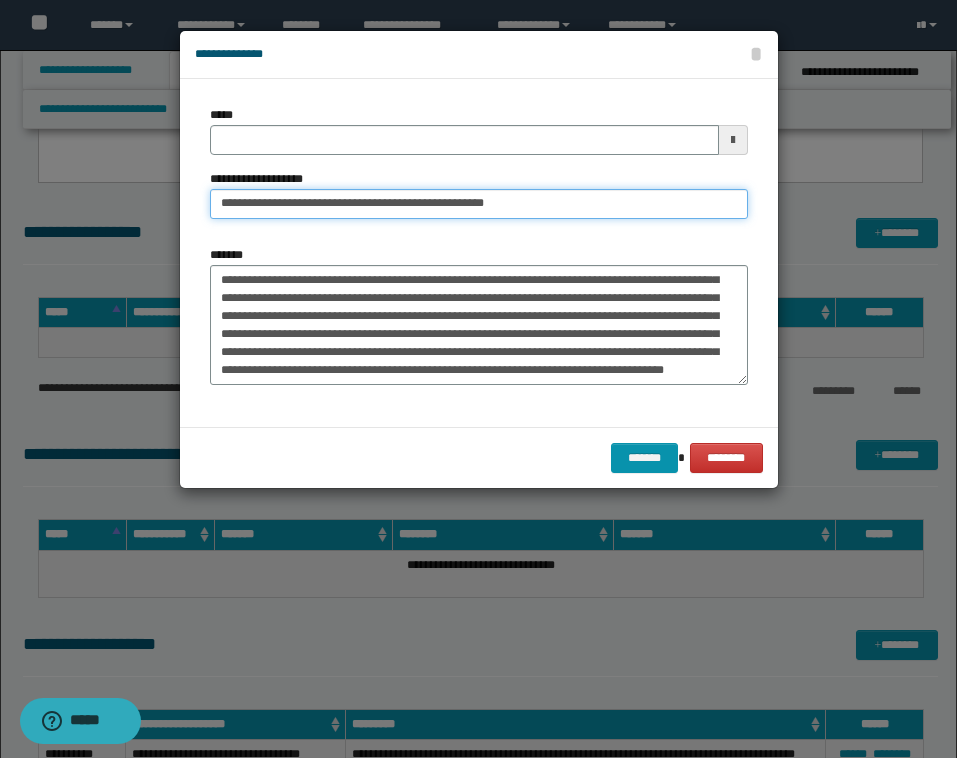 type 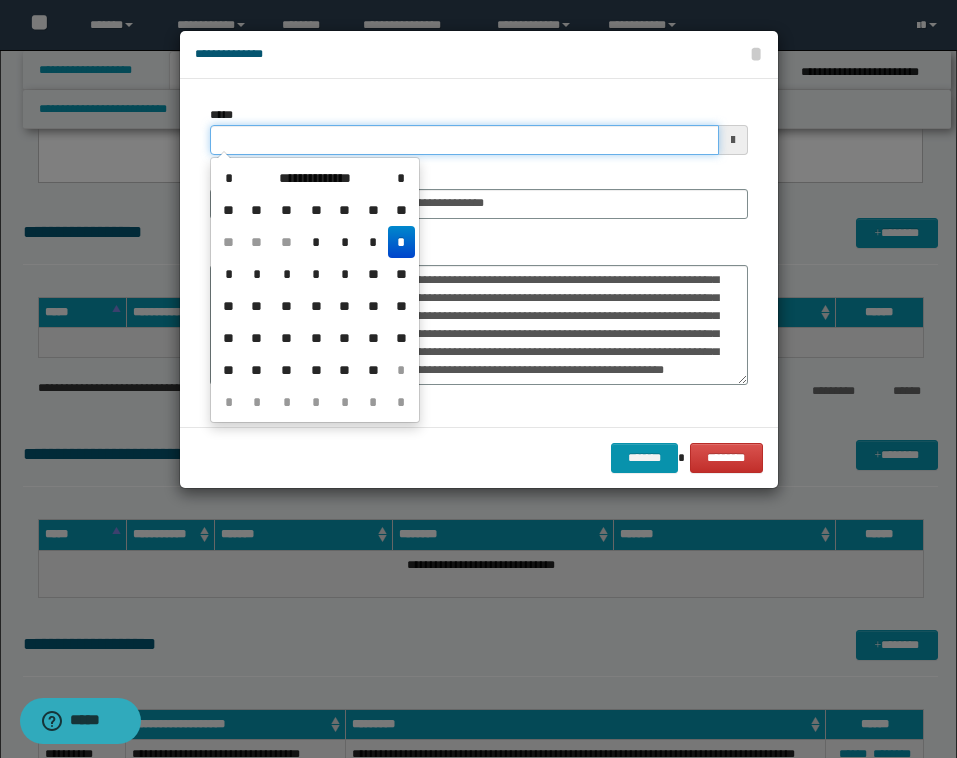 click on "*****" at bounding box center (464, 140) 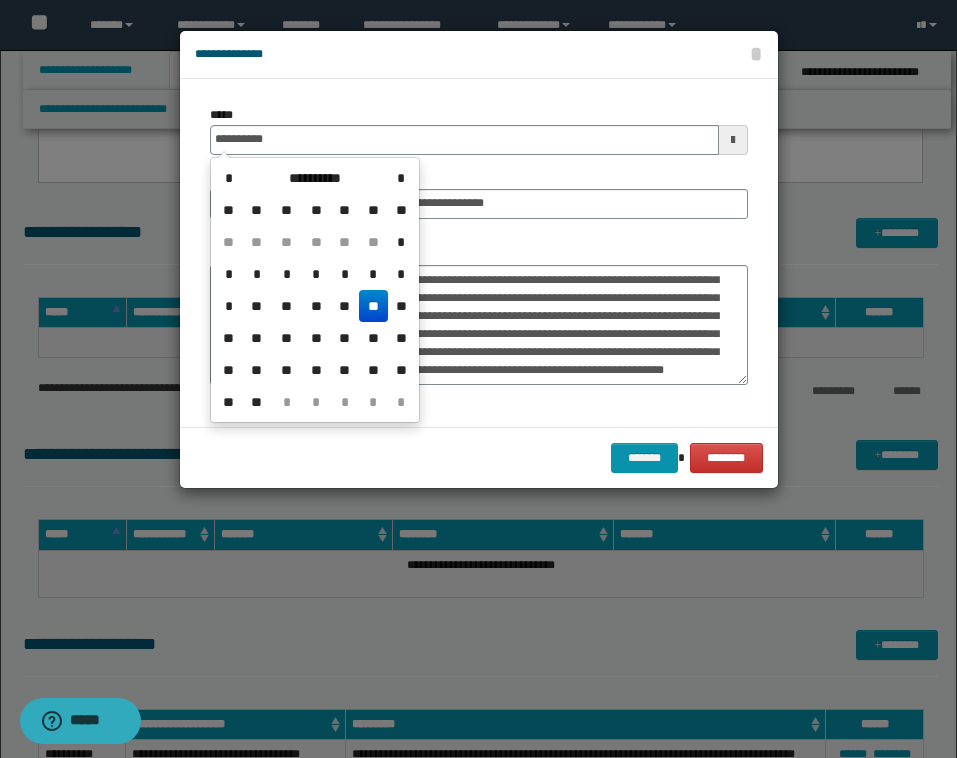 type on "**********" 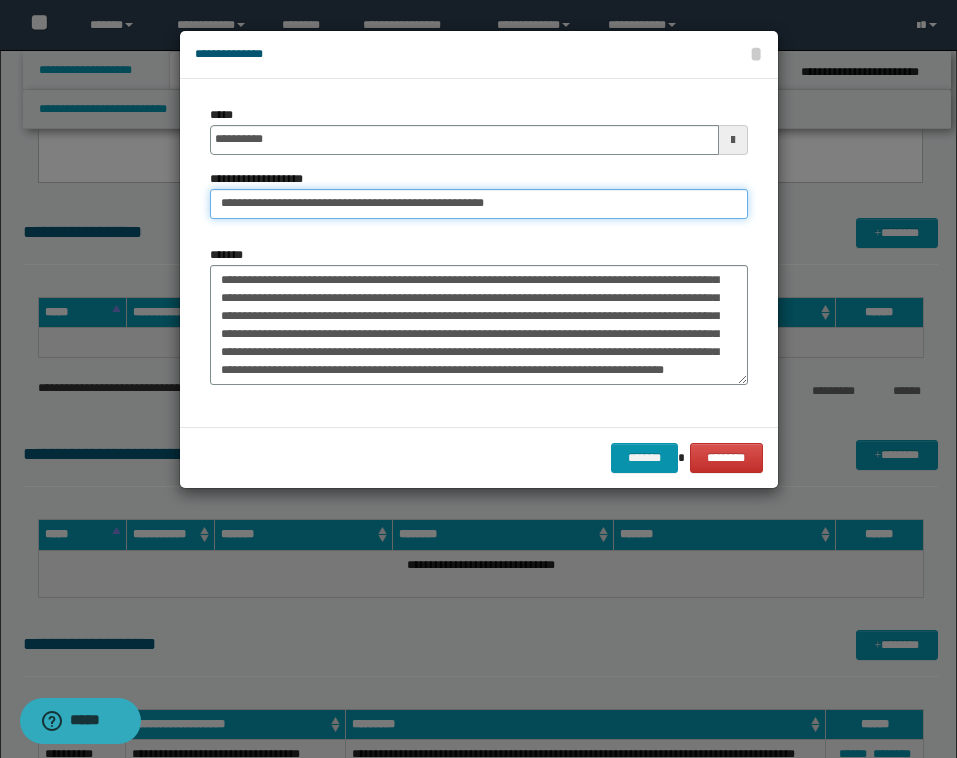 drag, startPoint x: 541, startPoint y: 206, endPoint x: 479, endPoint y: 198, distance: 62.514 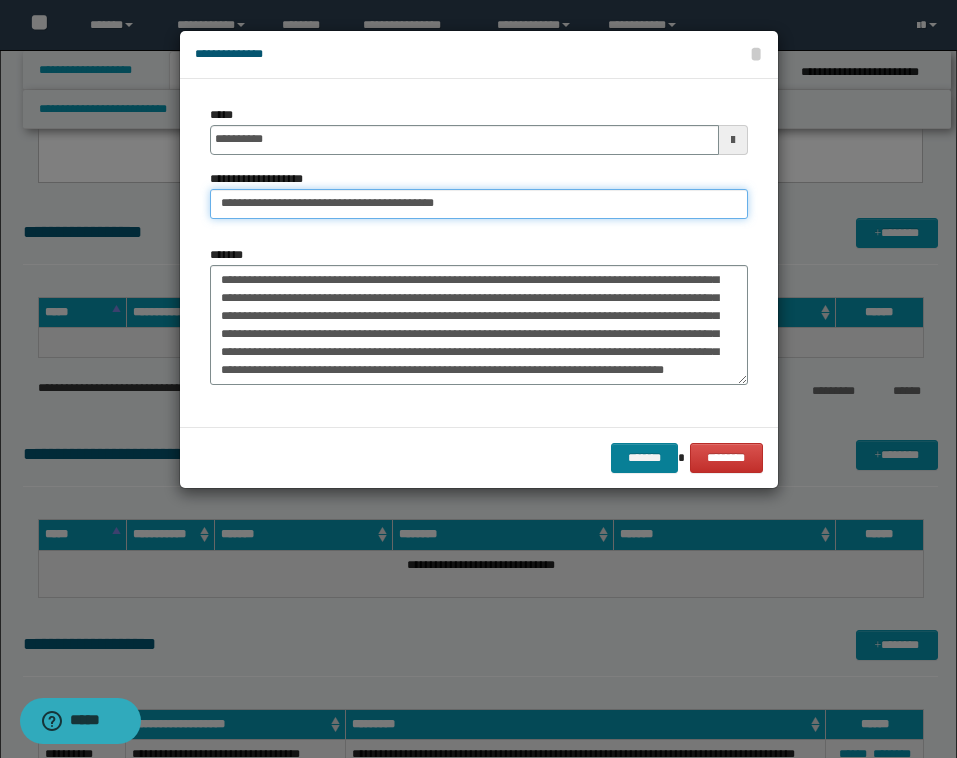 type on "**********" 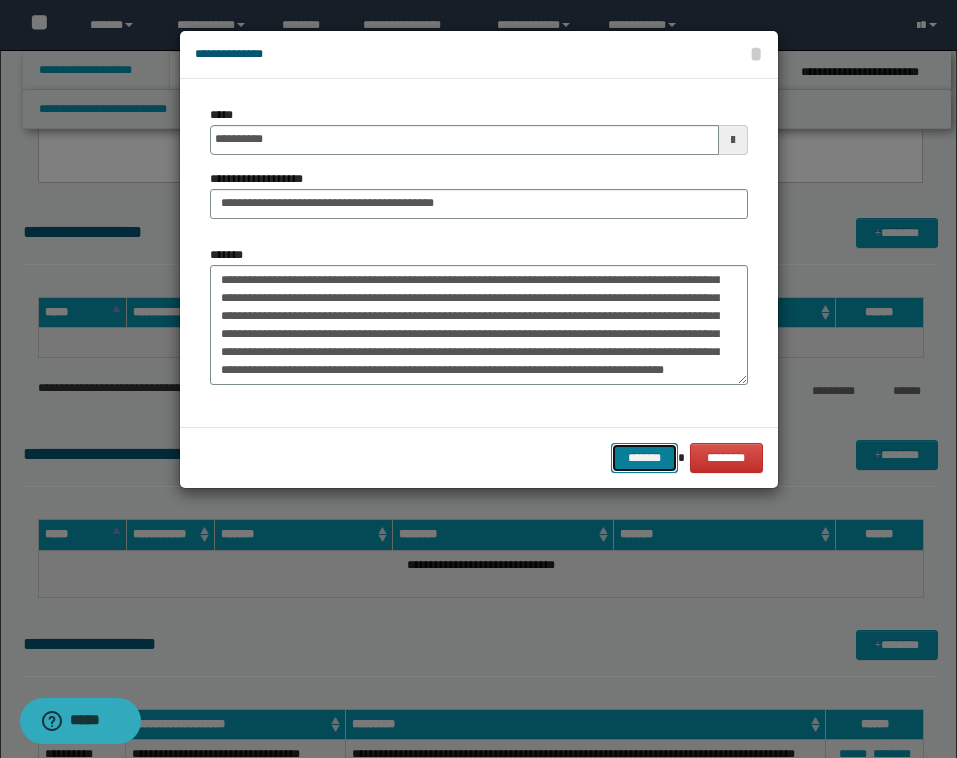 click on "*******" at bounding box center [645, 458] 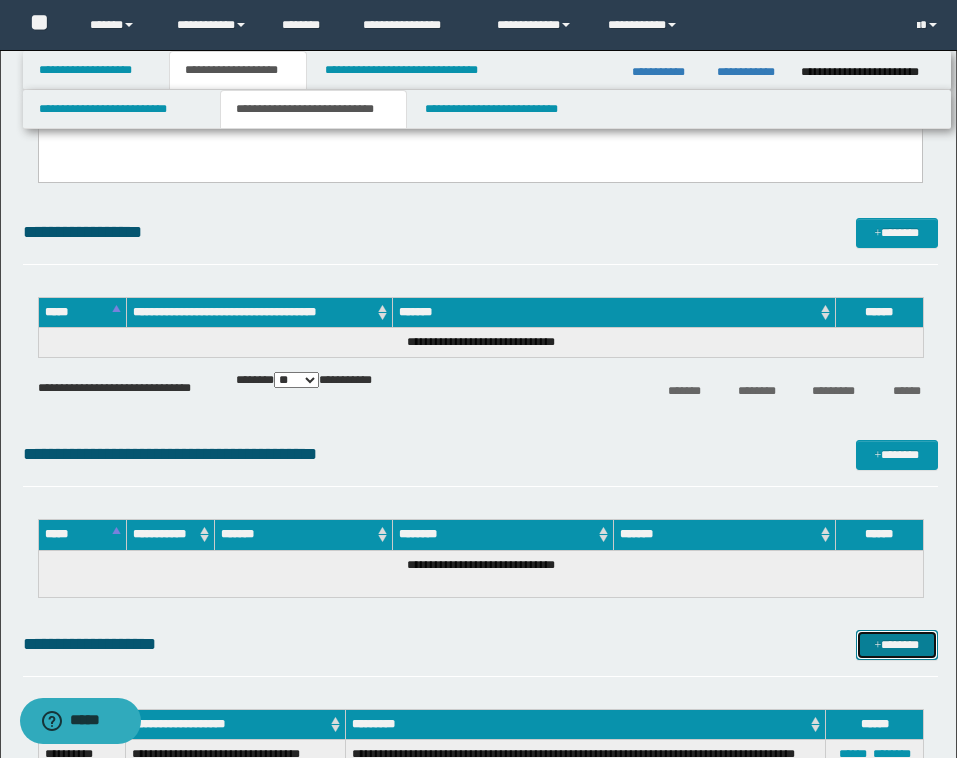 click on "*******" at bounding box center (897, 645) 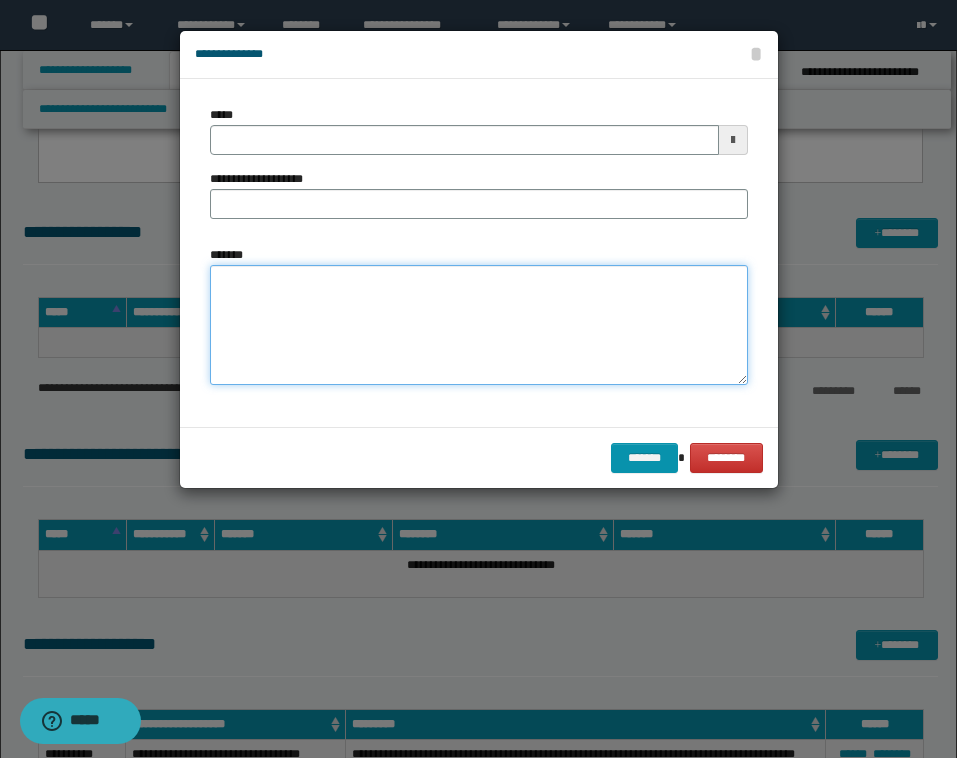 click on "*******" at bounding box center [479, 325] 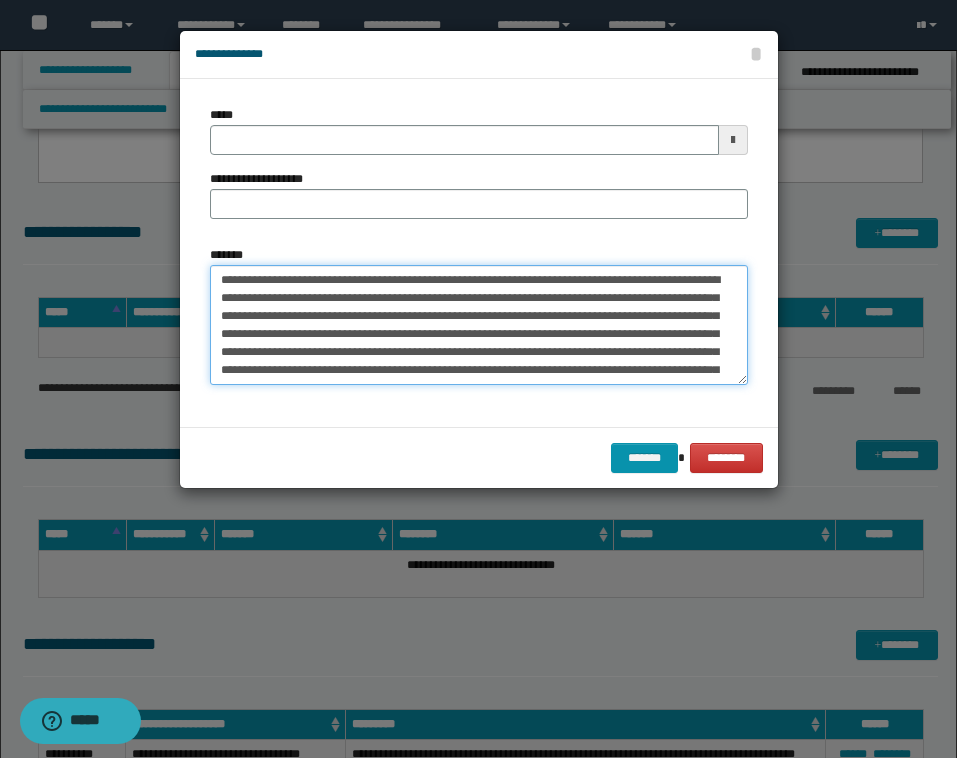 scroll, scrollTop: 227, scrollLeft: 0, axis: vertical 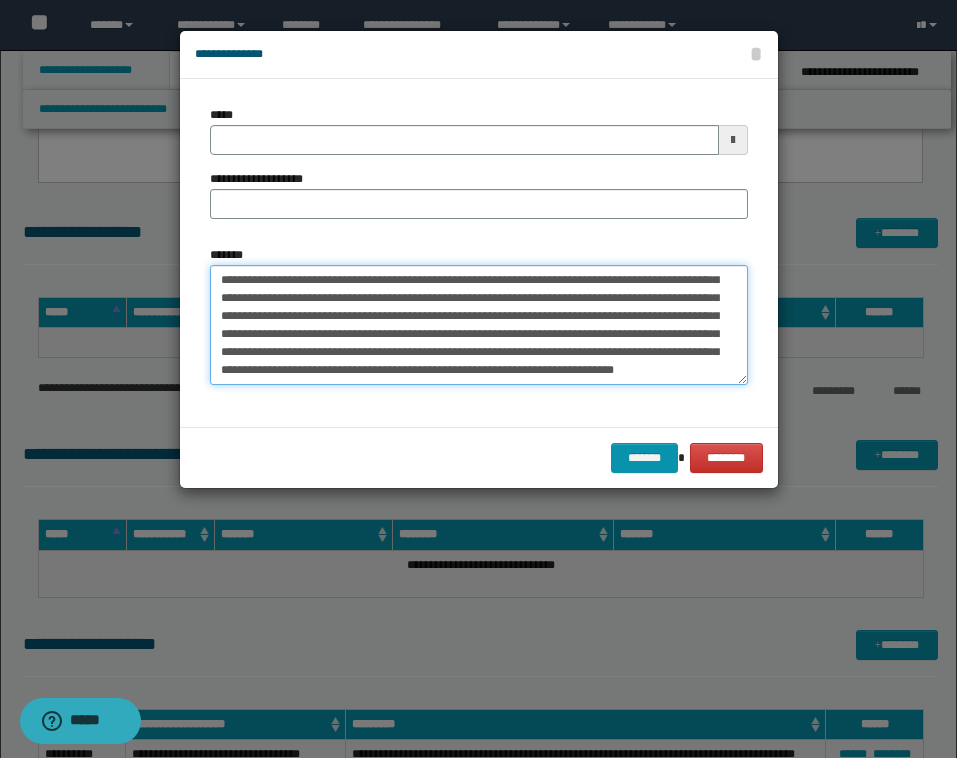 type on "**********" 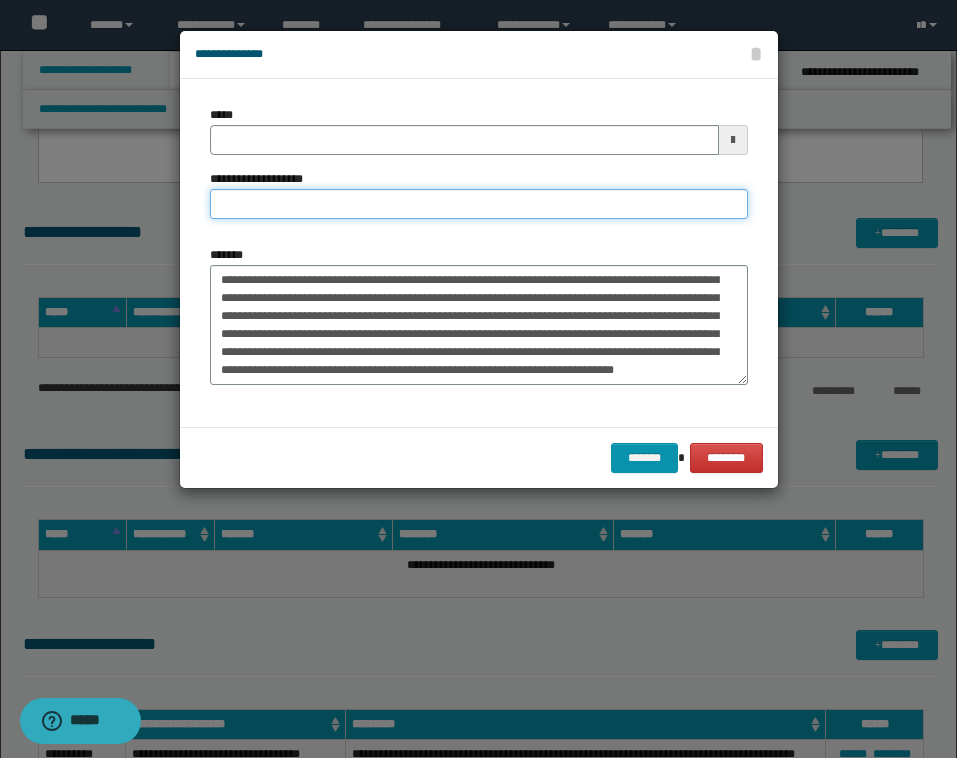 click on "**********" at bounding box center (479, 204) 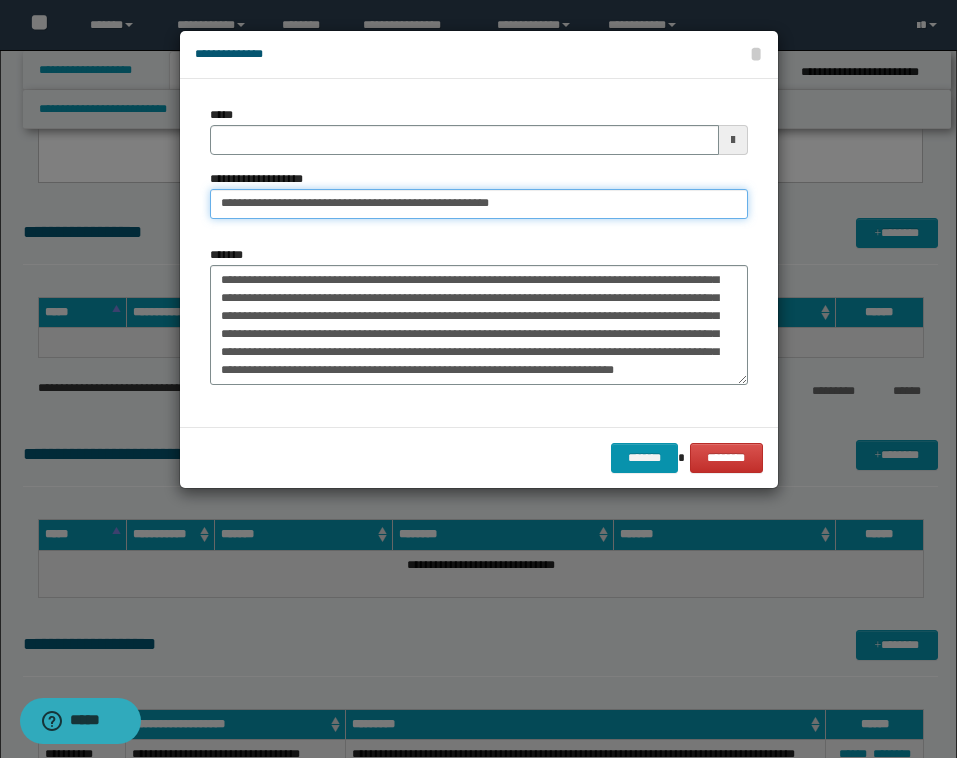 drag, startPoint x: 564, startPoint y: 202, endPoint x: 500, endPoint y: 202, distance: 64 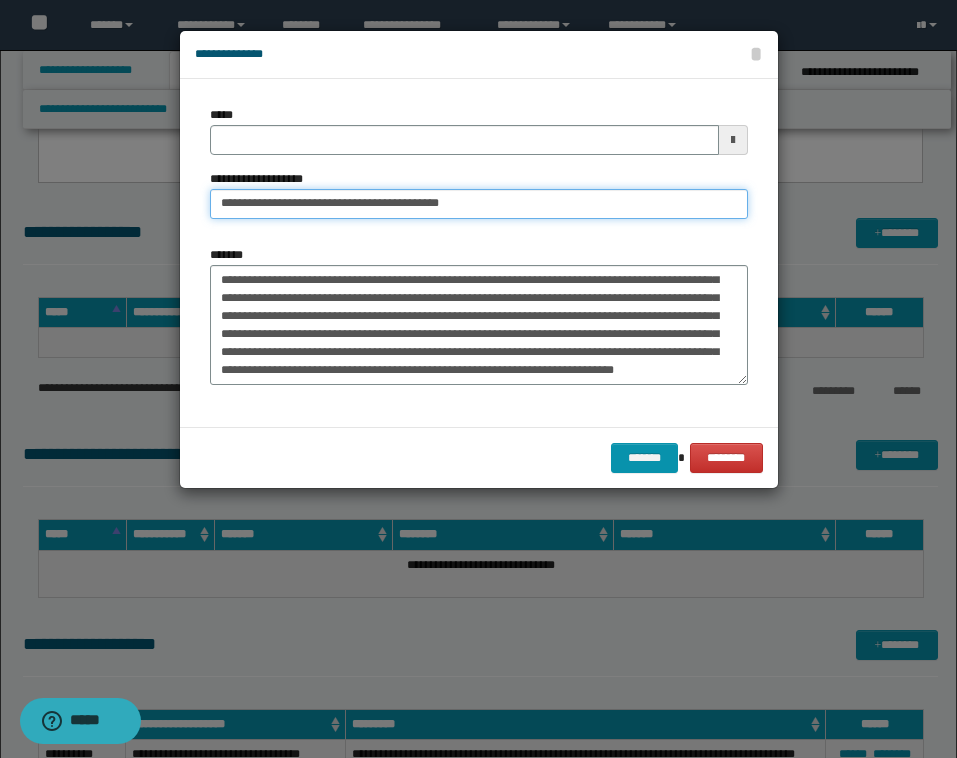 type 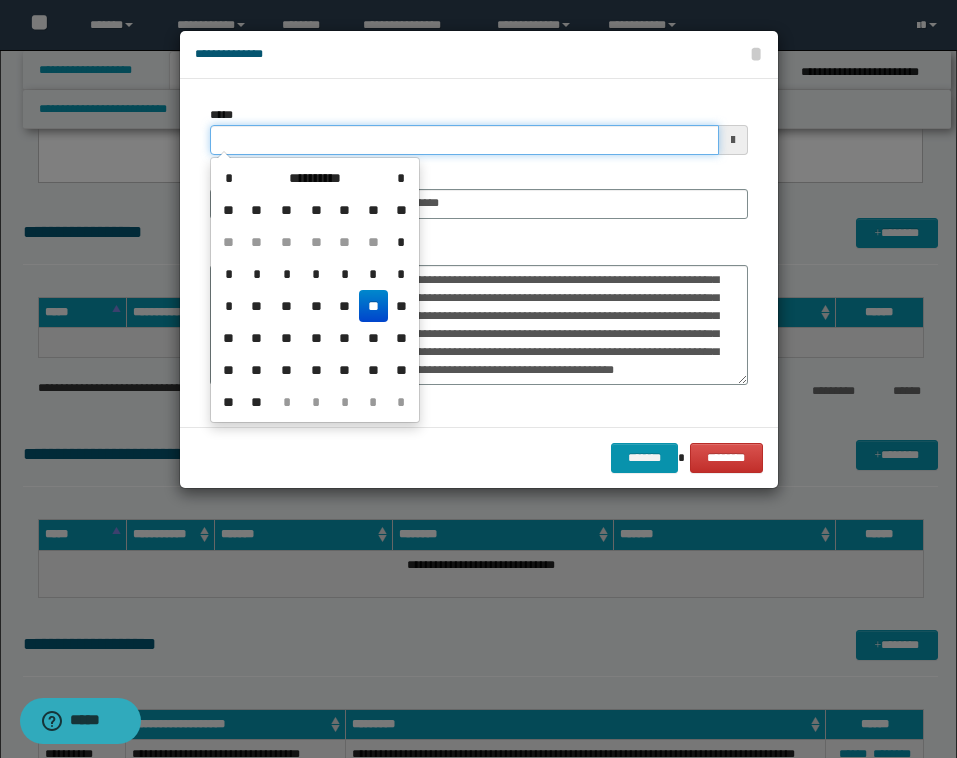 click on "*****" at bounding box center (464, 140) 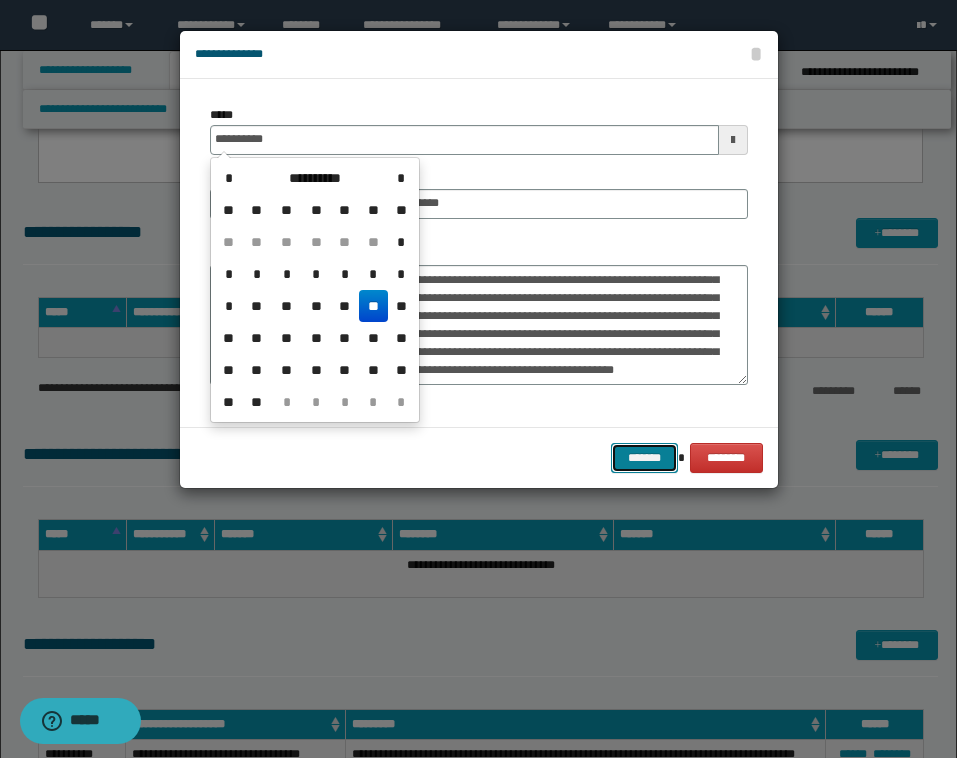 type on "**********" 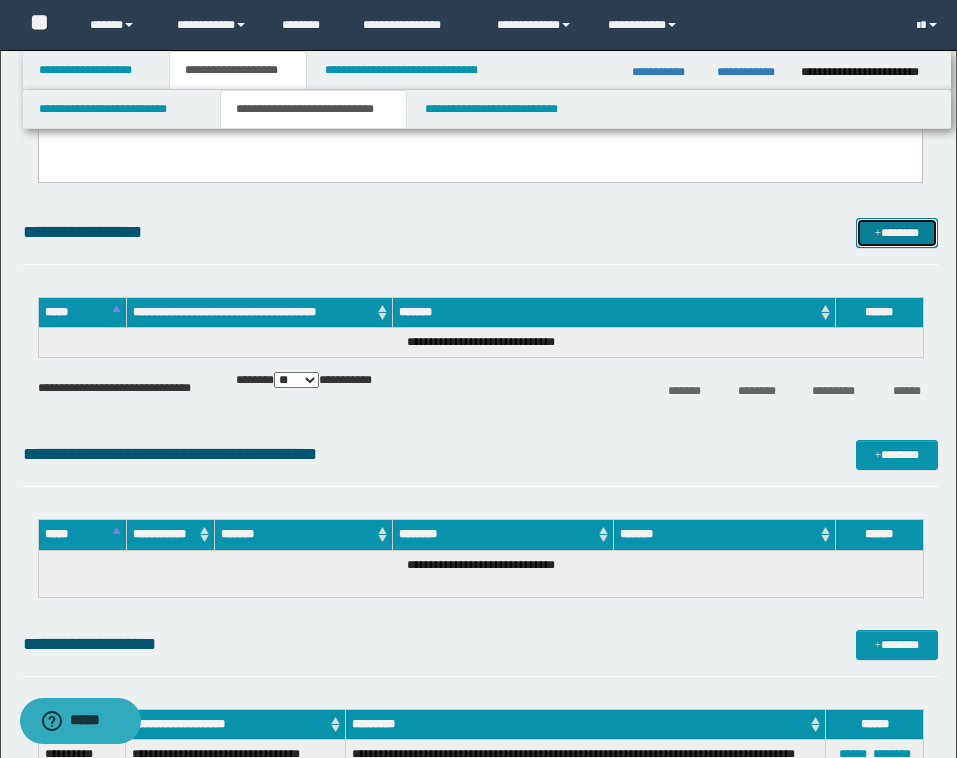 click on "*******" at bounding box center (897, 233) 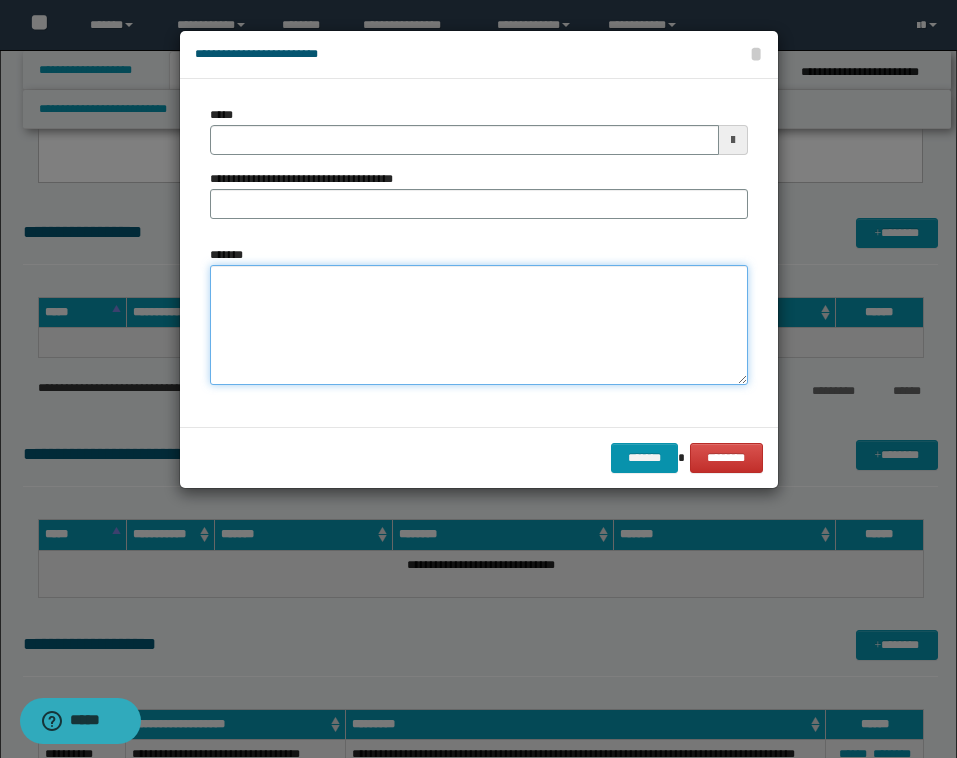 click on "*******" at bounding box center [479, 325] 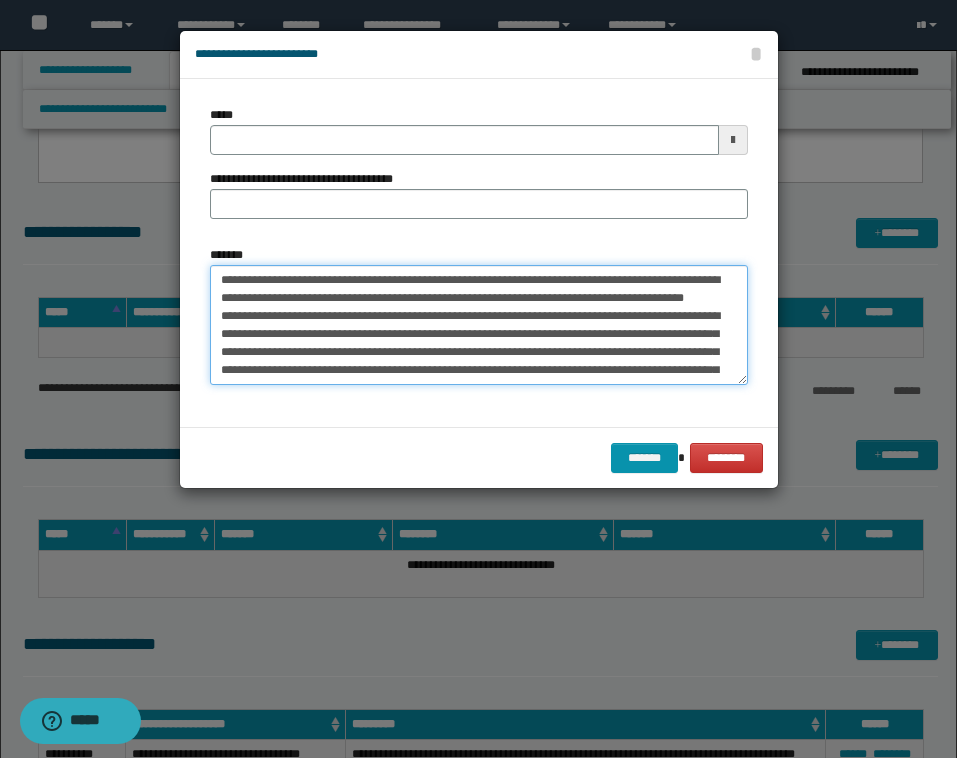 scroll, scrollTop: 587, scrollLeft: 0, axis: vertical 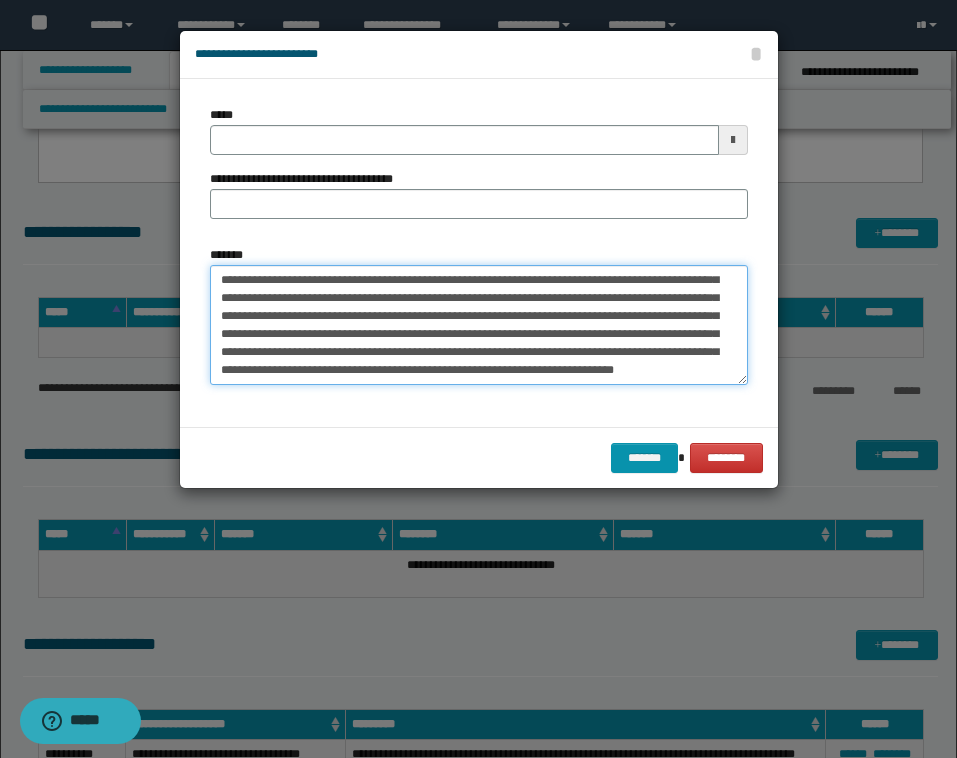 type on "**********" 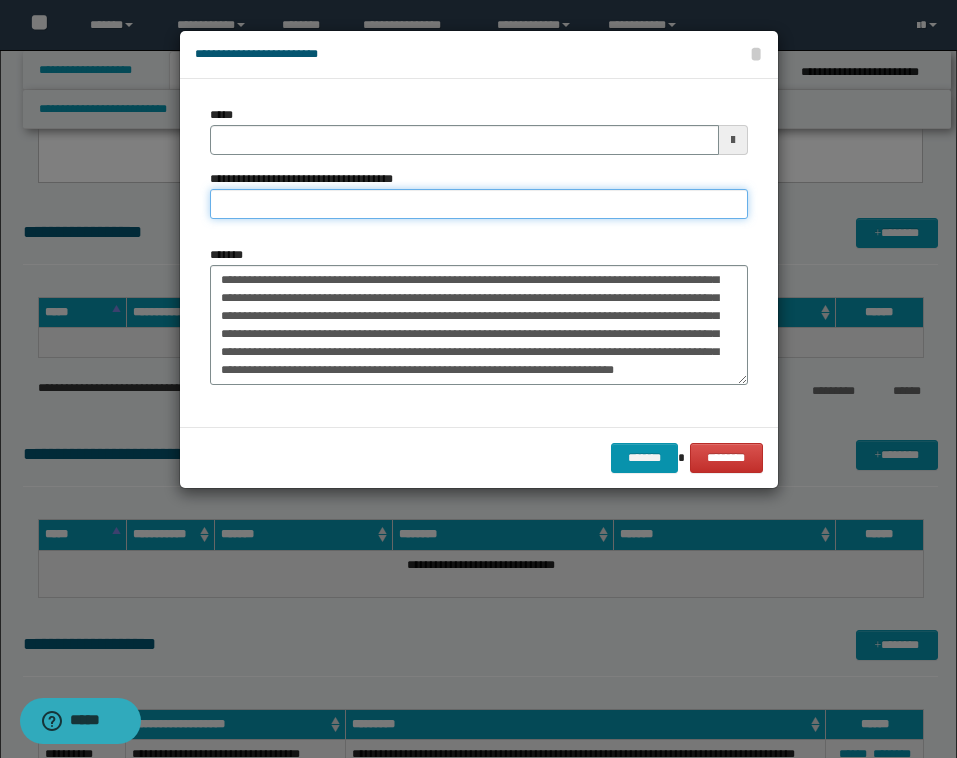 click on "**********" at bounding box center [479, 204] 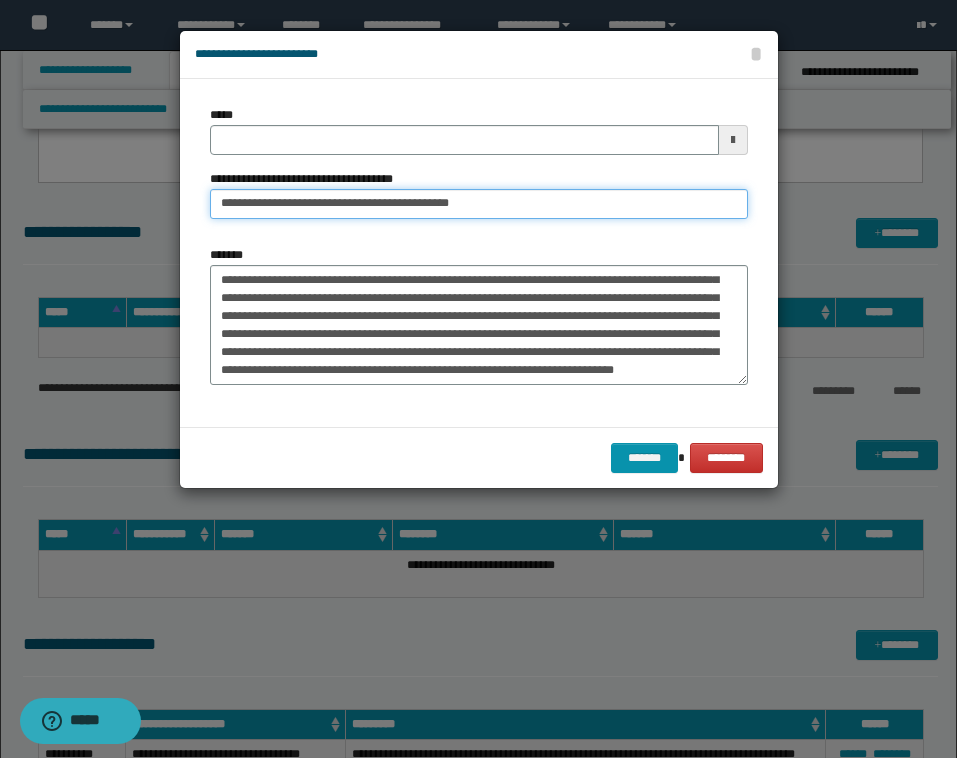 type 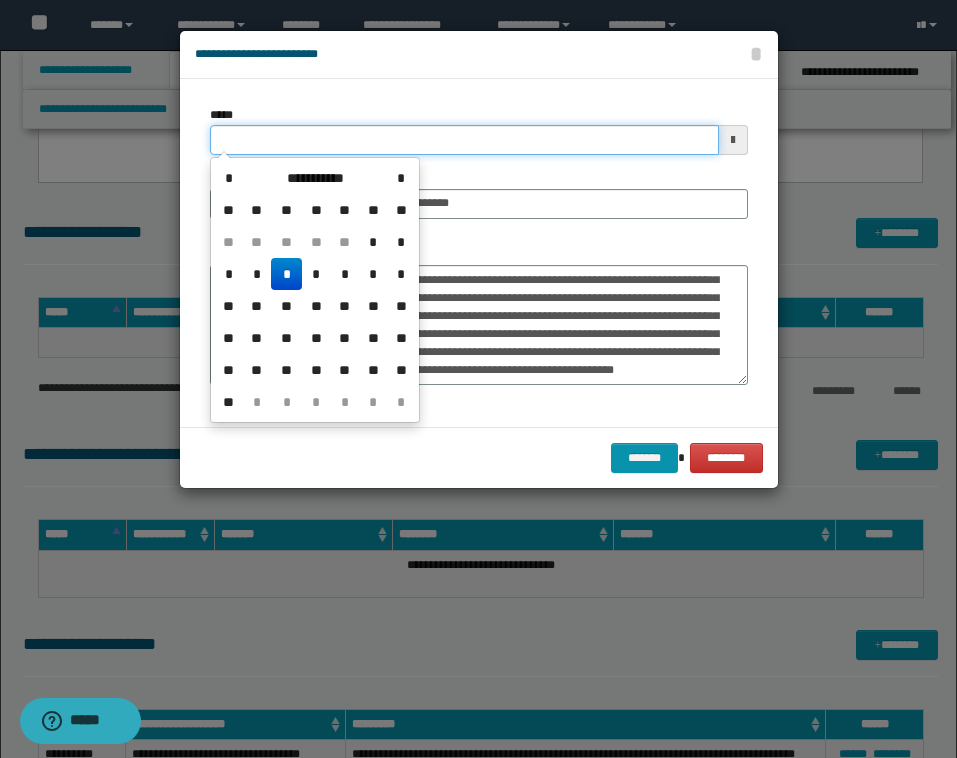 click on "*****" at bounding box center (464, 140) 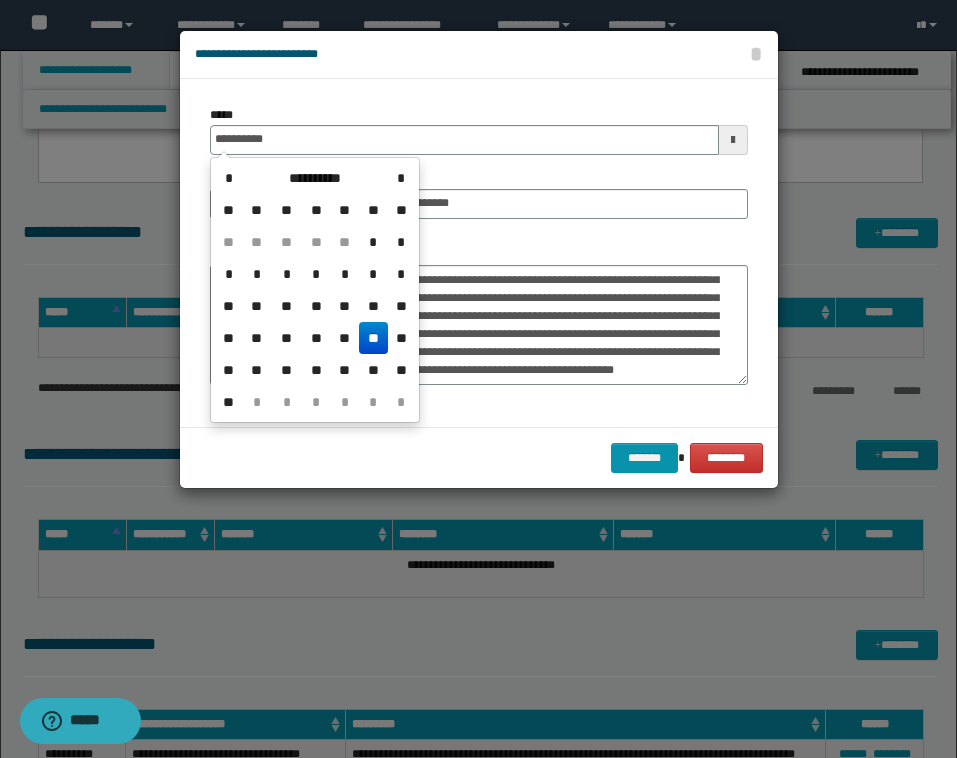 type on "**********" 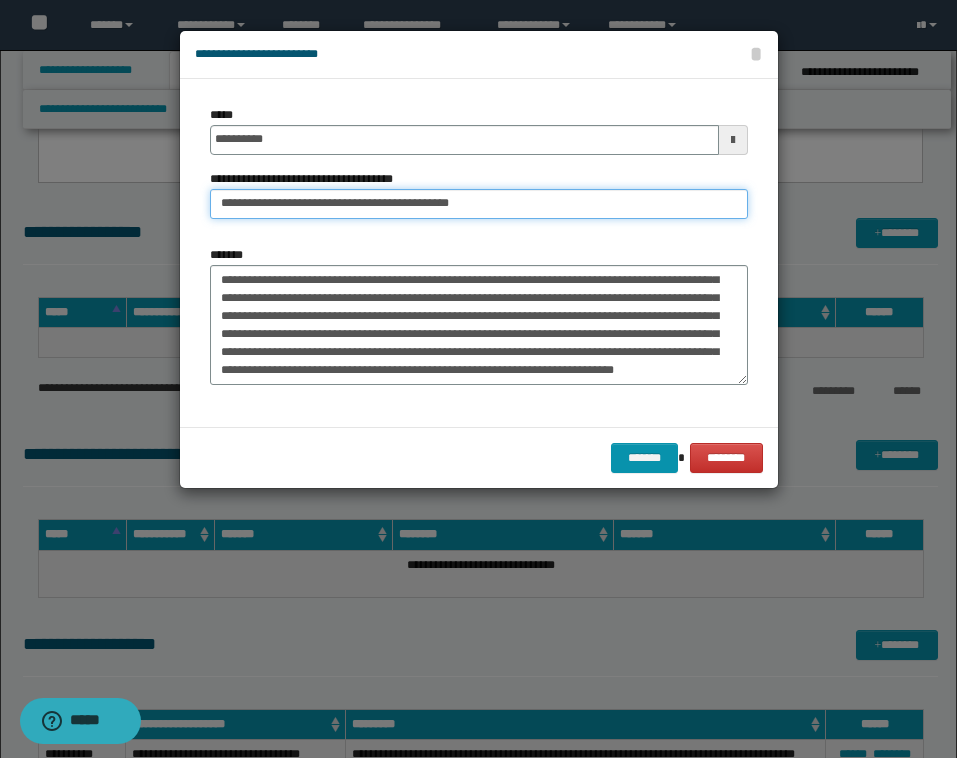 drag, startPoint x: 475, startPoint y: 203, endPoint x: 408, endPoint y: 206, distance: 67.06713 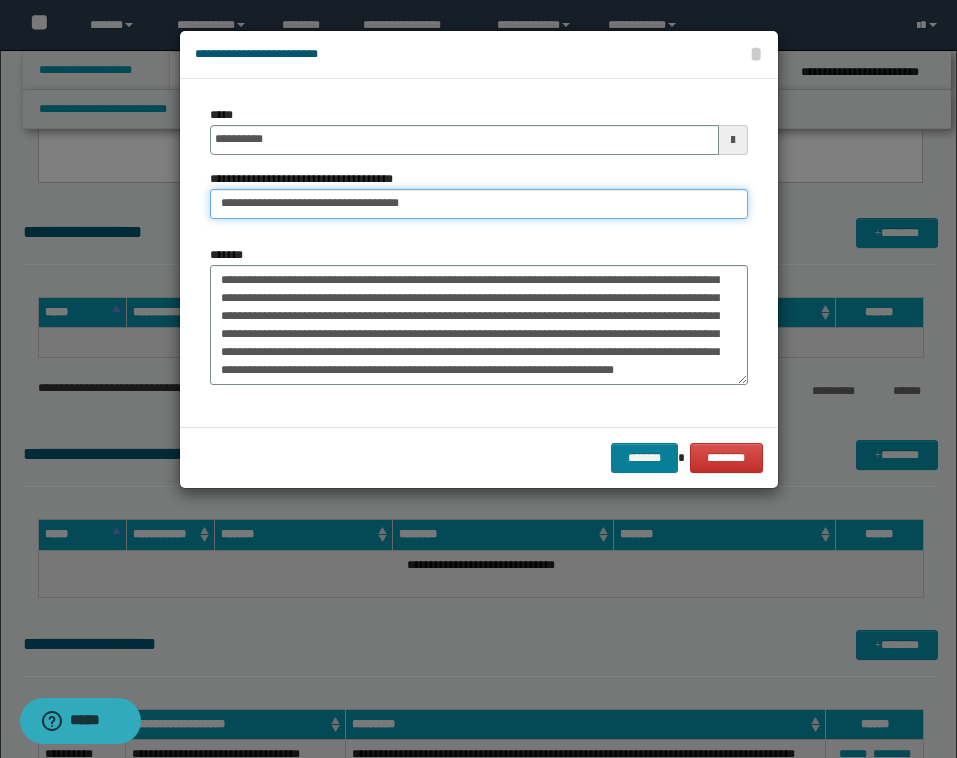 type on "**********" 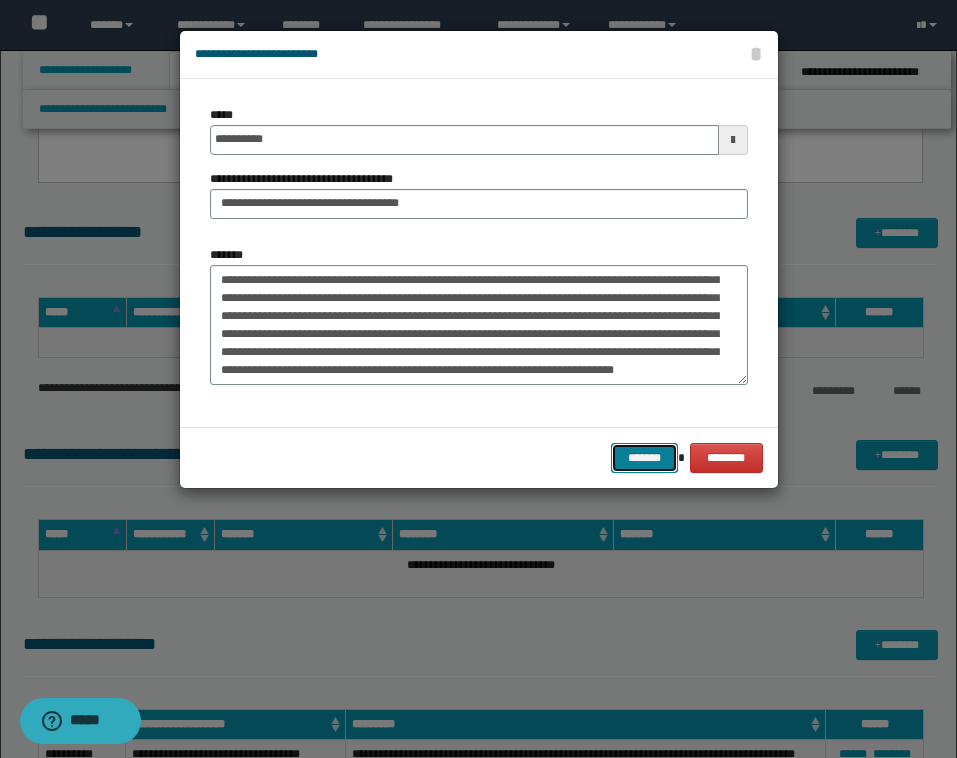 click on "*******" at bounding box center (645, 458) 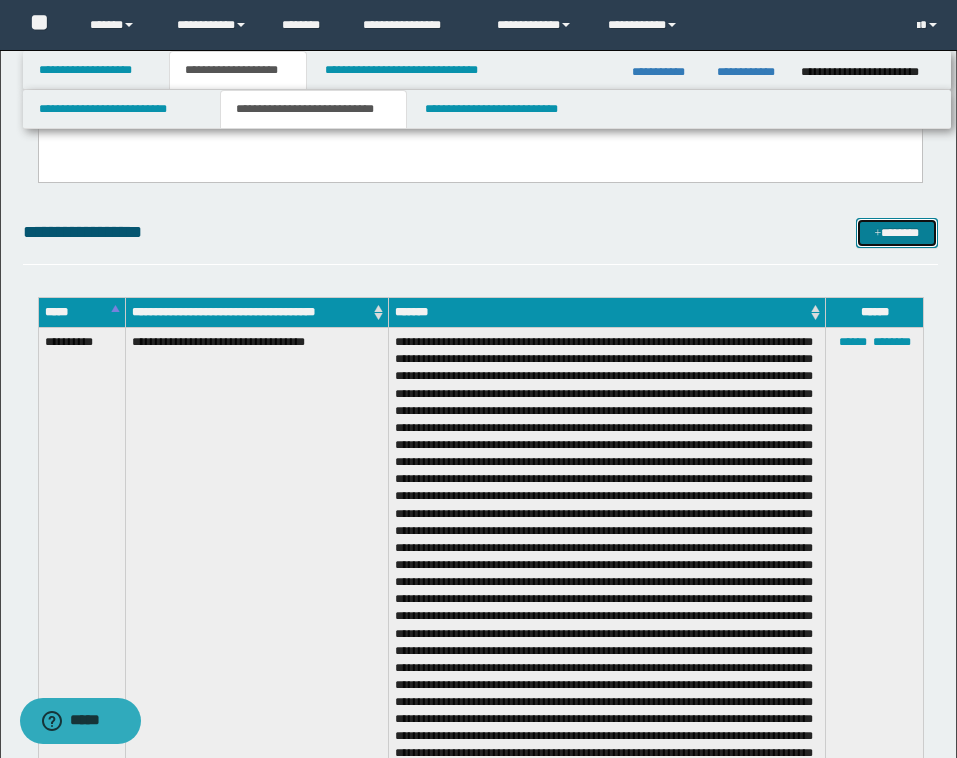 click on "*******" at bounding box center (897, 233) 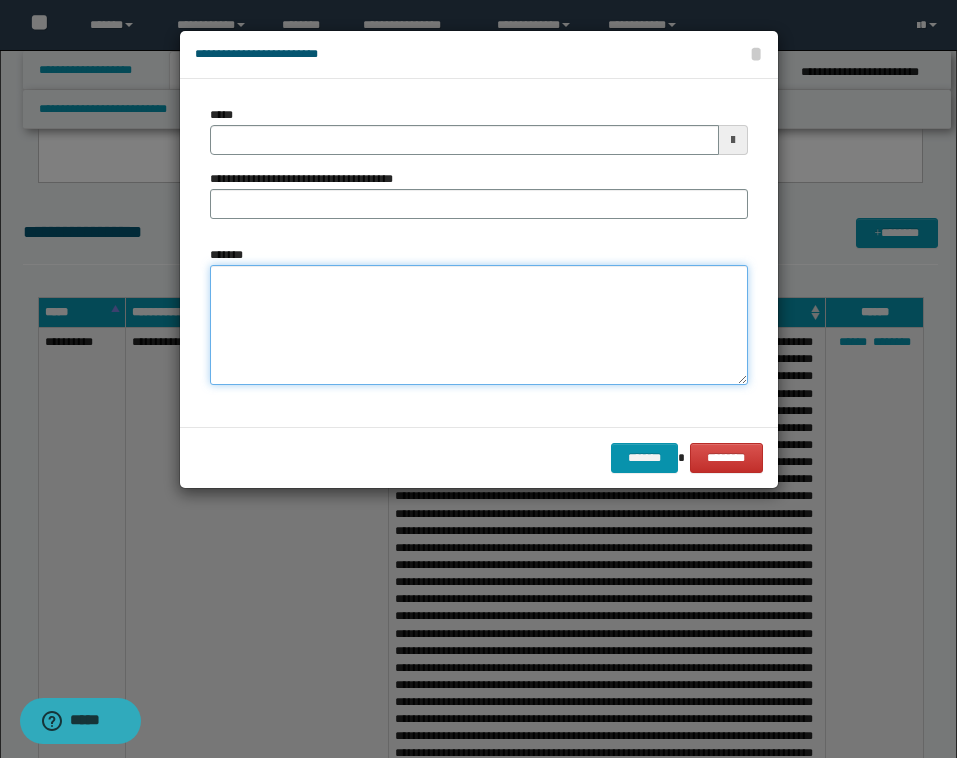 click on "*******" at bounding box center [479, 325] 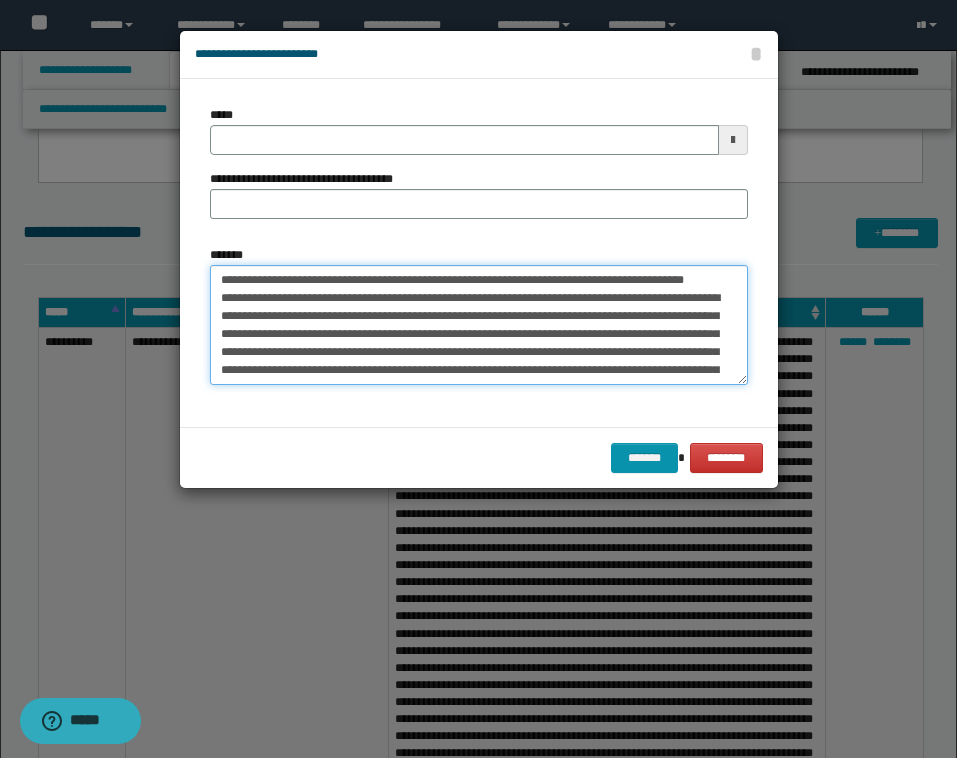scroll, scrollTop: 155, scrollLeft: 0, axis: vertical 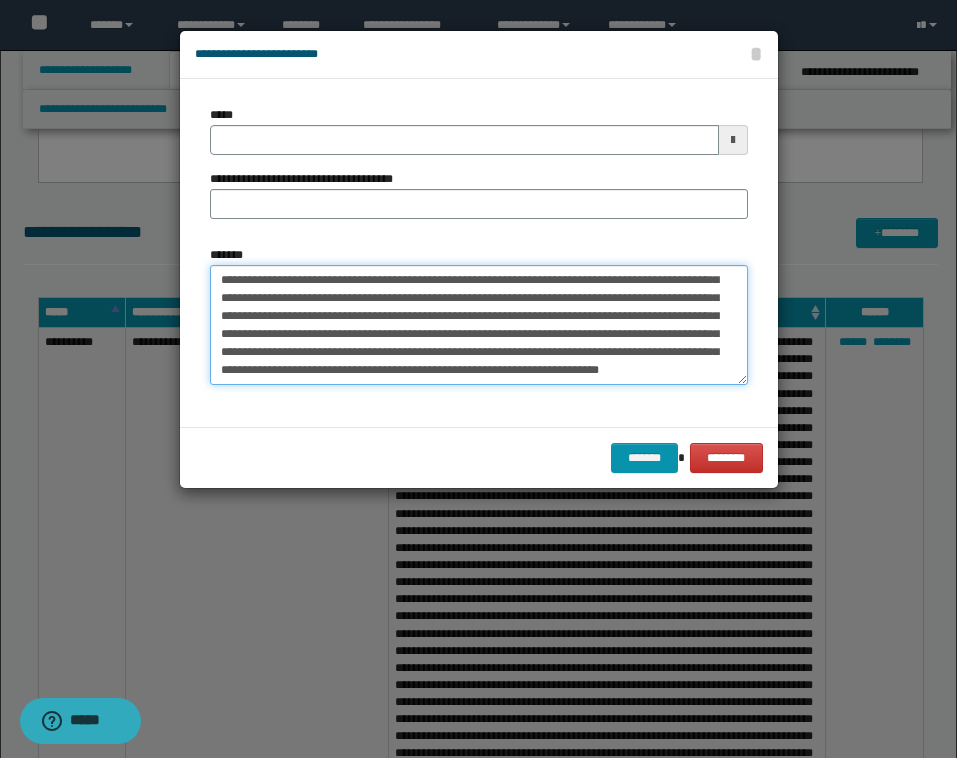 type on "**********" 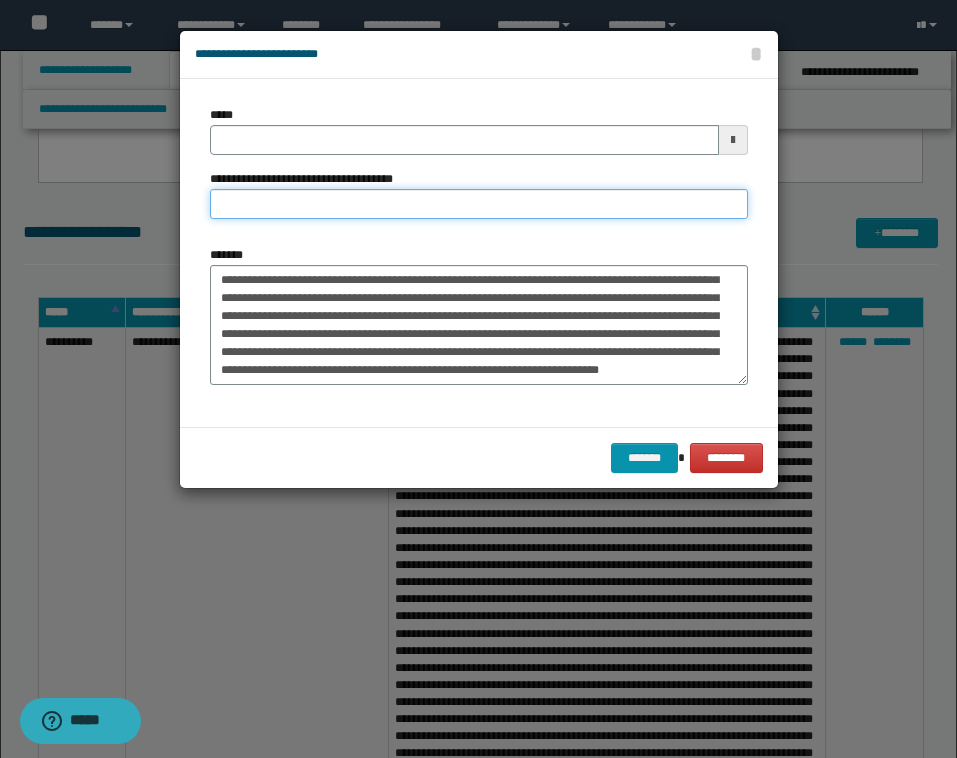 click on "**********" at bounding box center (479, 204) 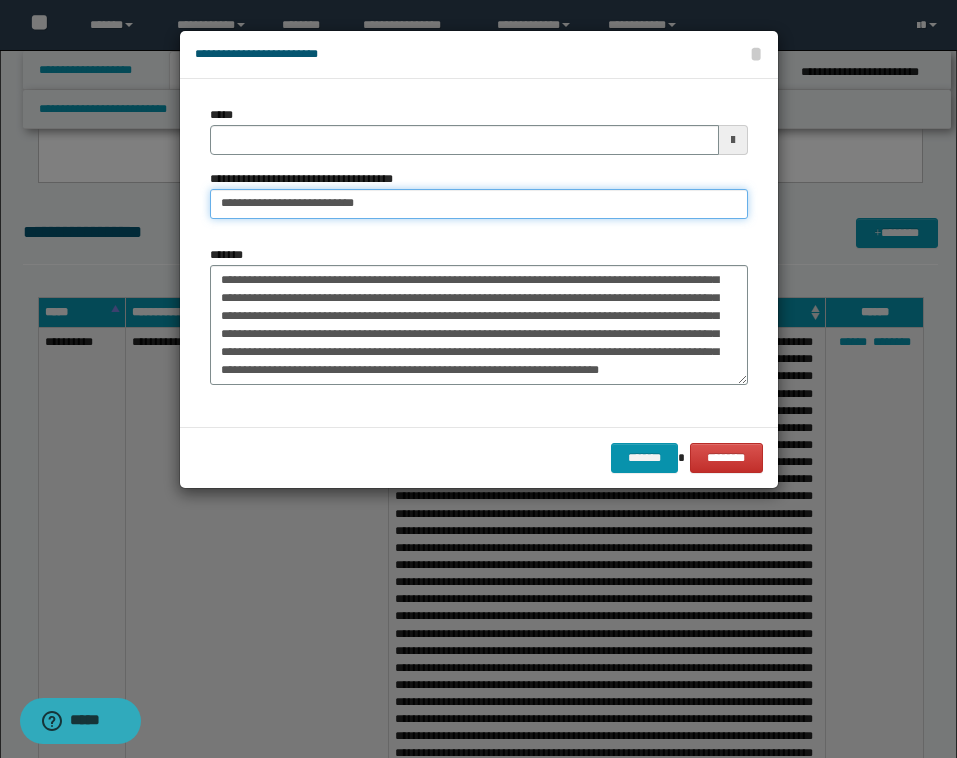 type 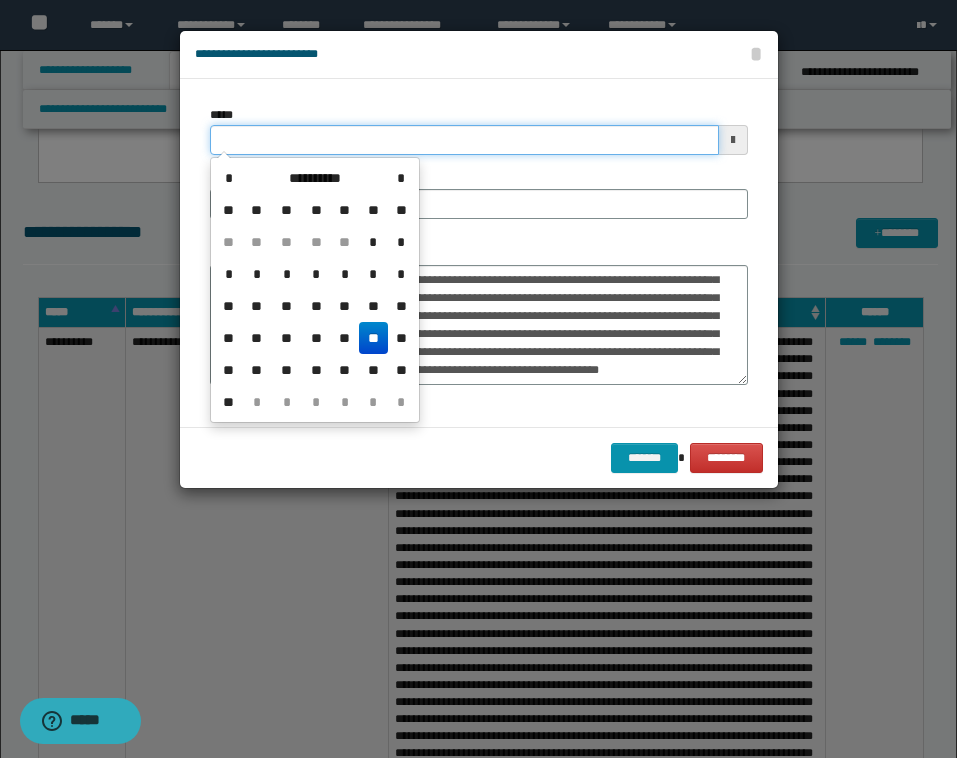 click on "*****" at bounding box center (464, 140) 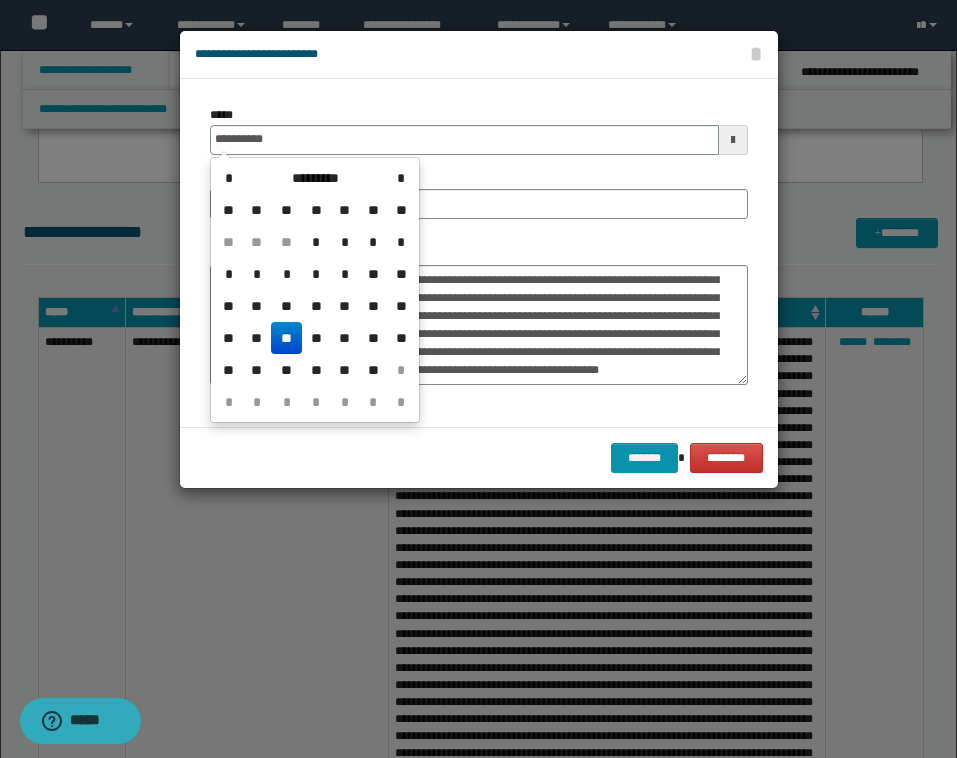 type on "**********" 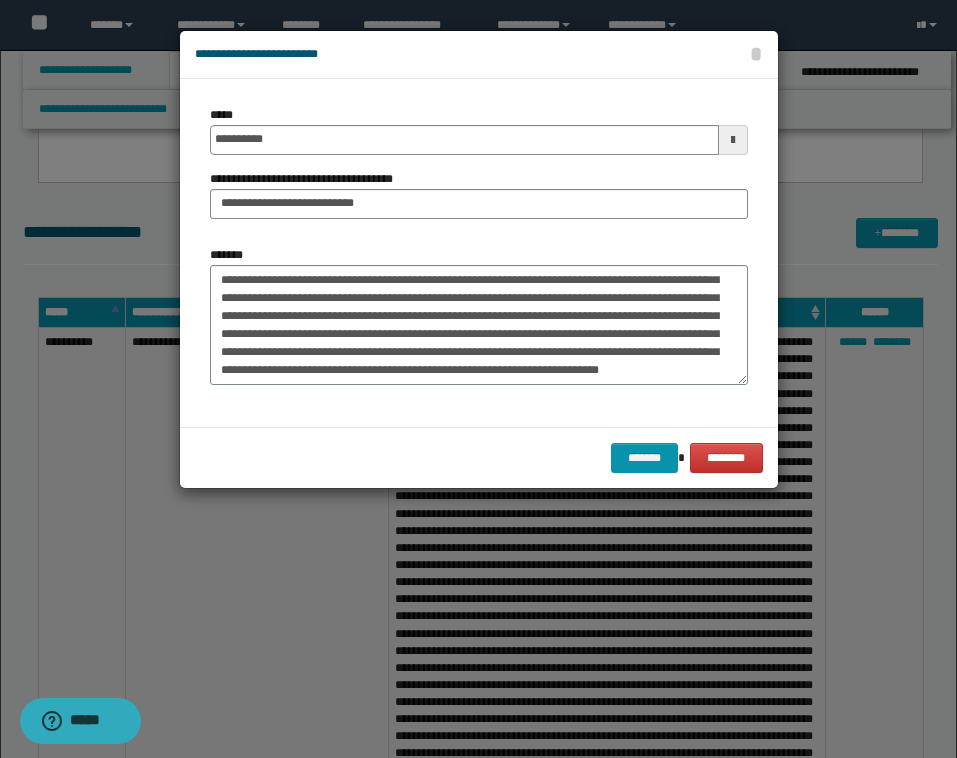 click on "**********" at bounding box center [479, 170] 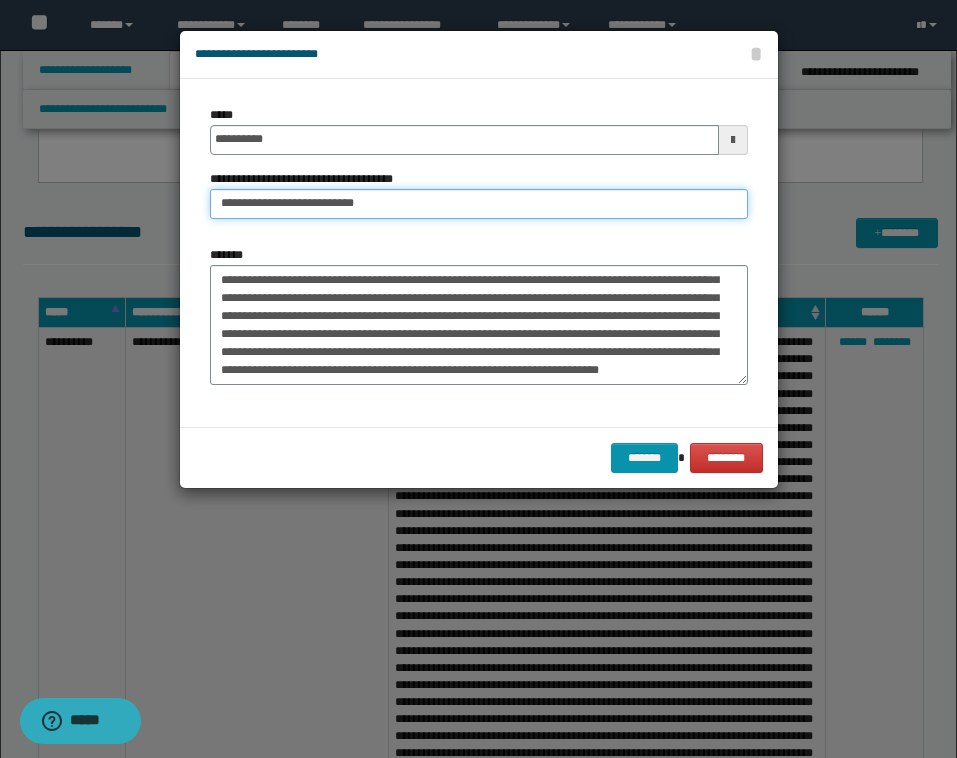 drag, startPoint x: 389, startPoint y: 208, endPoint x: 324, endPoint y: 207, distance: 65.00769 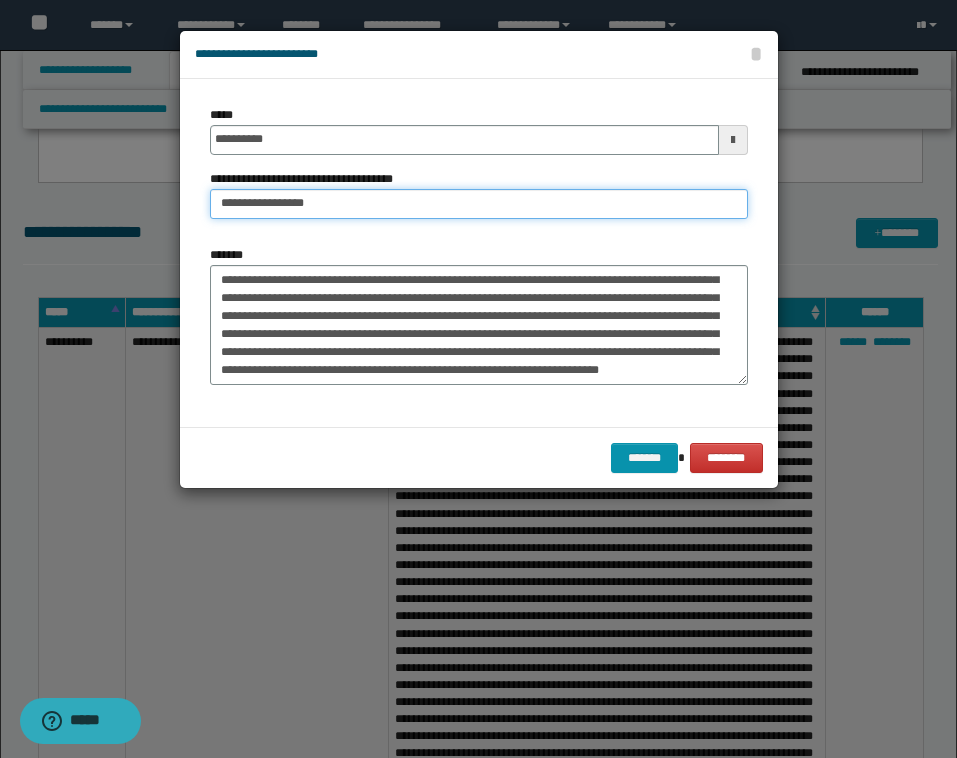 type on "**********" 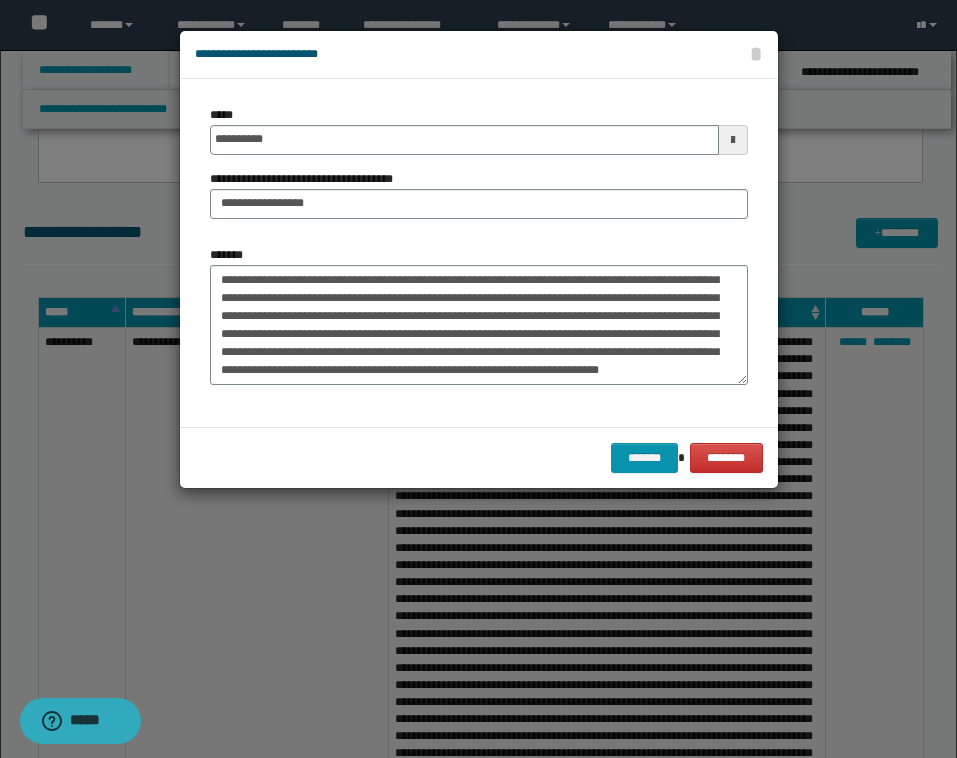 click on "**********" at bounding box center [479, 253] 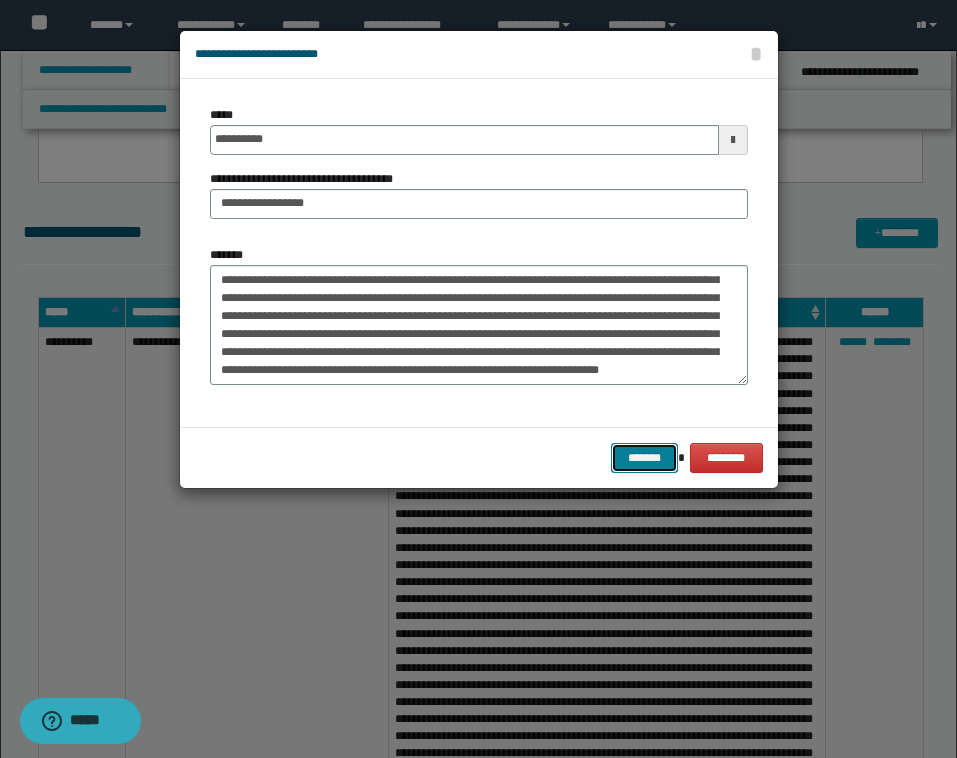 click on "*******" at bounding box center [645, 458] 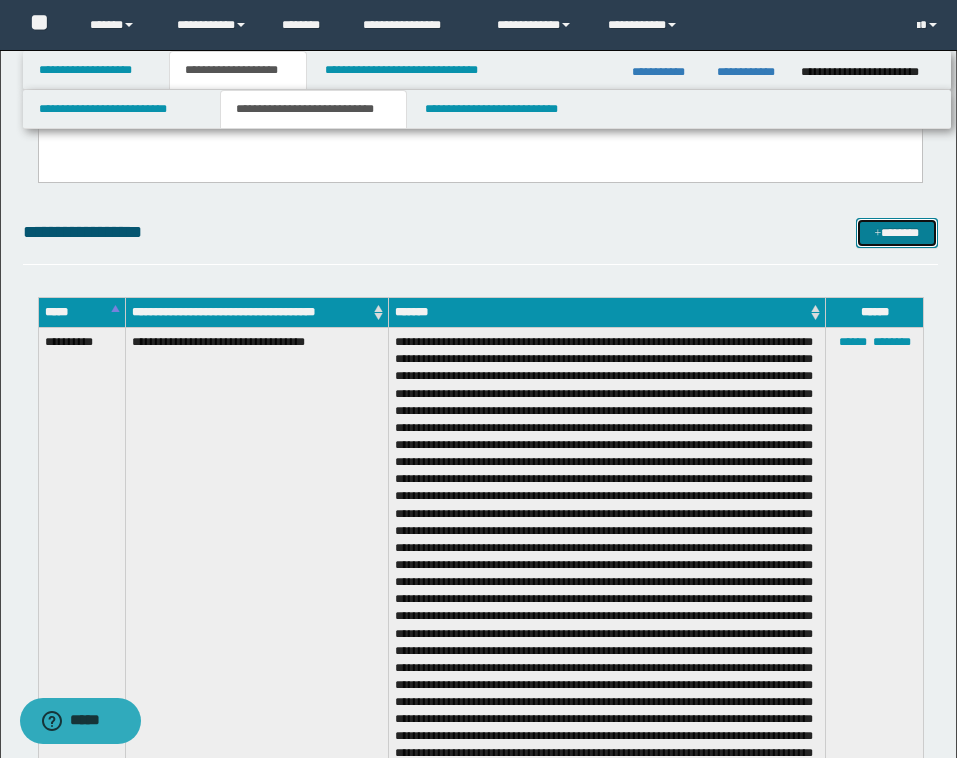 click on "*******" at bounding box center [897, 233] 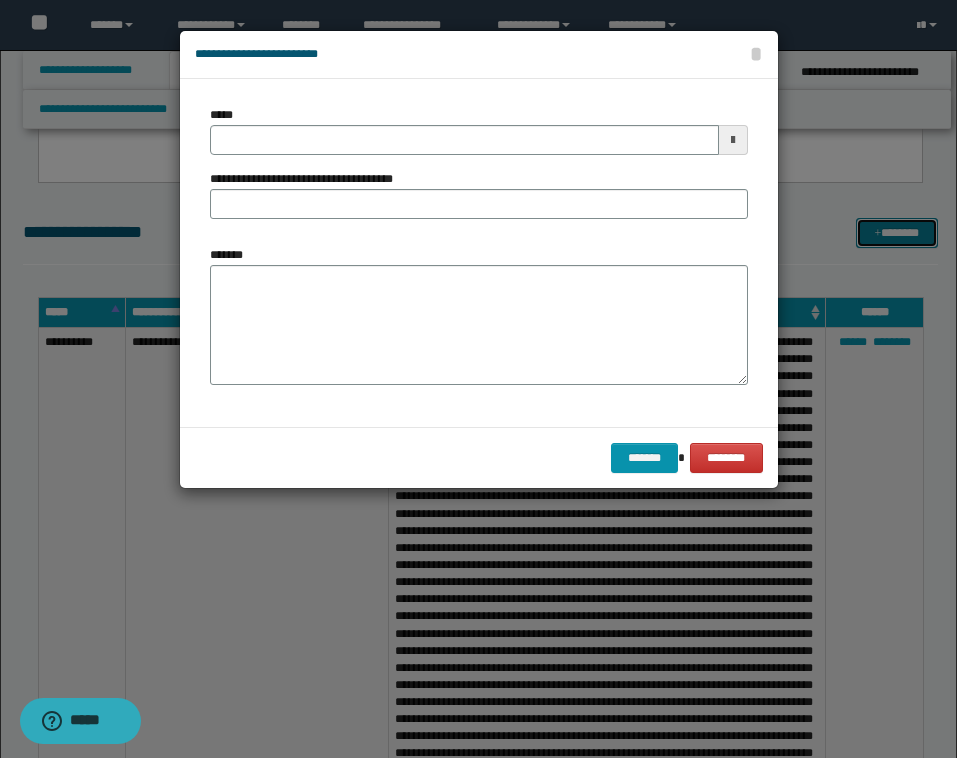 scroll, scrollTop: 0, scrollLeft: 0, axis: both 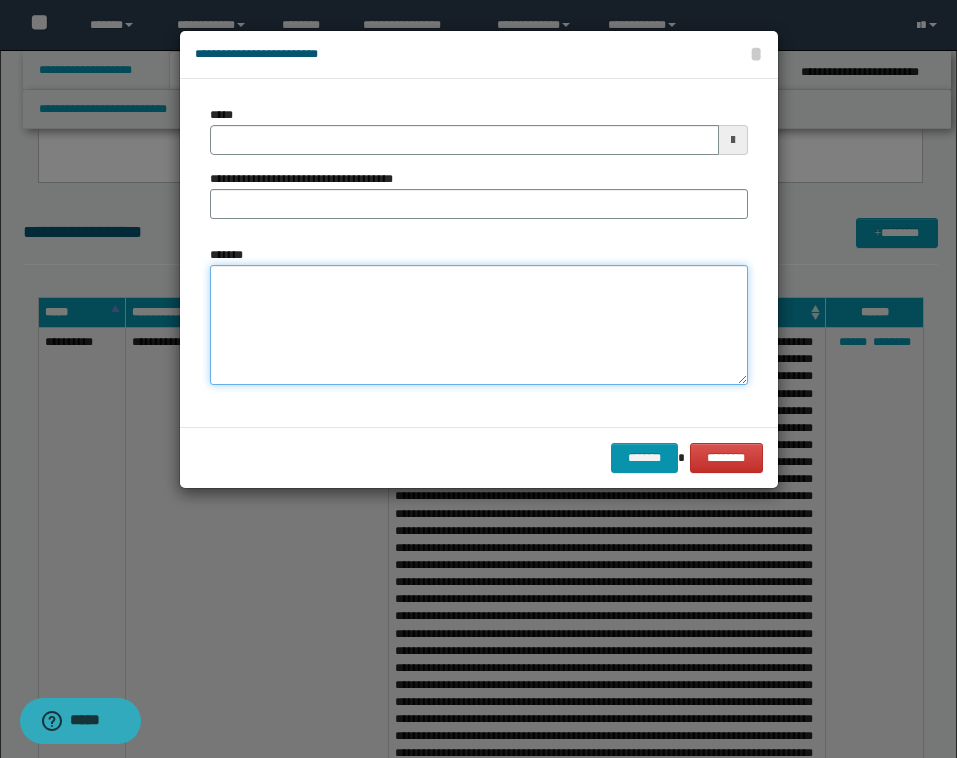 click on "*******" at bounding box center (479, 325) 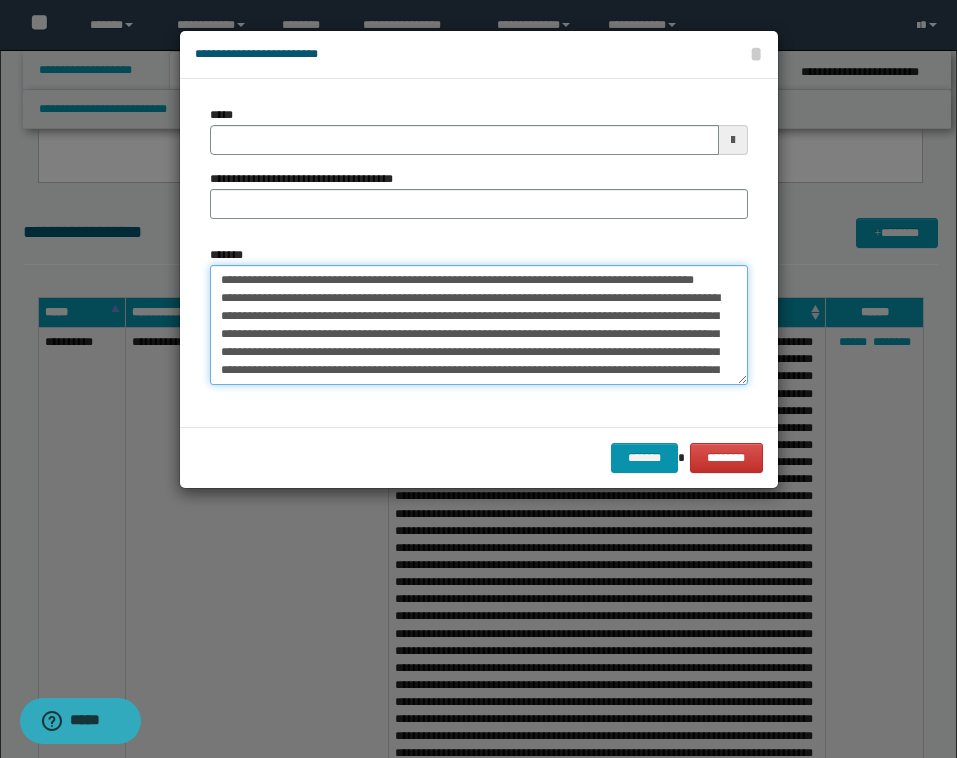 scroll, scrollTop: 677, scrollLeft: 0, axis: vertical 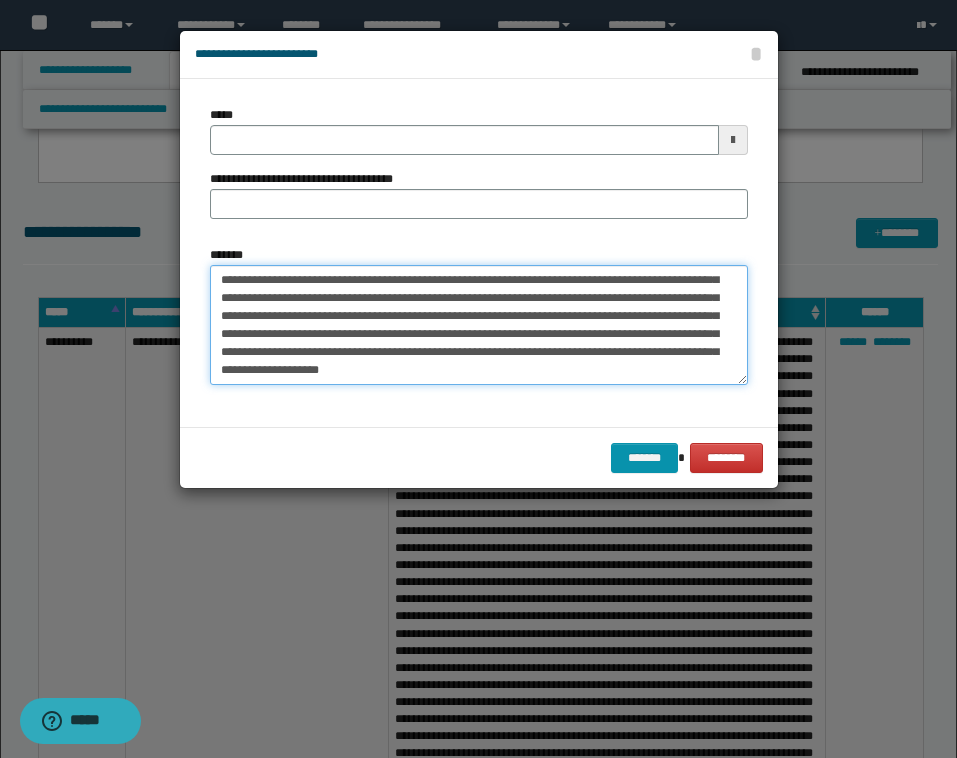 type on "**********" 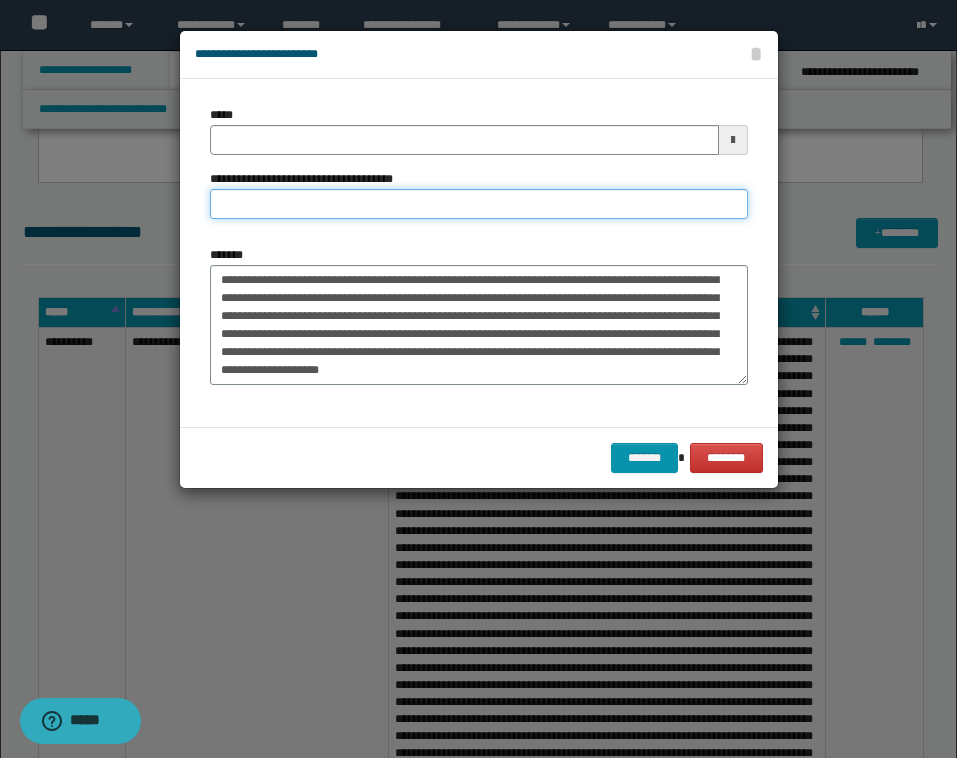 click on "**********" at bounding box center [479, 204] 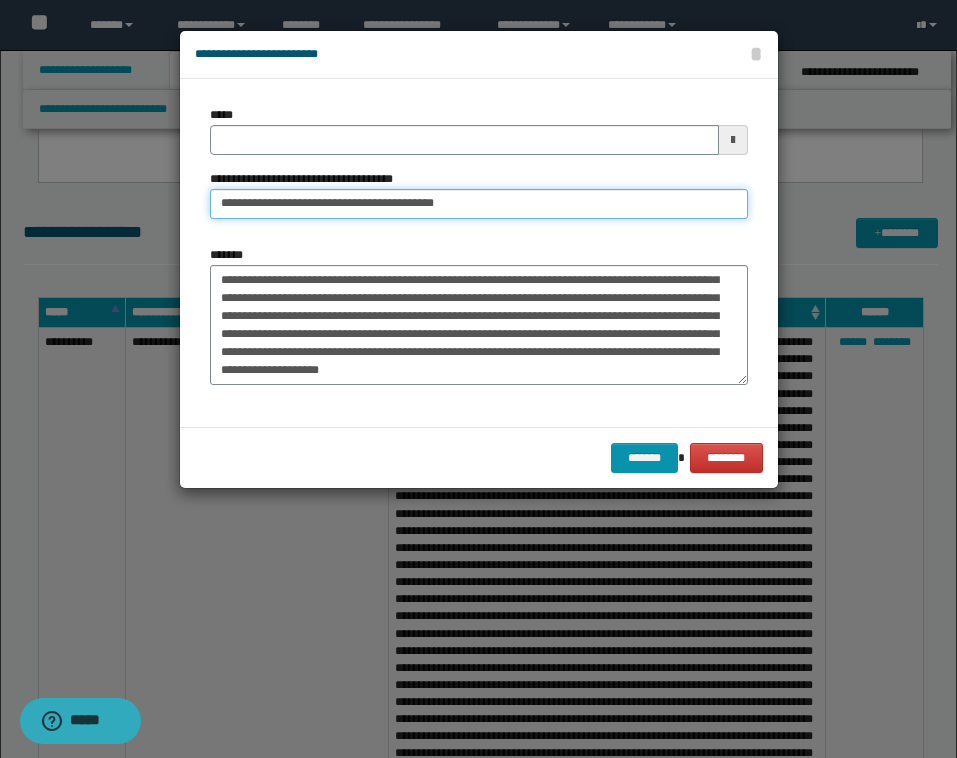 type 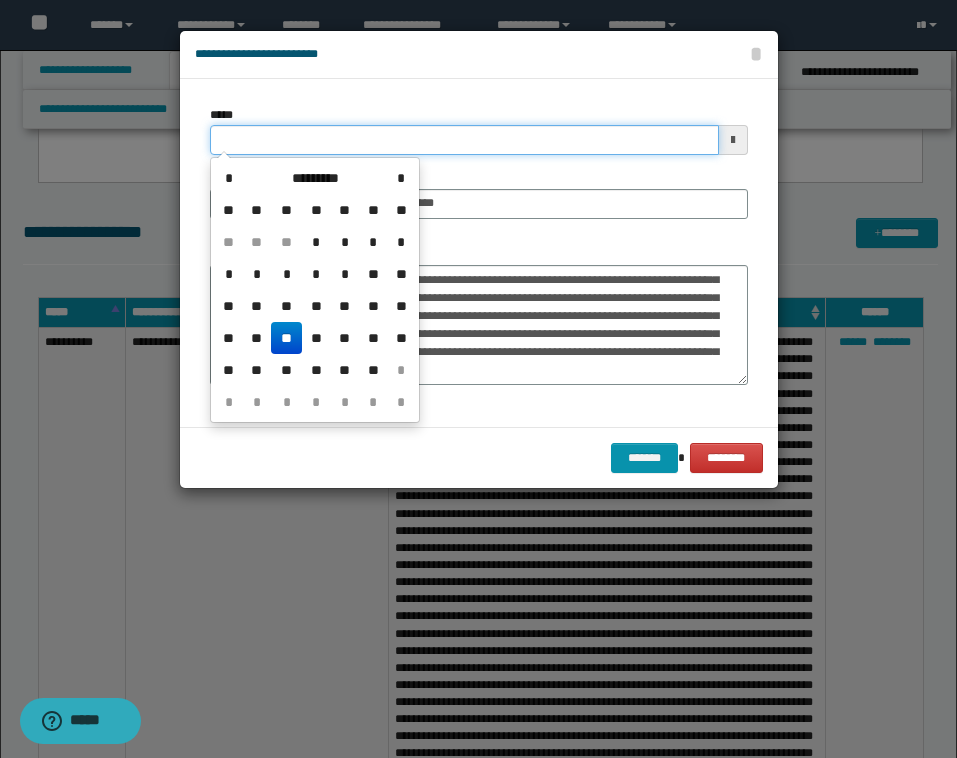 click on "*****" at bounding box center [464, 140] 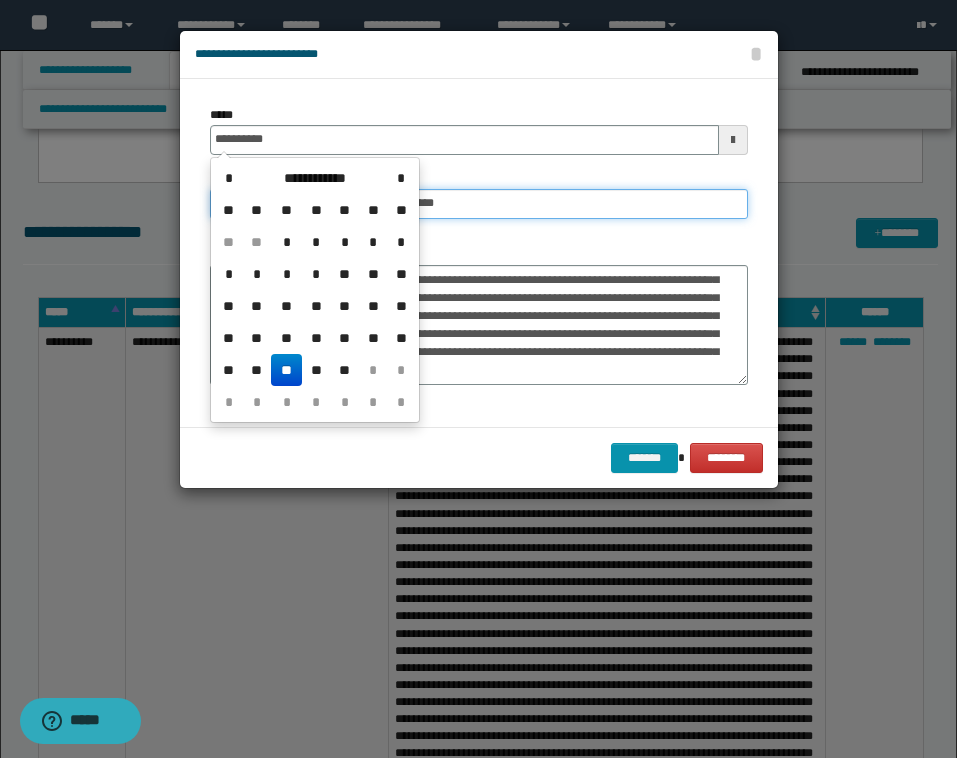 type on "**********" 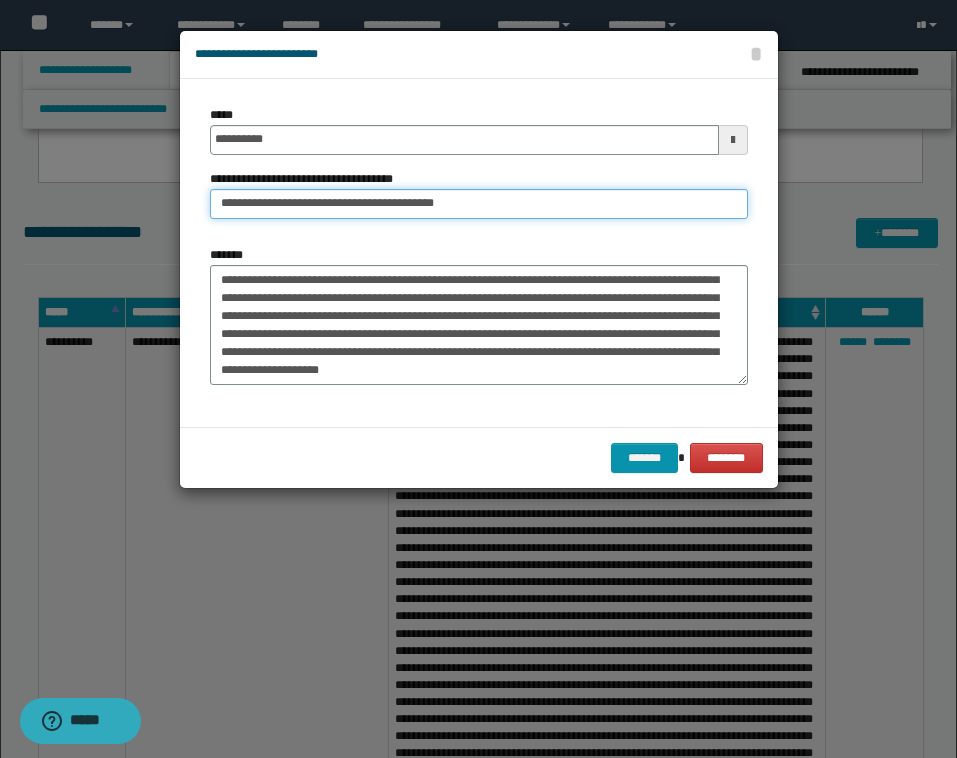 drag, startPoint x: 474, startPoint y: 203, endPoint x: 409, endPoint y: 203, distance: 65 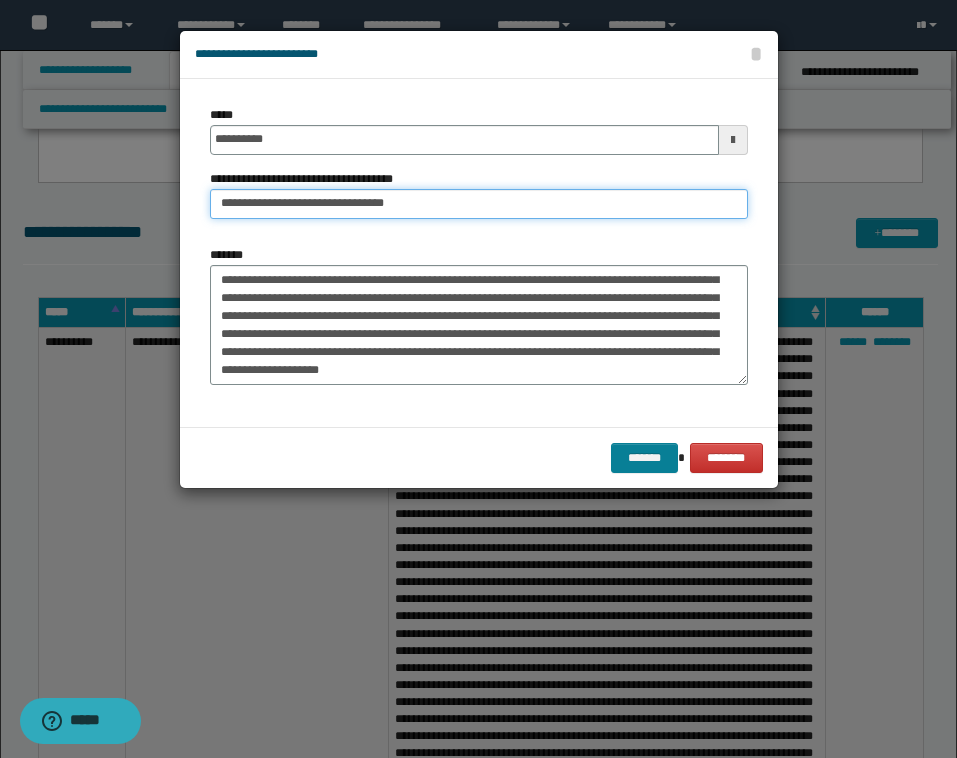 type on "**********" 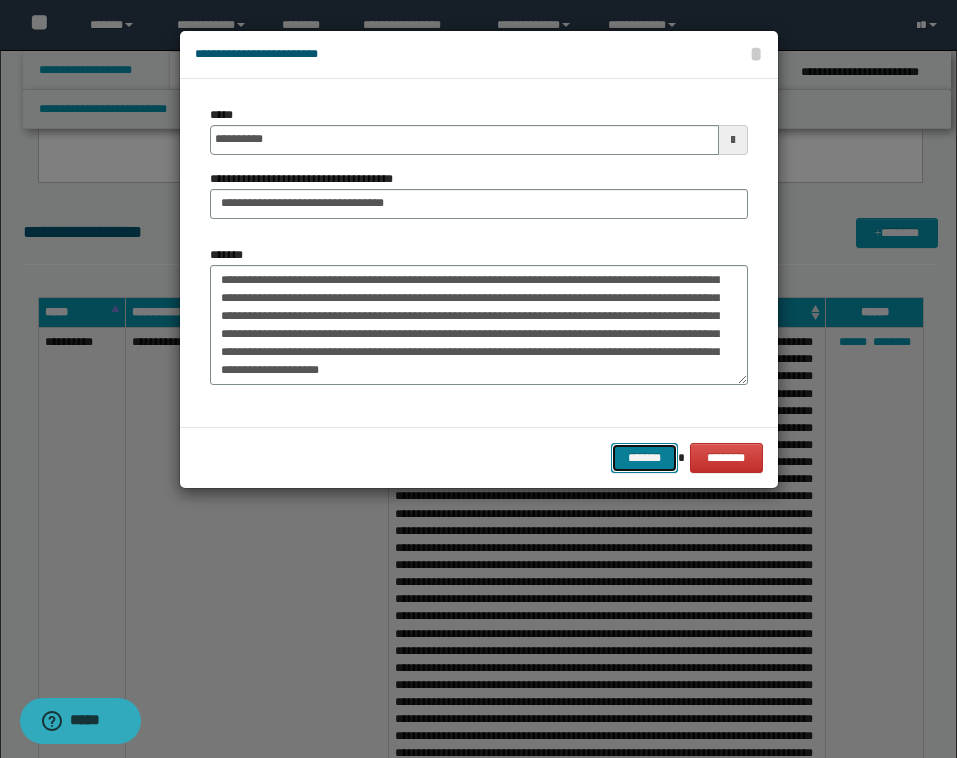 click on "*******" at bounding box center [645, 458] 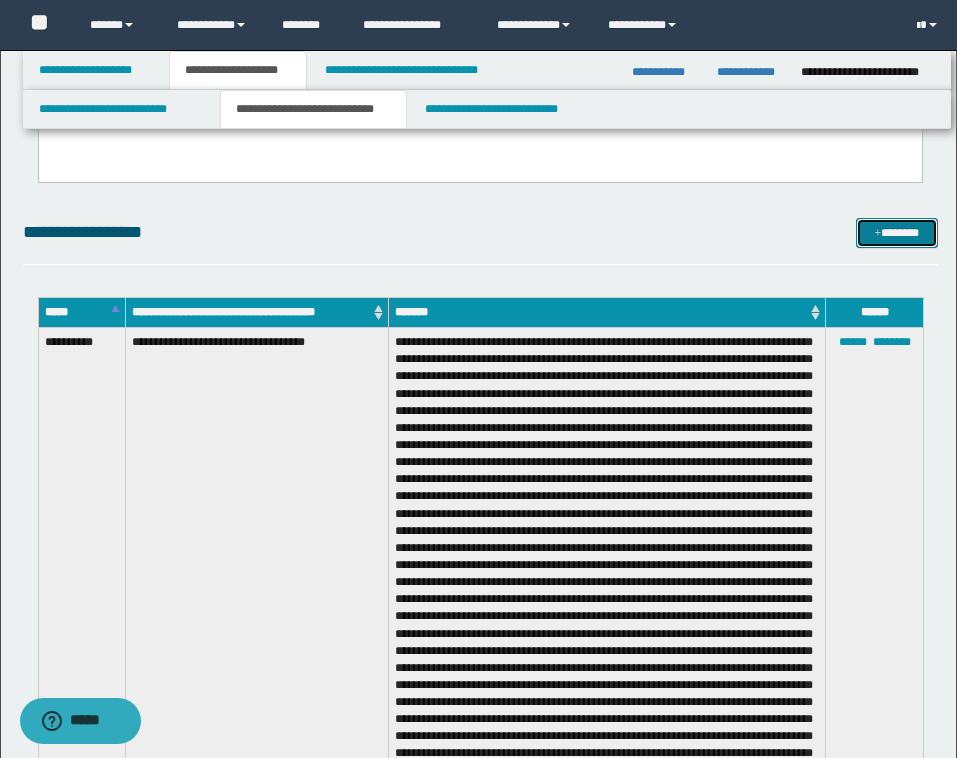 click on "*******" at bounding box center (897, 233) 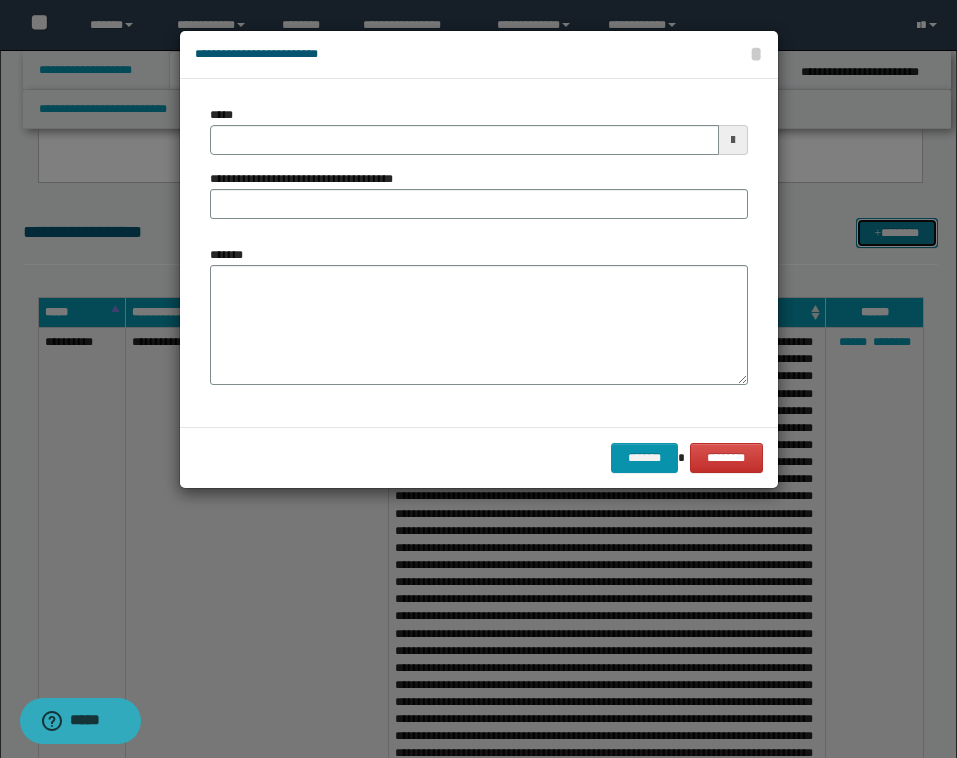 type 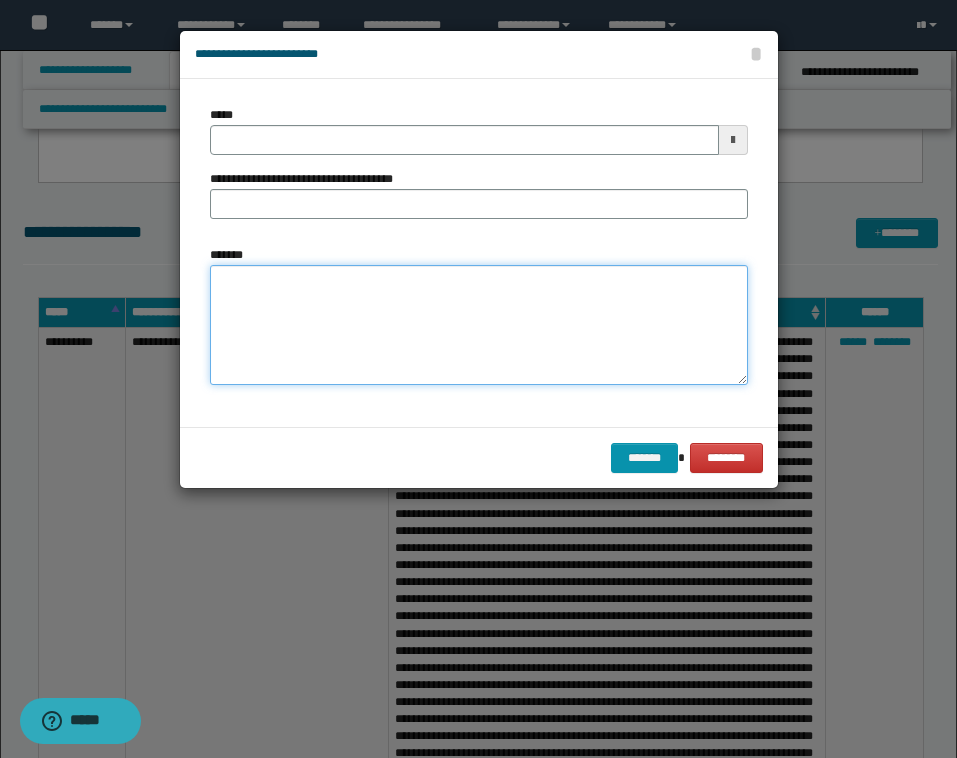 click on "*******" at bounding box center [479, 325] 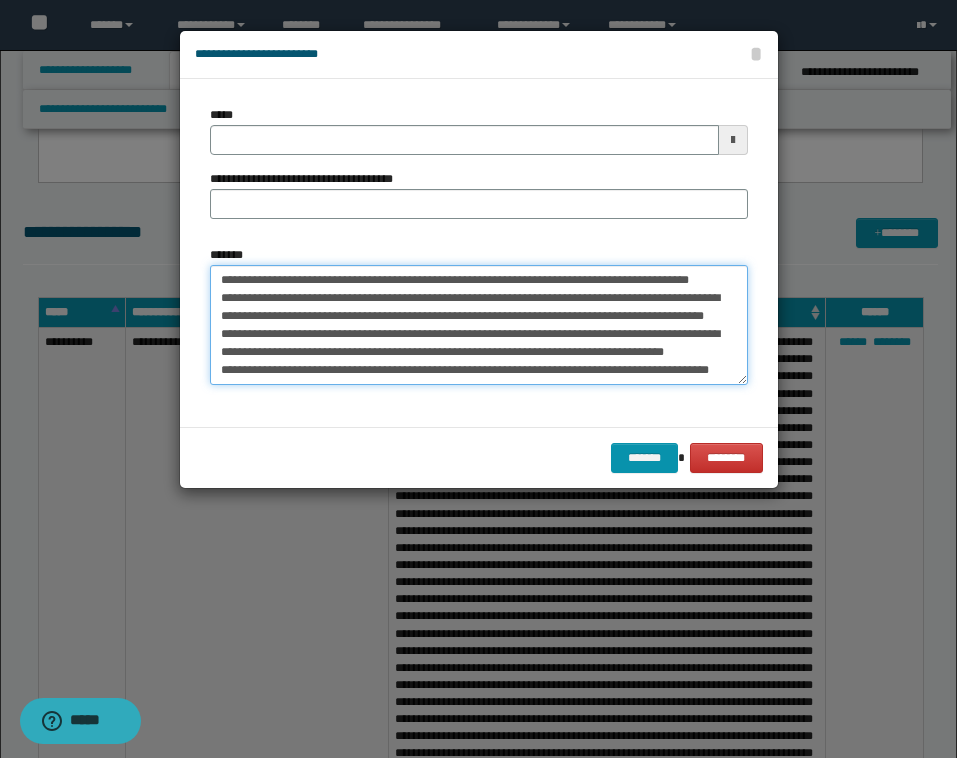 scroll, scrollTop: 83, scrollLeft: 0, axis: vertical 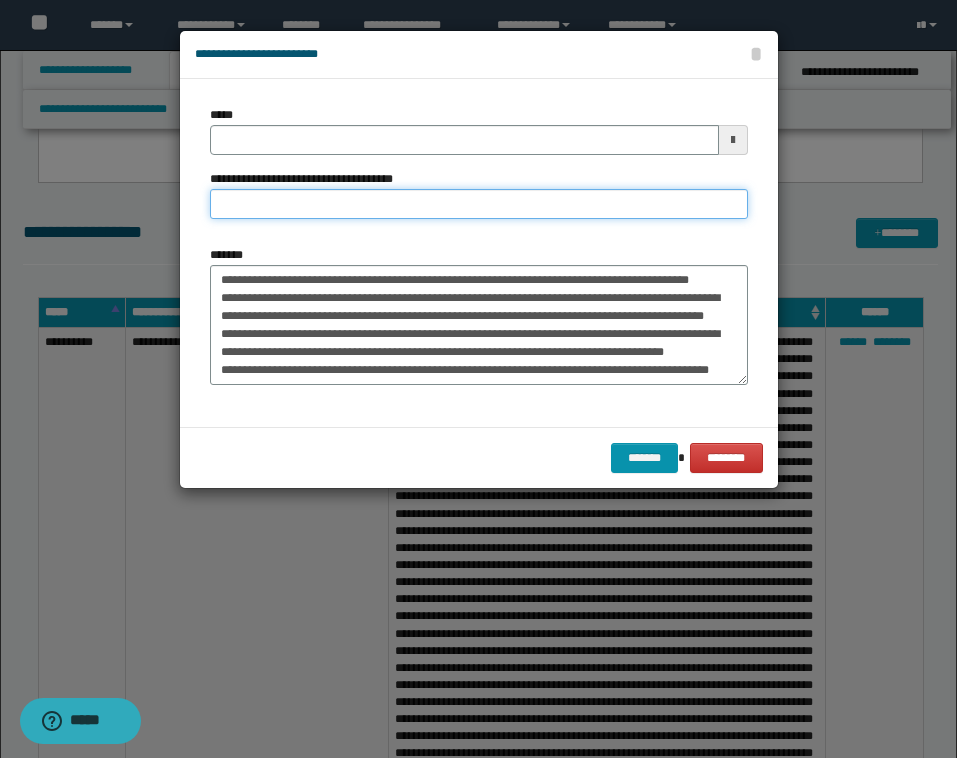 click on "**********" at bounding box center (479, 204) 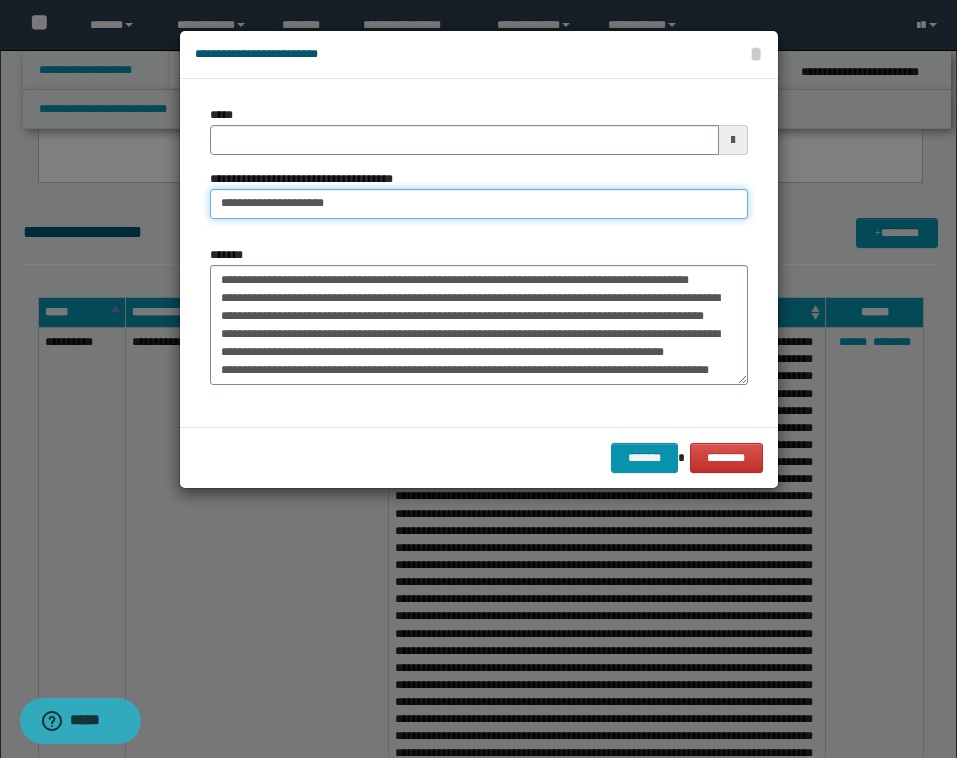 type 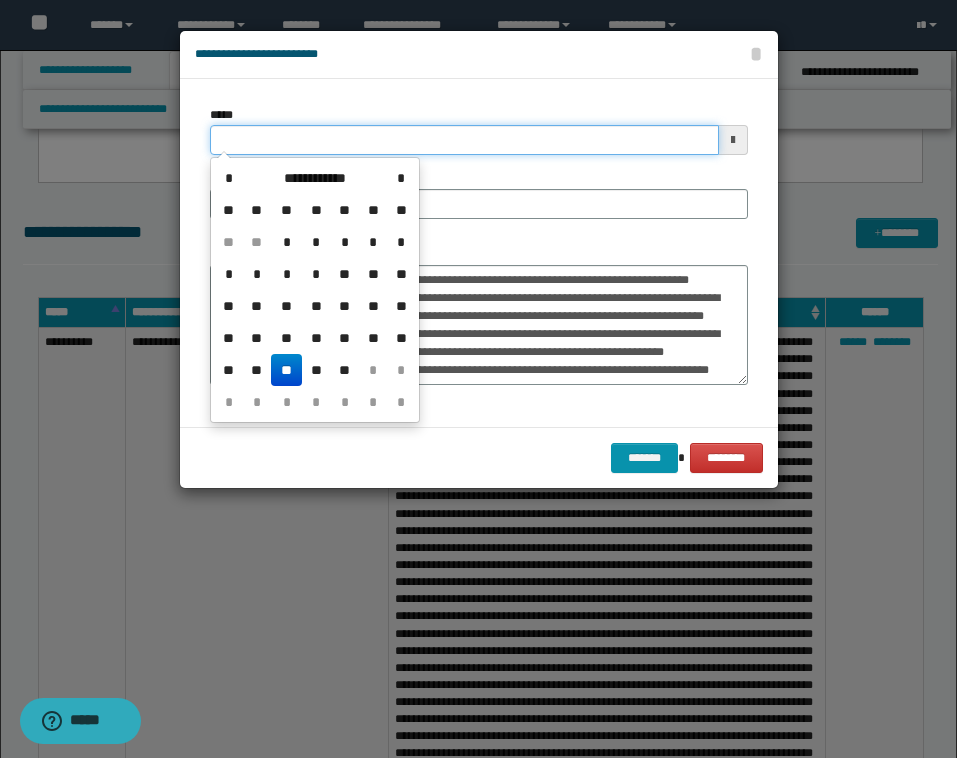 click on "*****" at bounding box center (464, 140) 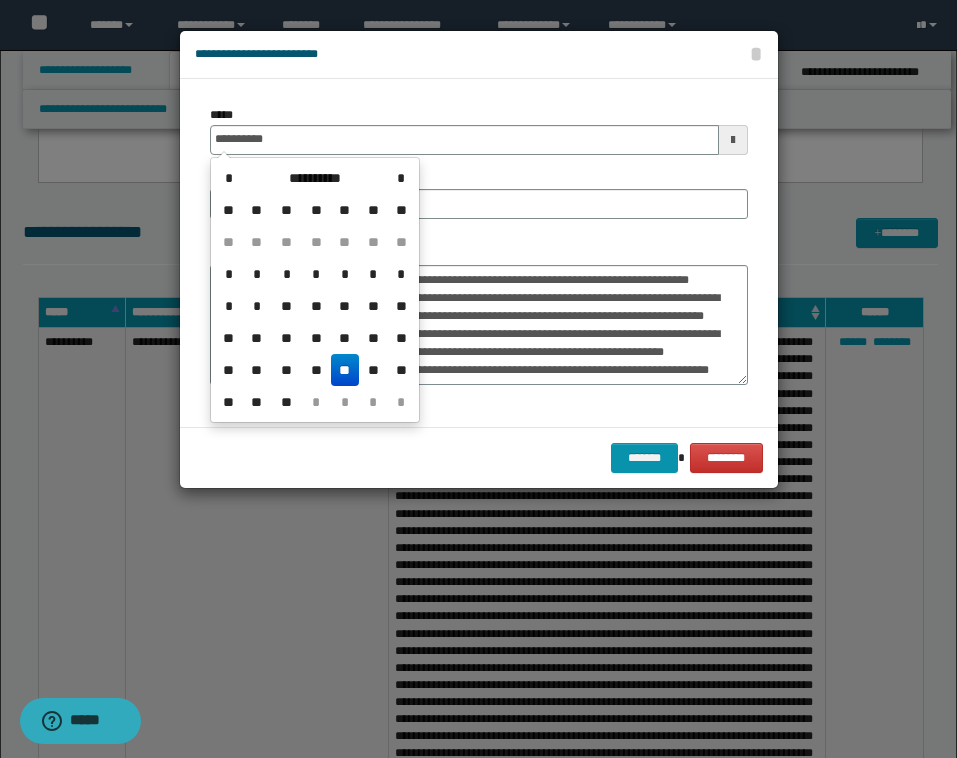 type on "**********" 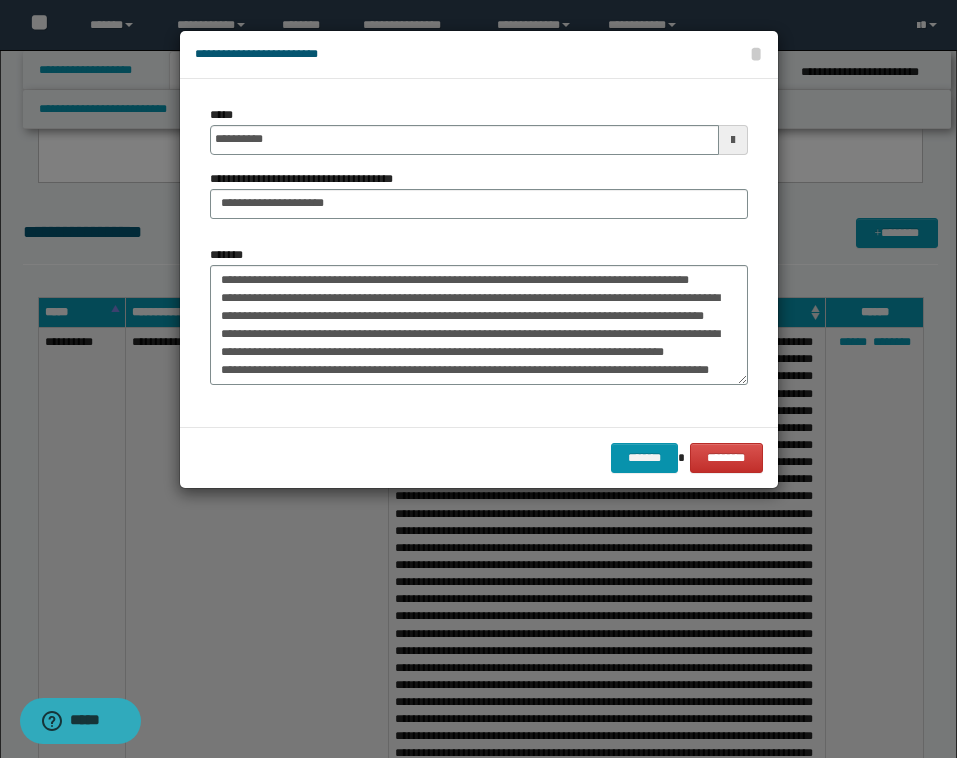 click on "**********" at bounding box center (479, 194) 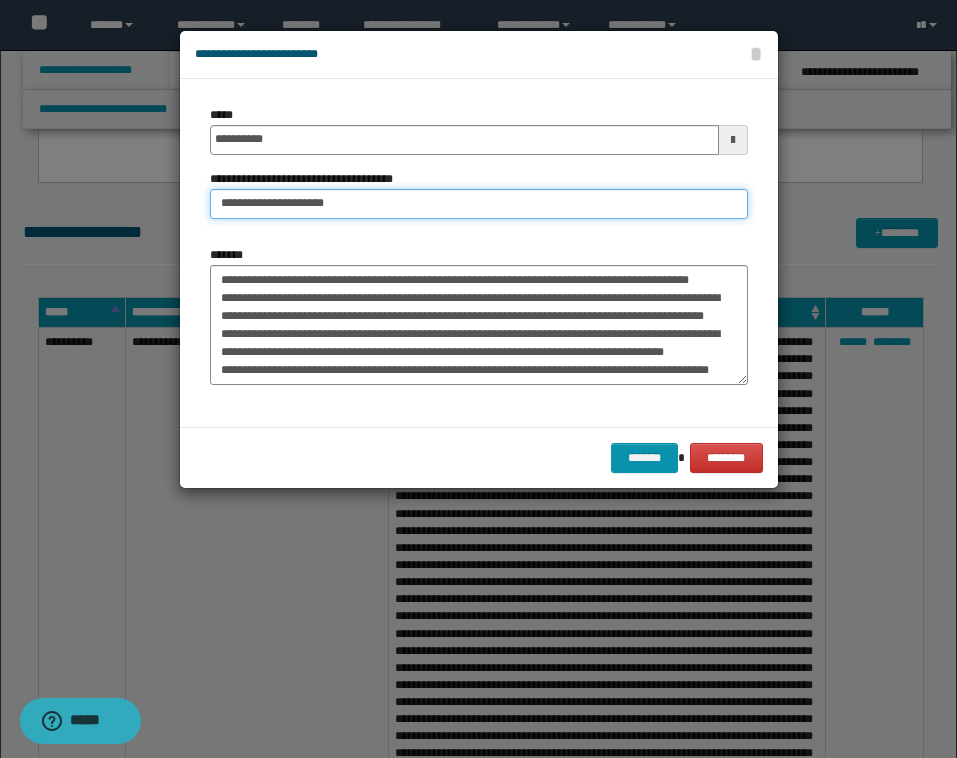 drag, startPoint x: 355, startPoint y: 204, endPoint x: 283, endPoint y: 204, distance: 72 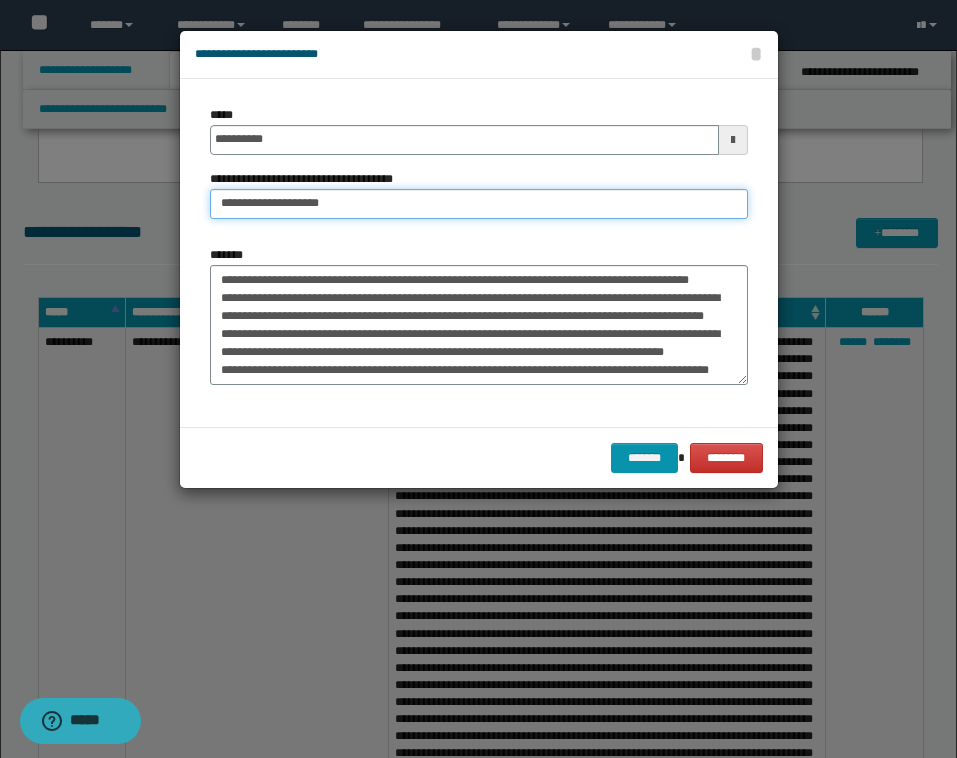 drag, startPoint x: 353, startPoint y: 207, endPoint x: 290, endPoint y: 205, distance: 63.03174 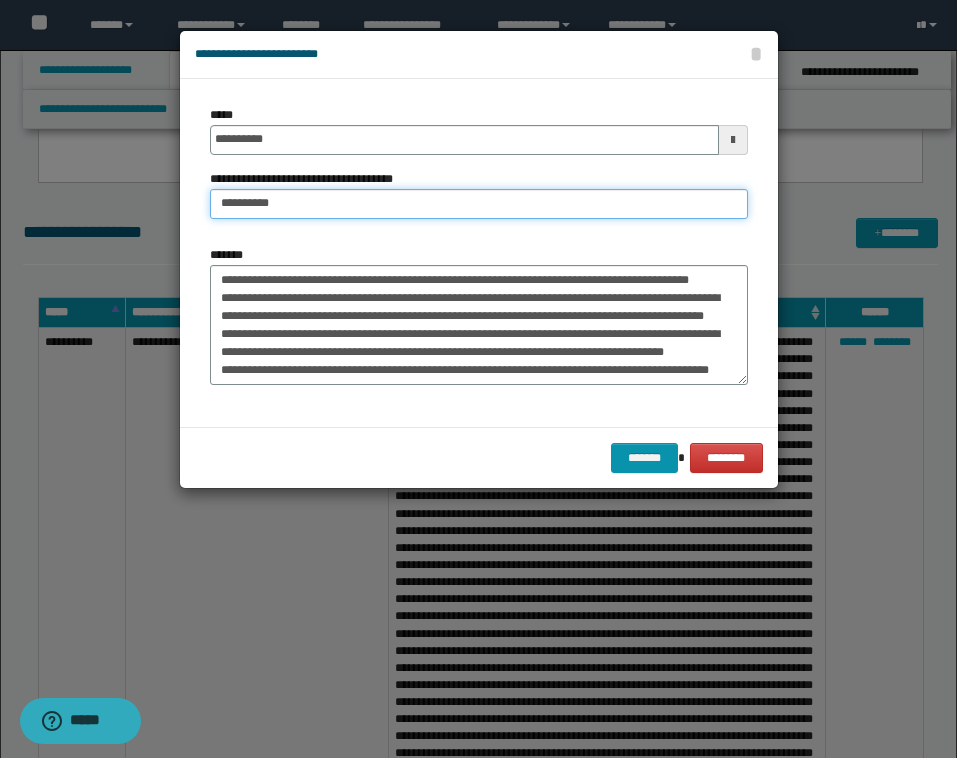type on "**********" 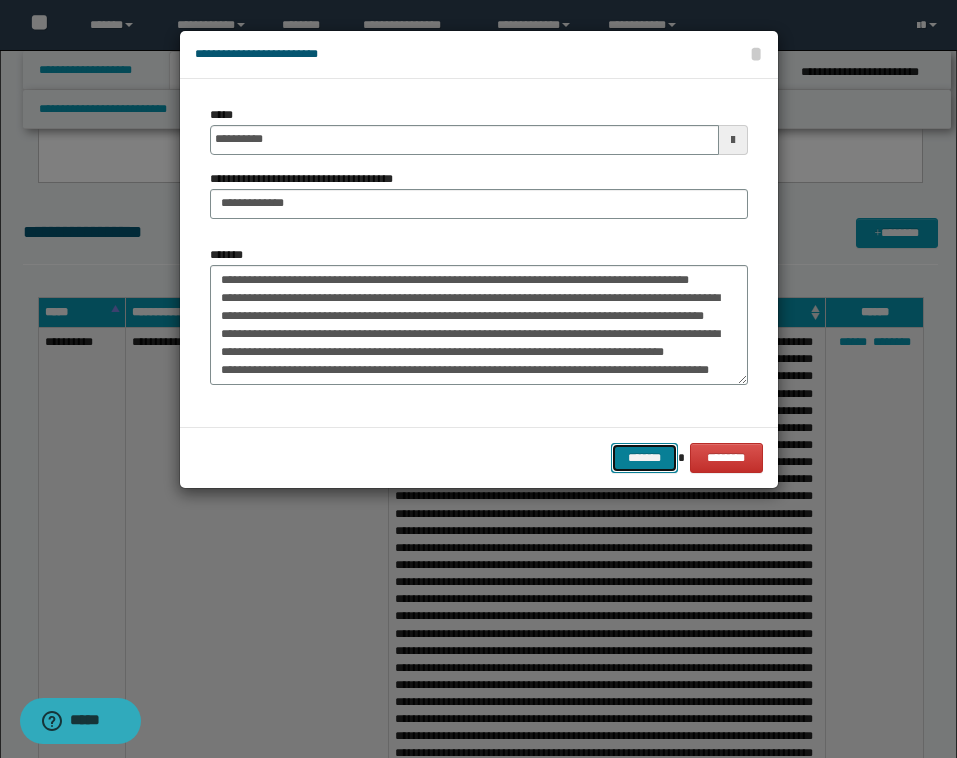 click on "*******" at bounding box center [645, 458] 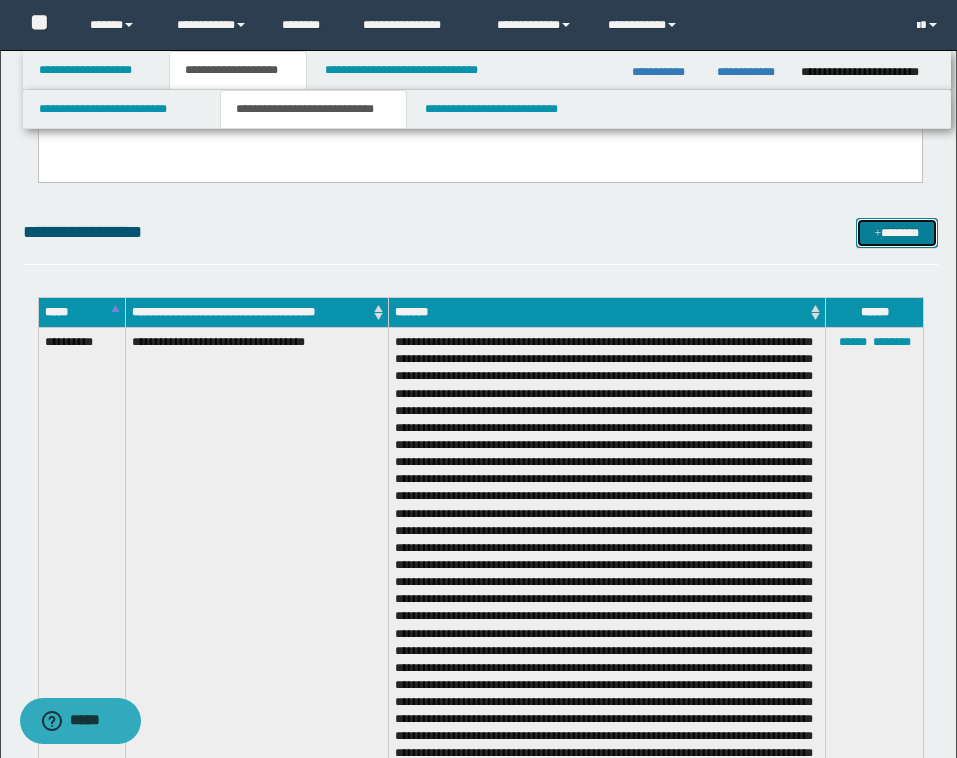 click on "*******" at bounding box center [897, 233] 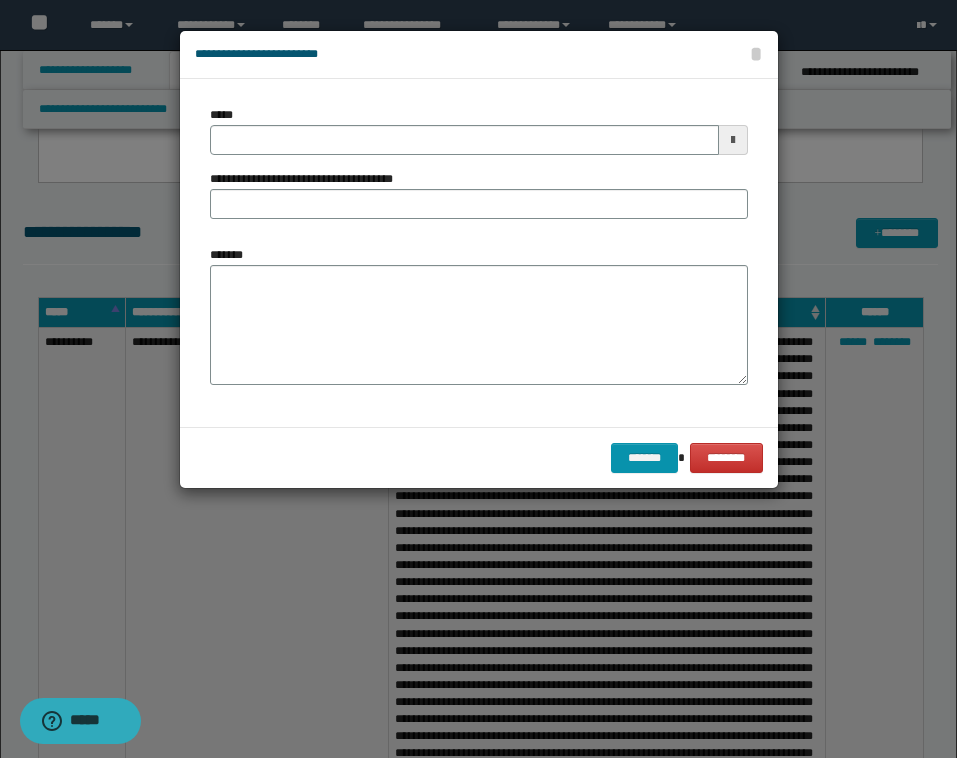 click on "*******" at bounding box center [479, 315] 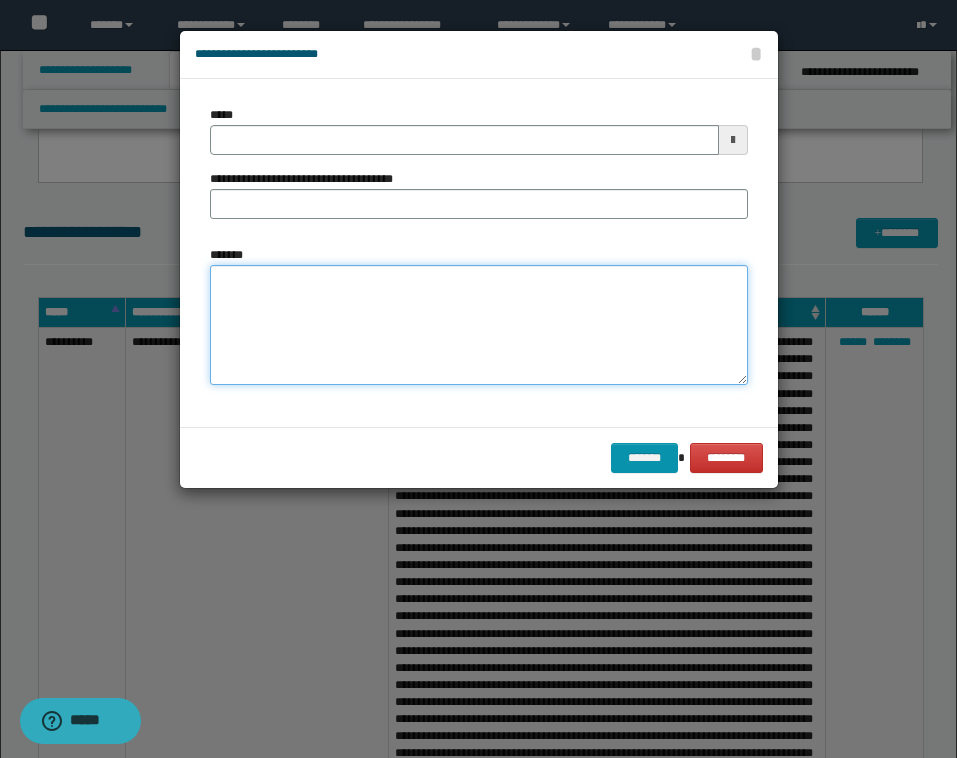 click on "*******" at bounding box center (479, 325) 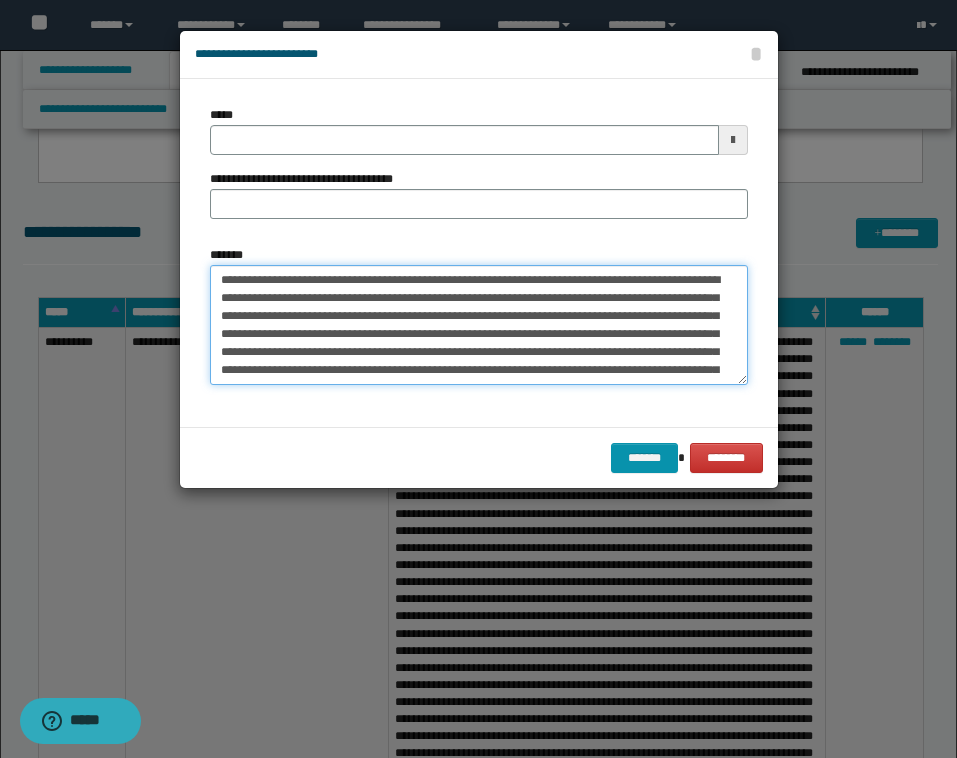 scroll, scrollTop: 317, scrollLeft: 0, axis: vertical 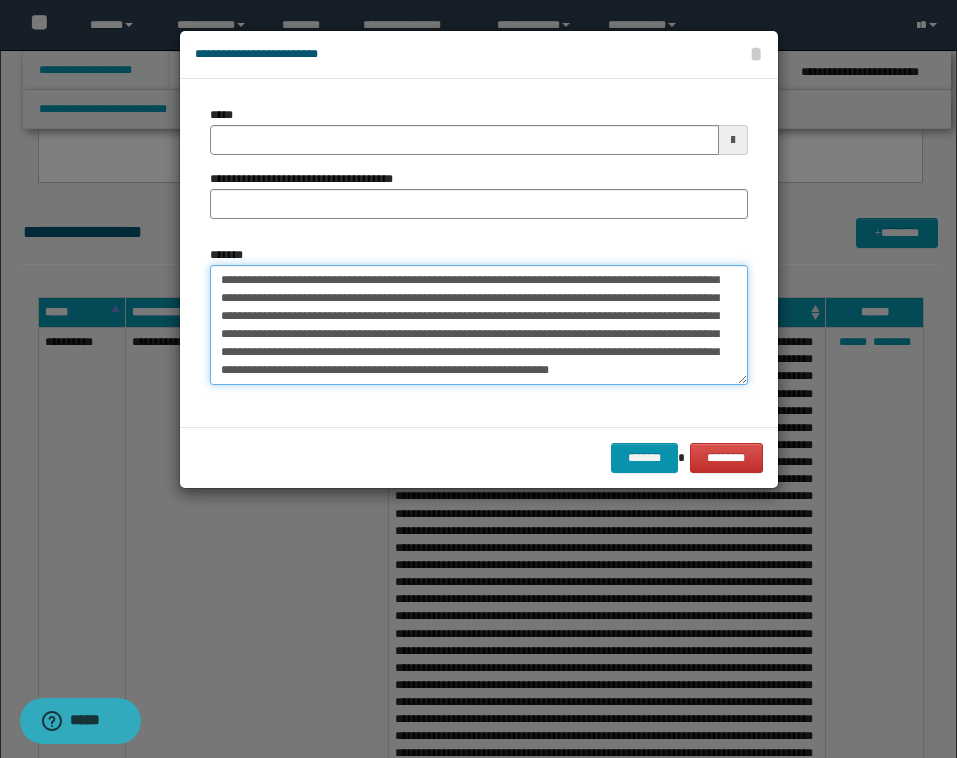 type on "**********" 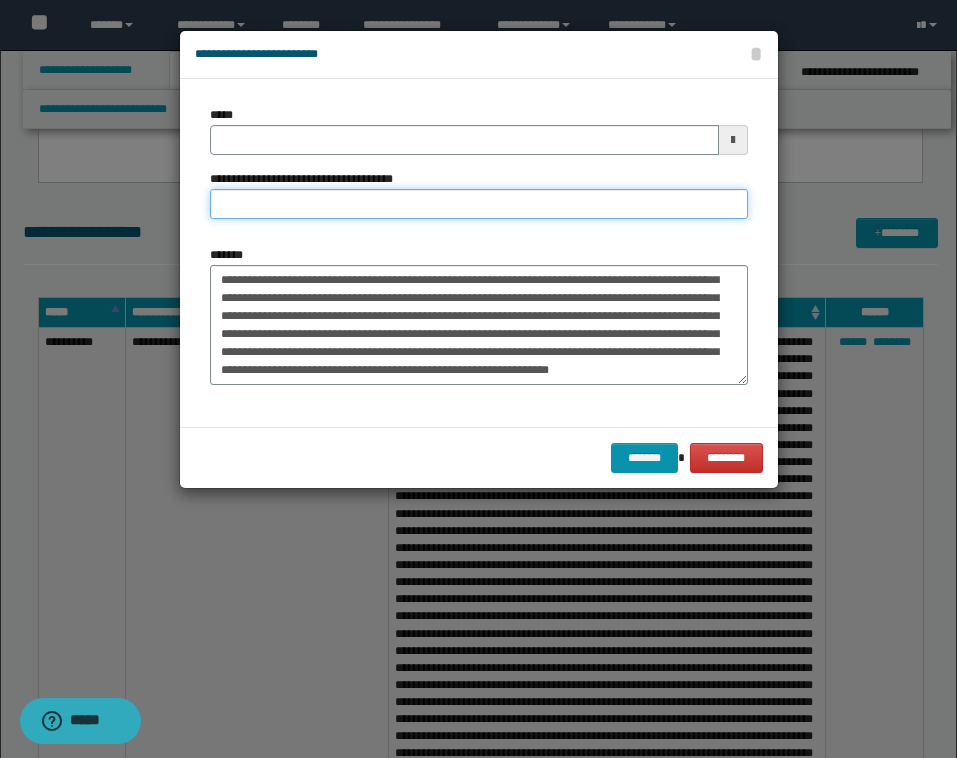 click on "**********" at bounding box center [479, 204] 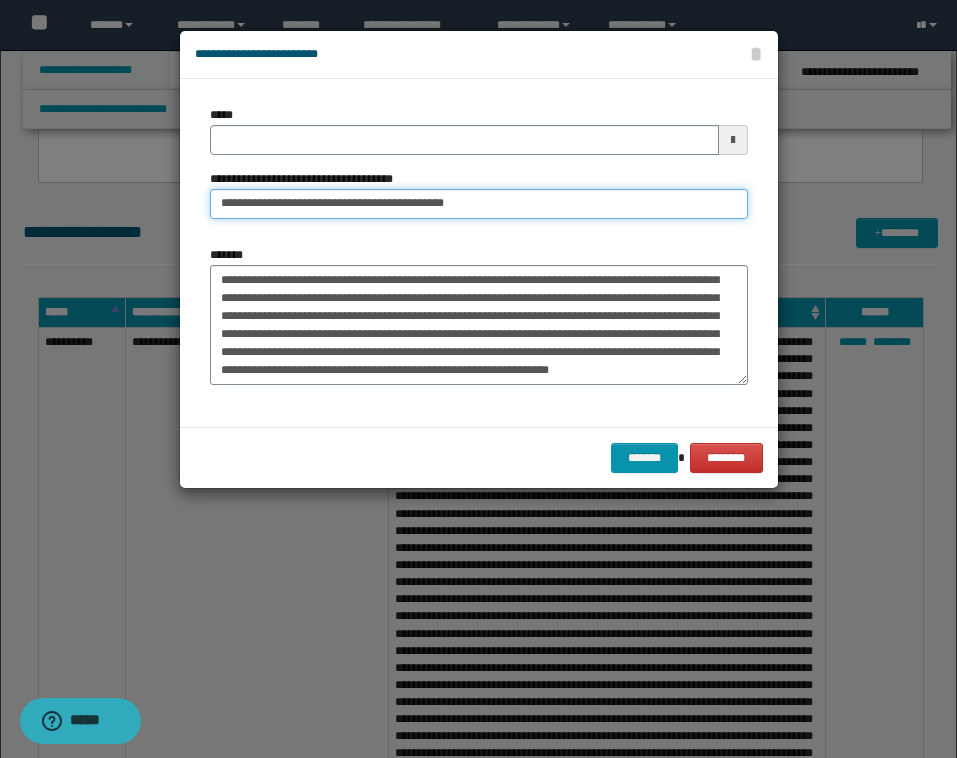 type 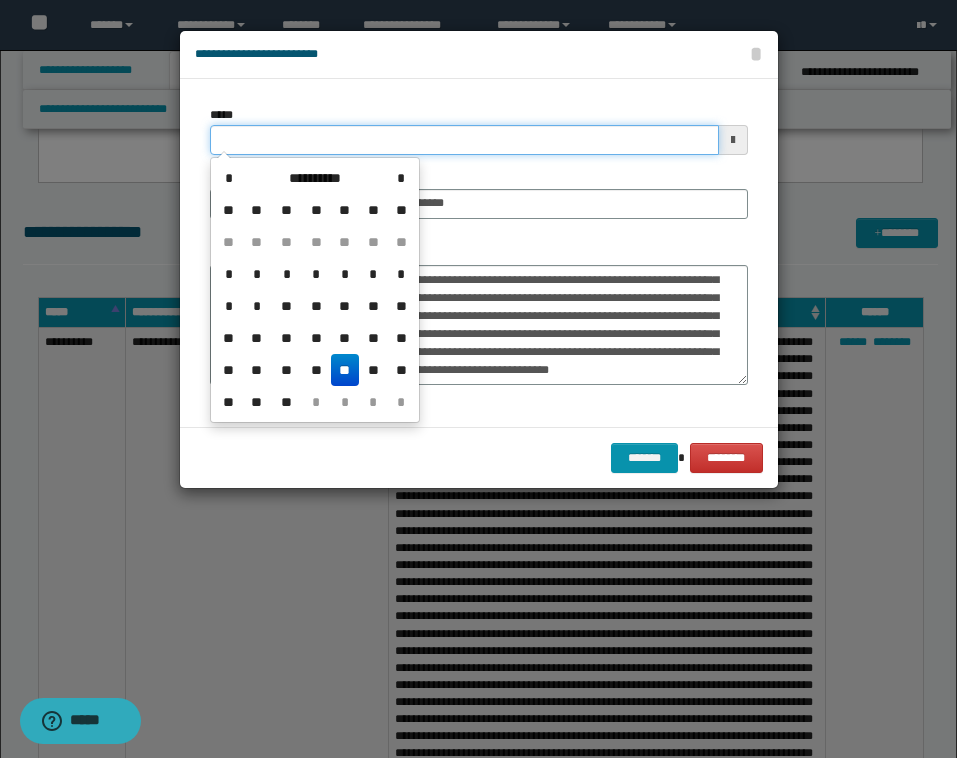 click on "*****" at bounding box center [464, 140] 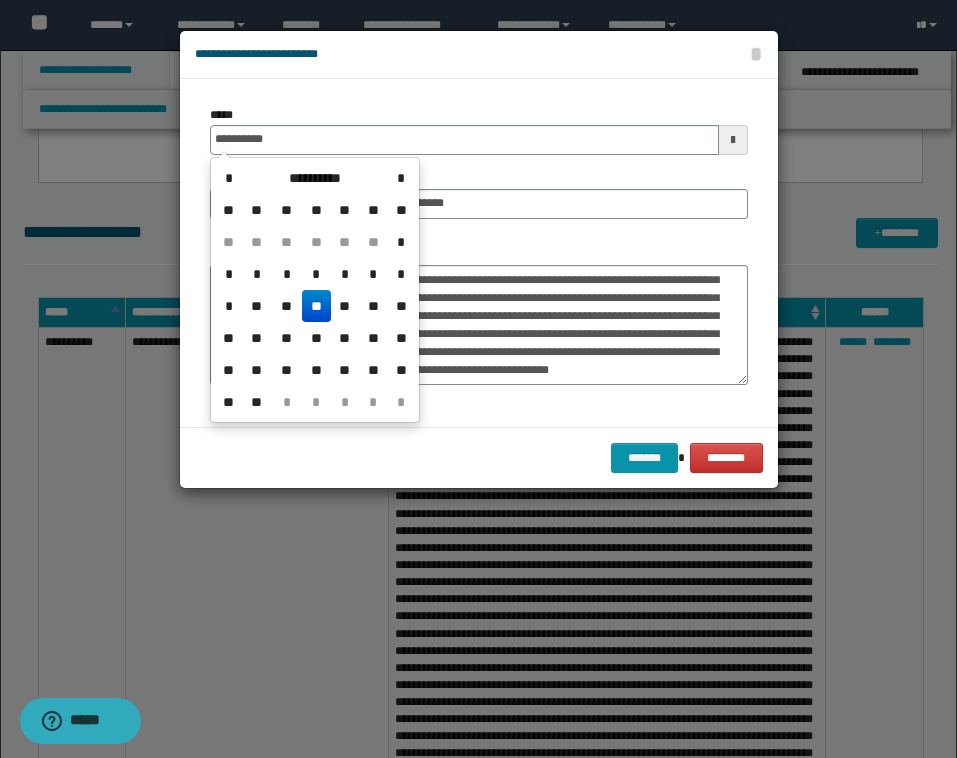 type on "**********" 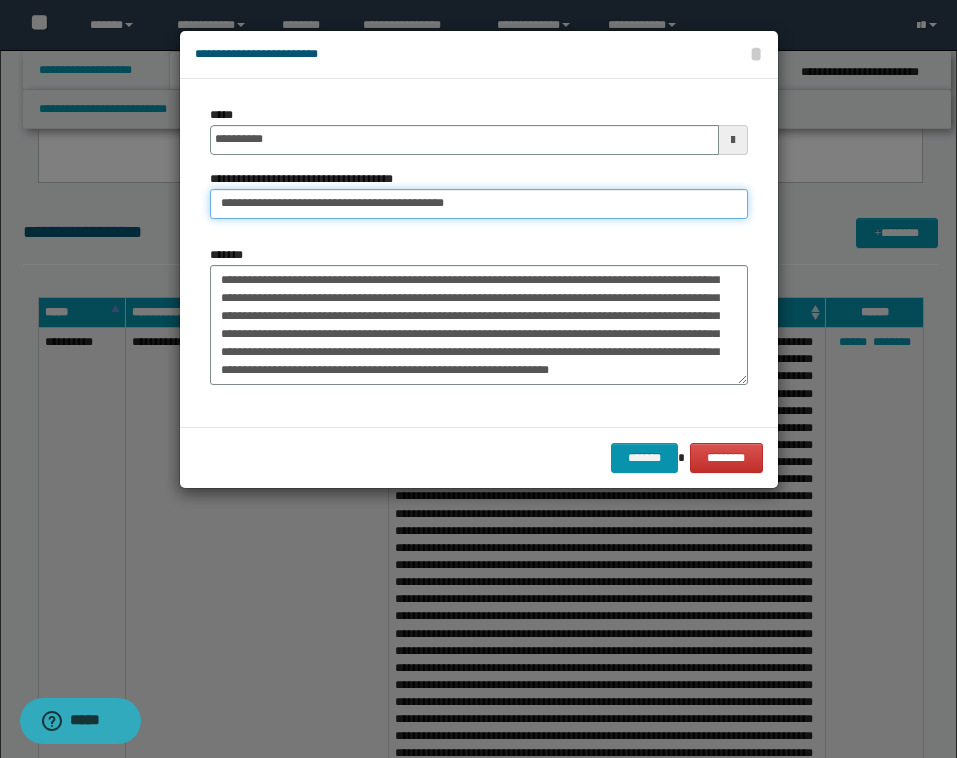 drag, startPoint x: 471, startPoint y: 205, endPoint x: 405, endPoint y: 201, distance: 66.1211 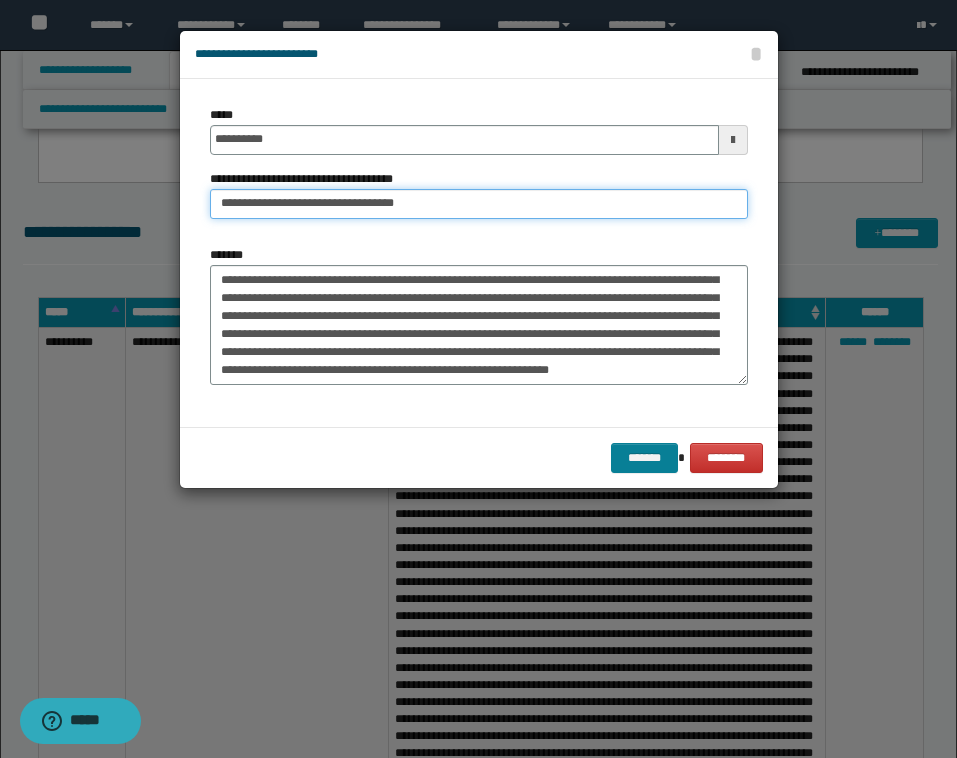 type on "**********" 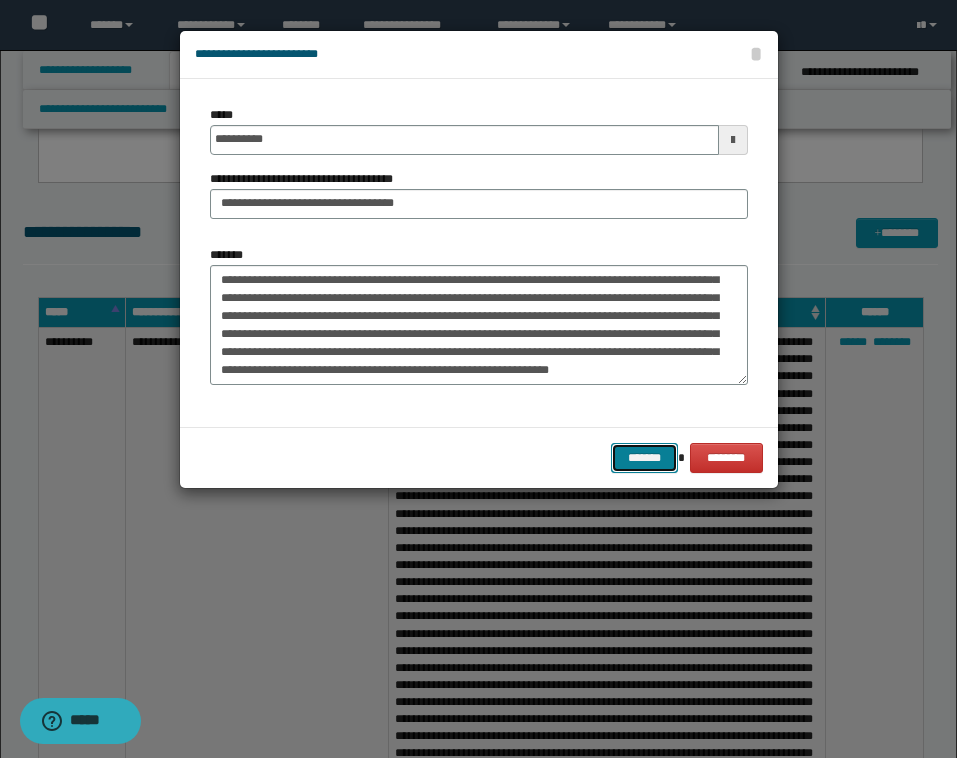 click on "*******" at bounding box center (645, 458) 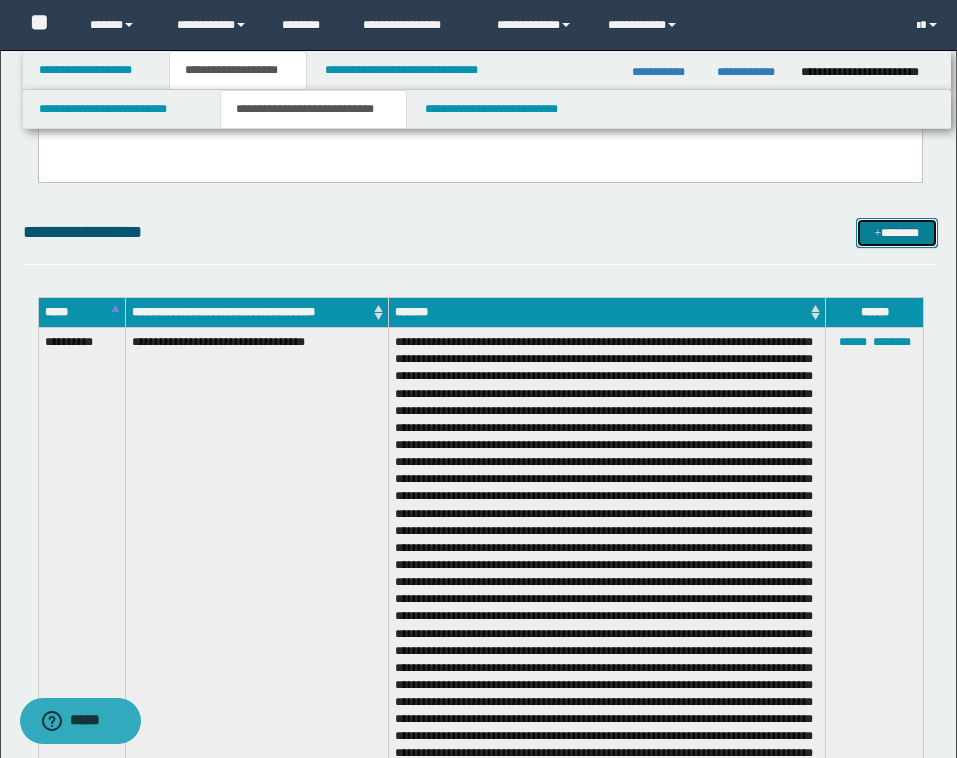 click on "*******" at bounding box center (897, 233) 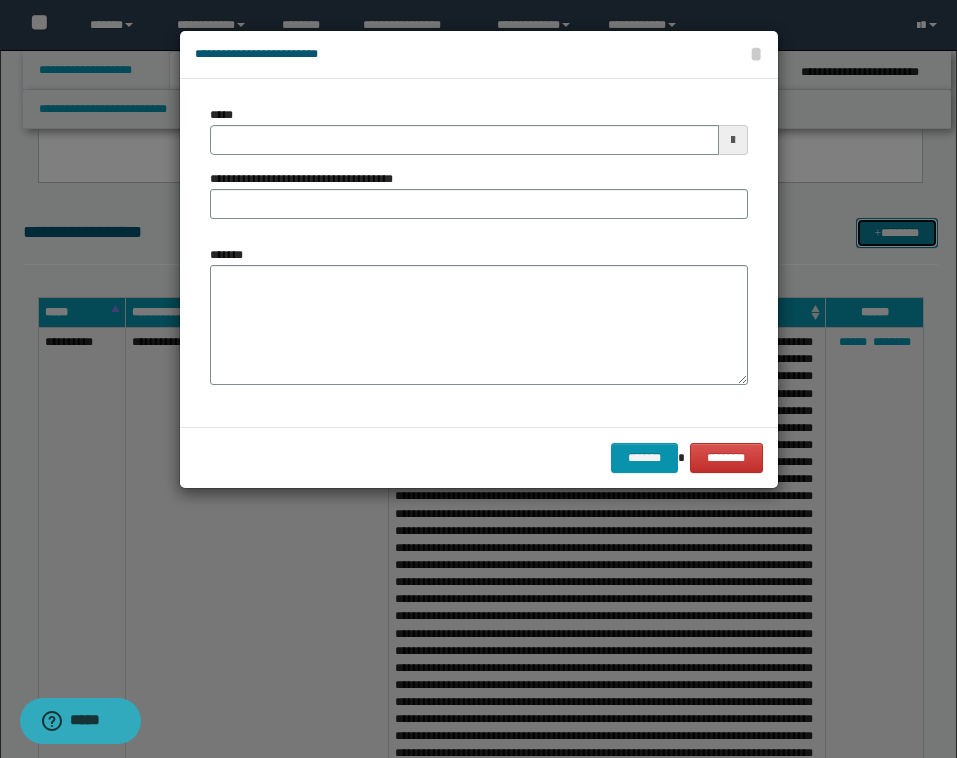 scroll, scrollTop: 0, scrollLeft: 0, axis: both 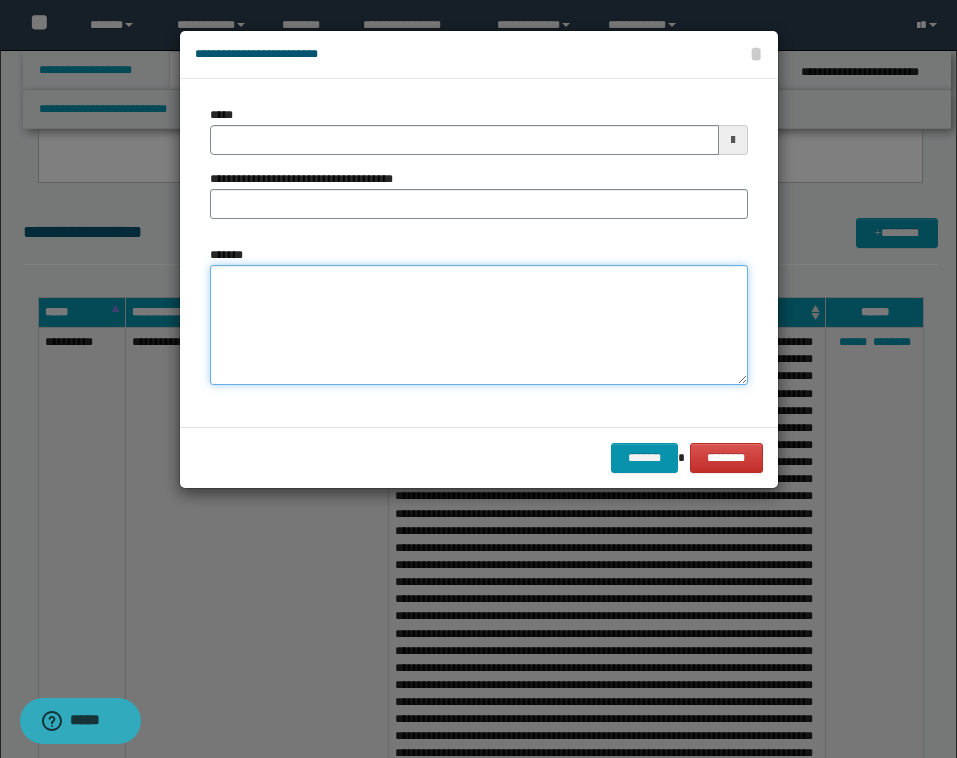 click on "*******" at bounding box center (479, 325) 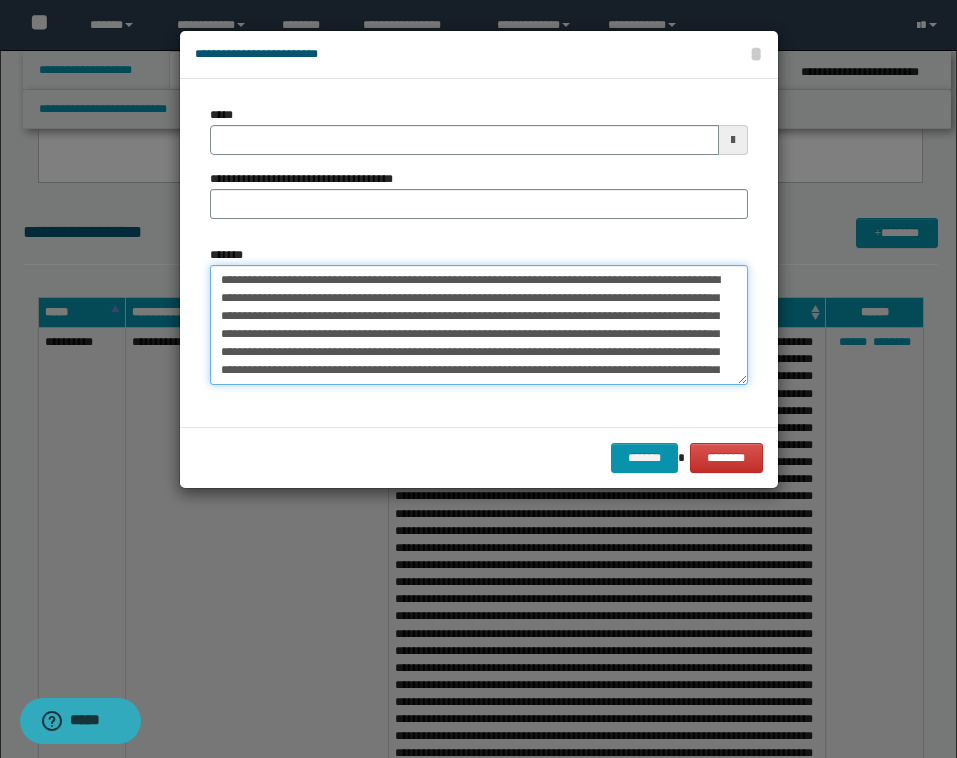 scroll, scrollTop: 1145, scrollLeft: 0, axis: vertical 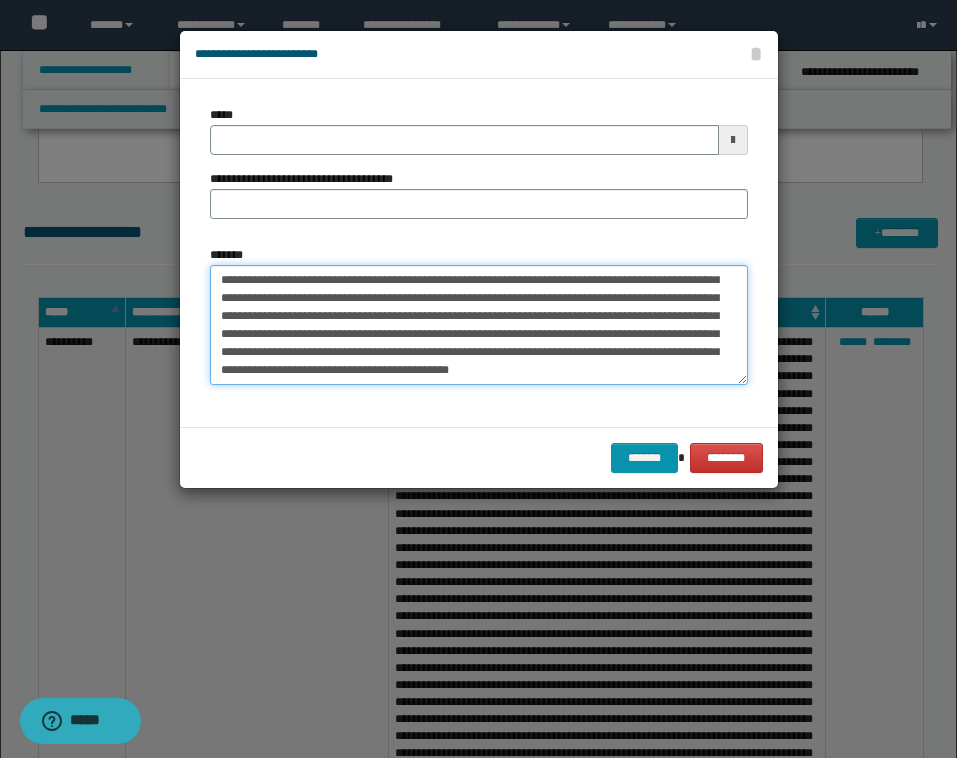 type on "**********" 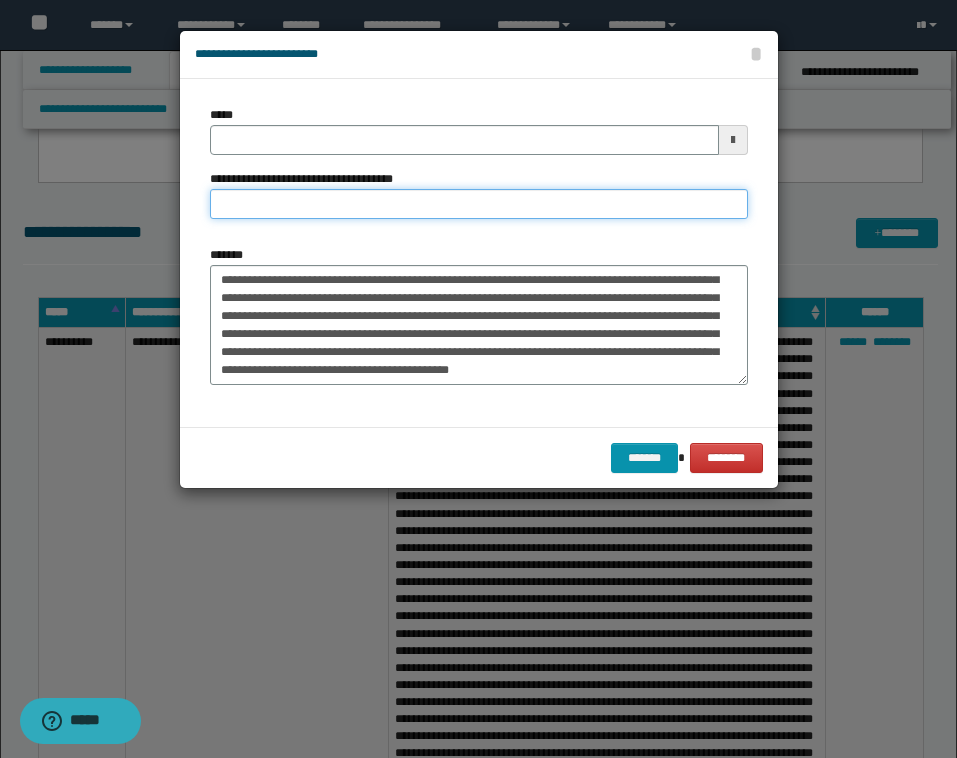 click on "**********" at bounding box center [479, 204] 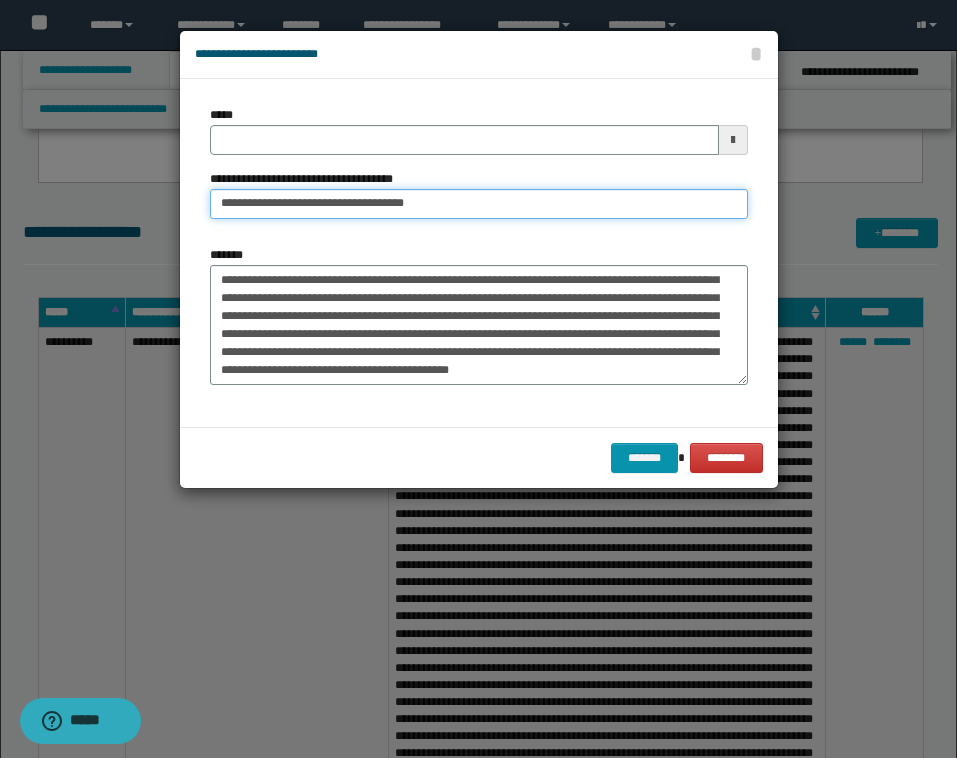 type 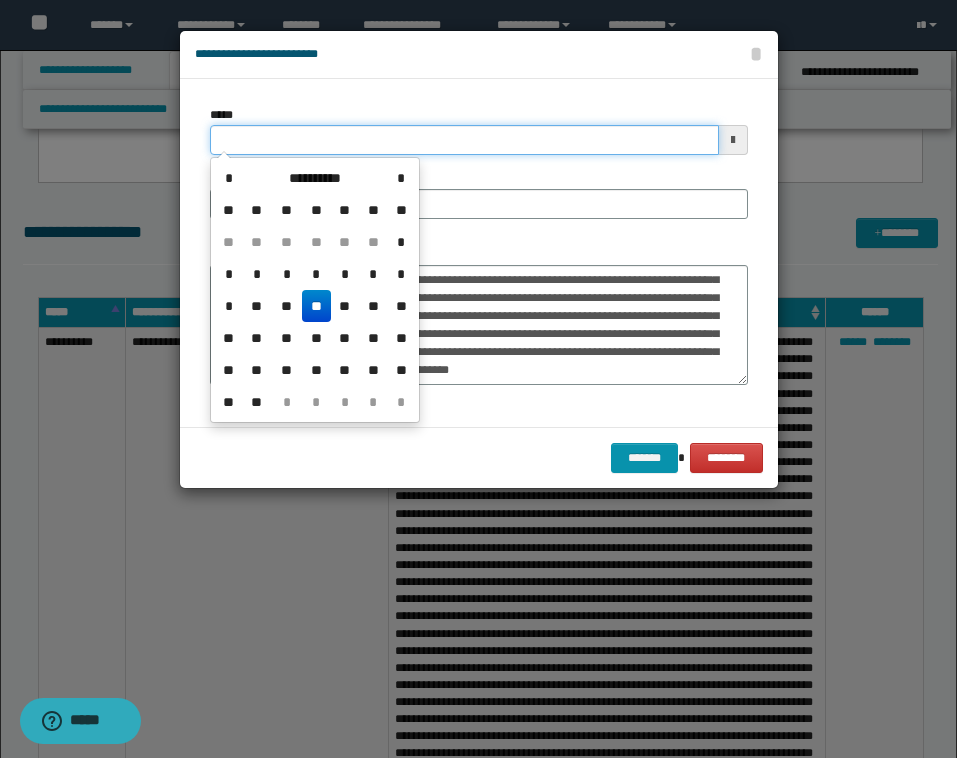 click on "*****" at bounding box center (464, 140) 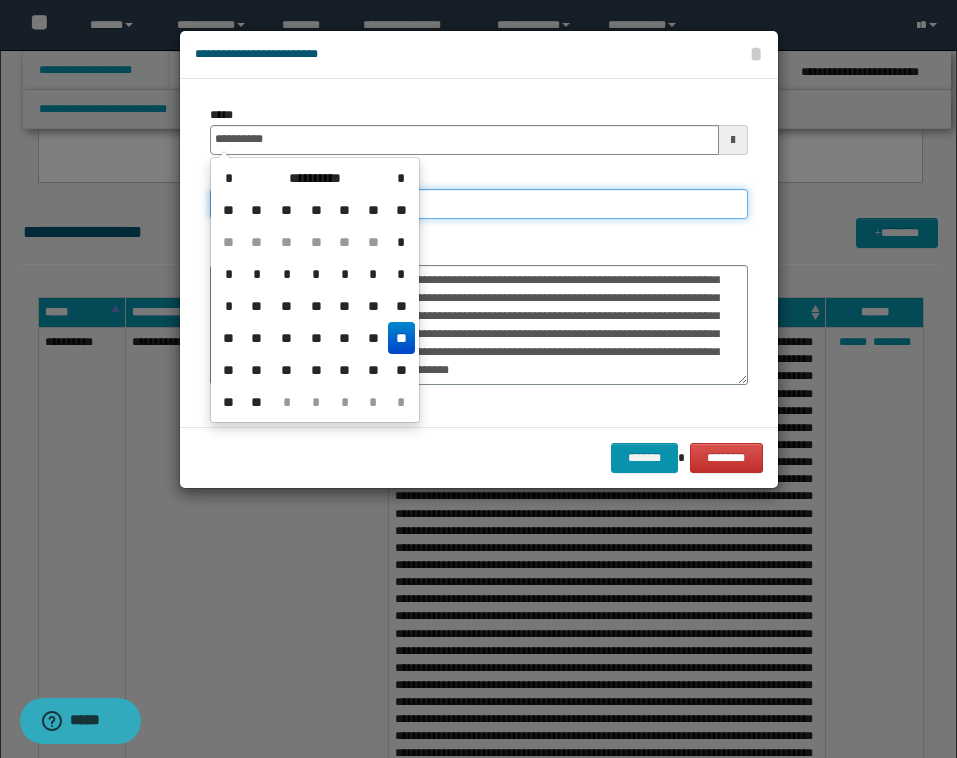 type on "**********" 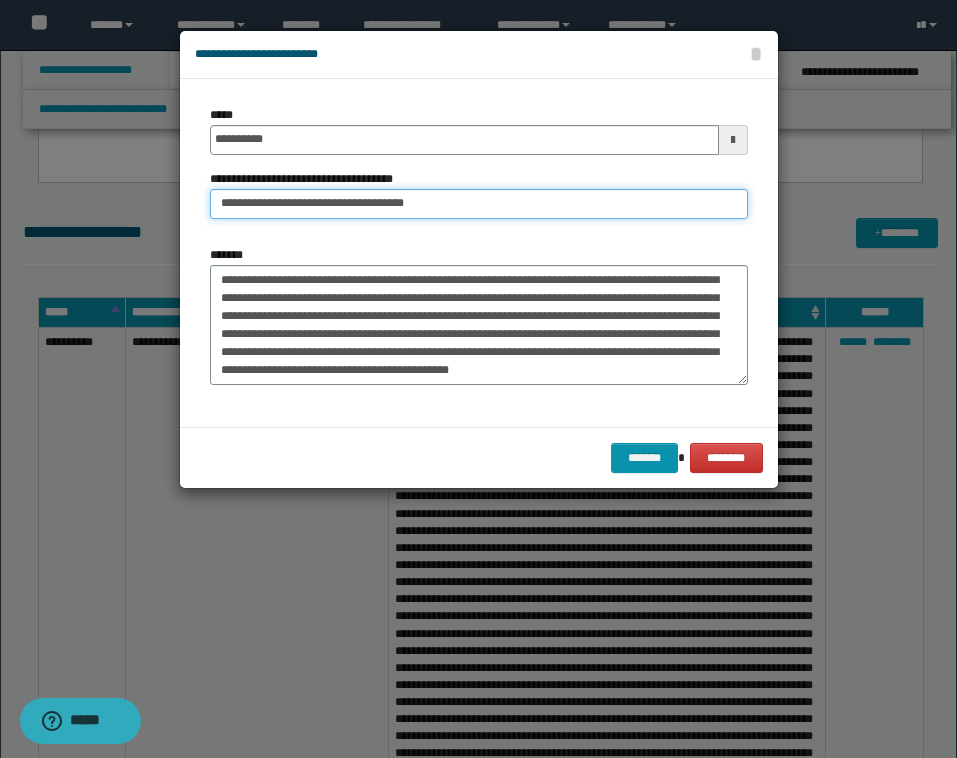 drag, startPoint x: 441, startPoint y: 202, endPoint x: 378, endPoint y: 201, distance: 63.007935 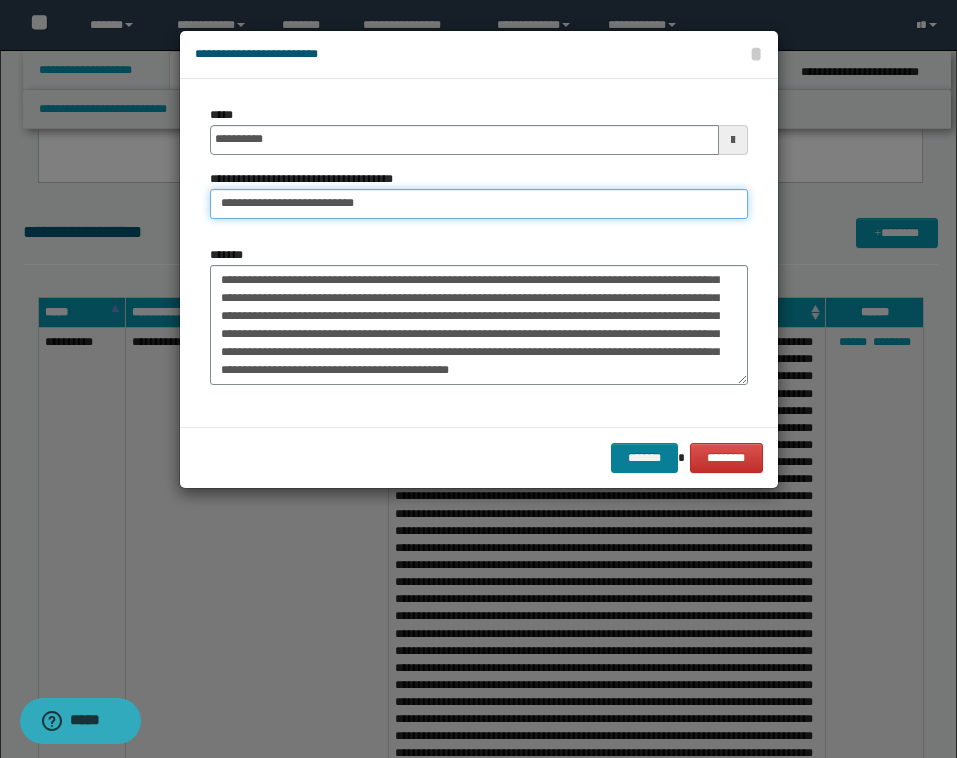 type on "**********" 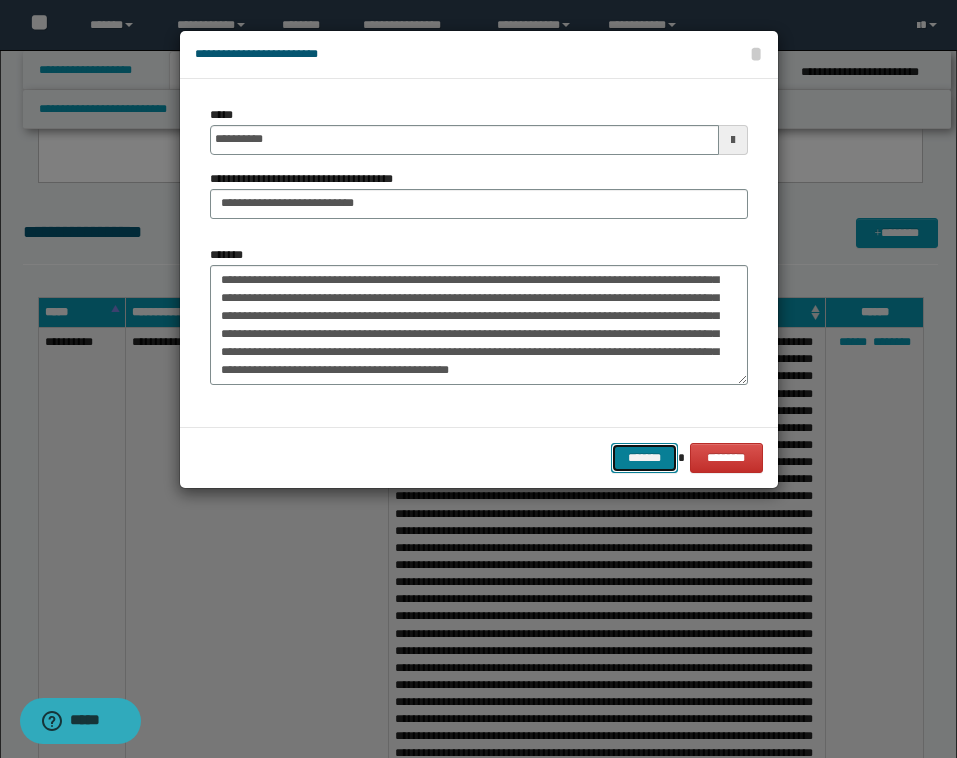 click on "*******" at bounding box center (645, 458) 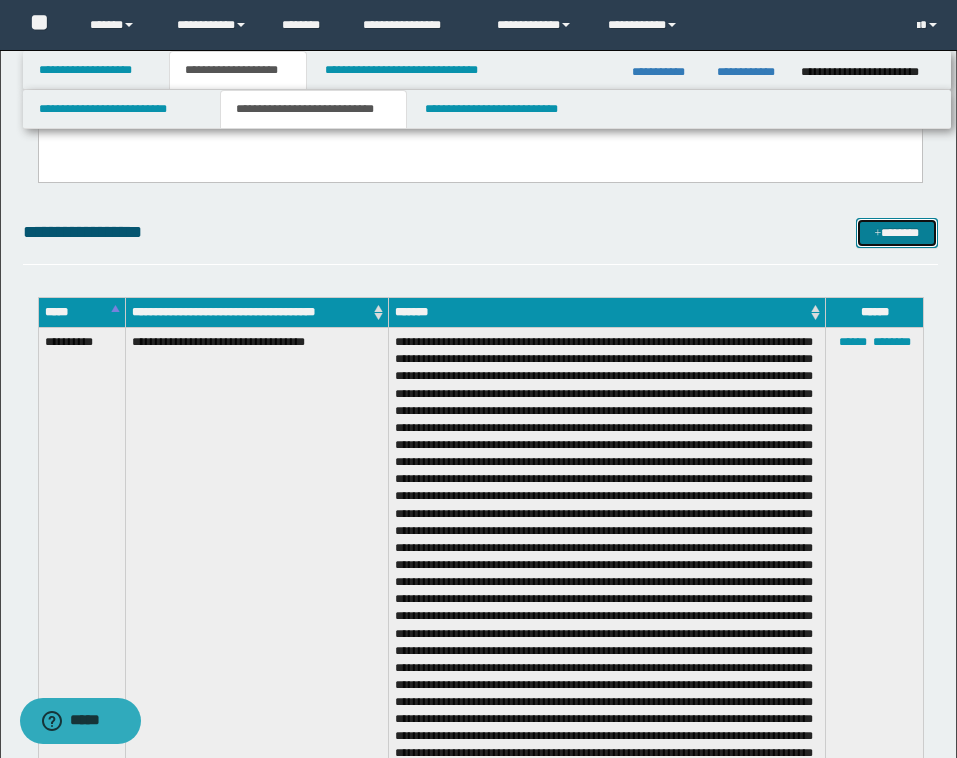 click on "*******" at bounding box center [897, 233] 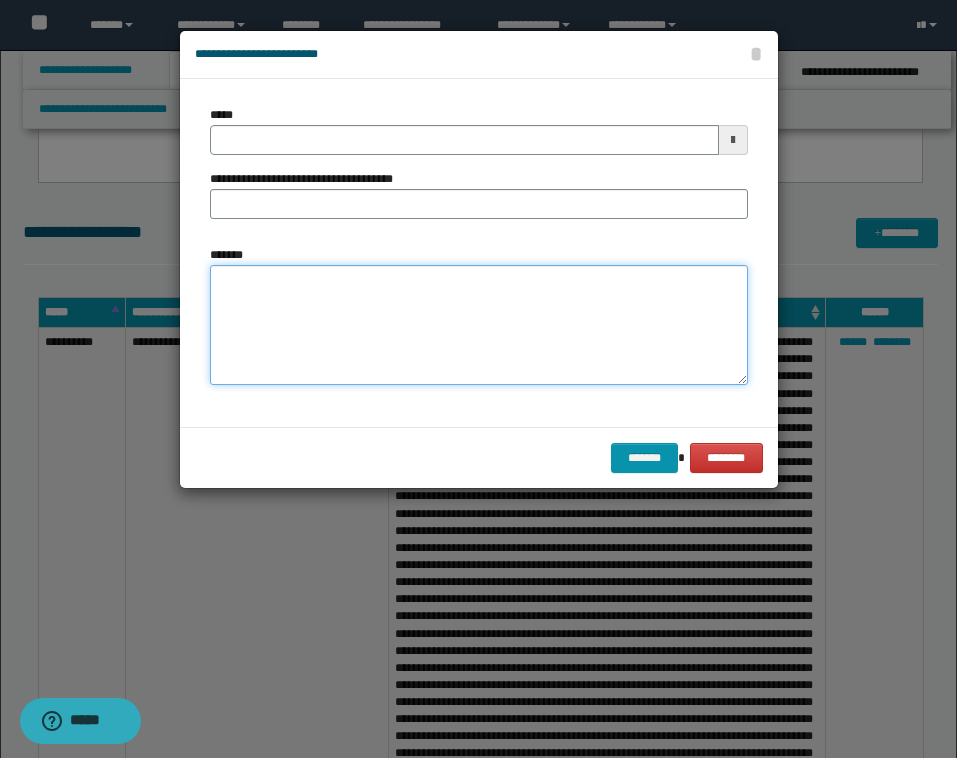 click on "*******" at bounding box center [479, 325] 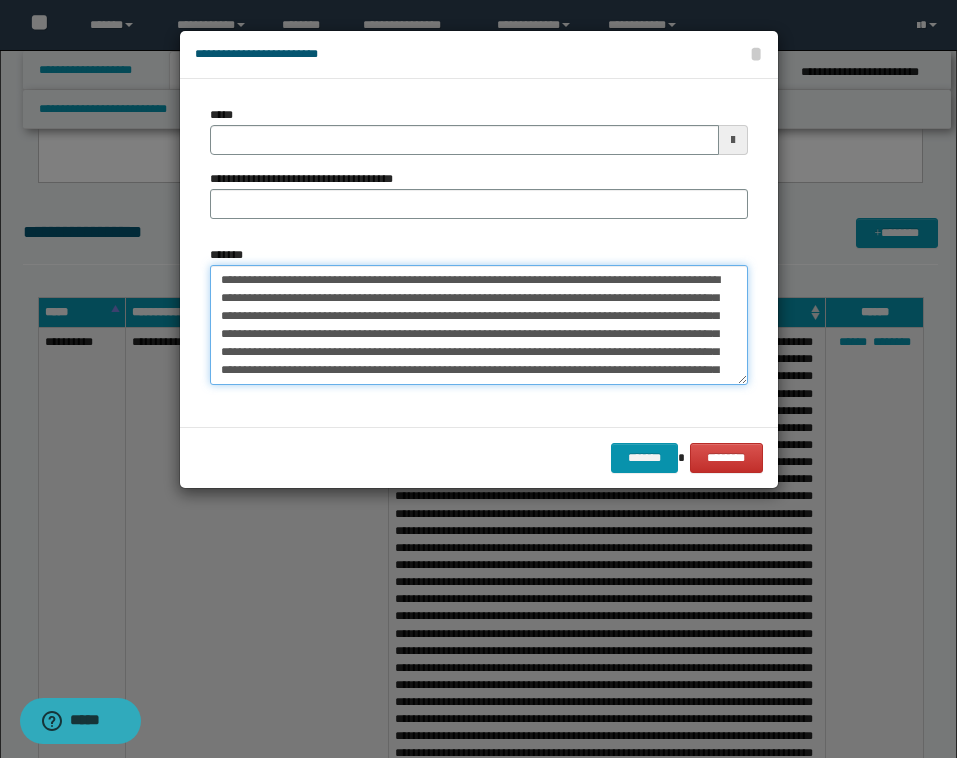 scroll, scrollTop: 245, scrollLeft: 0, axis: vertical 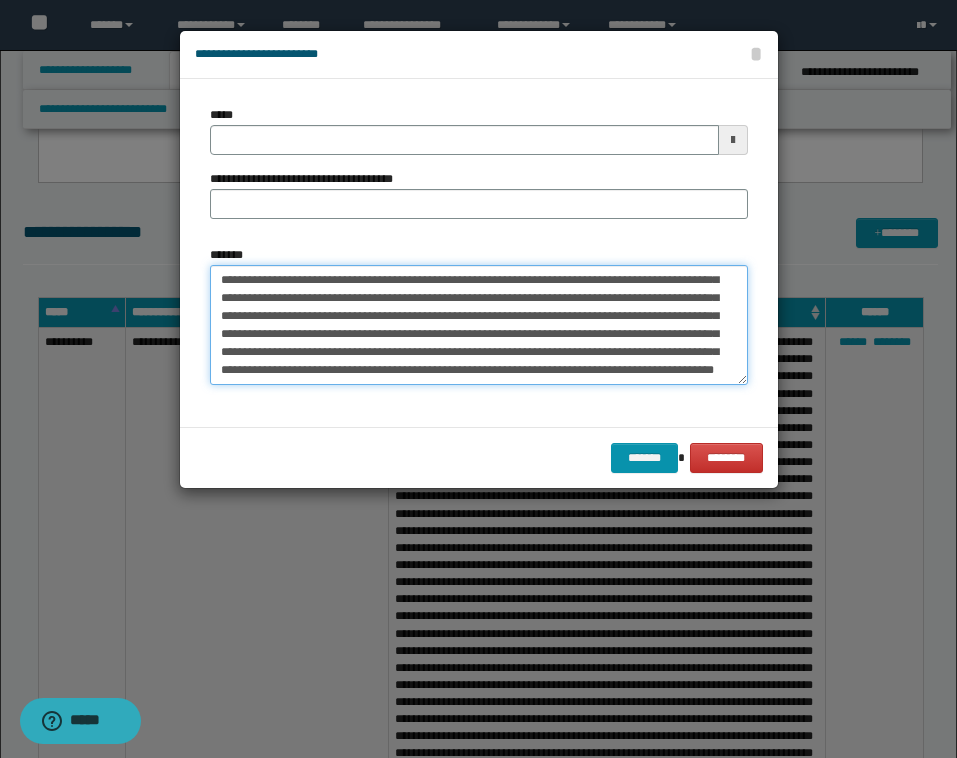 type on "**********" 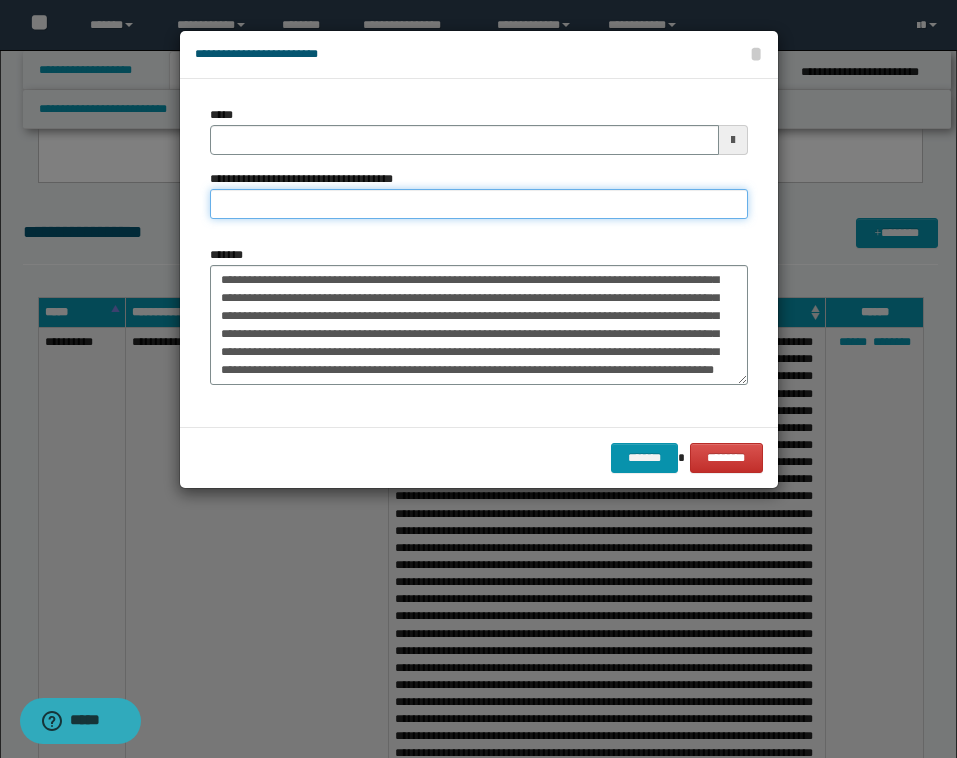 click on "**********" at bounding box center [479, 204] 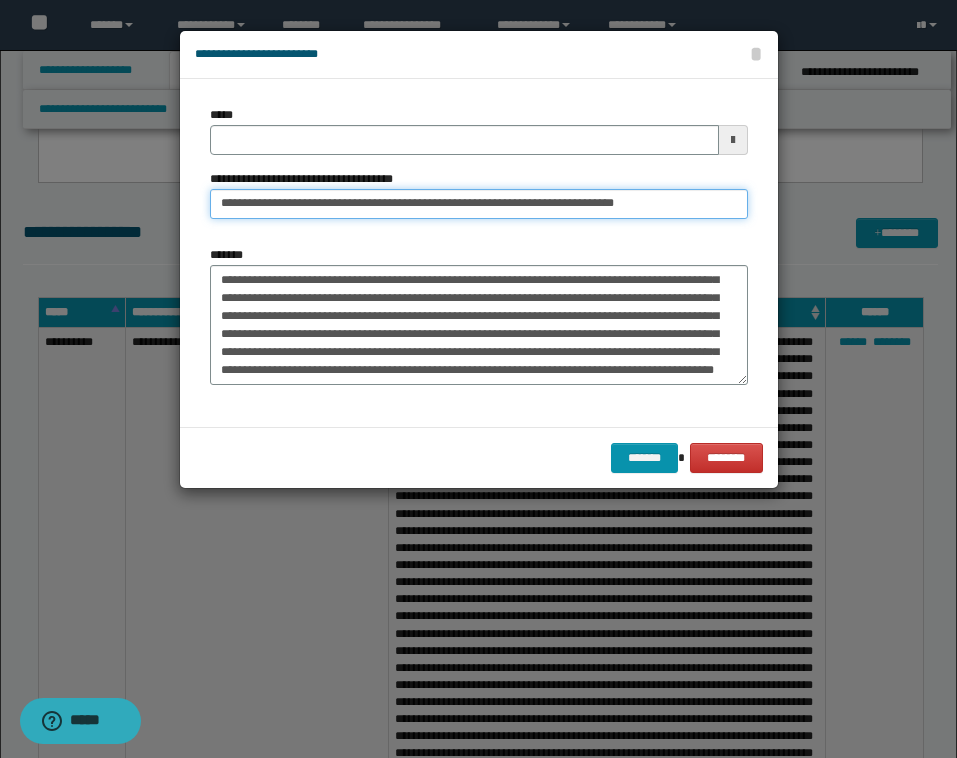 type 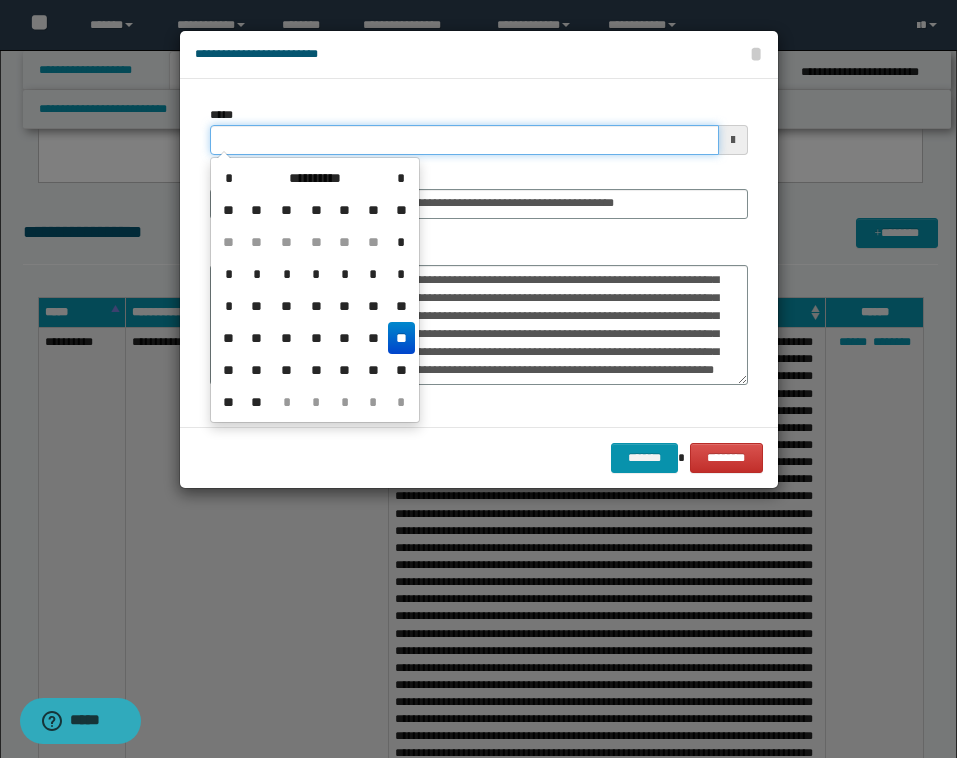 click on "*****" at bounding box center (464, 140) 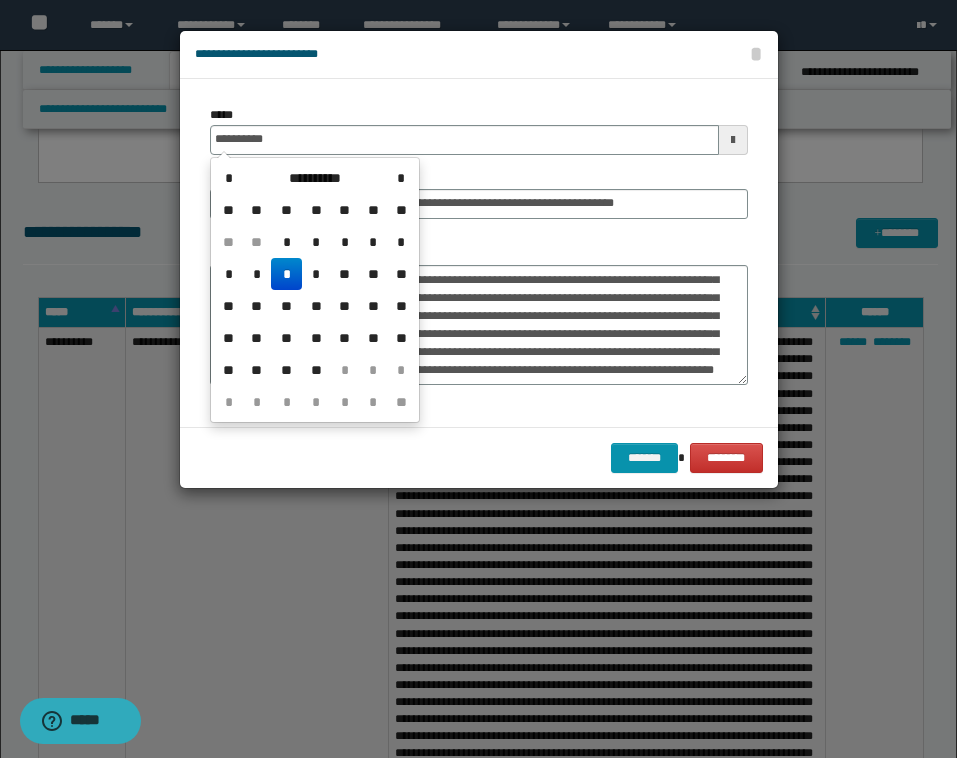 type on "**********" 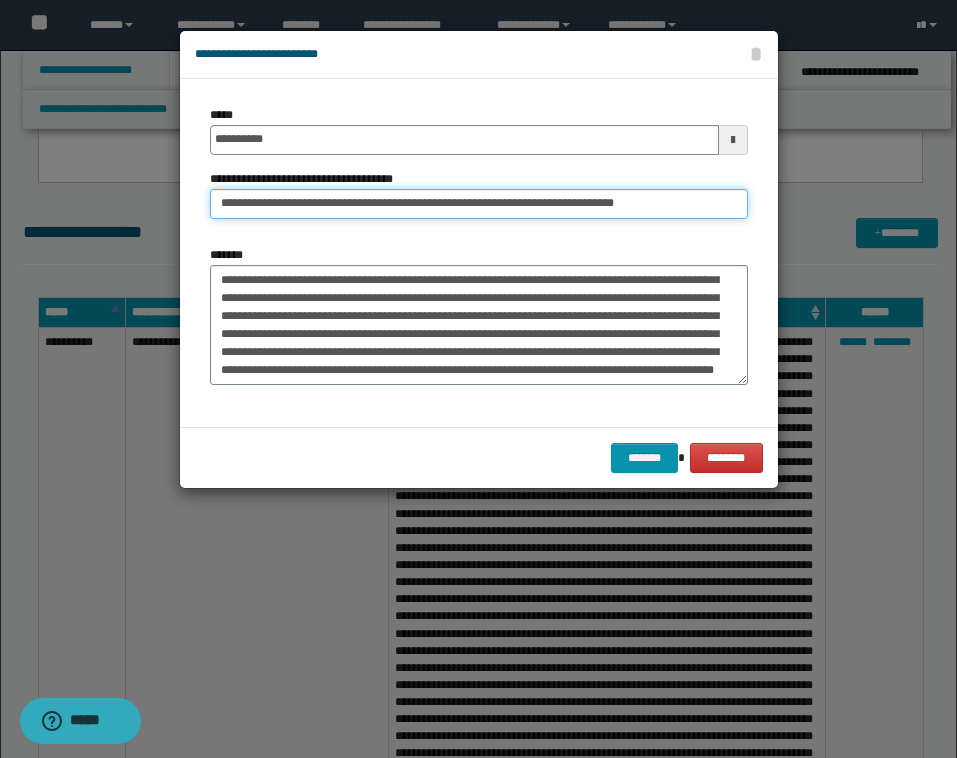 drag, startPoint x: 357, startPoint y: 208, endPoint x: 282, endPoint y: 203, distance: 75.16648 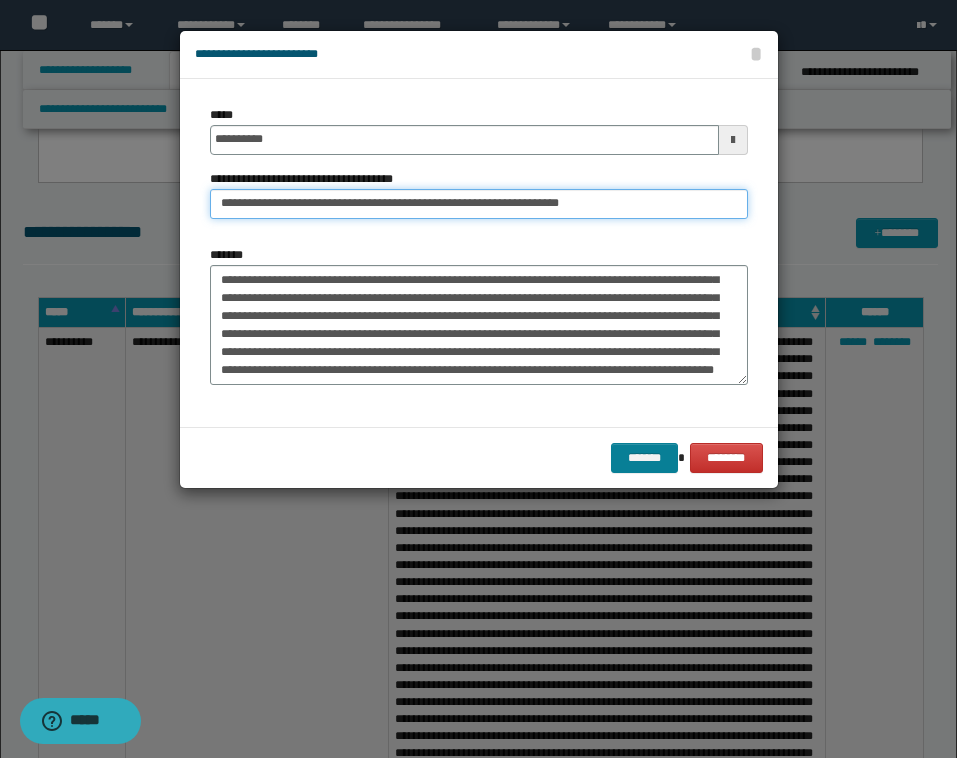 type on "**********" 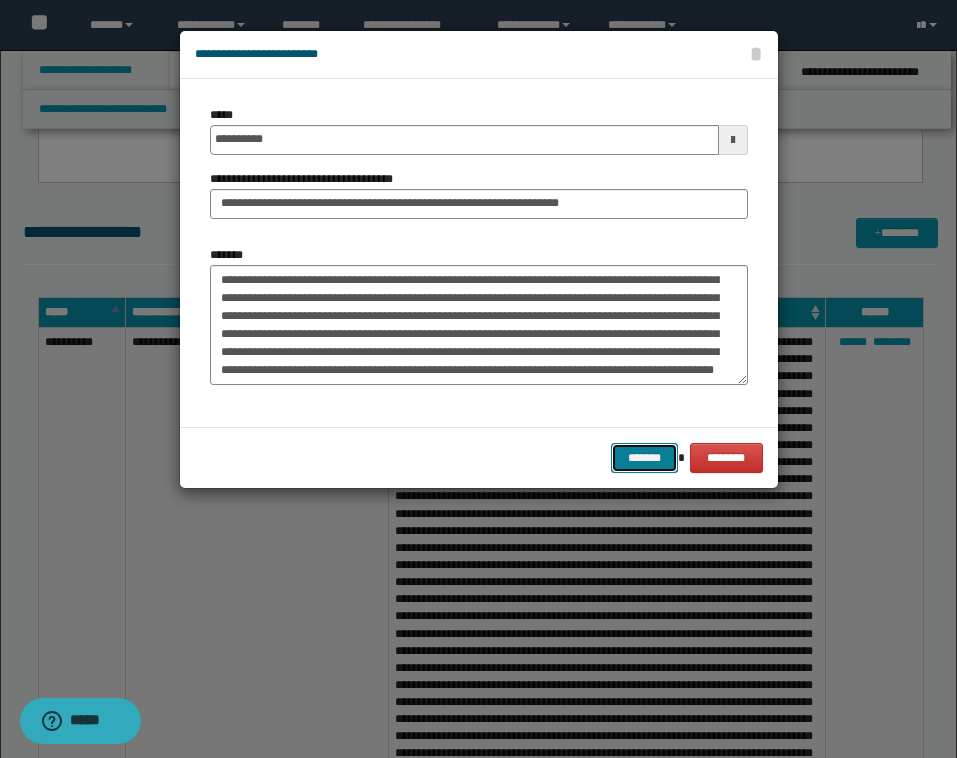 click on "*******" at bounding box center [645, 458] 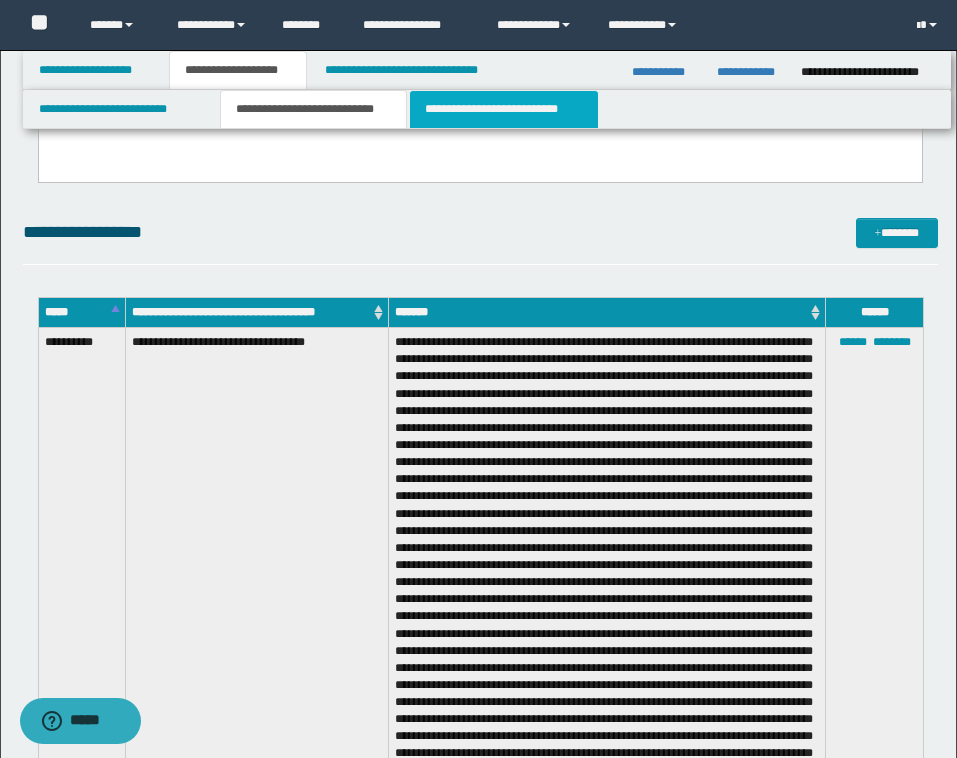 click on "**********" at bounding box center (504, 109) 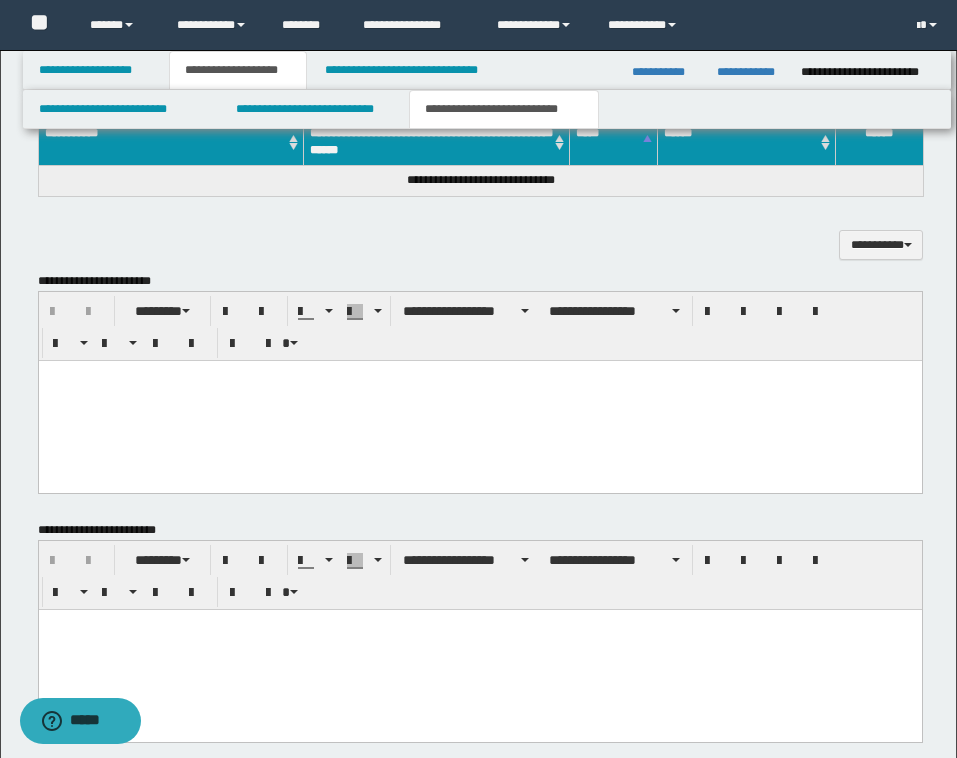click on "**********" at bounding box center [480, 245] 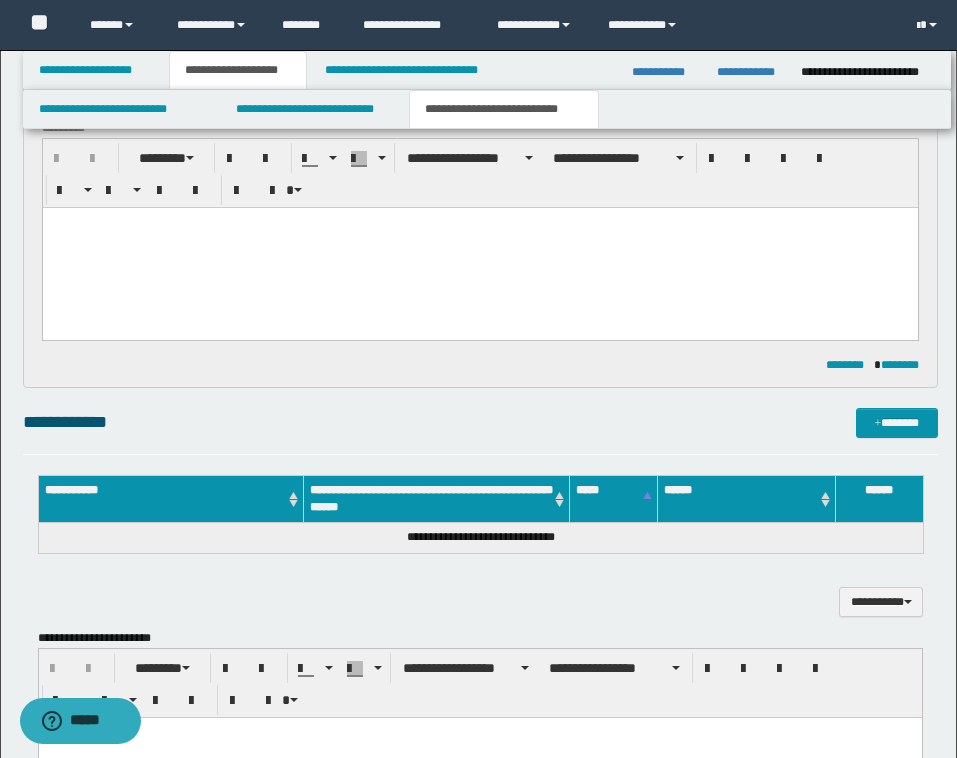 scroll, scrollTop: 240, scrollLeft: 0, axis: vertical 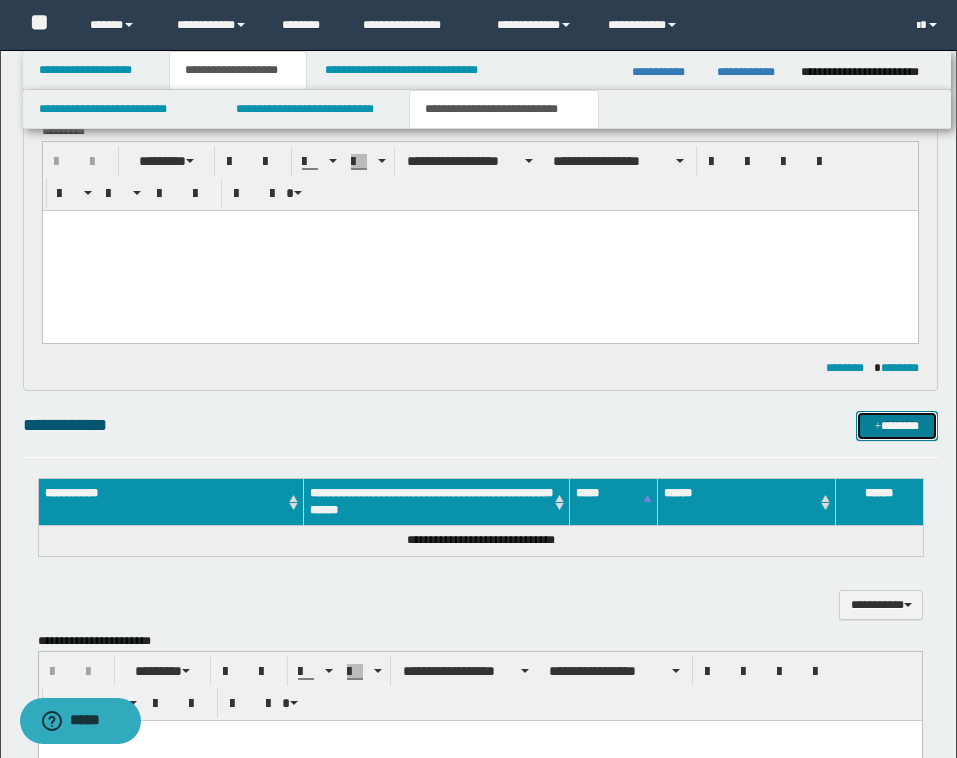 click on "*******" at bounding box center (897, 426) 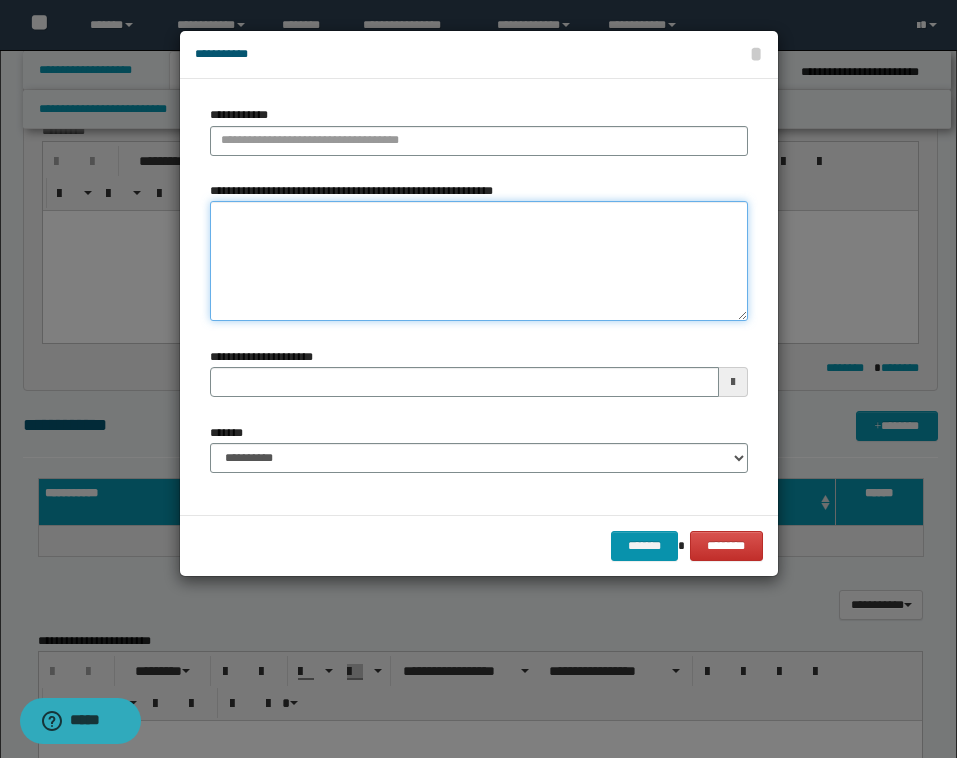 click on "**********" at bounding box center (479, 261) 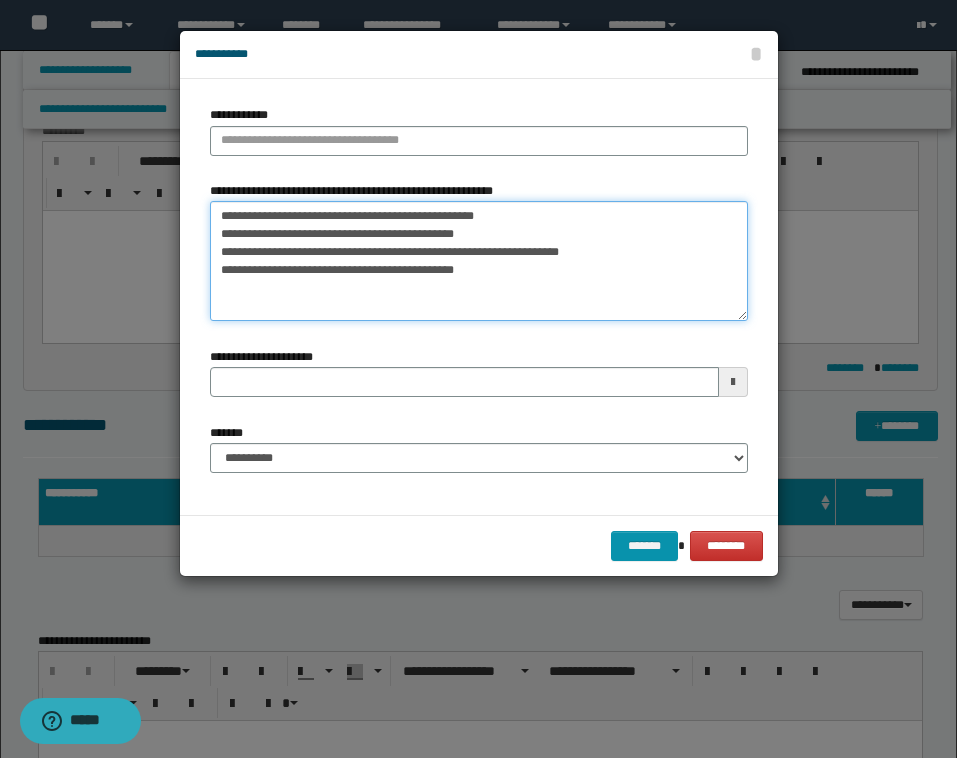 drag, startPoint x: 220, startPoint y: 236, endPoint x: 393, endPoint y: 319, distance: 191.88017 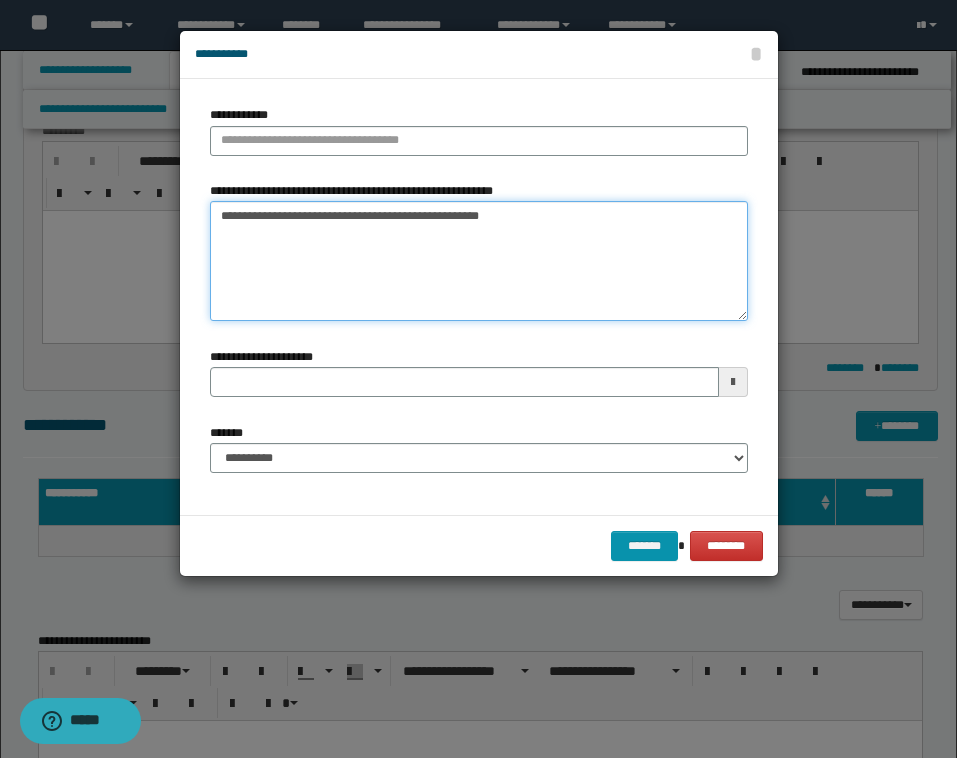 type on "**********" 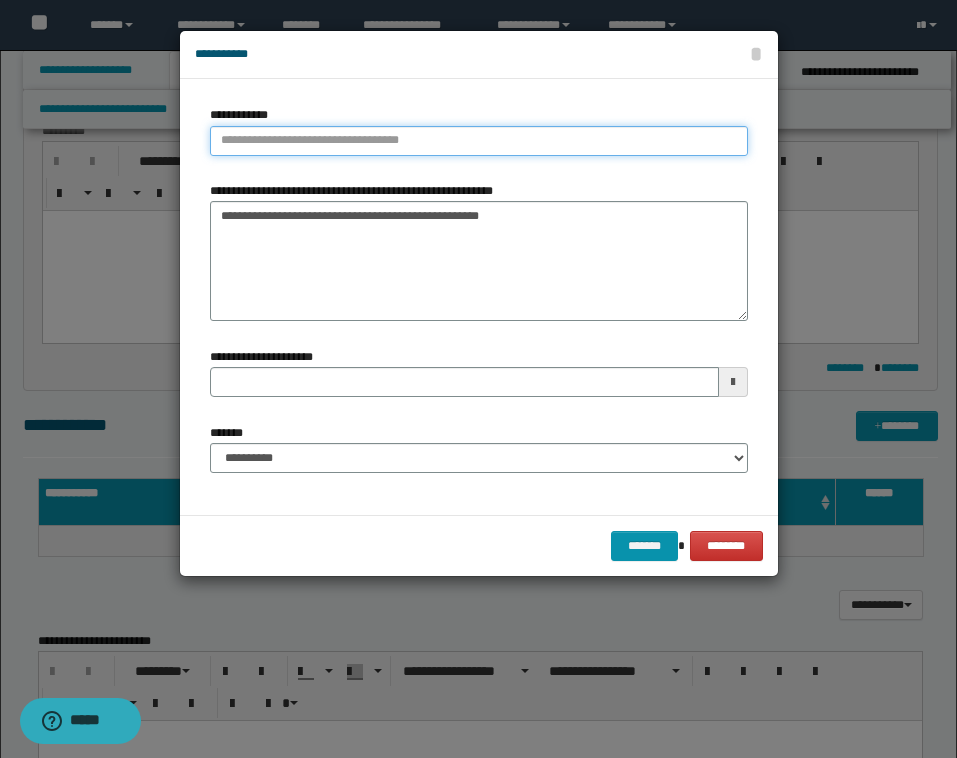 click on "**********" at bounding box center (479, 141) 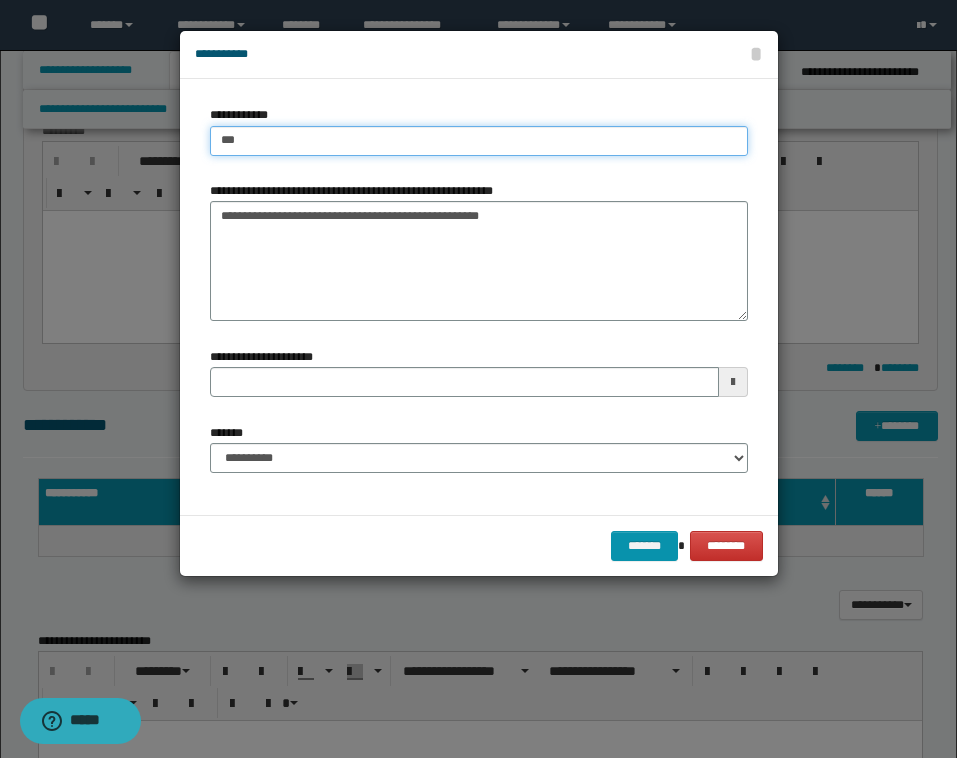 type on "****" 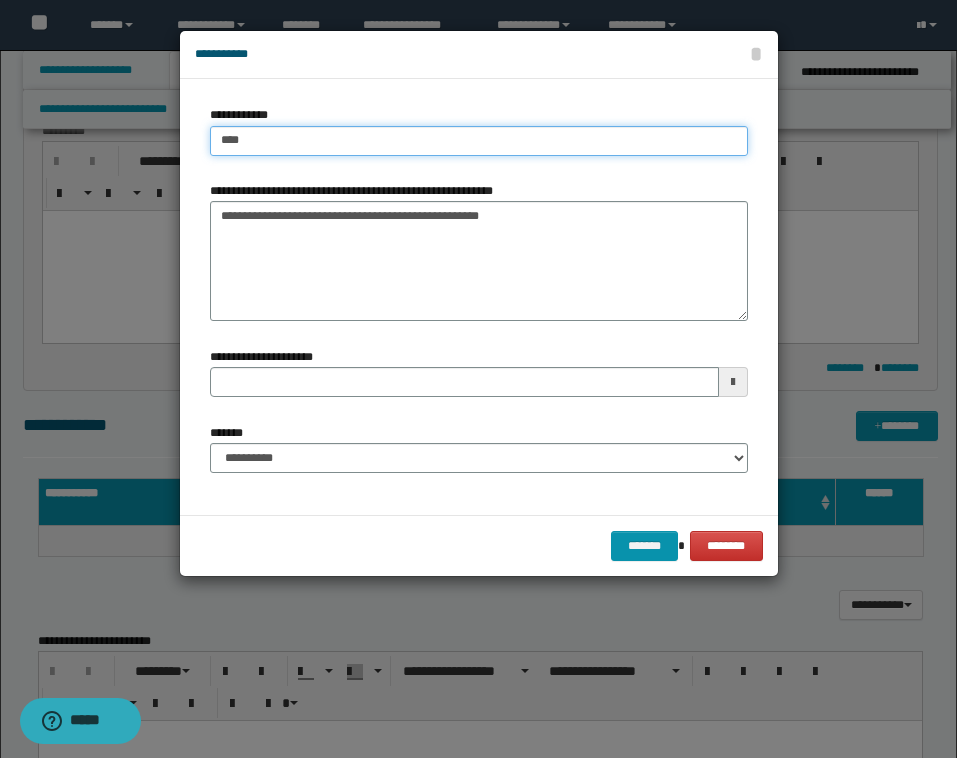 type on "****" 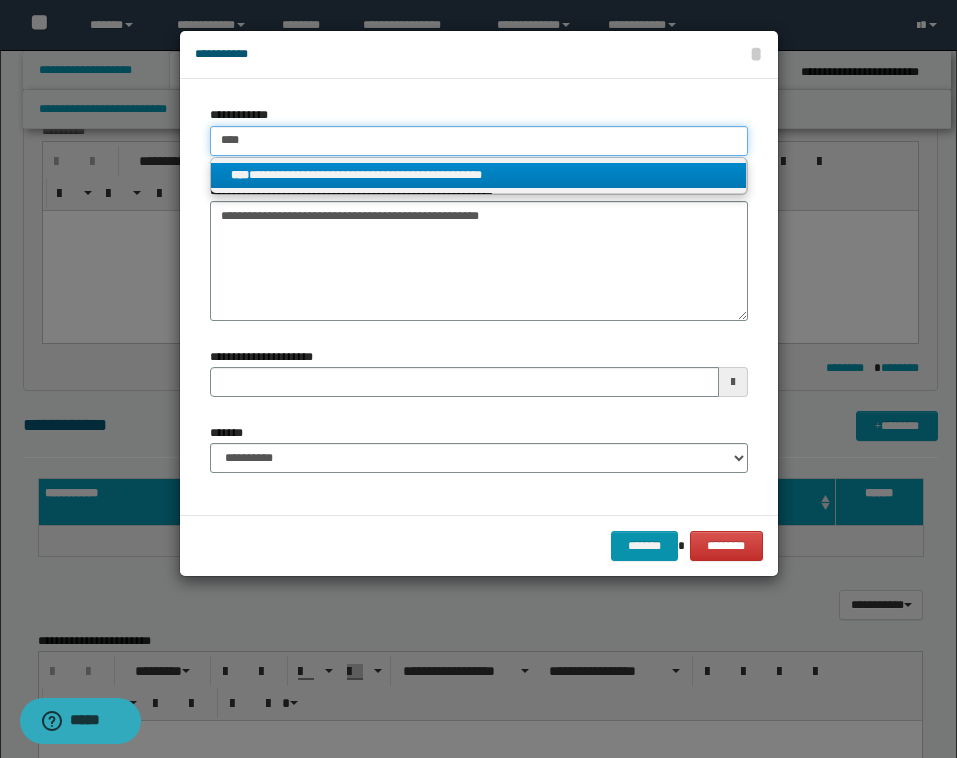 type on "****" 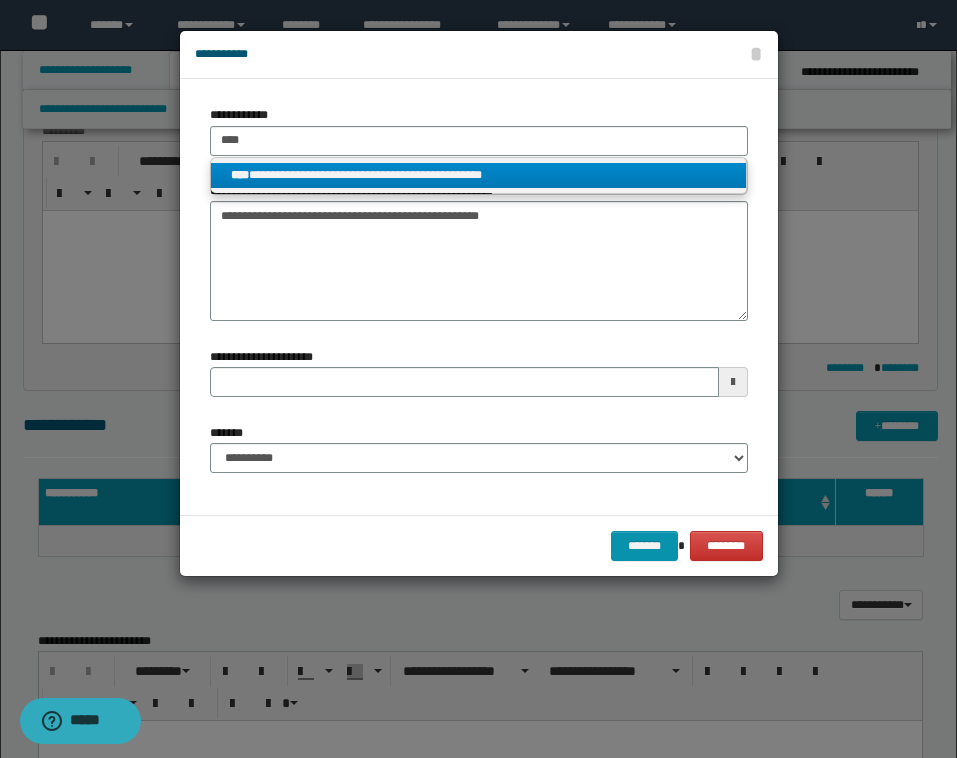 click on "**********" at bounding box center (478, 175) 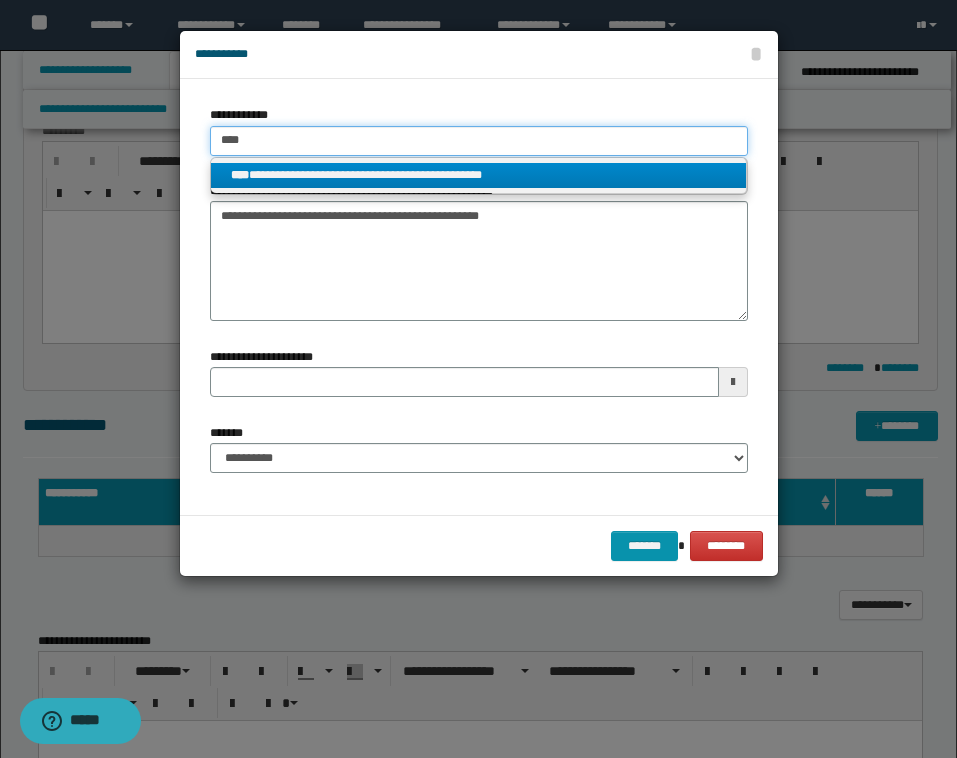 type 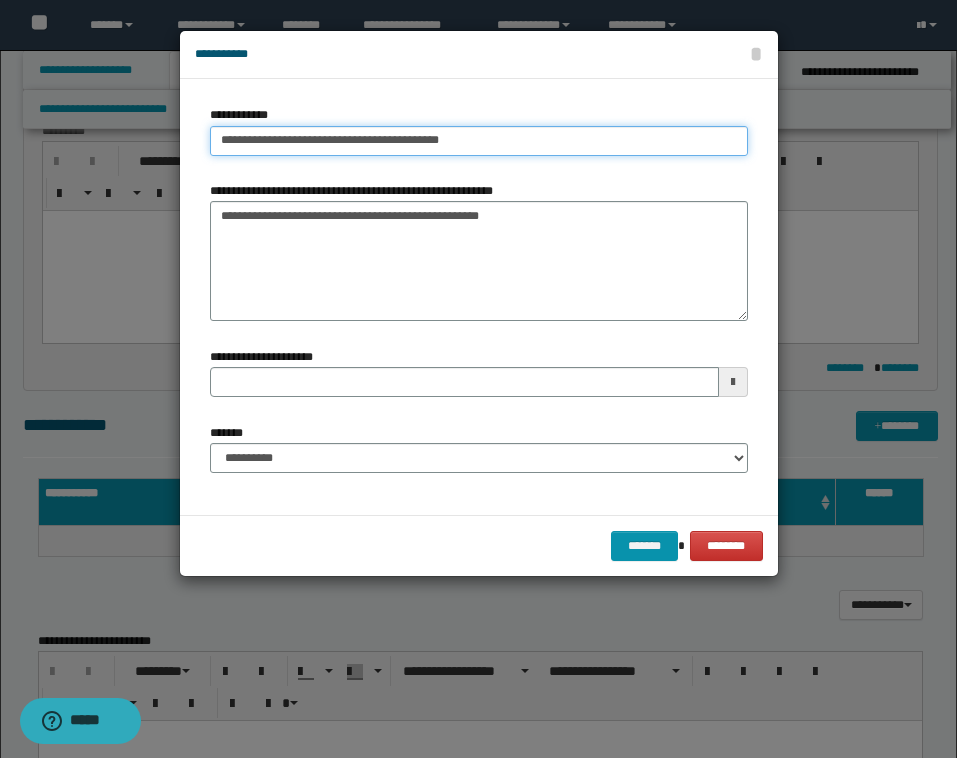 type 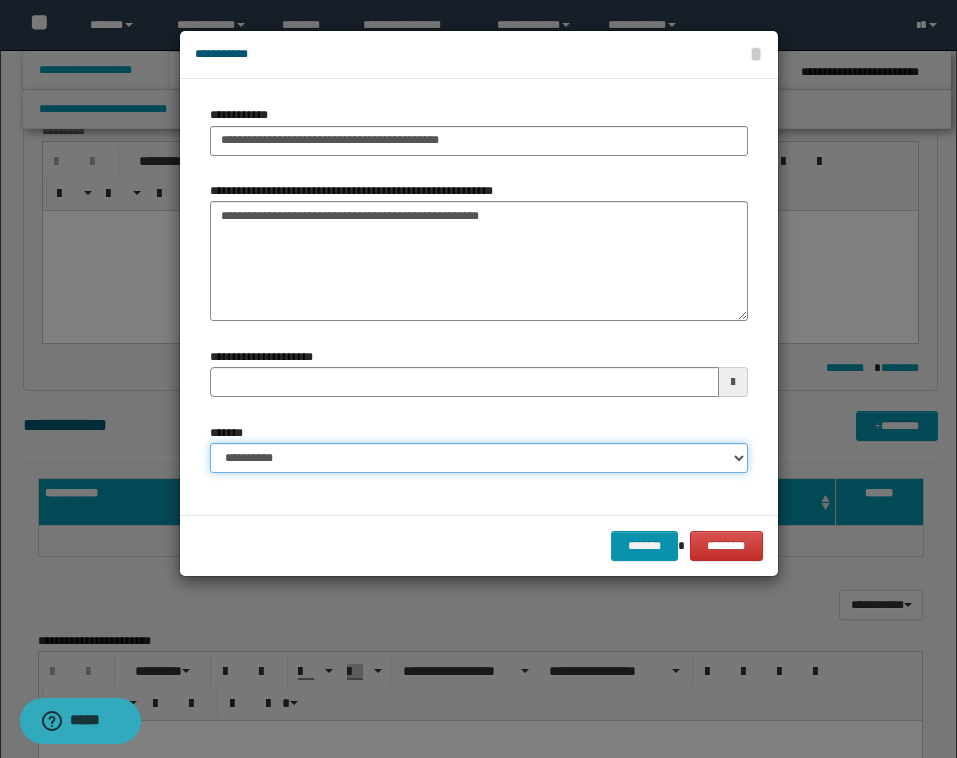 click on "**********" at bounding box center [479, 458] 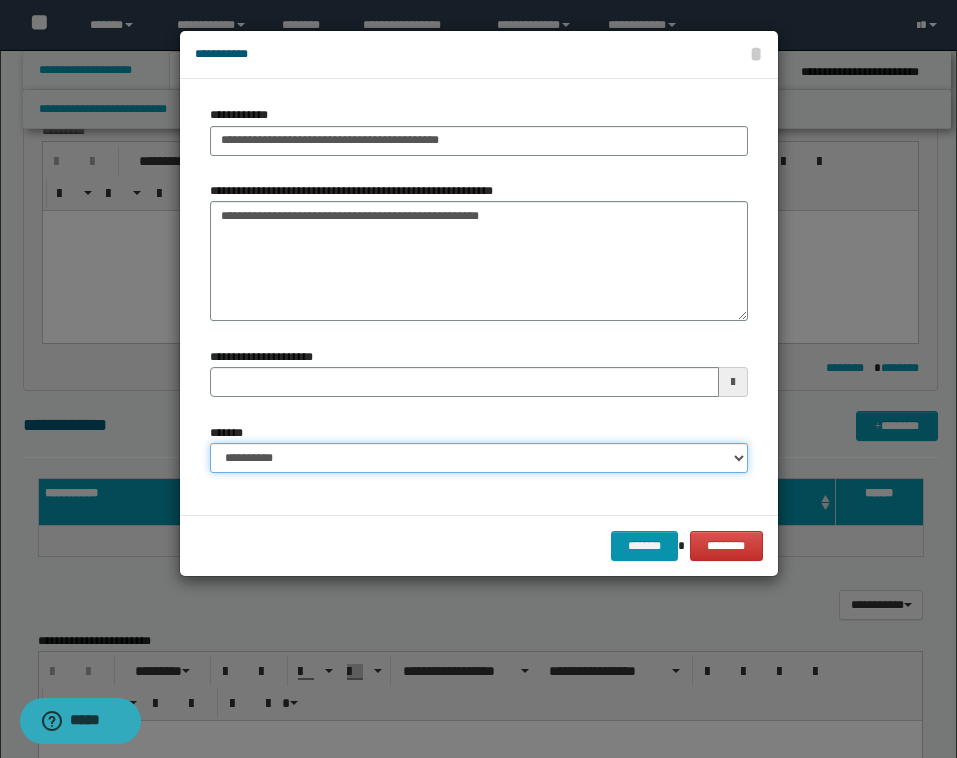 select on "*" 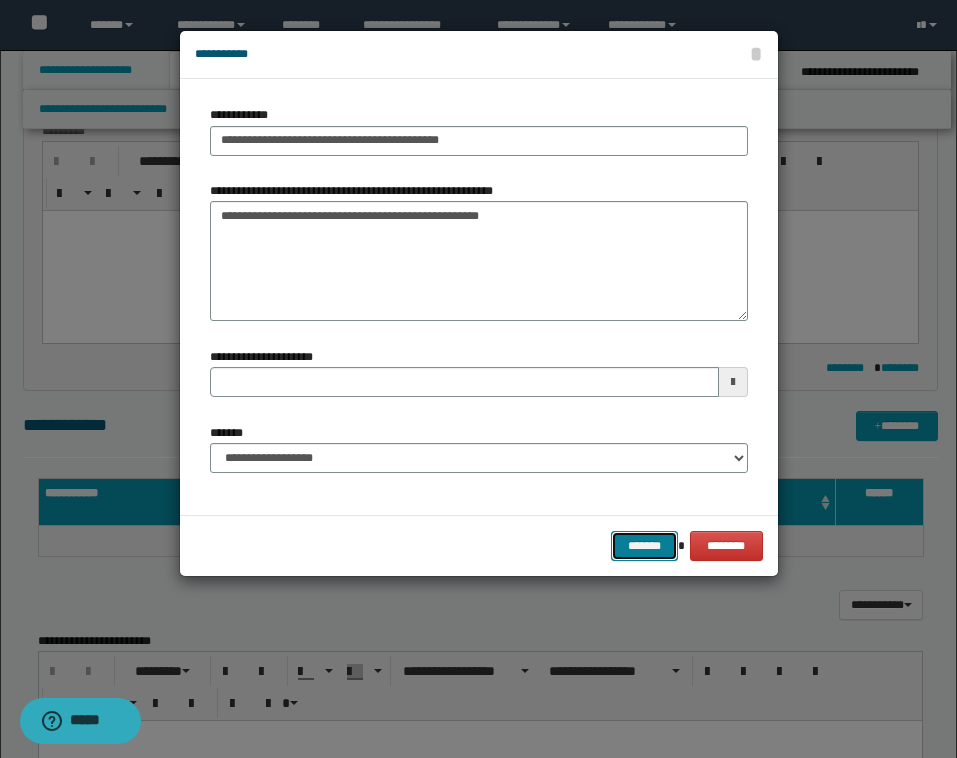 click on "*******" at bounding box center (645, 546) 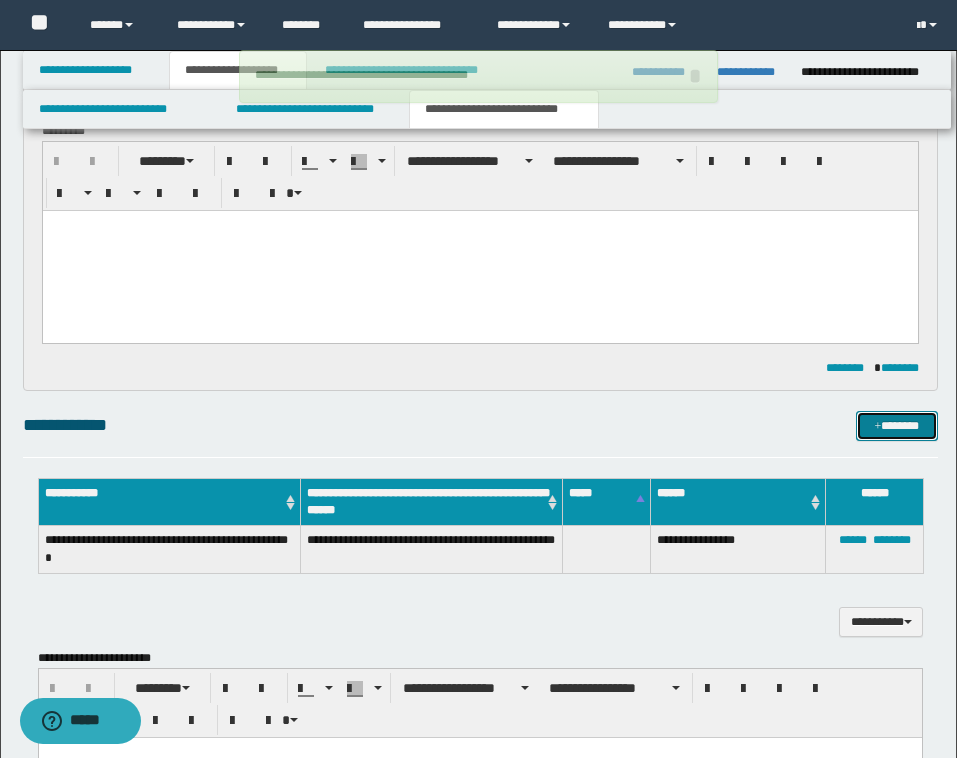 type 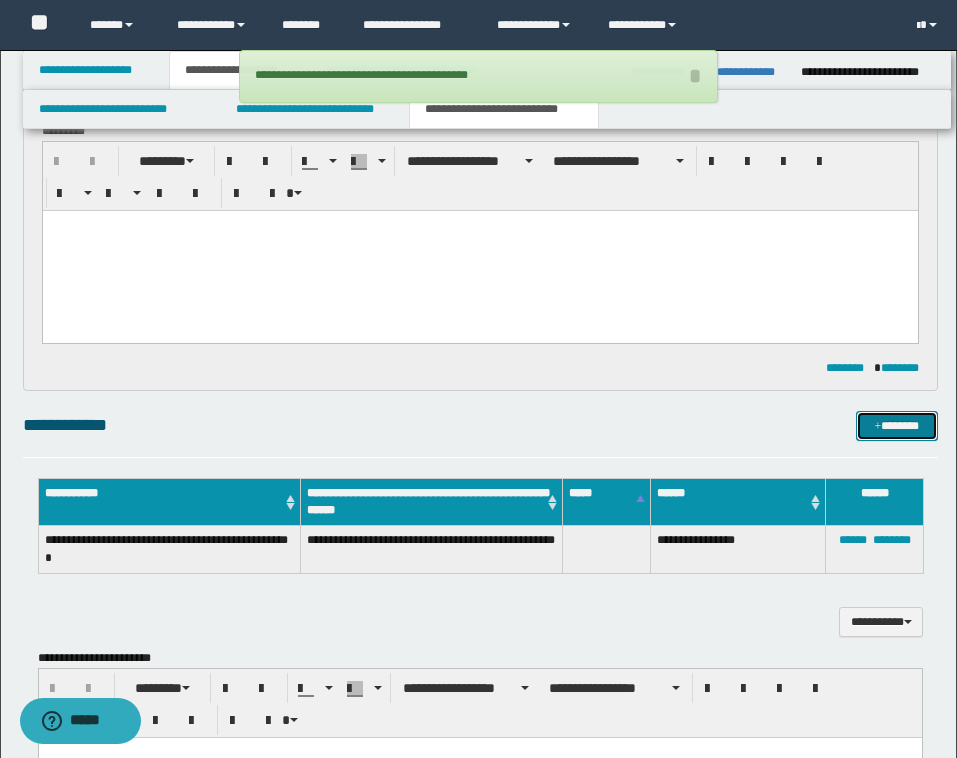 click on "*******" at bounding box center [897, 426] 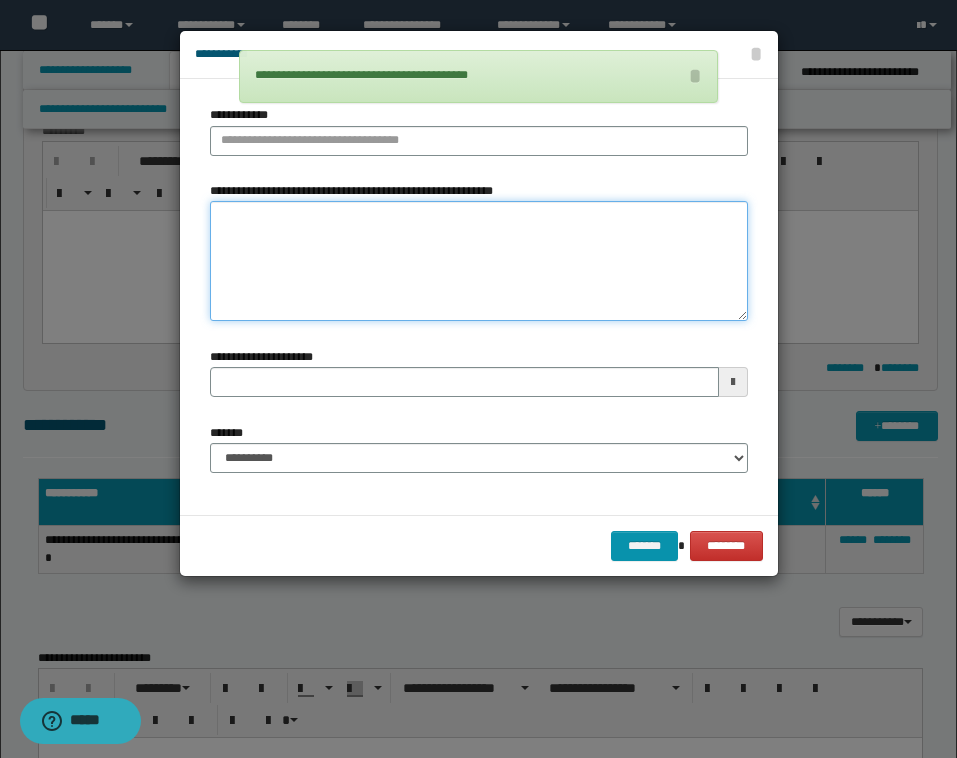 click on "**********" at bounding box center (479, 261) 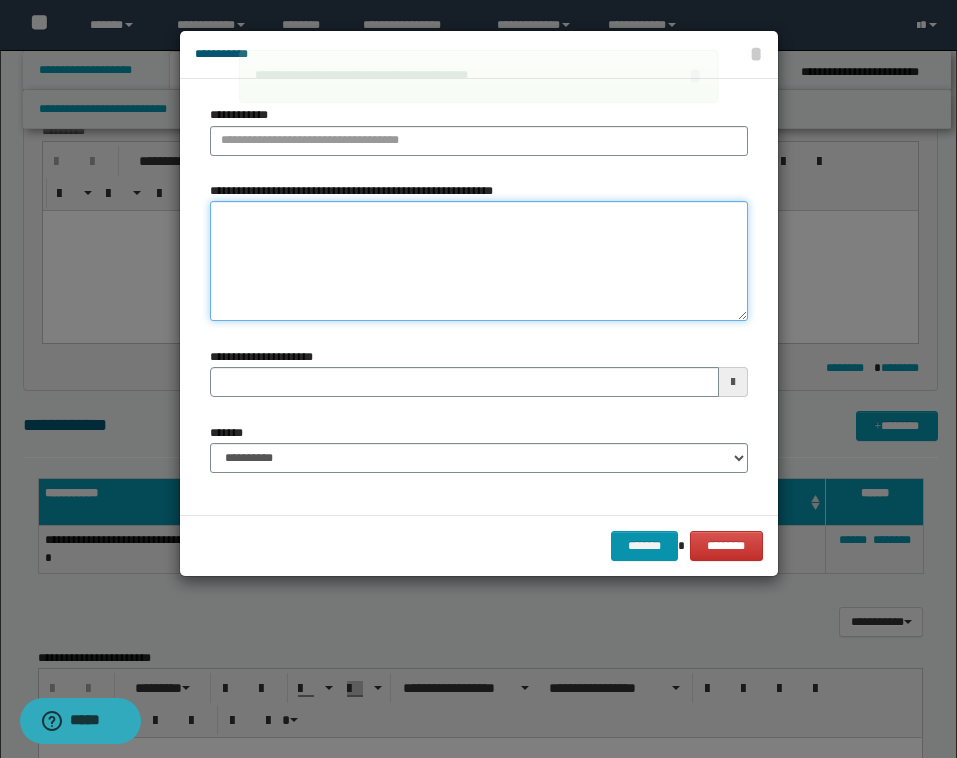paste on "**********" 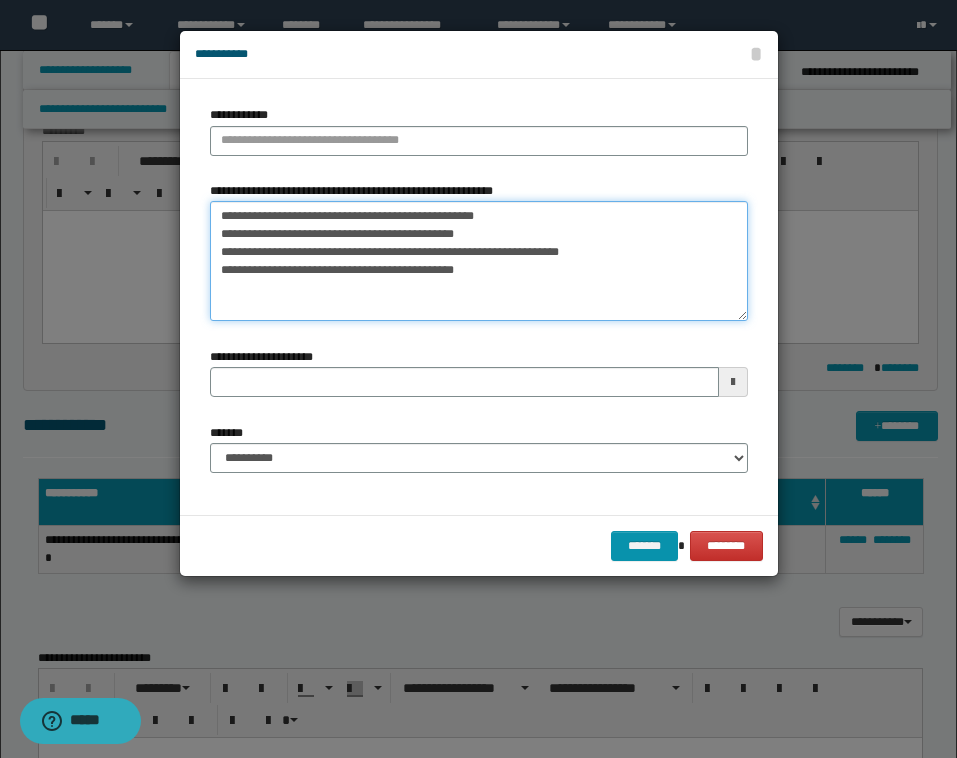 drag, startPoint x: 218, startPoint y: 208, endPoint x: 572, endPoint y: 209, distance: 354.0014 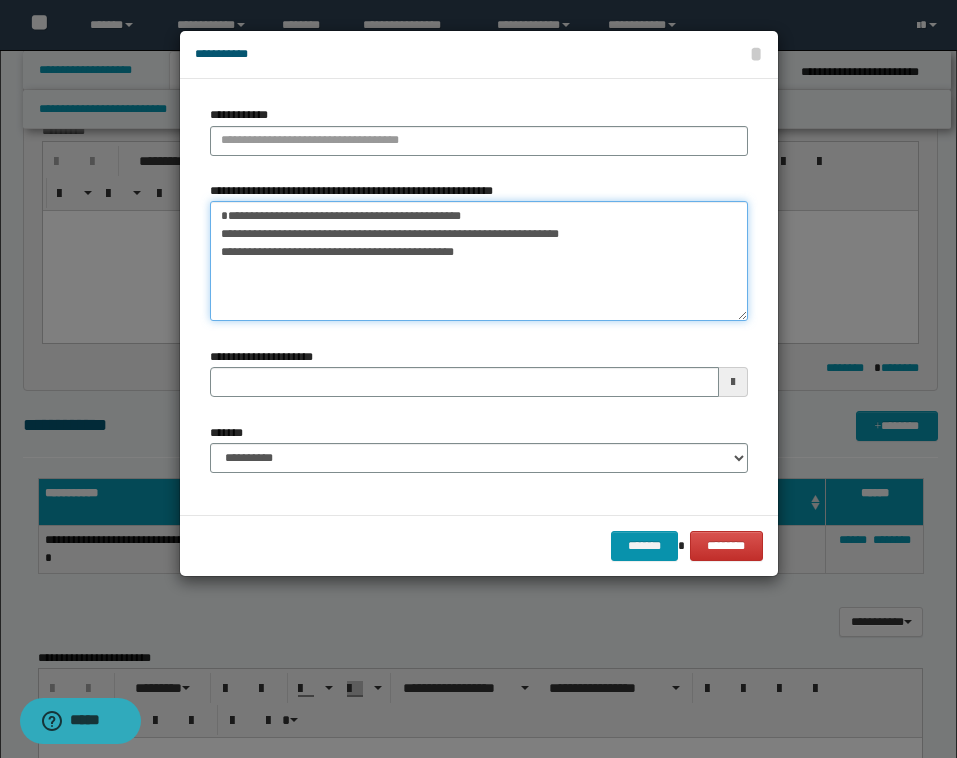 drag, startPoint x: 215, startPoint y: 255, endPoint x: 490, endPoint y: 300, distance: 278.6575 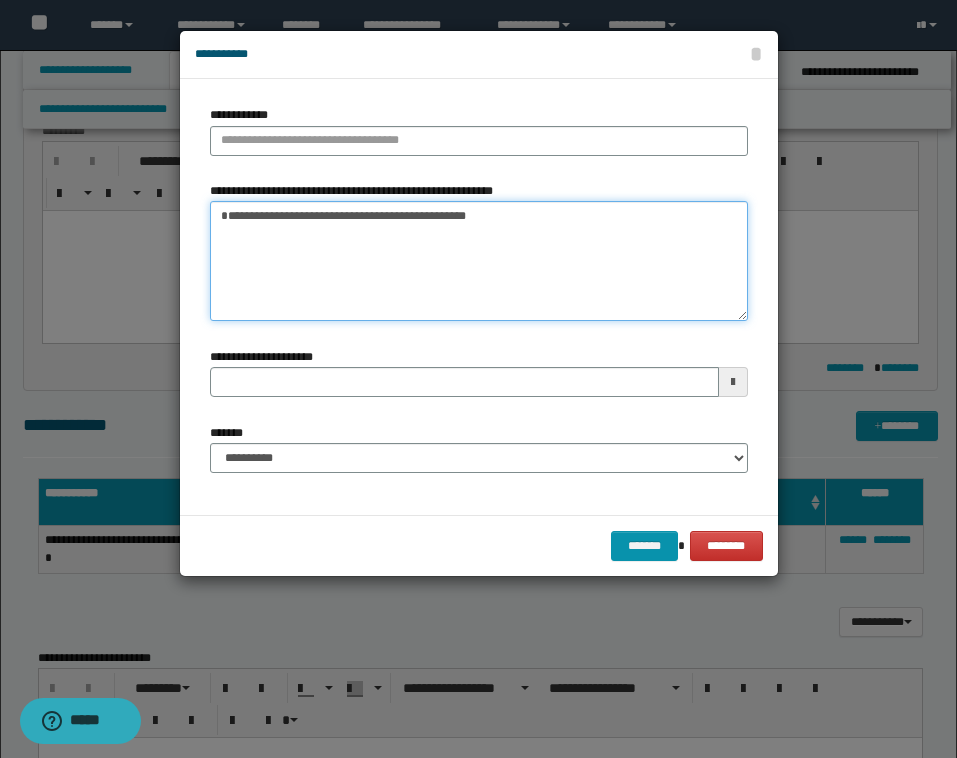type on "**********" 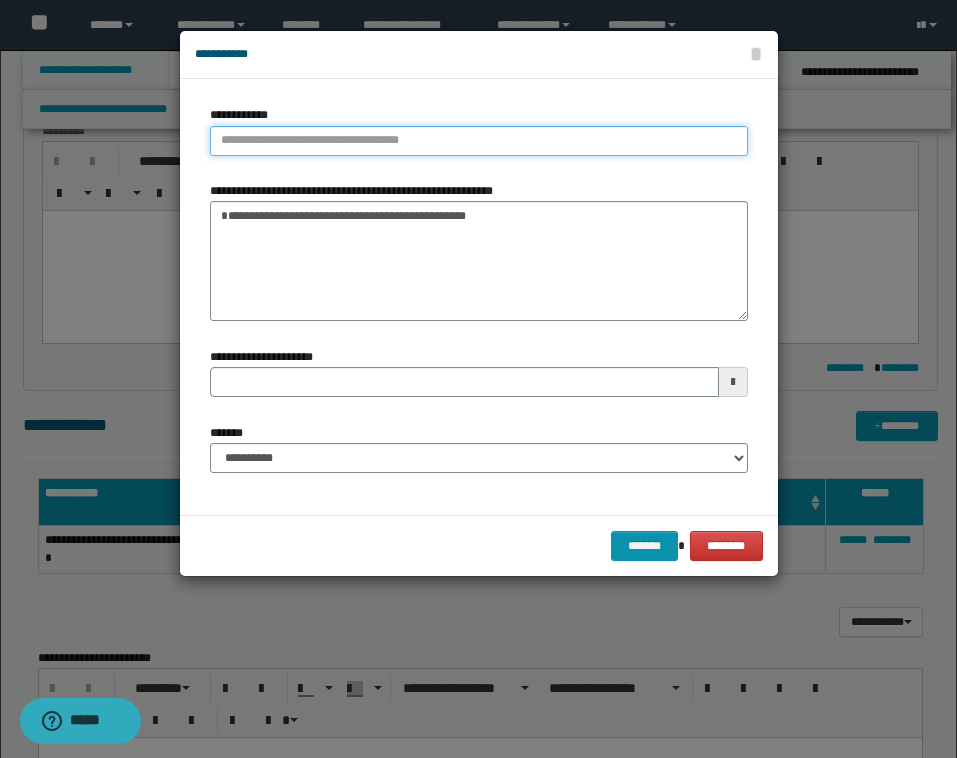 type on "**********" 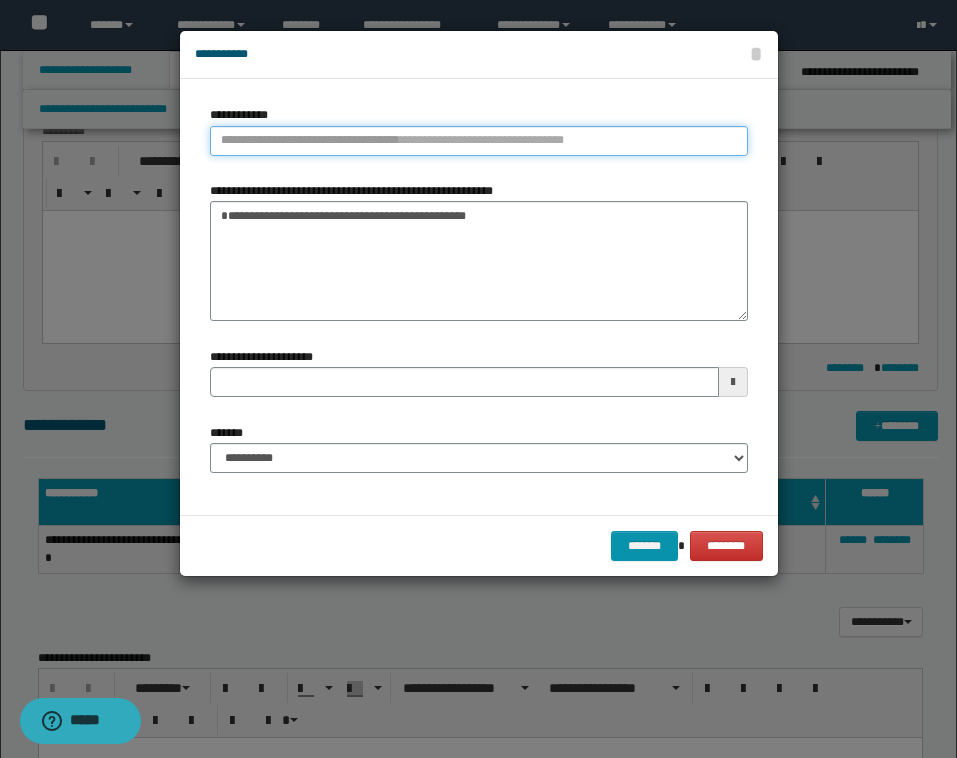 click on "**********" at bounding box center (479, 141) 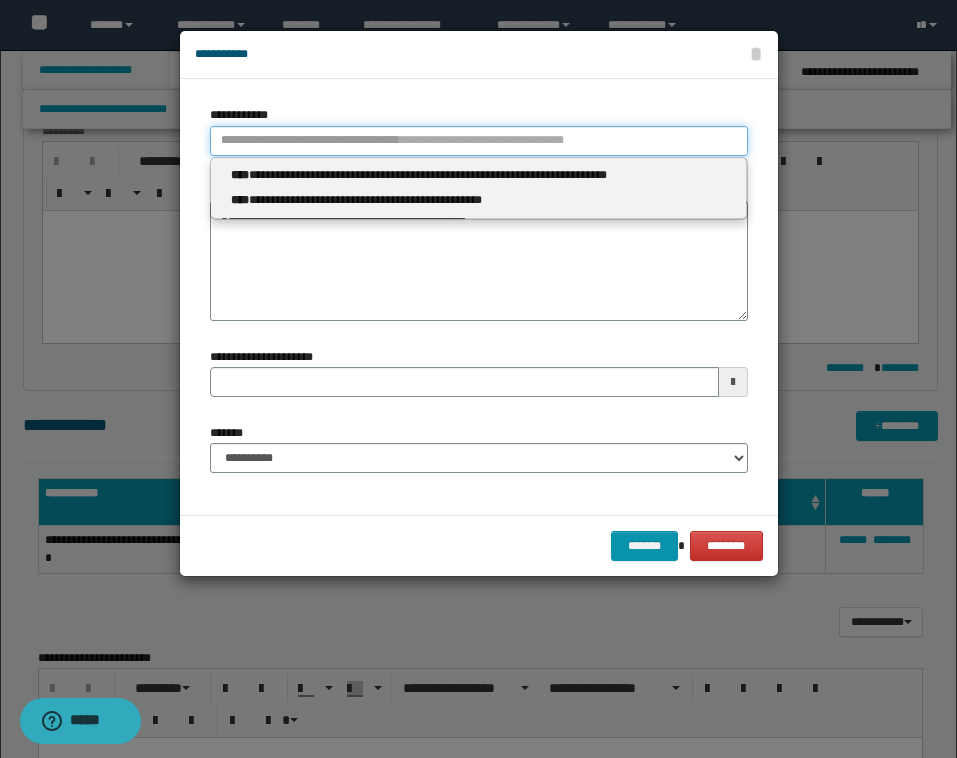 type 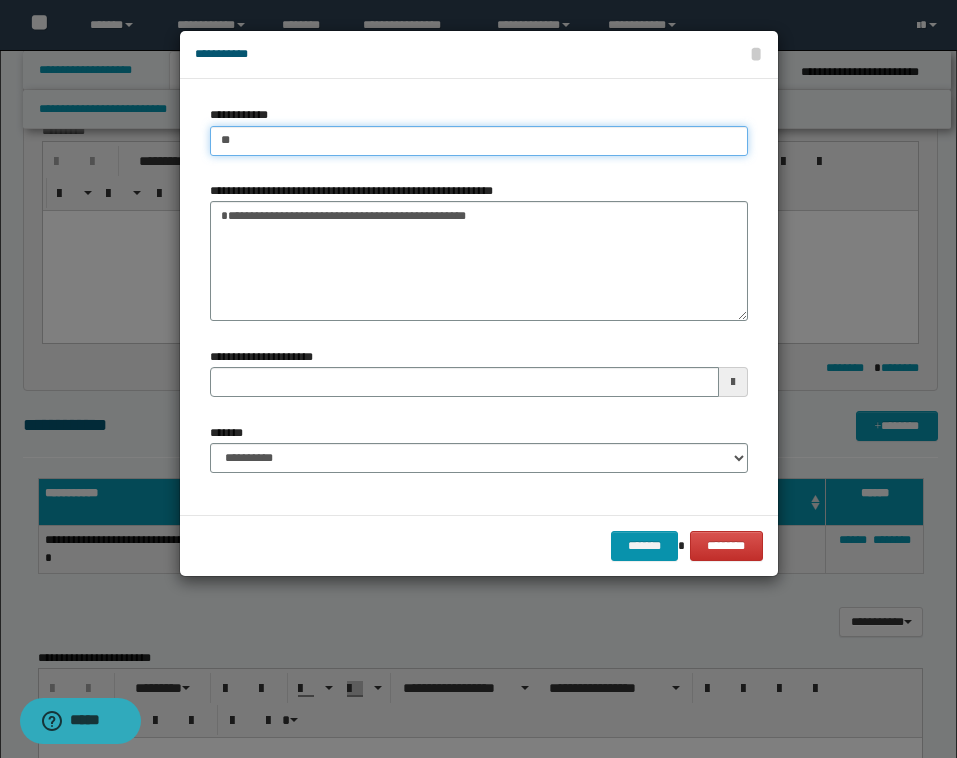 type on "***" 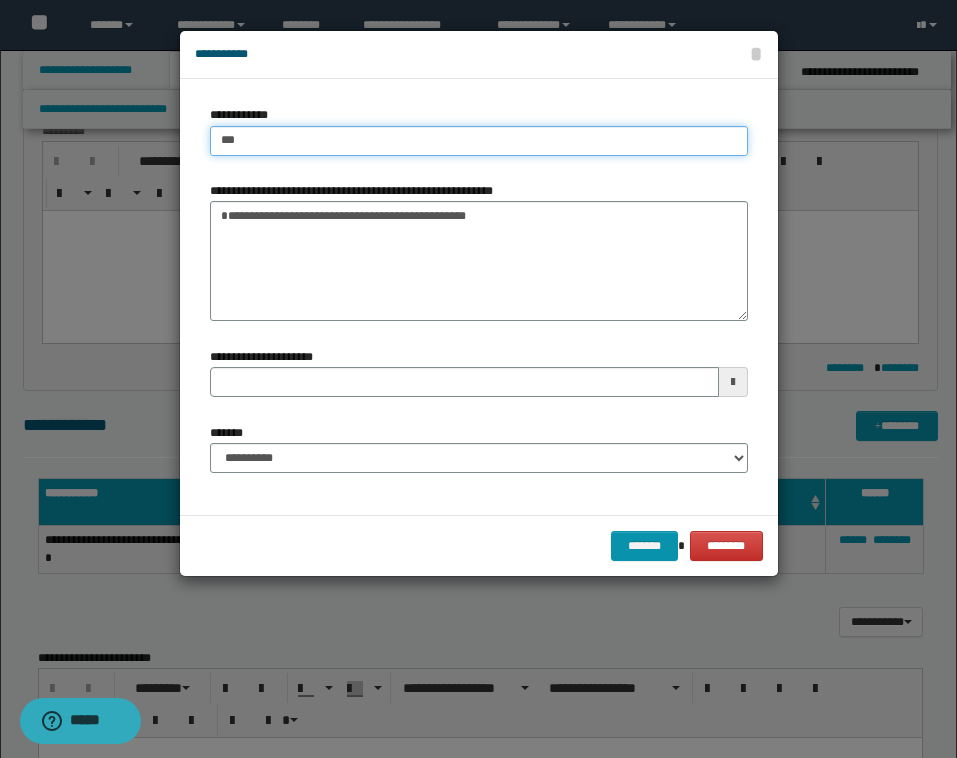 type on "***" 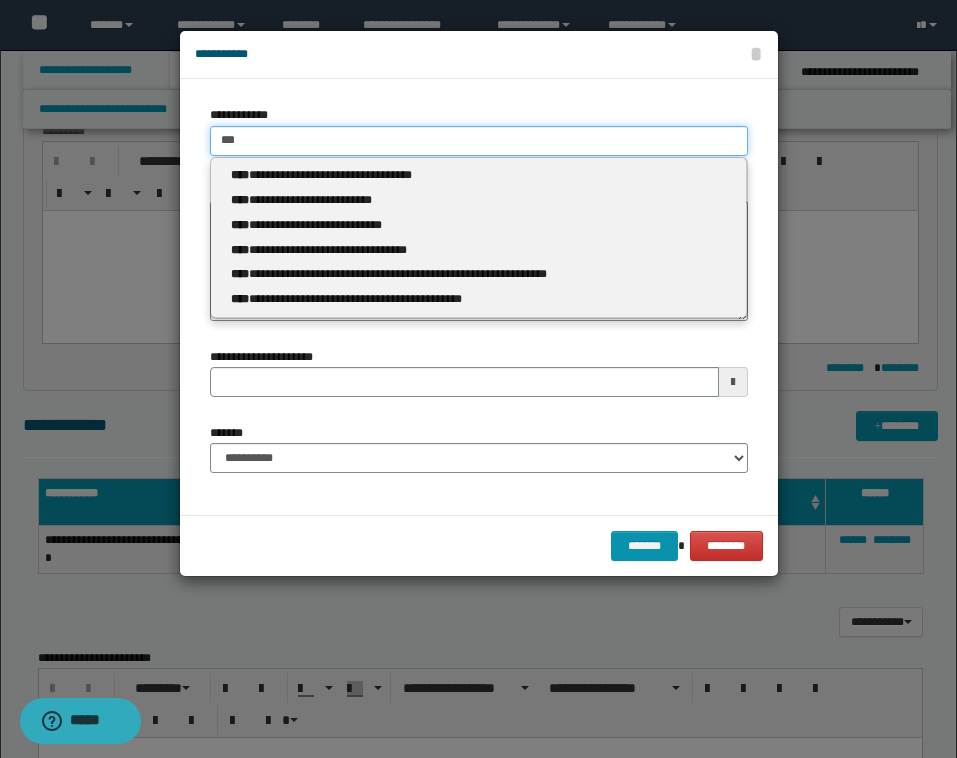 type 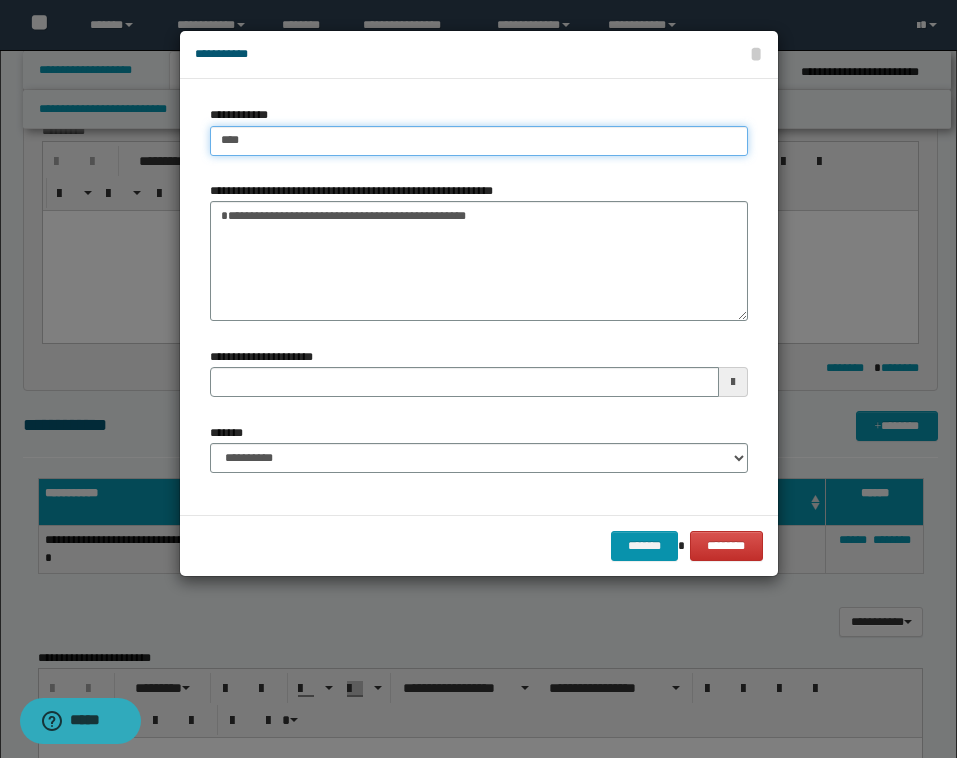 type on "****" 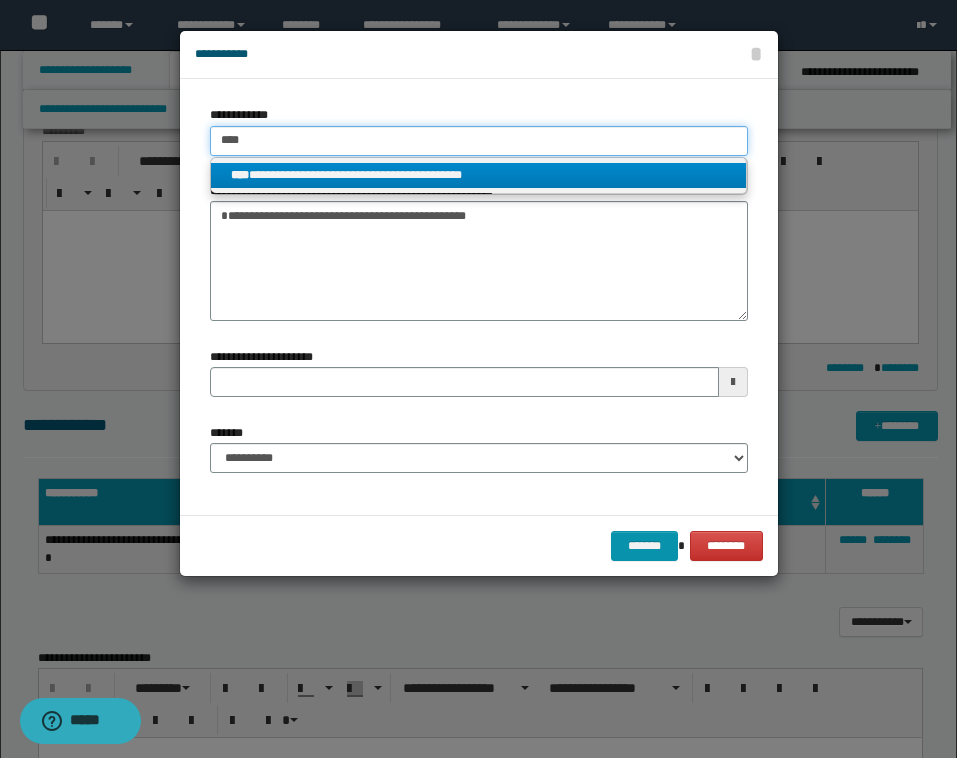 type on "****" 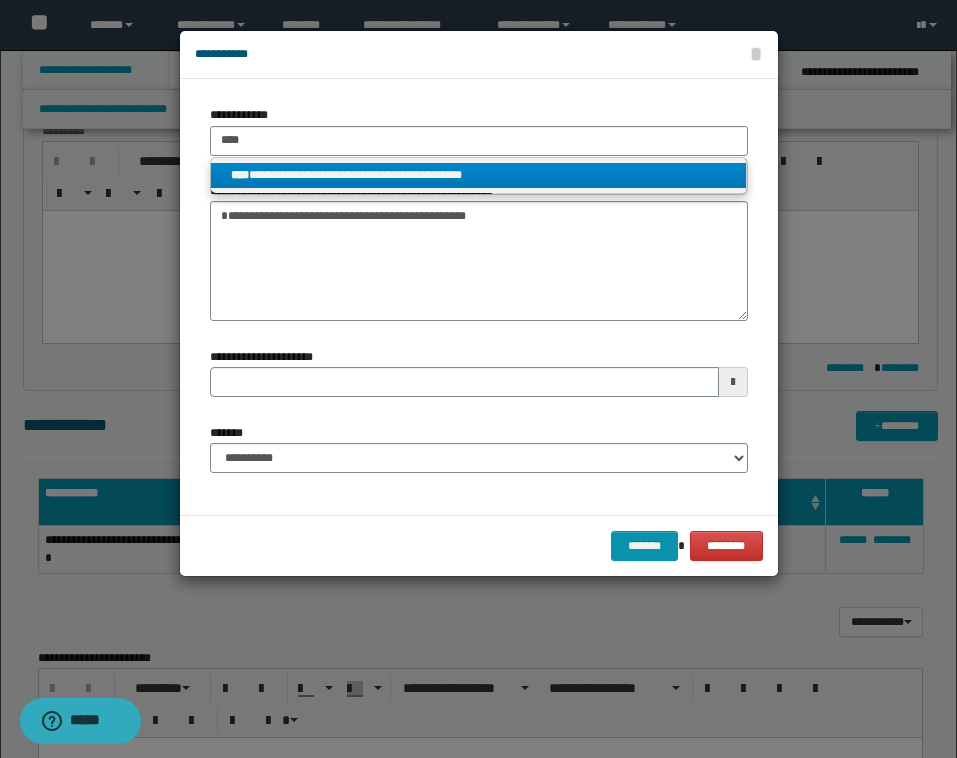 click on "**********" at bounding box center (478, 175) 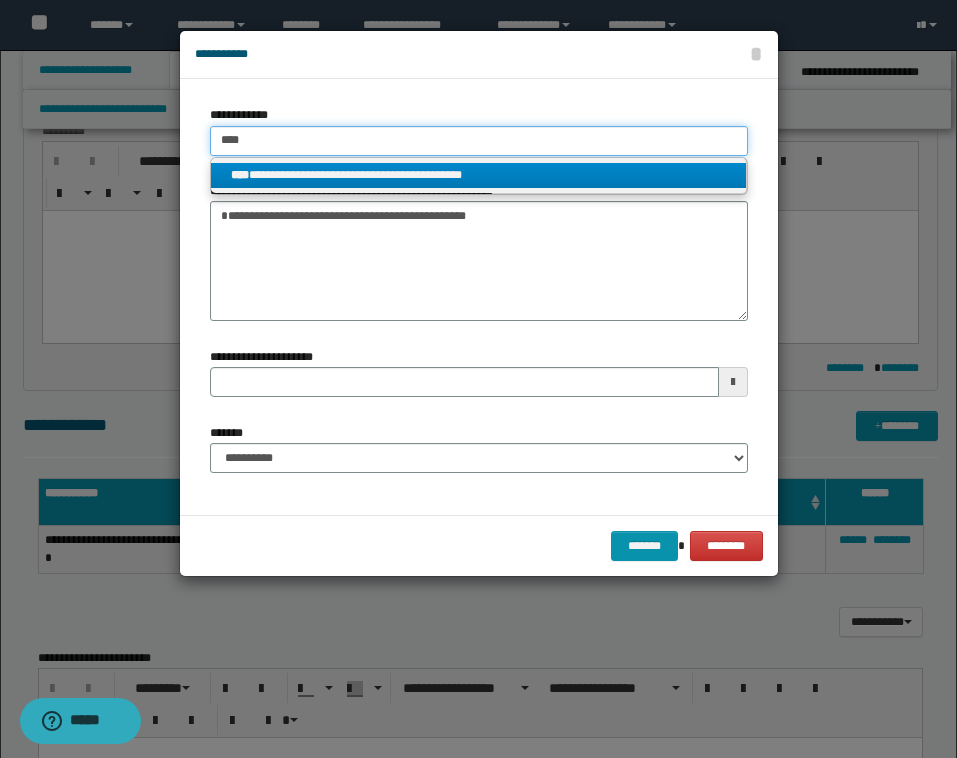 type 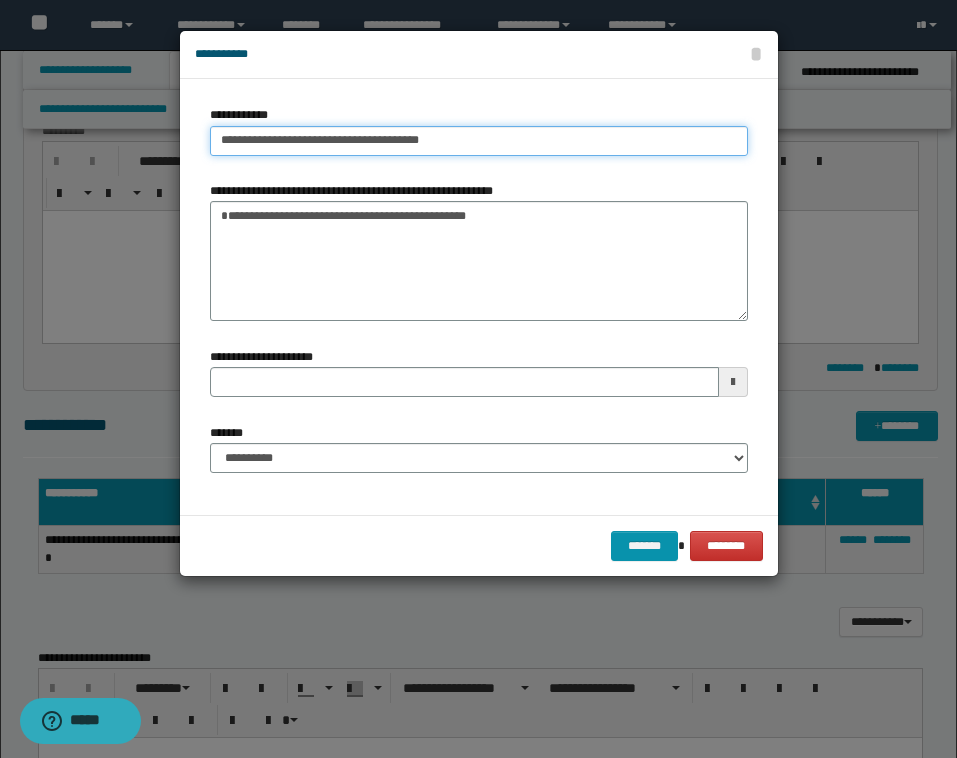 type 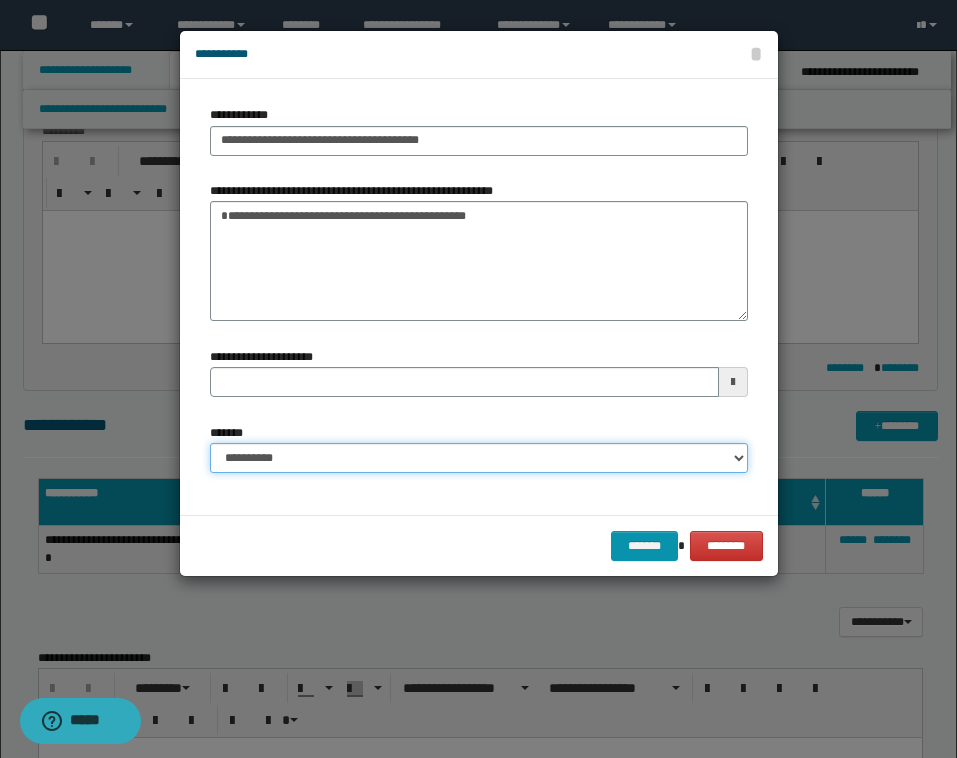 click on "**********" at bounding box center (479, 458) 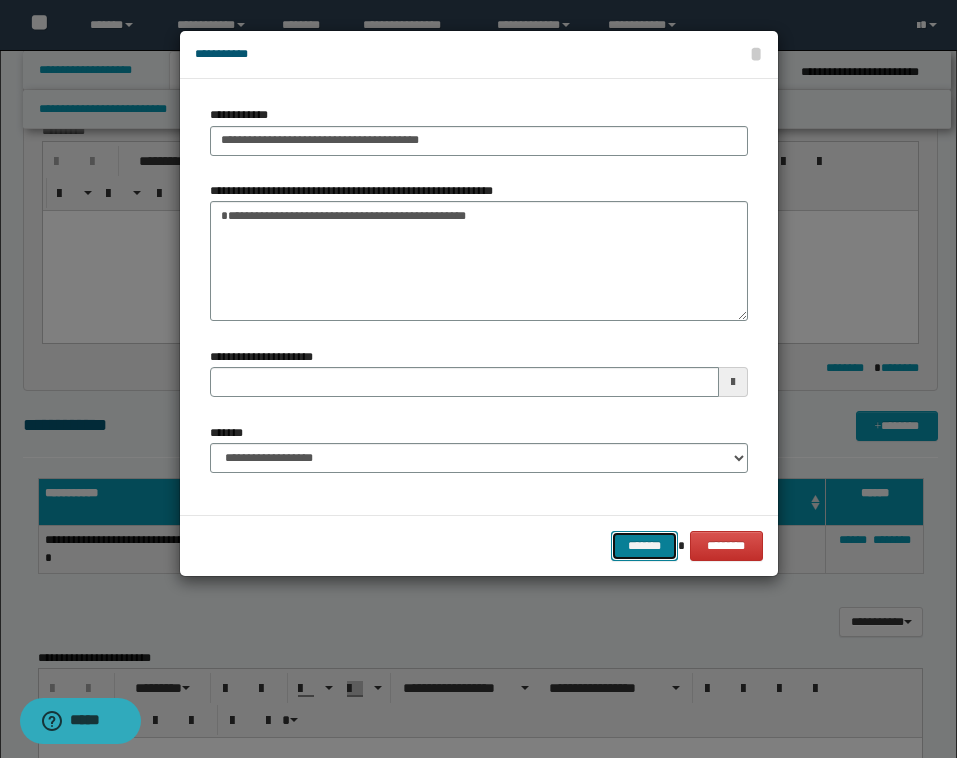 click on "*******" at bounding box center [645, 546] 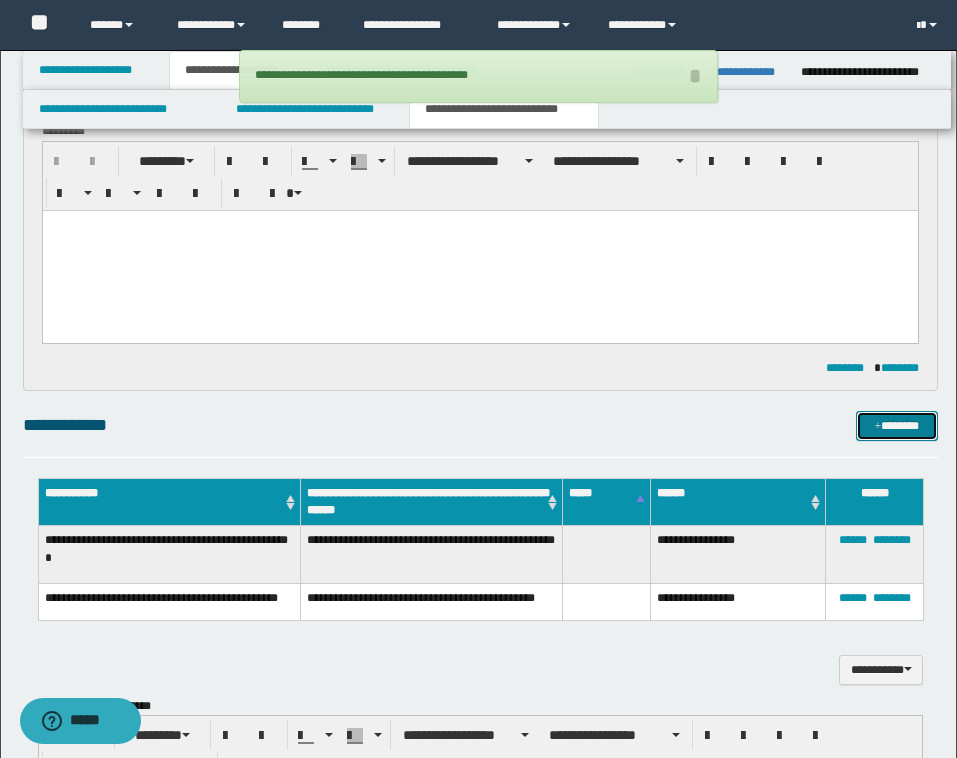 click at bounding box center [878, 427] 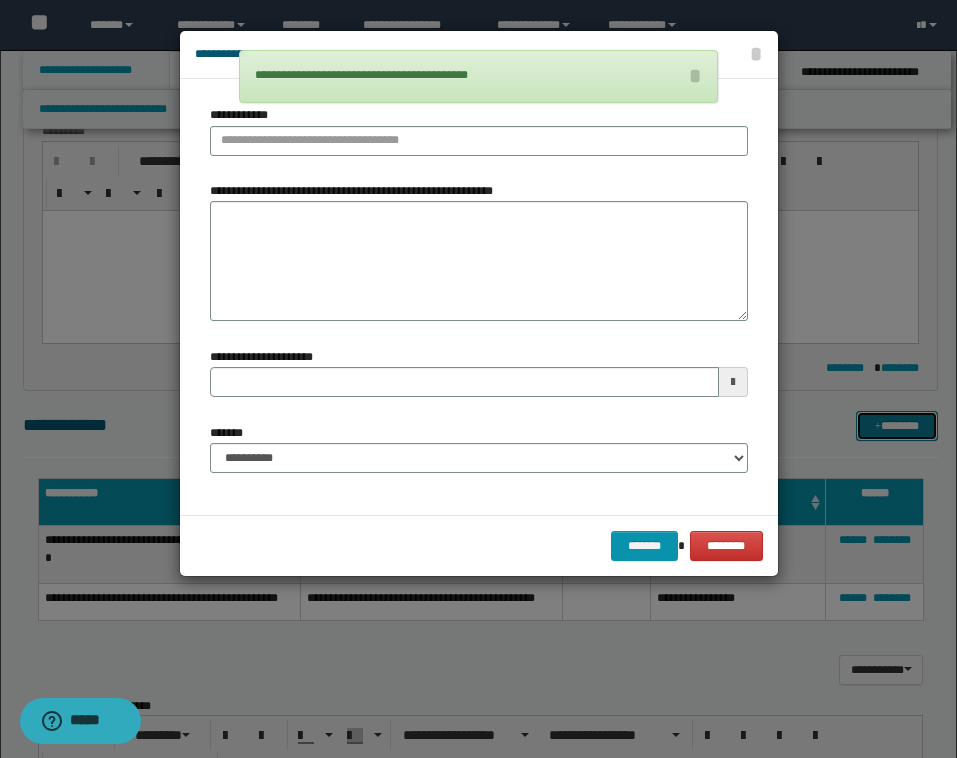 type 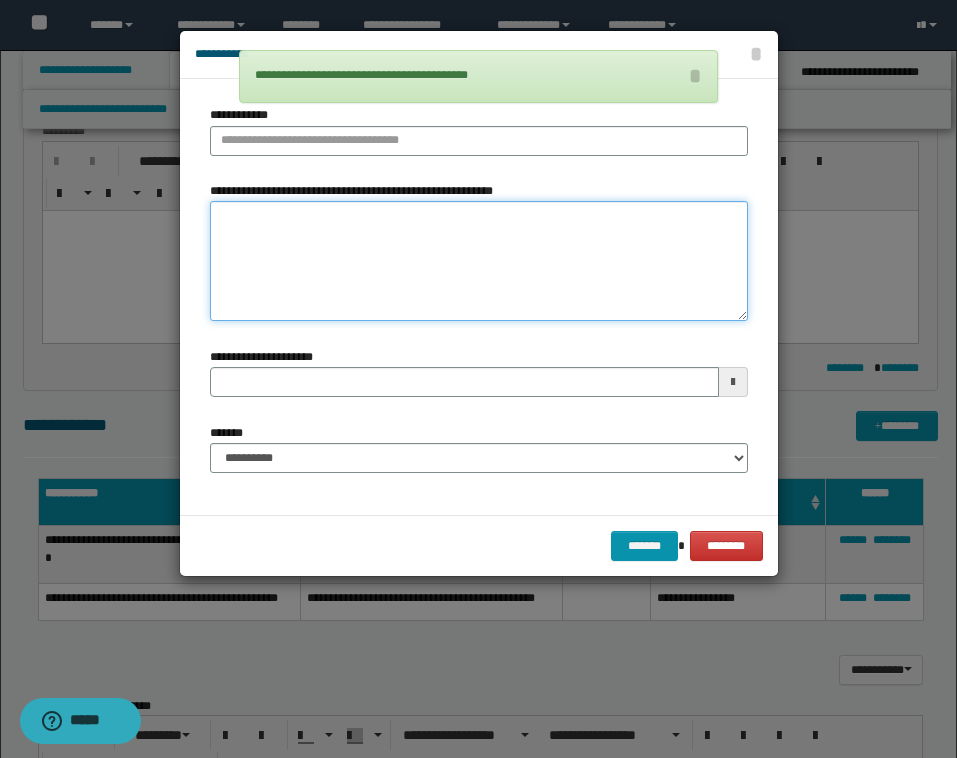 click on "**********" at bounding box center (479, 261) 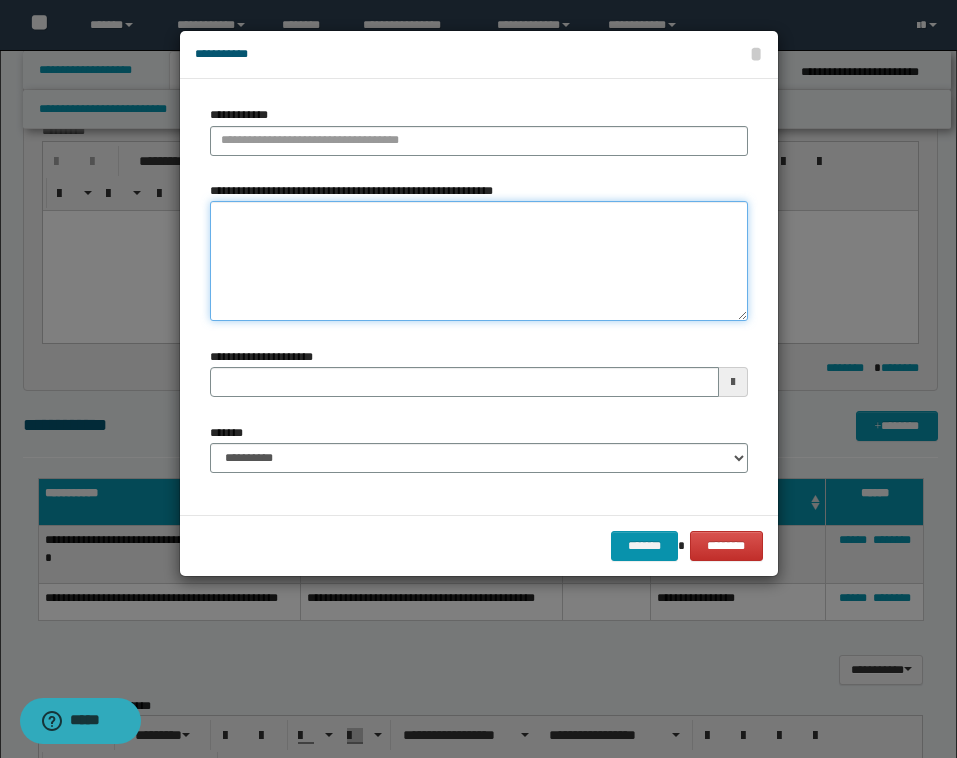 paste on "**********" 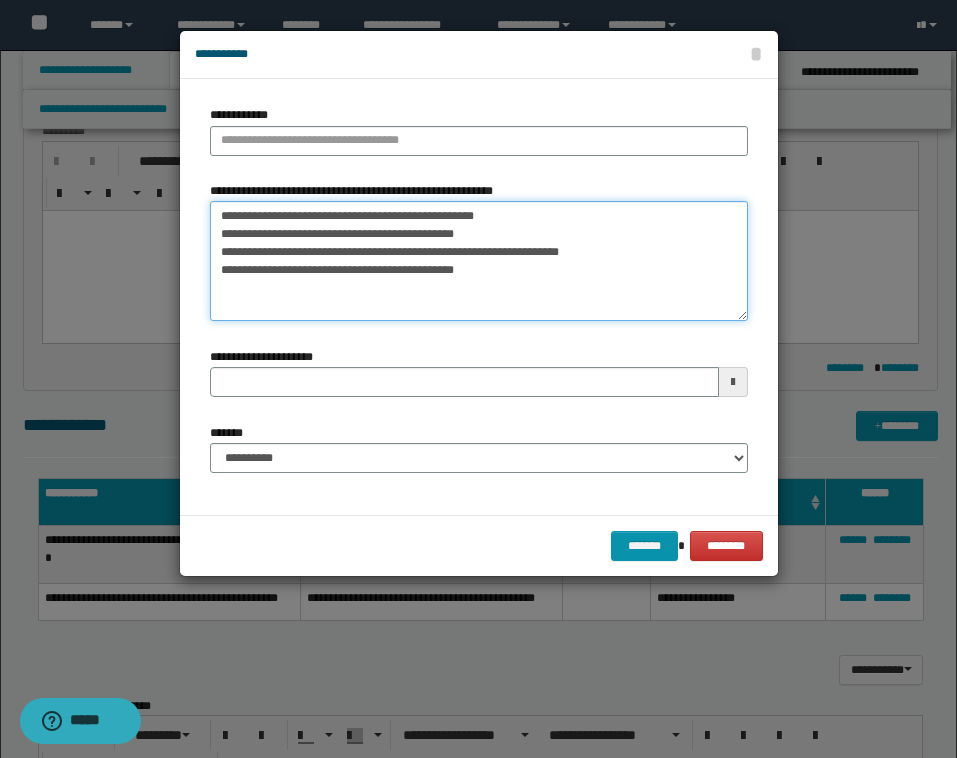drag, startPoint x: 532, startPoint y: 237, endPoint x: 238, endPoint y: 184, distance: 298.739 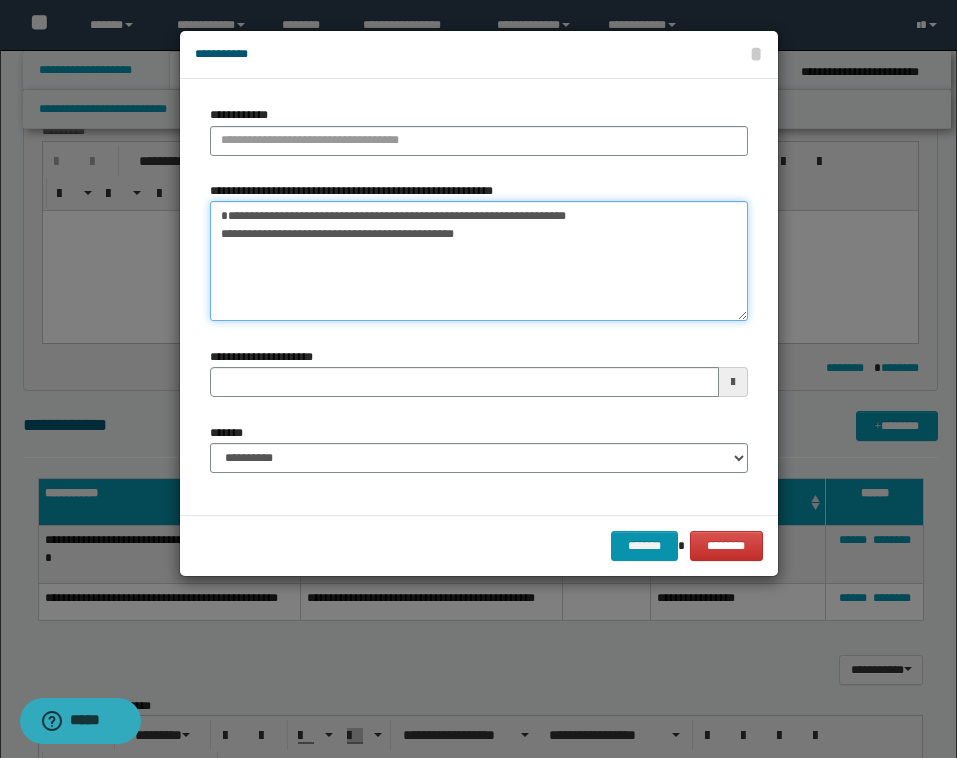 drag, startPoint x: 509, startPoint y: 242, endPoint x: 479, endPoint y: 251, distance: 31.320919 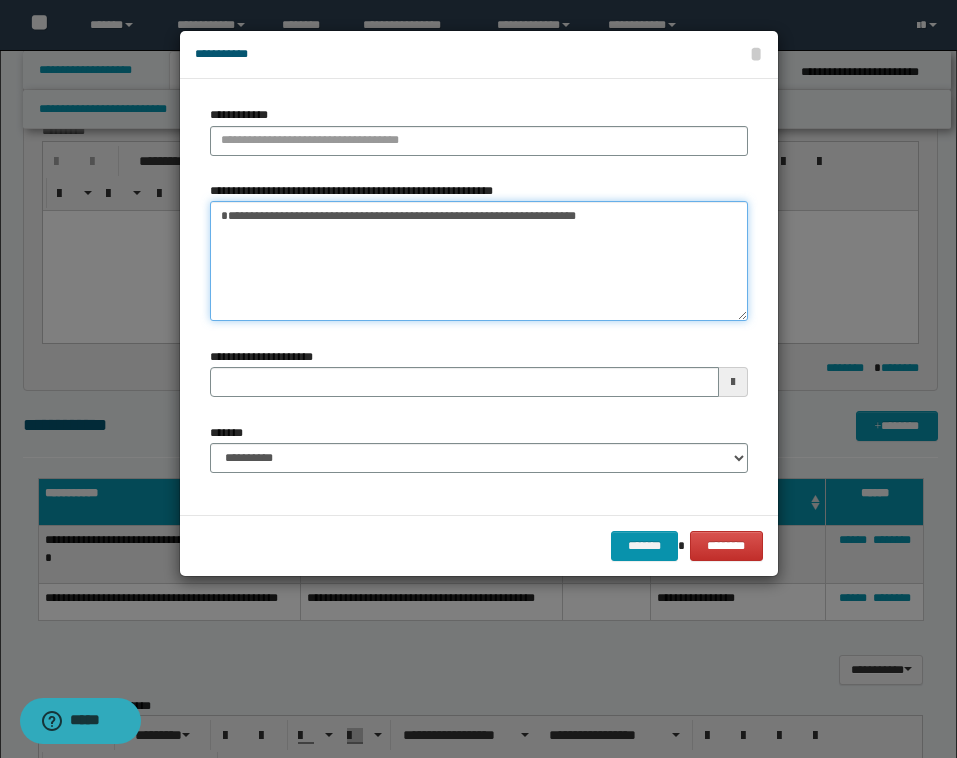 type on "**********" 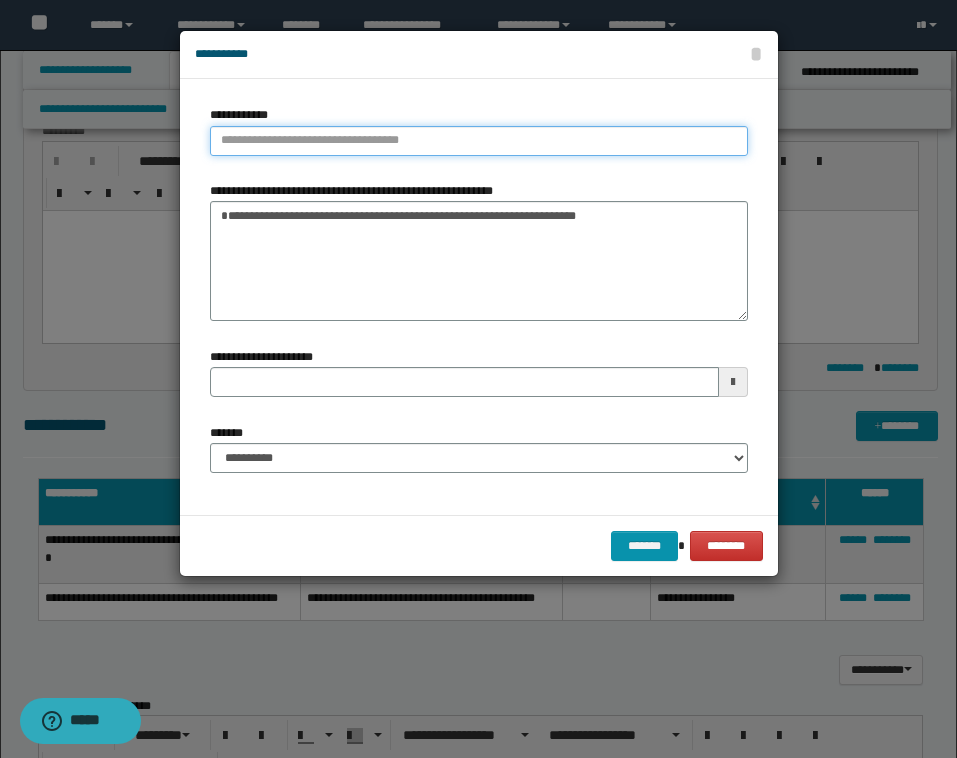 type on "**********" 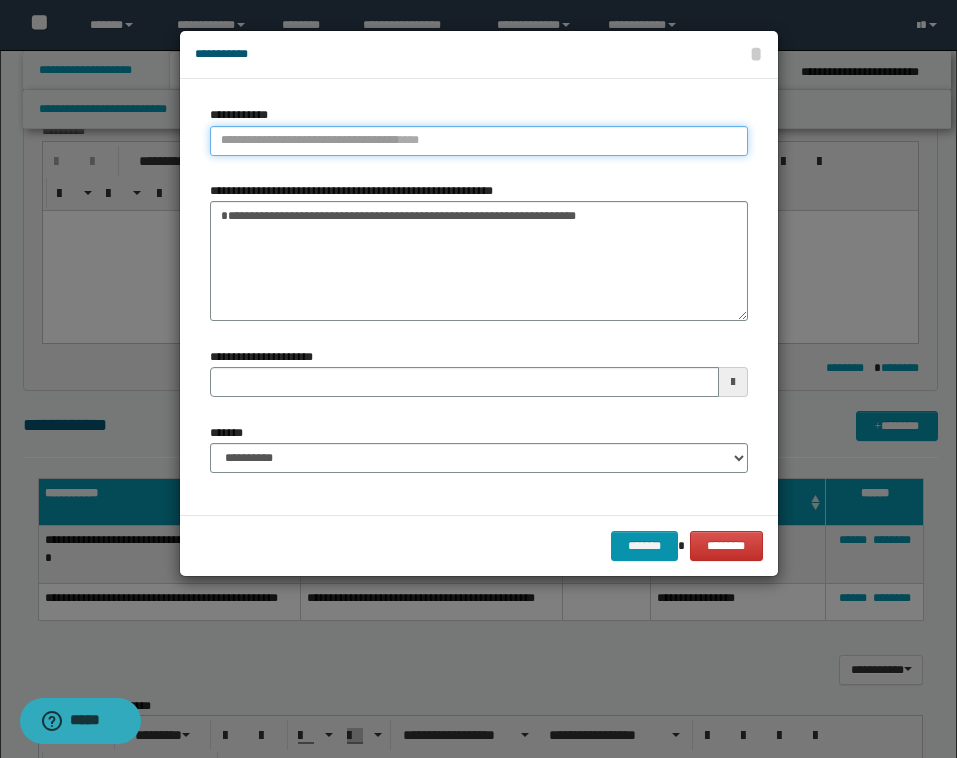 click on "**********" at bounding box center [479, 141] 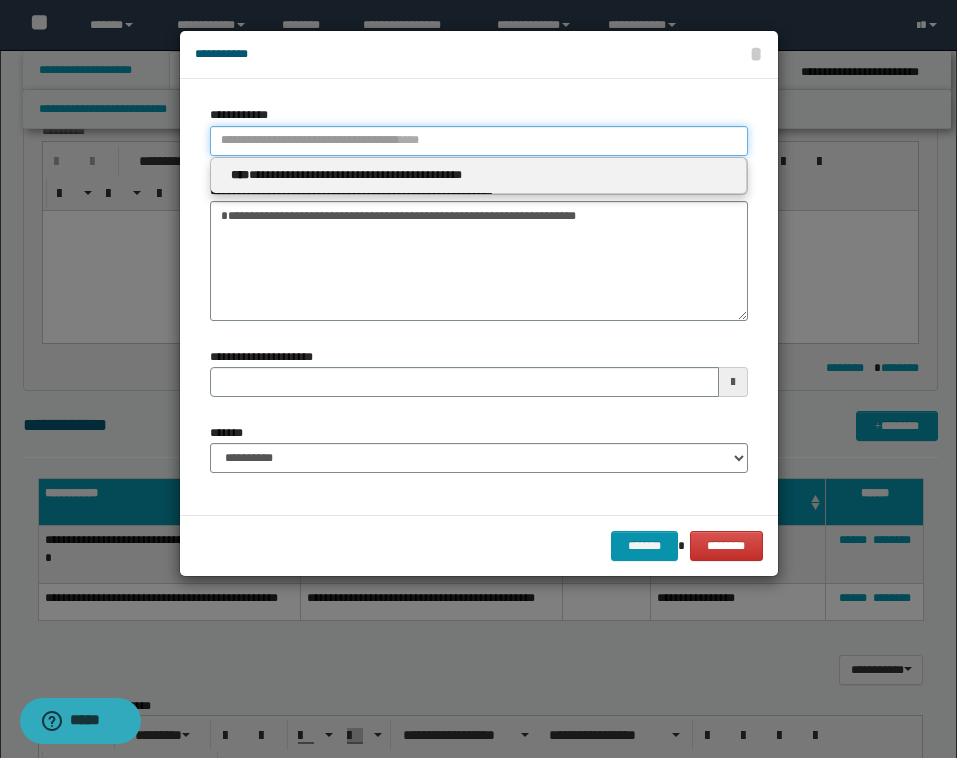 type 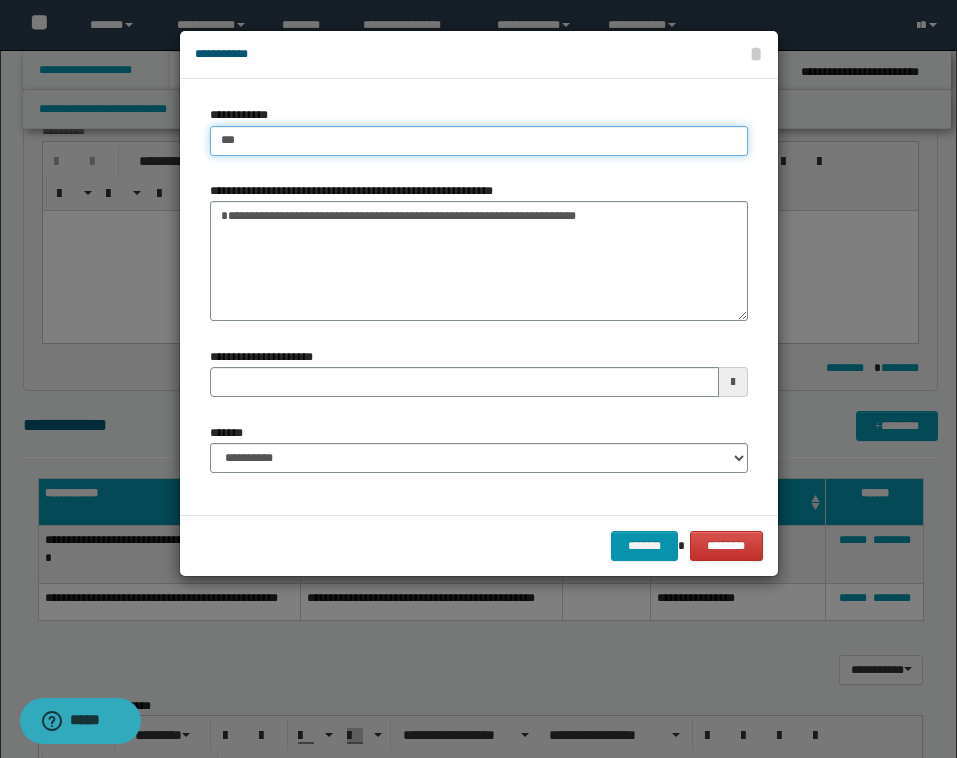 type on "****" 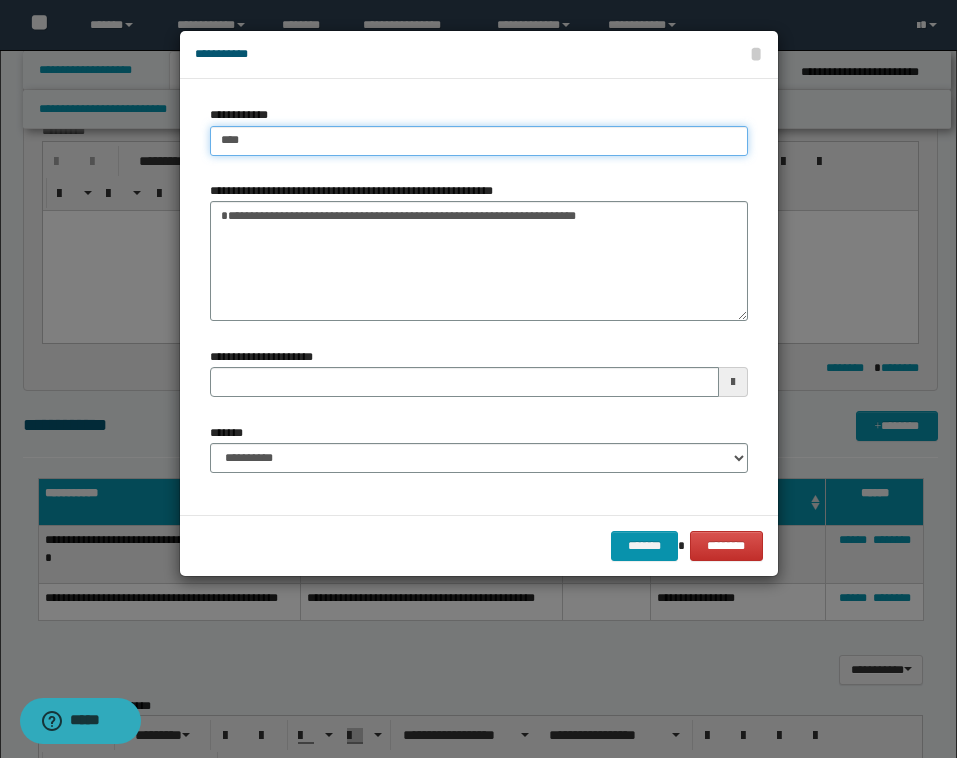 type on "****" 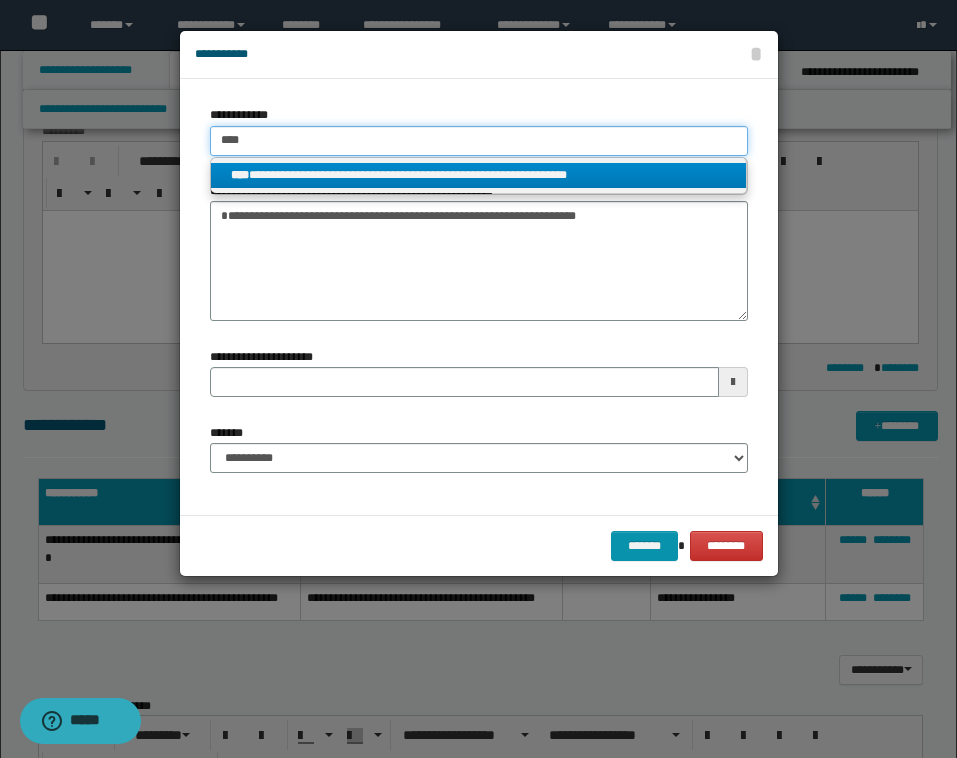 type on "****" 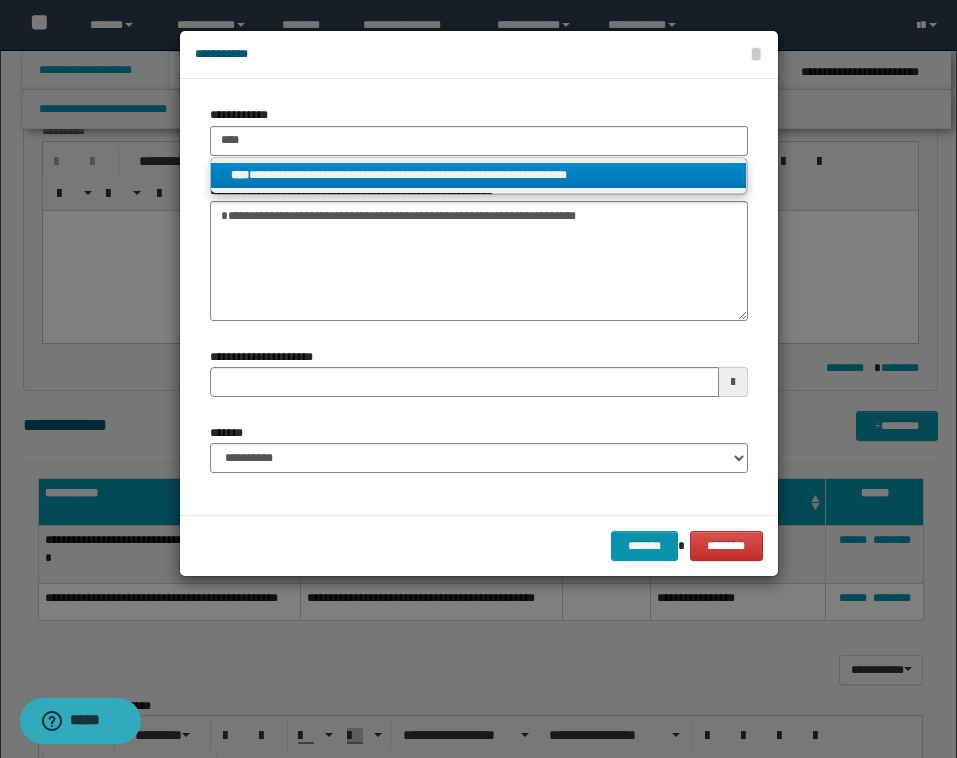 click on "**********" at bounding box center [478, 175] 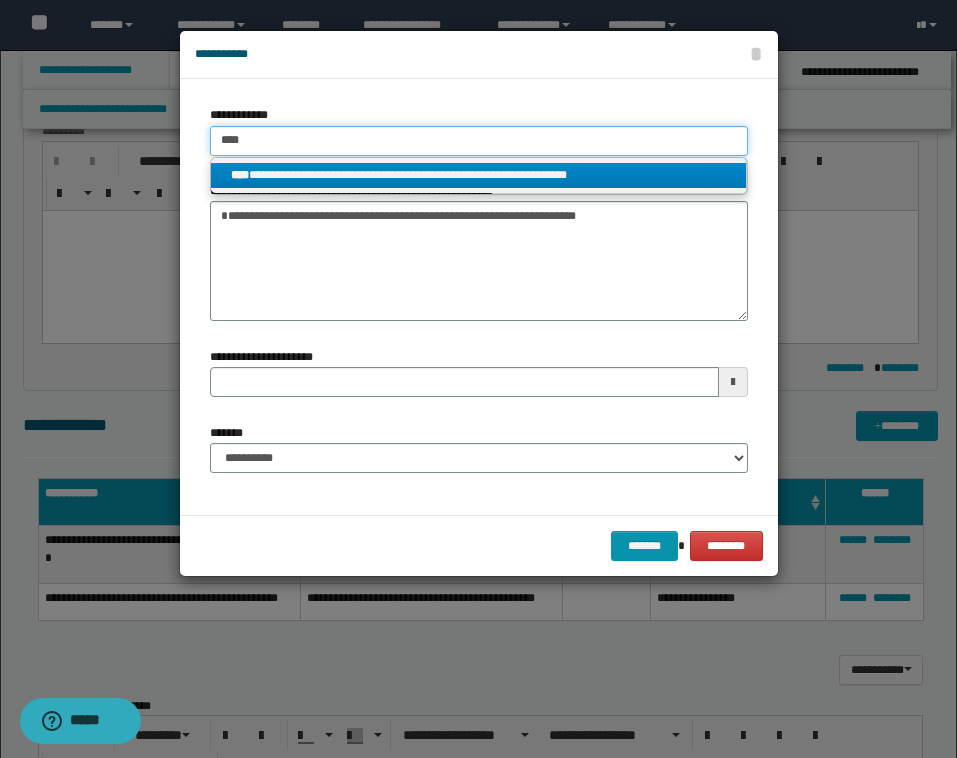 type 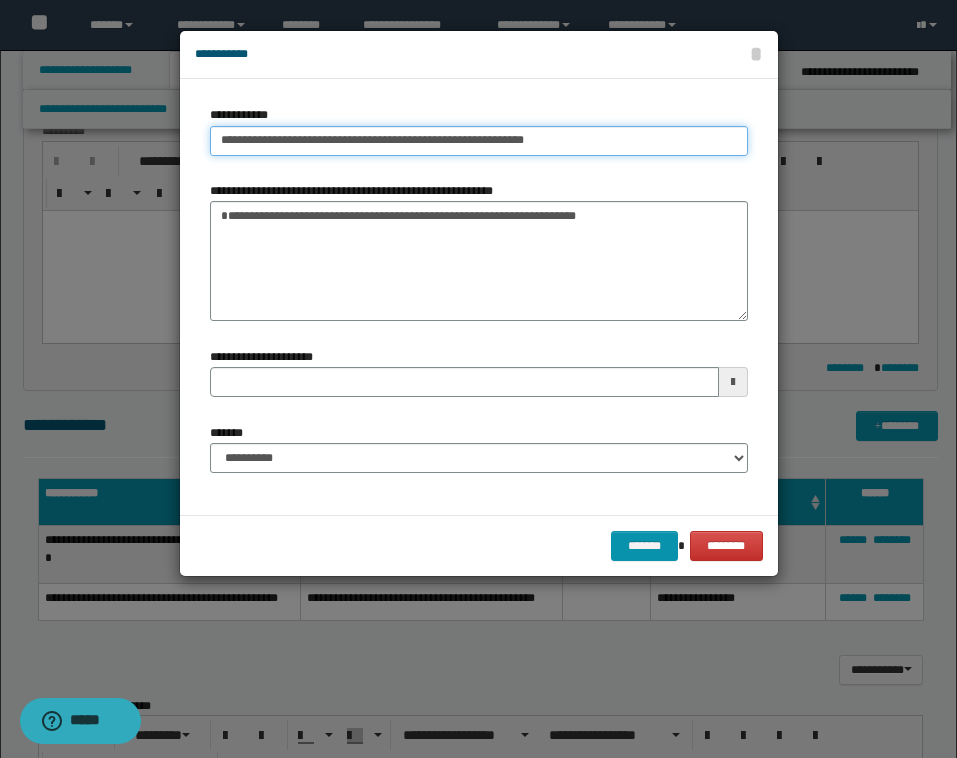 type 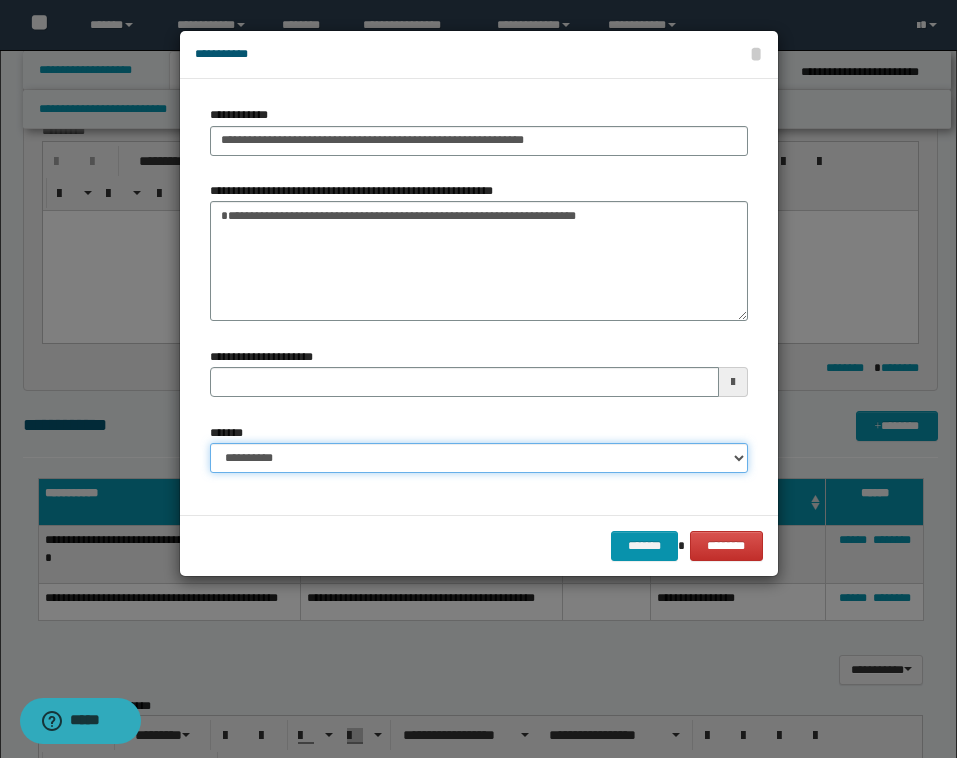 click on "**********" at bounding box center [479, 458] 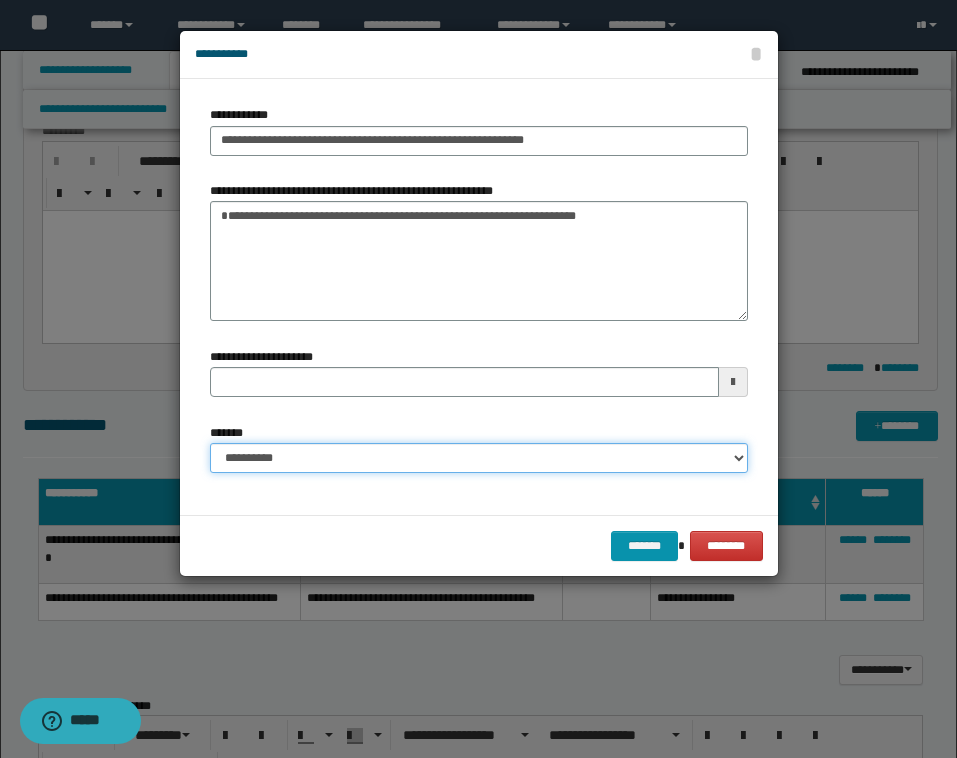 select on "*" 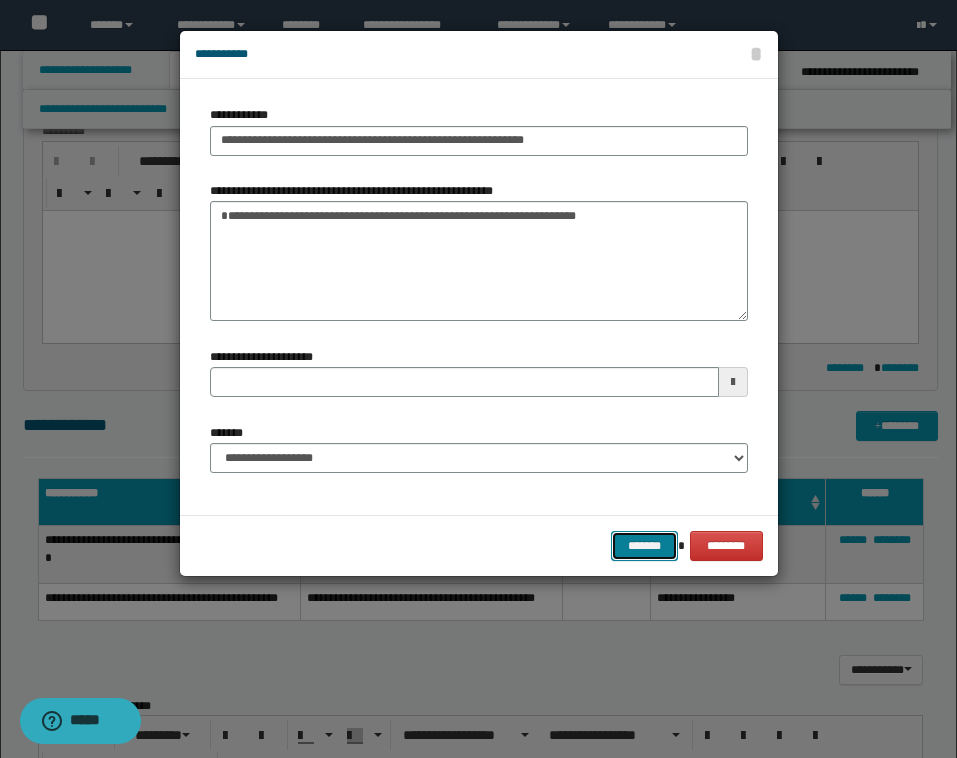 click on "*******" at bounding box center [645, 546] 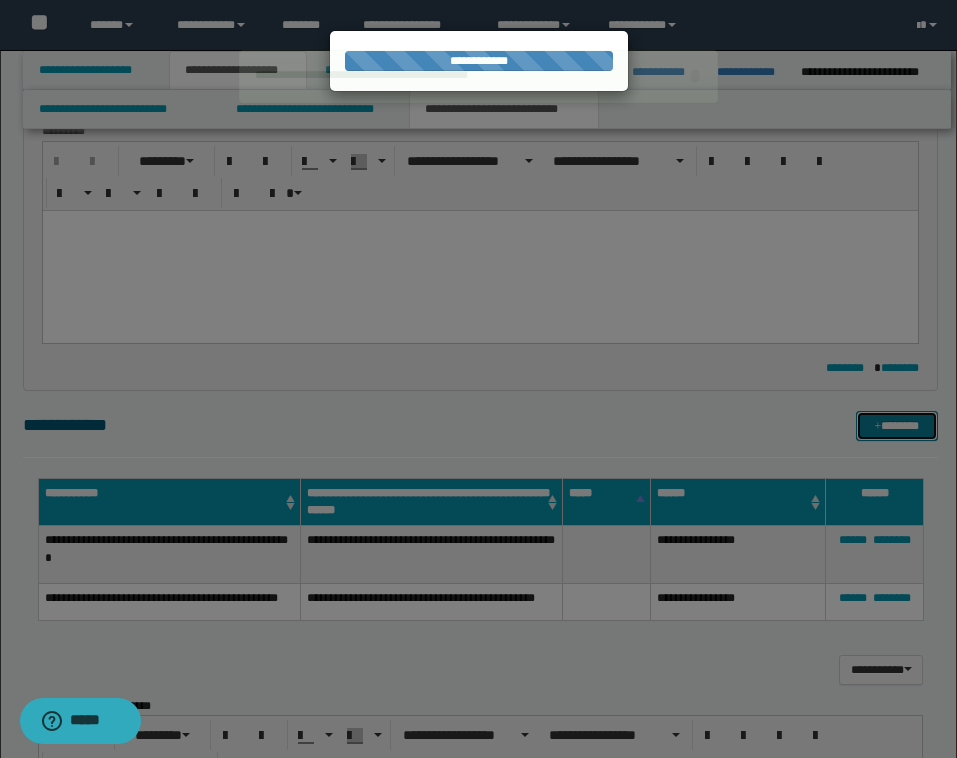 type 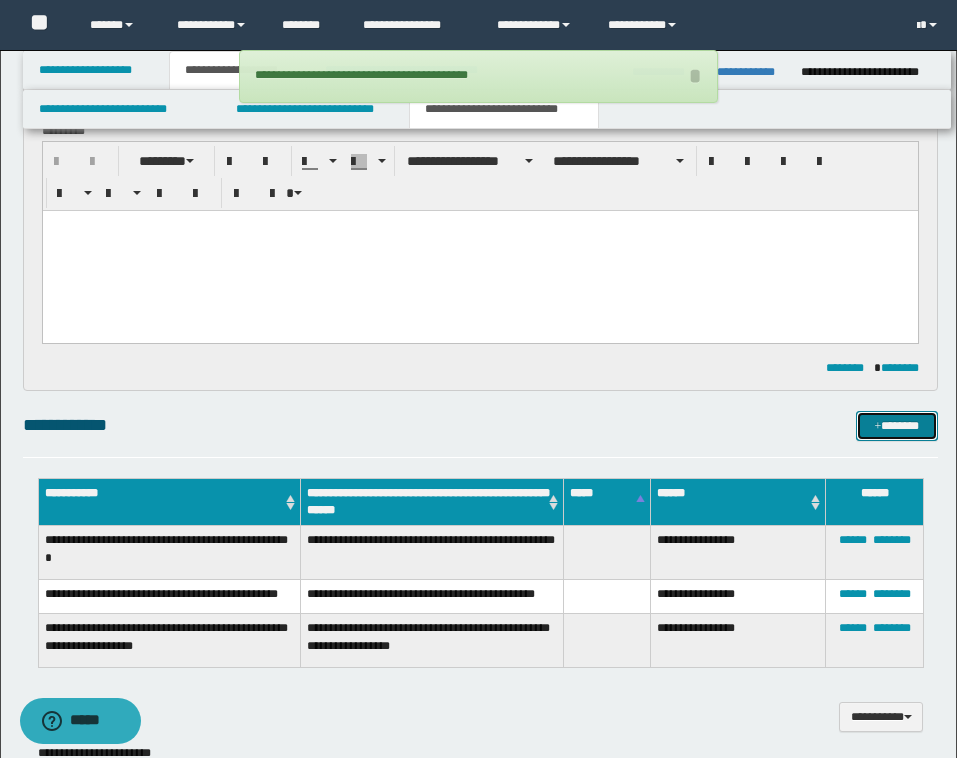 click on "*******" at bounding box center [897, 426] 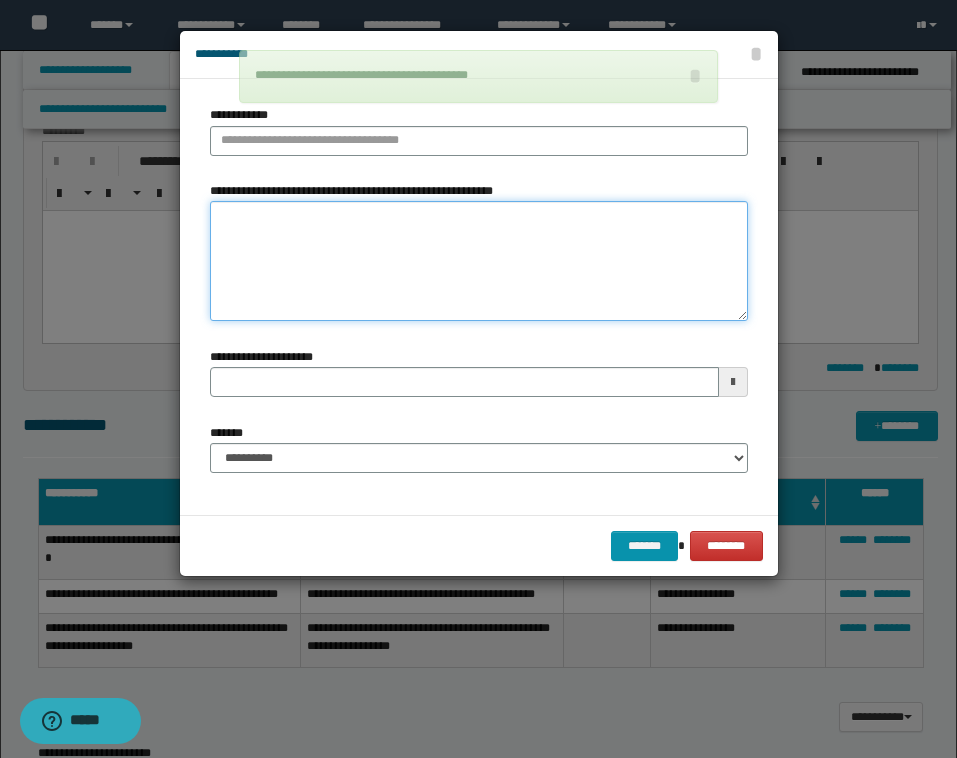 click on "**********" at bounding box center (479, 261) 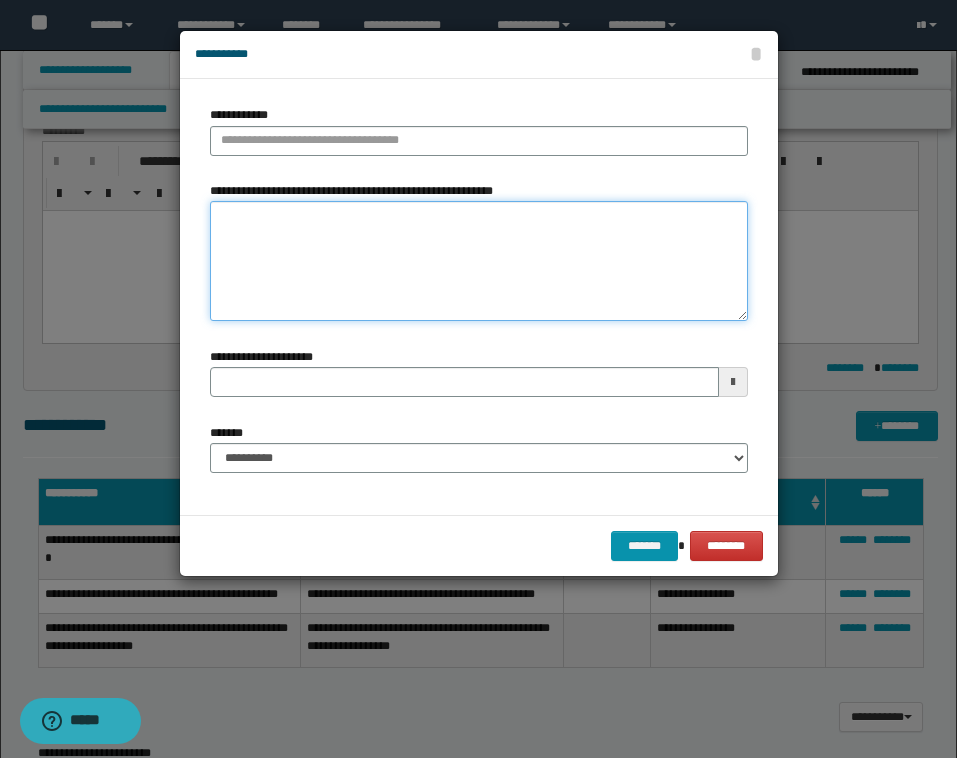 paste on "**********" 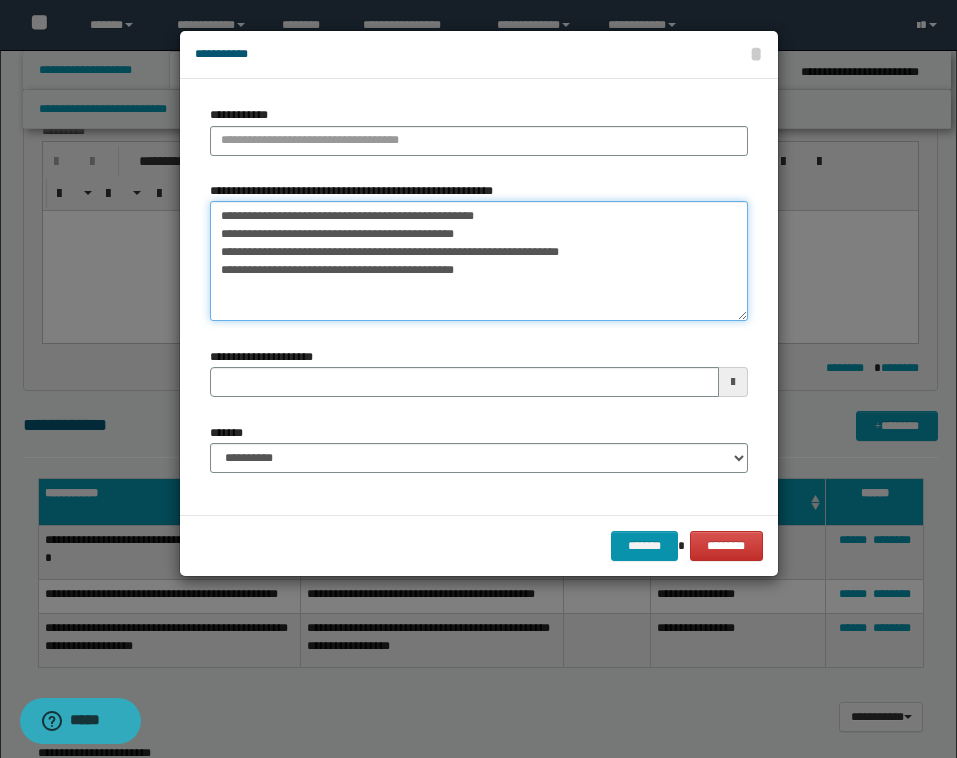 drag, startPoint x: 618, startPoint y: 247, endPoint x: 16, endPoint y: 161, distance: 608.1118 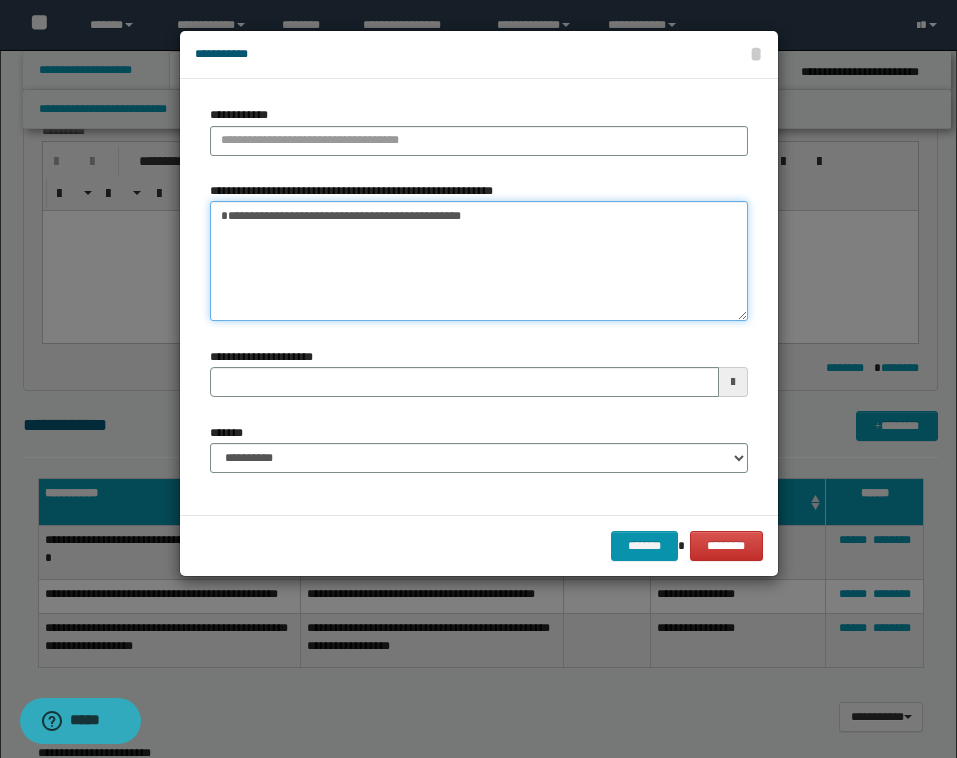 type on "**********" 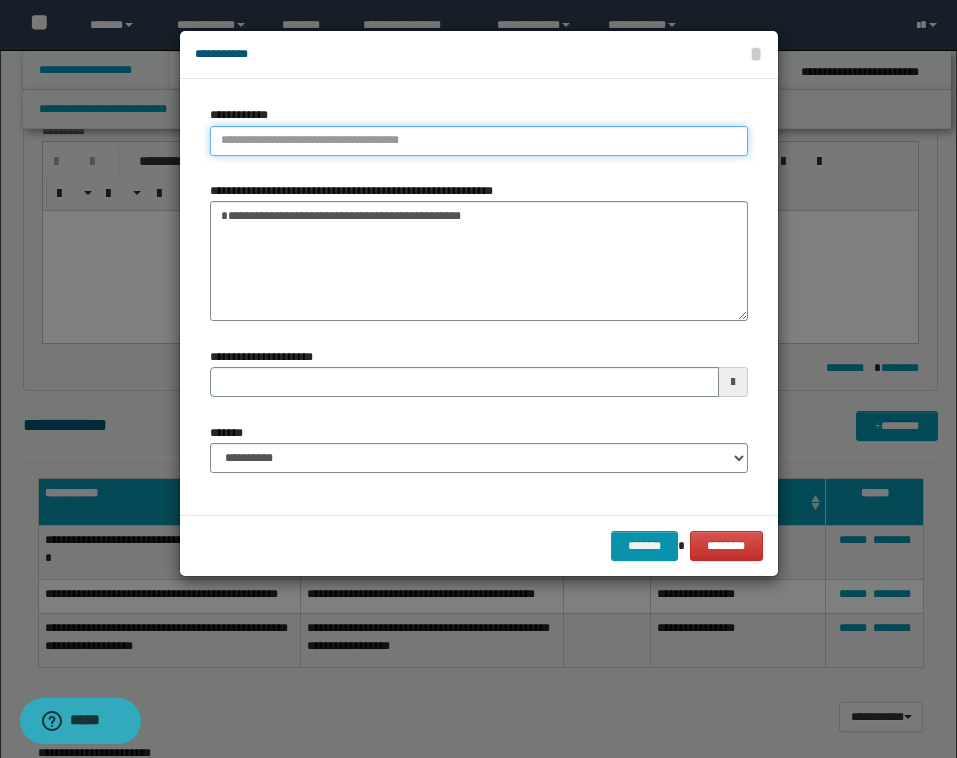 type on "**********" 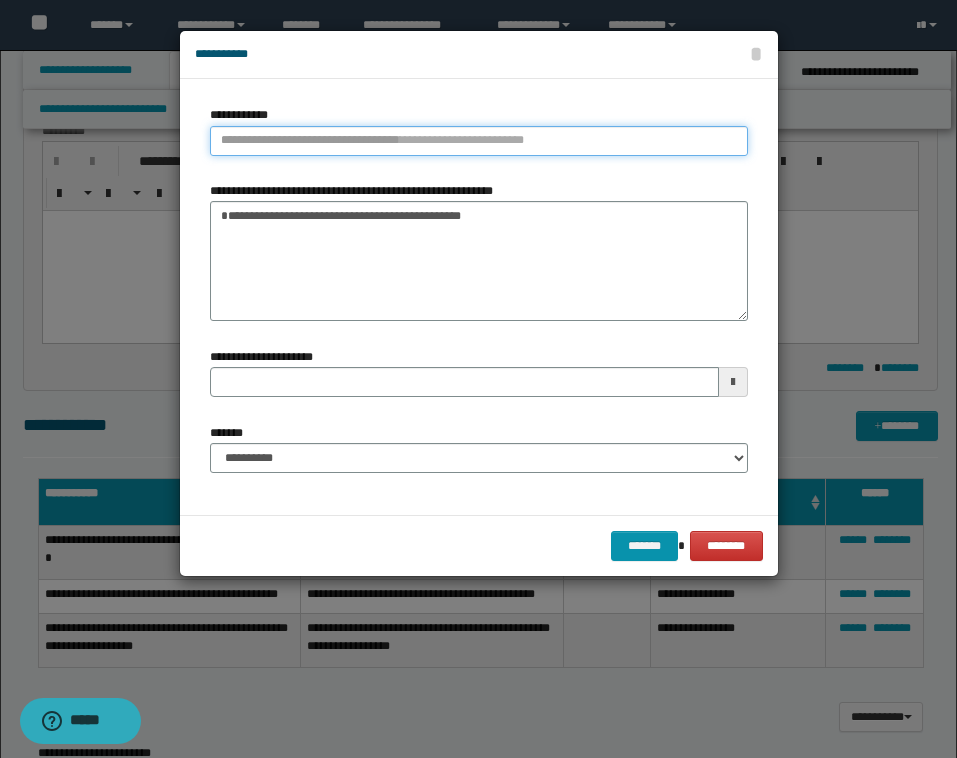 click on "**********" at bounding box center (479, 141) 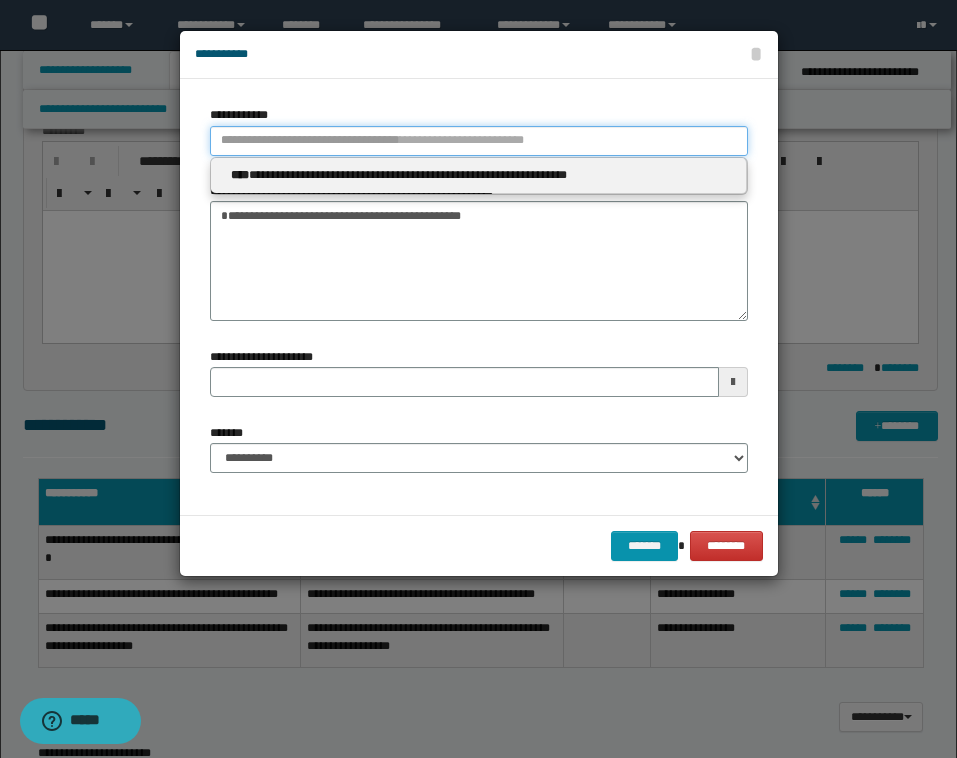 type 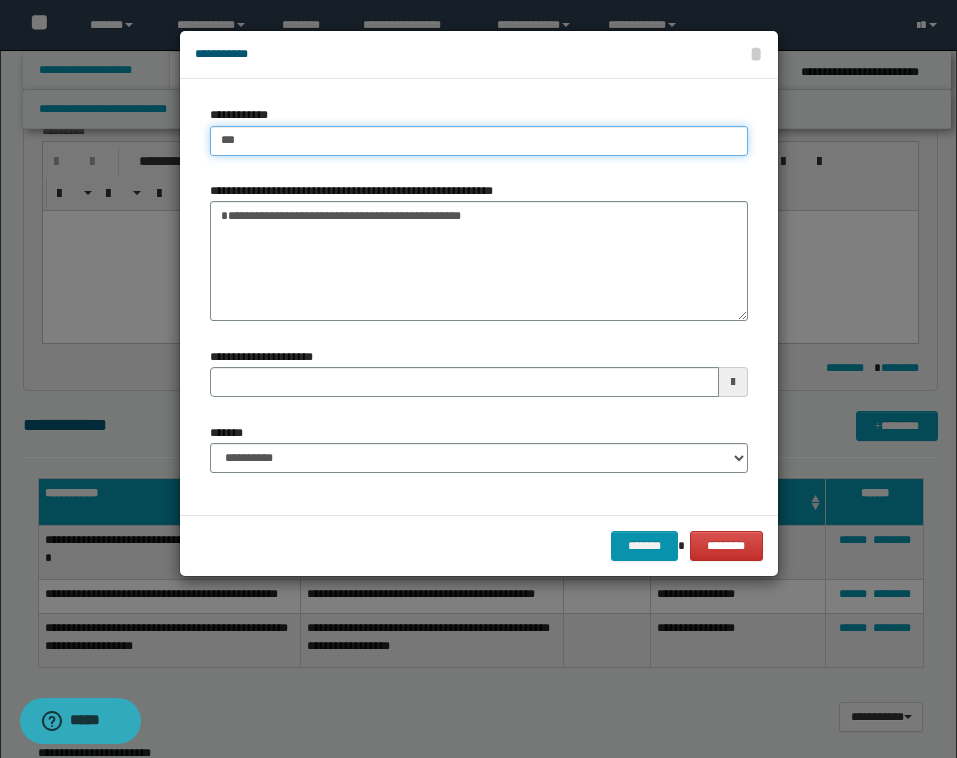 type on "****" 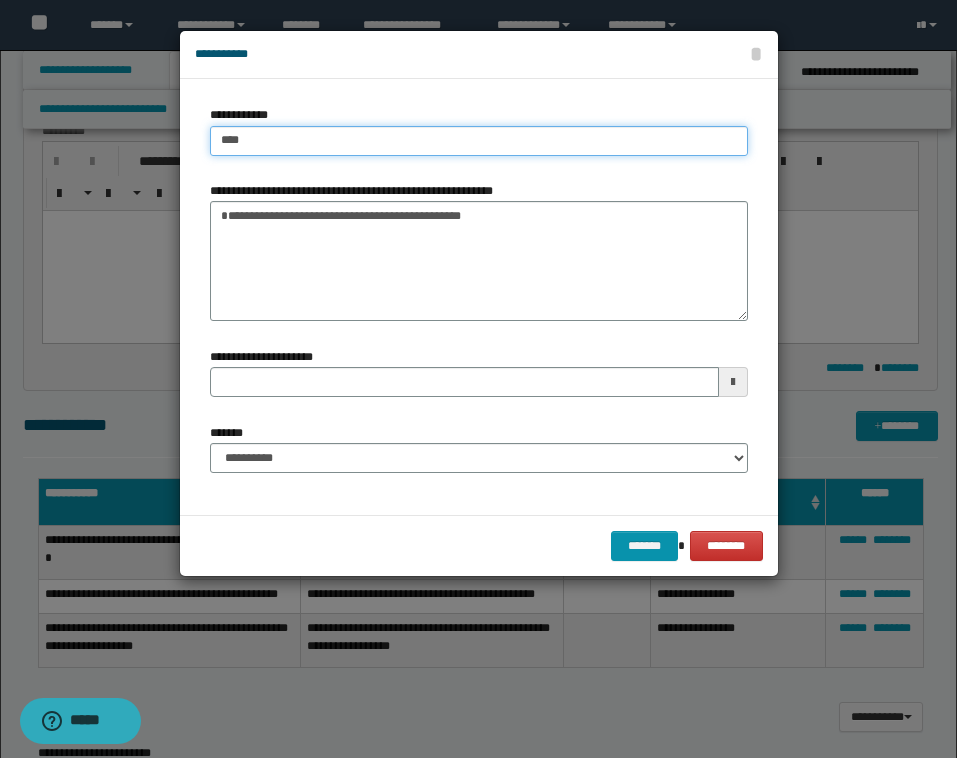 type on "****" 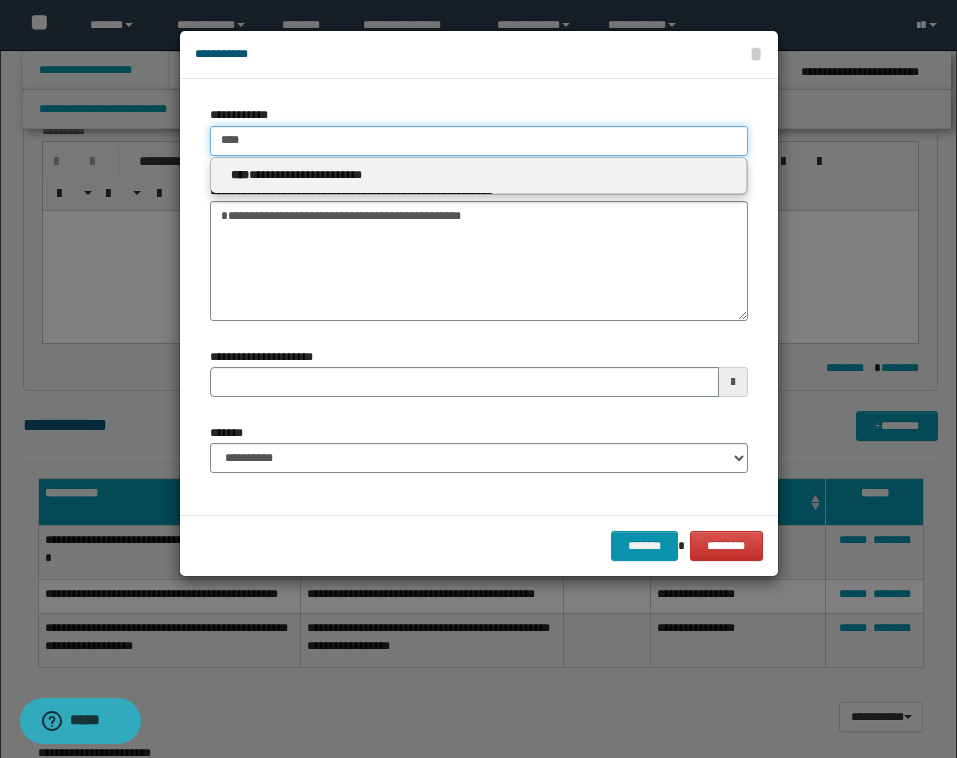 type 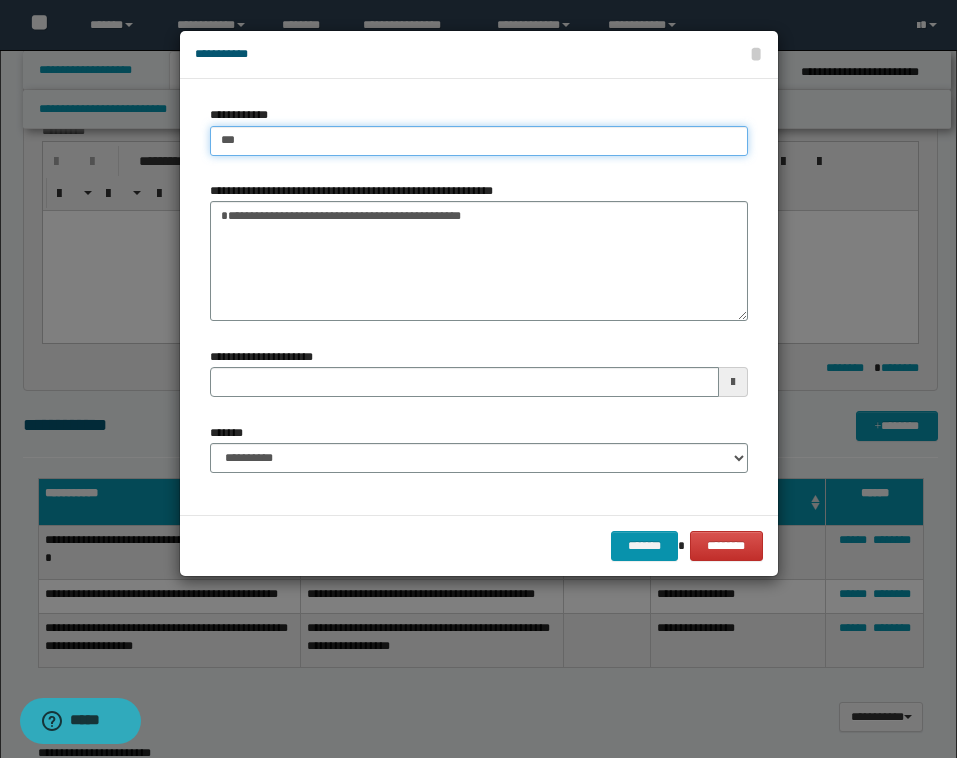 type on "***" 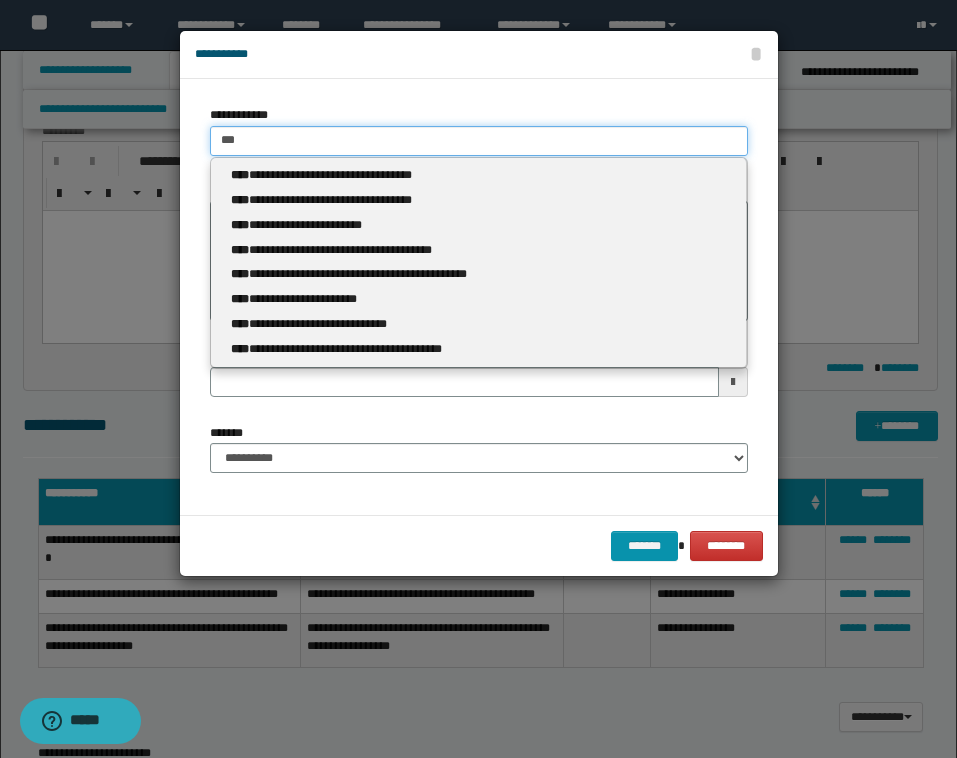 type 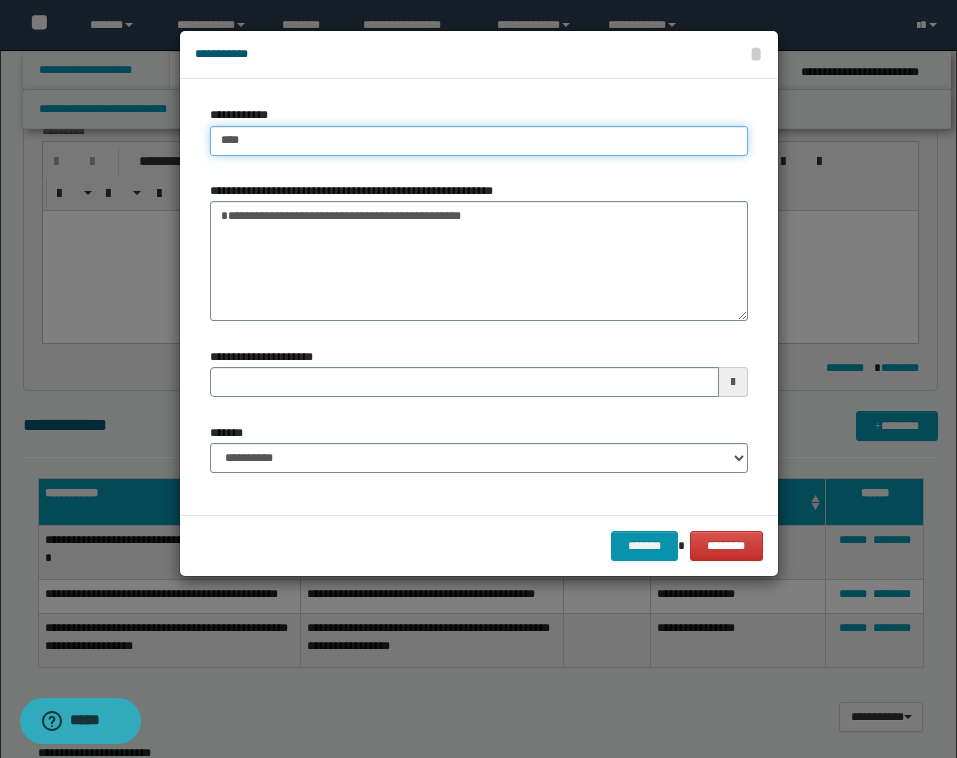 type on "****" 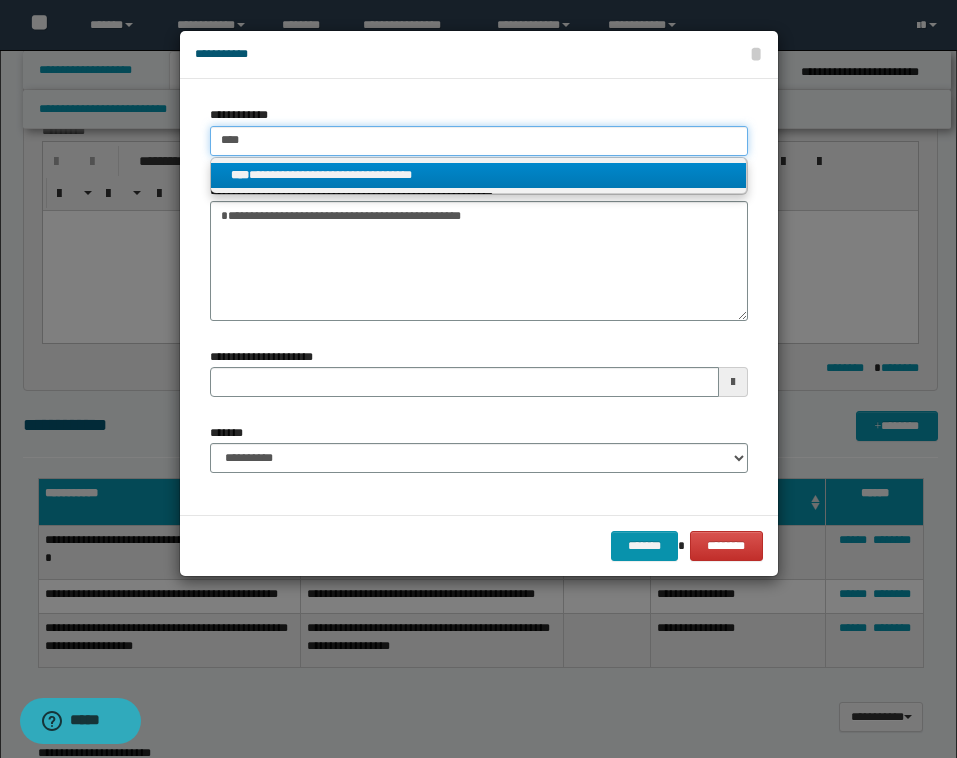 type on "****" 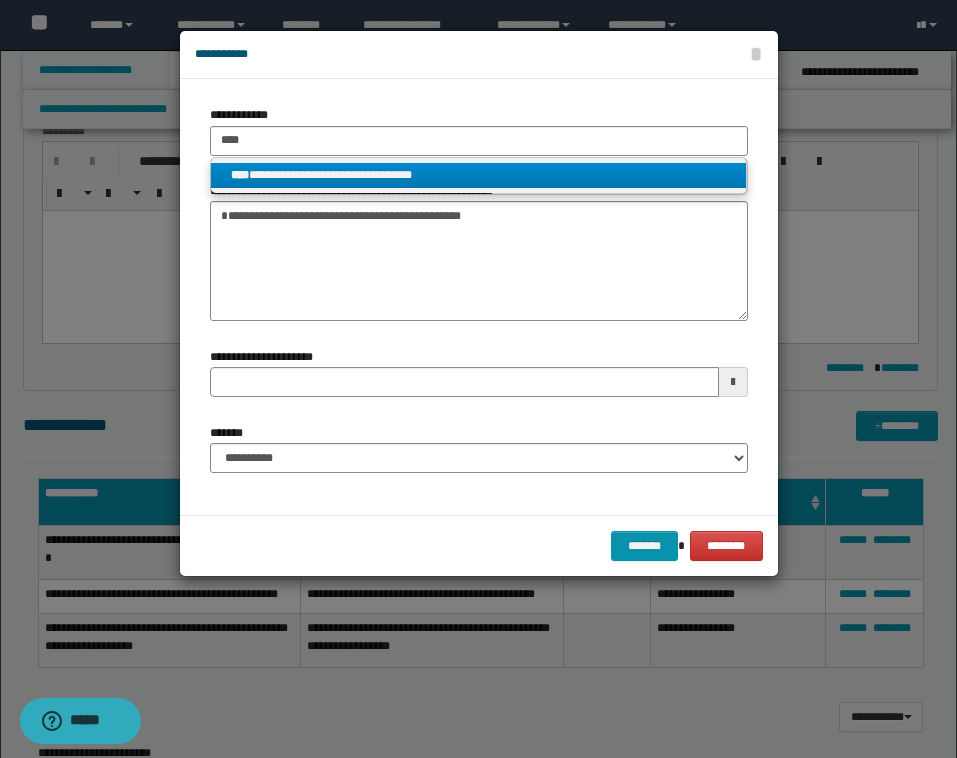 click on "**********" at bounding box center [478, 175] 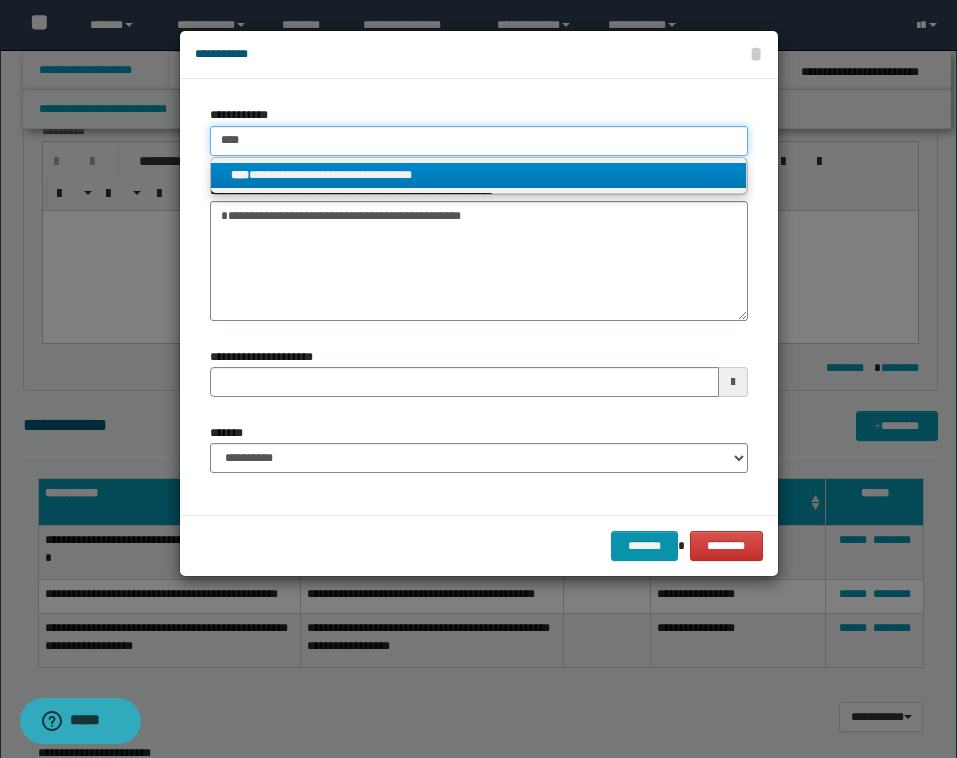 type 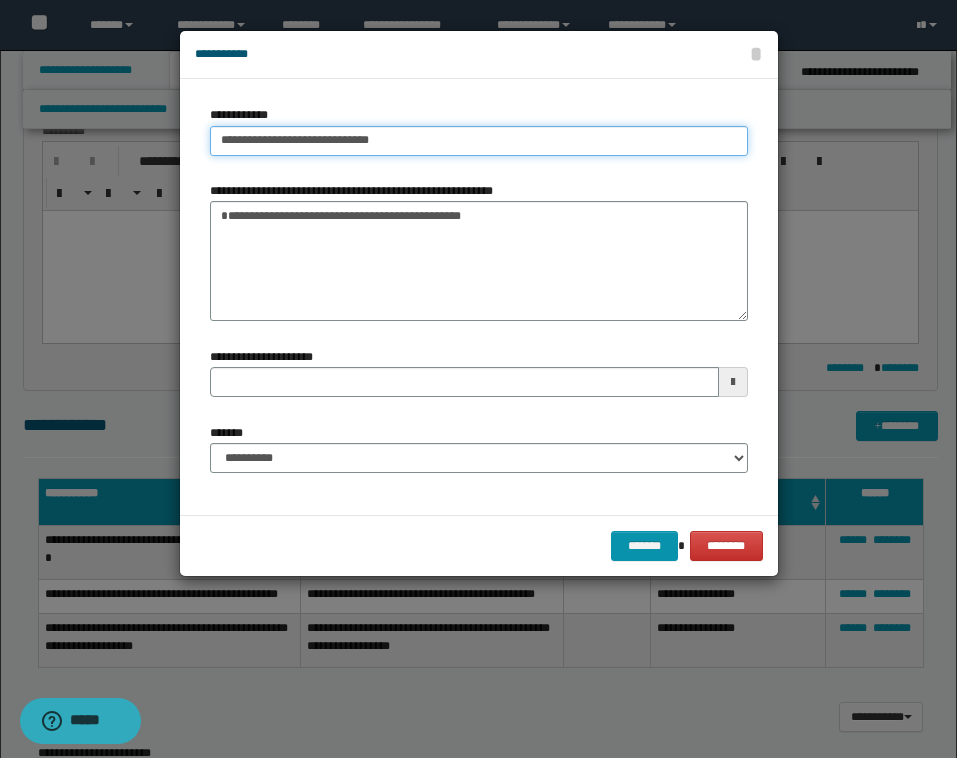 type 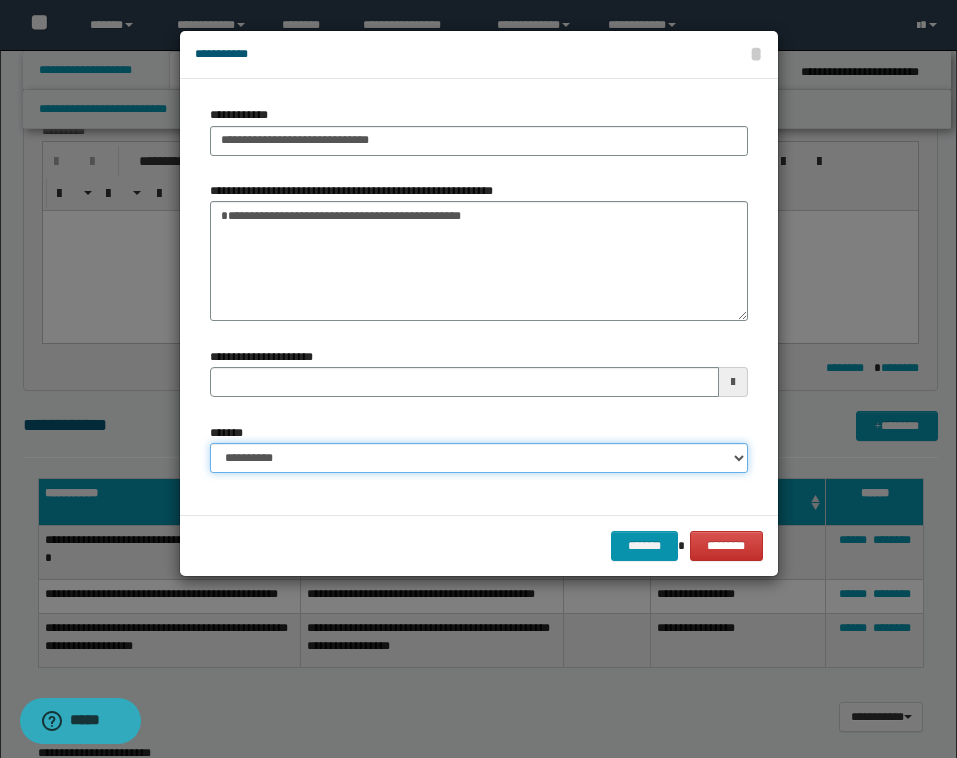 click on "**********" at bounding box center (479, 458) 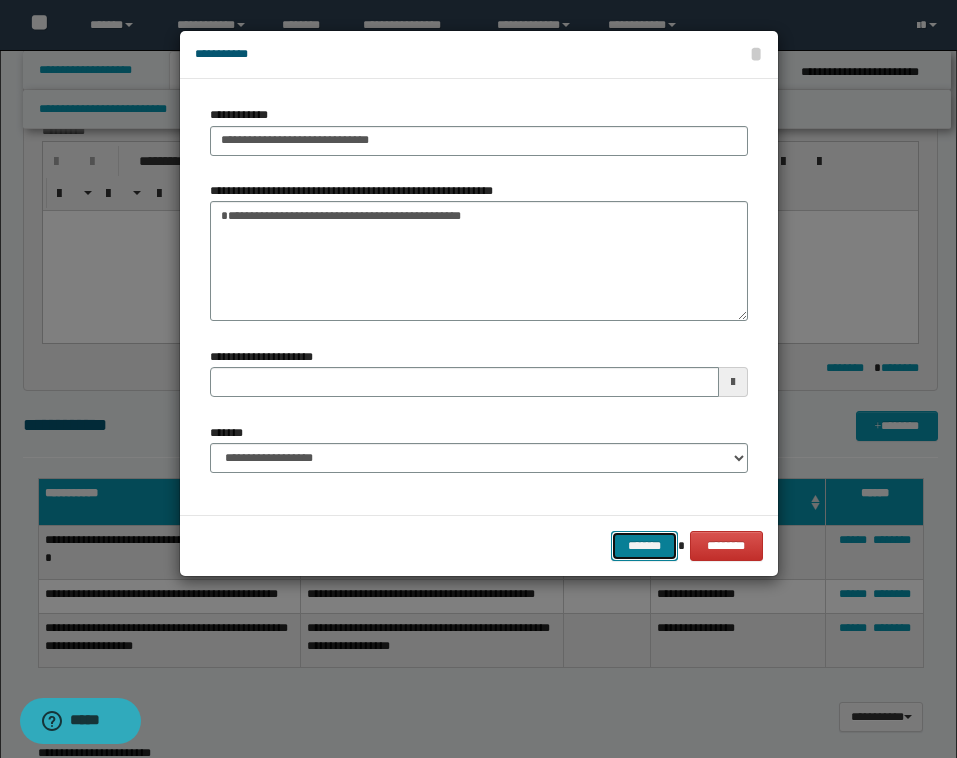 click on "*******" at bounding box center [645, 546] 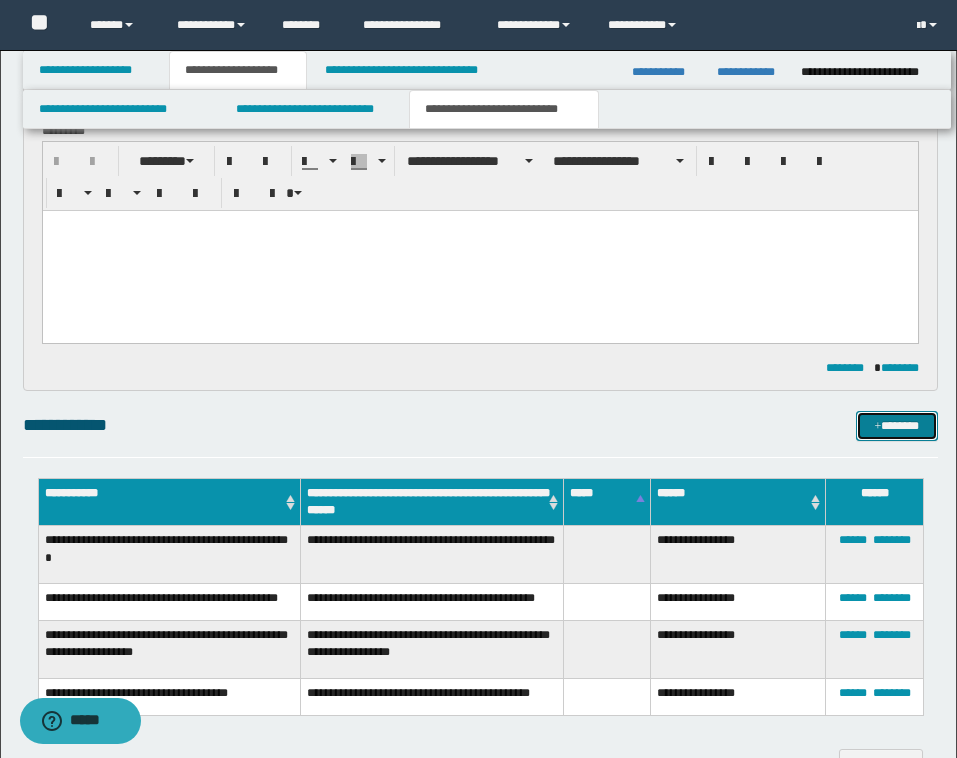click on "*******" at bounding box center (897, 426) 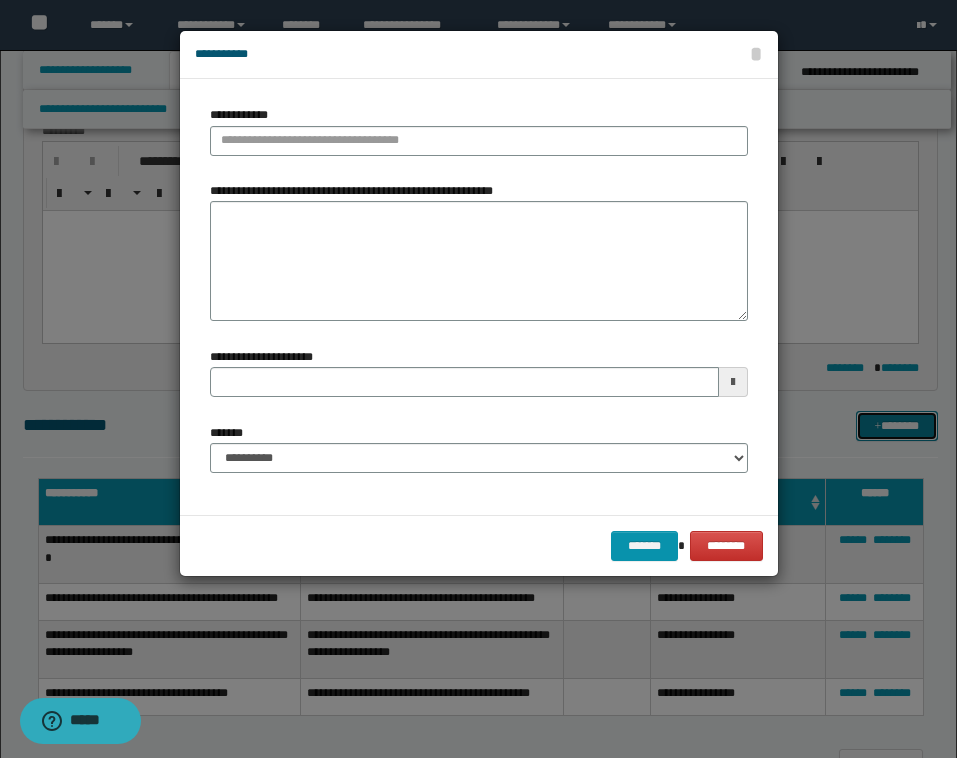 type 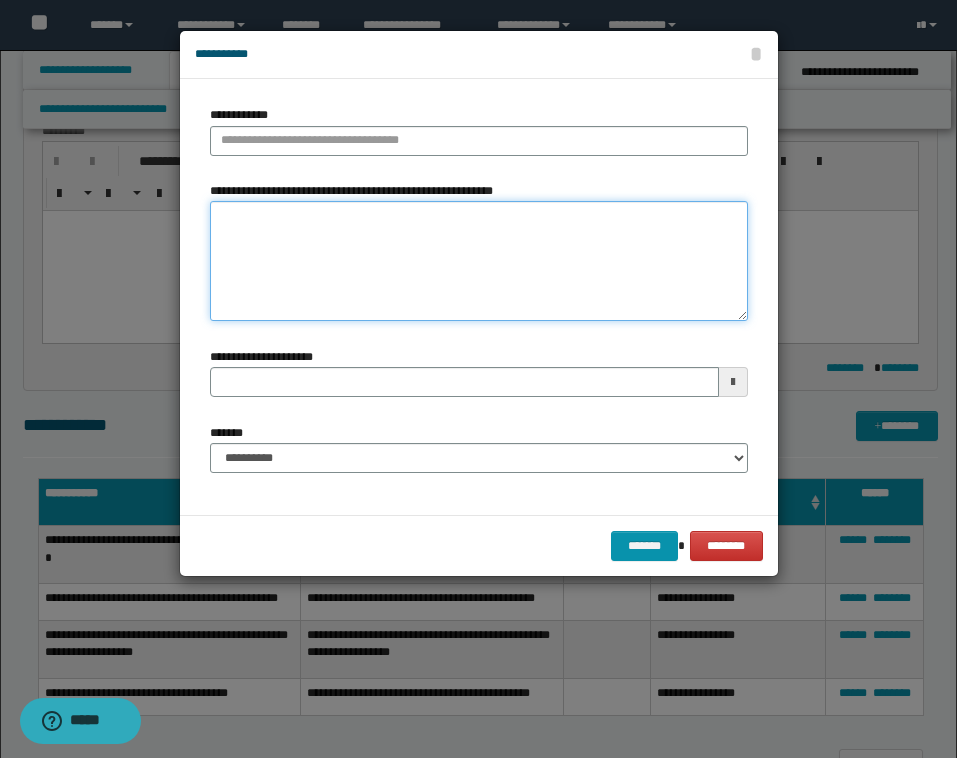 click on "**********" at bounding box center [479, 261] 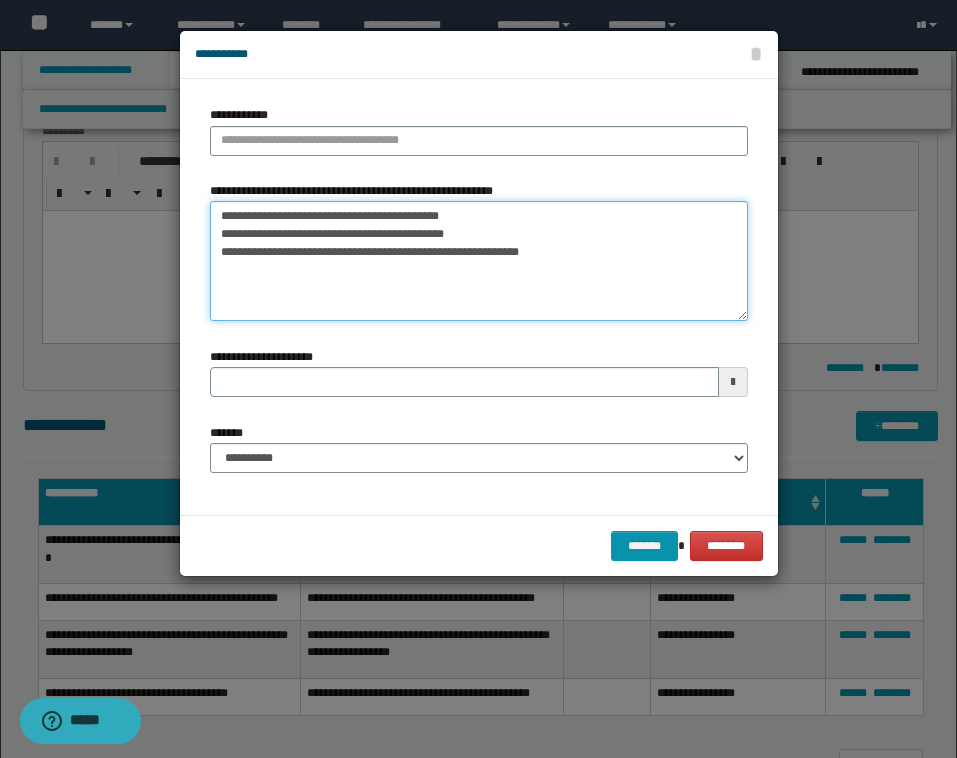 drag, startPoint x: 220, startPoint y: 228, endPoint x: 350, endPoint y: 295, distance: 146.24979 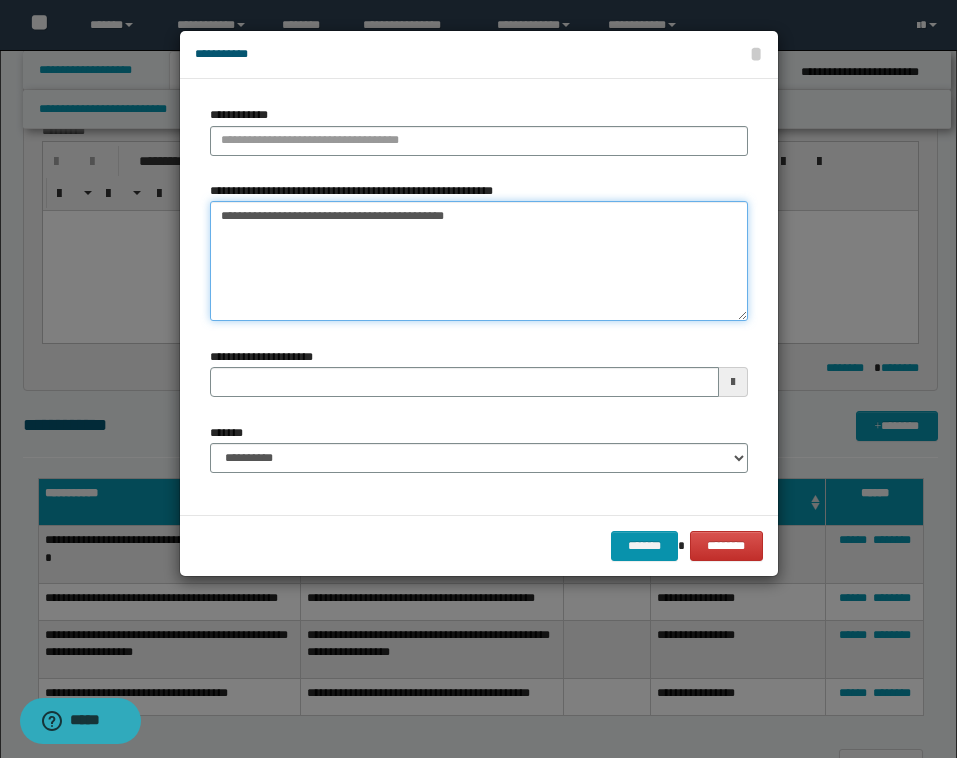 type on "**********" 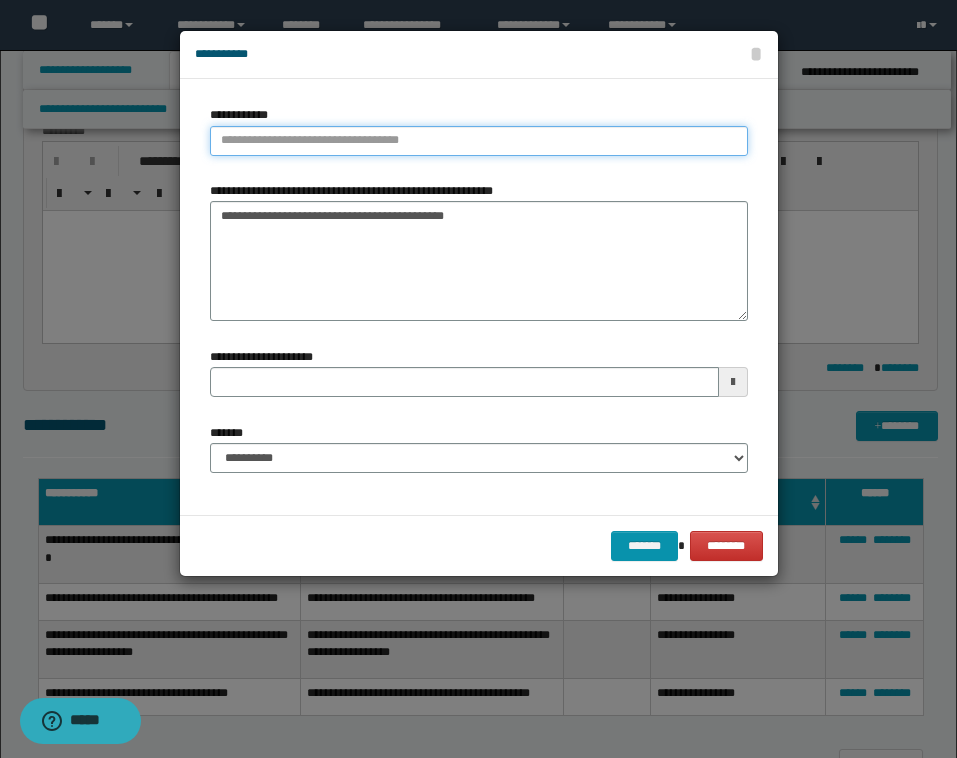 type on "**********" 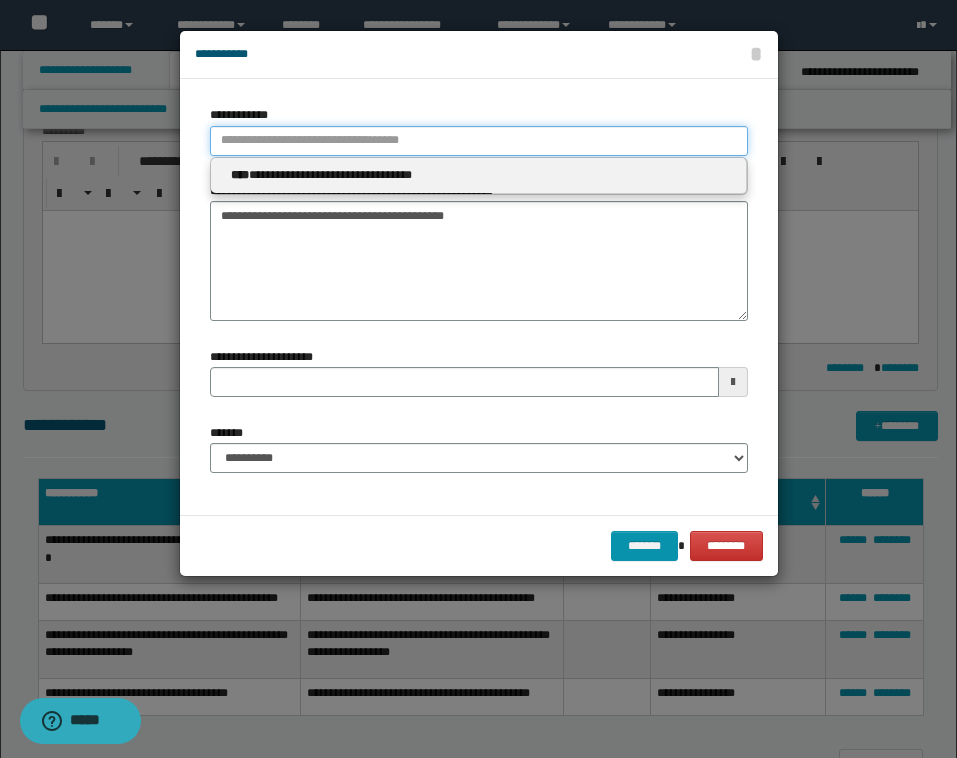 click on "**********" at bounding box center [479, 141] 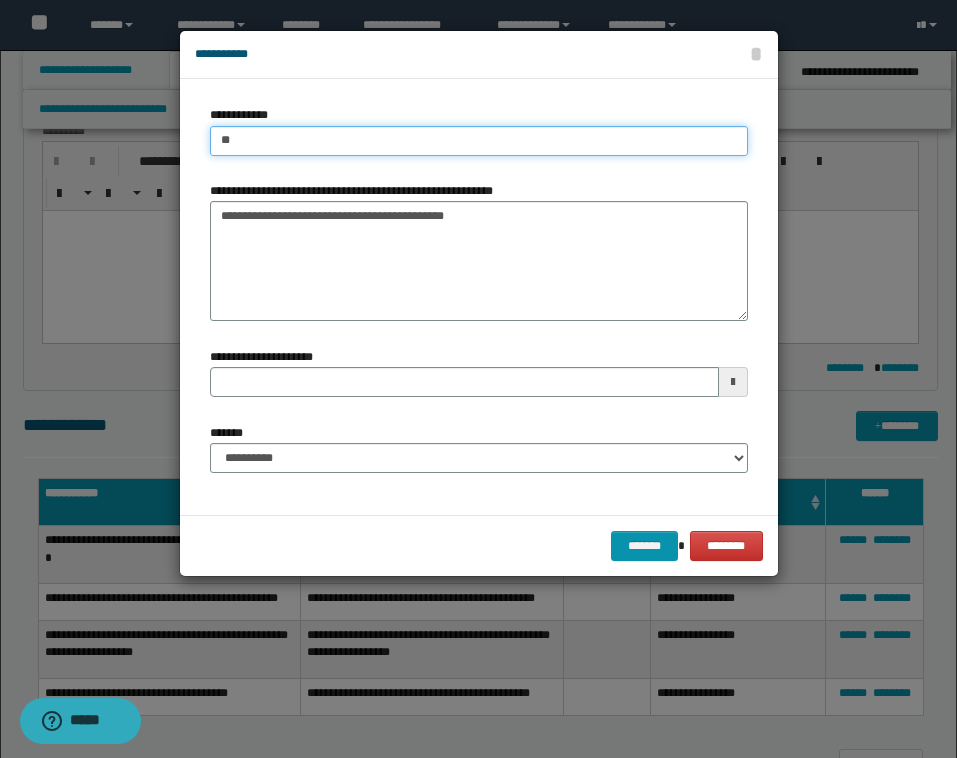 type on "***" 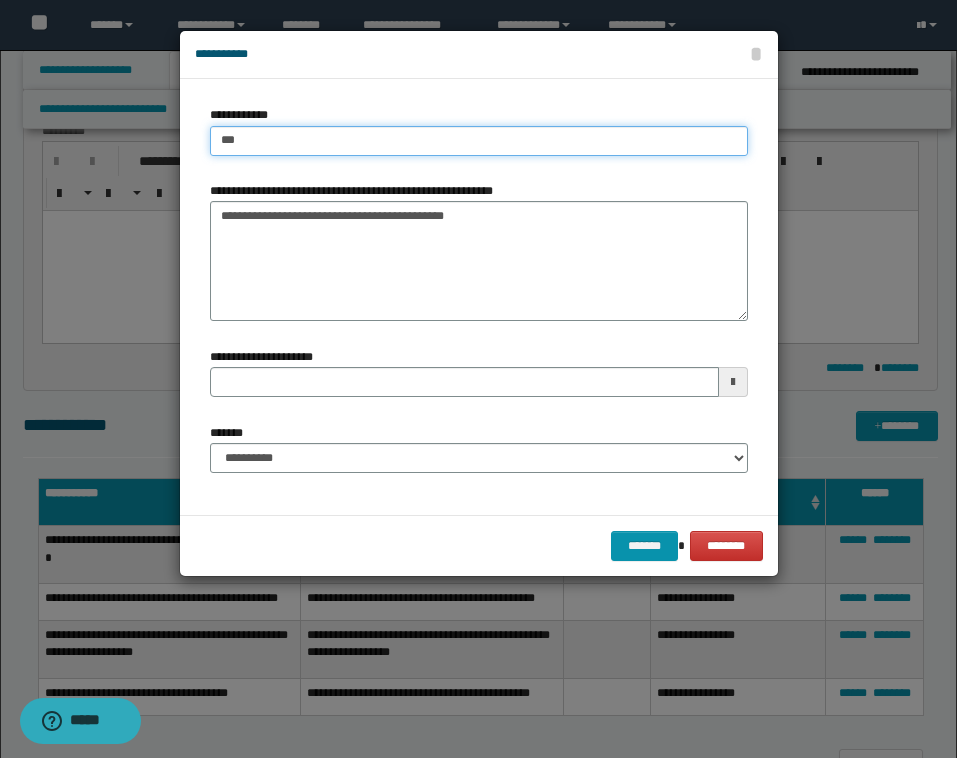 type on "***" 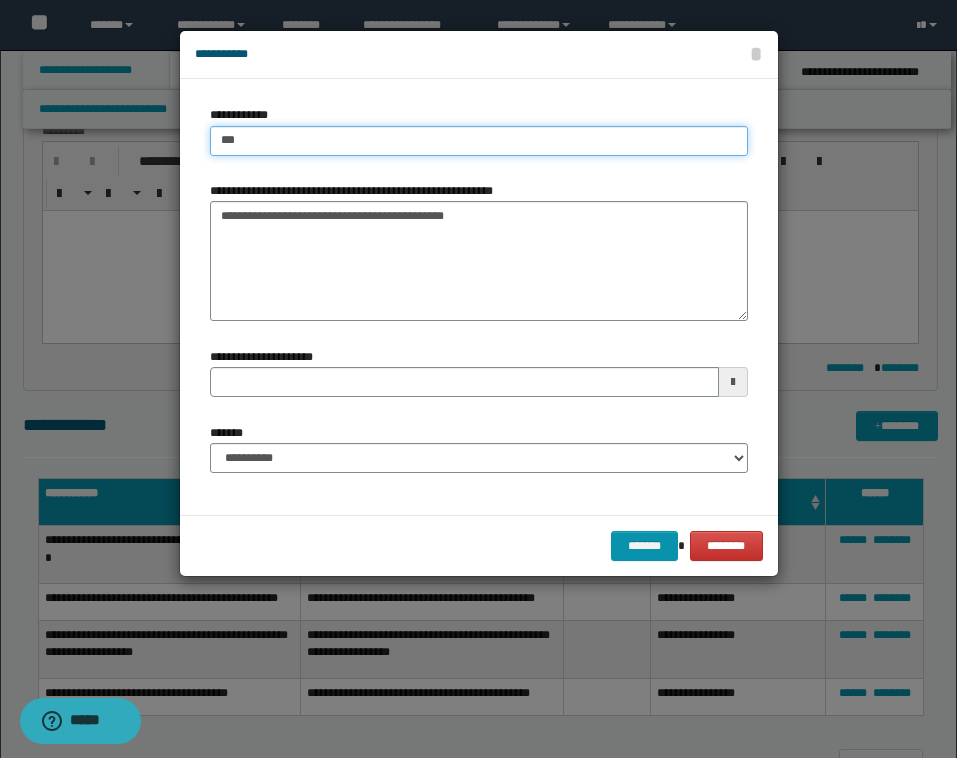 type 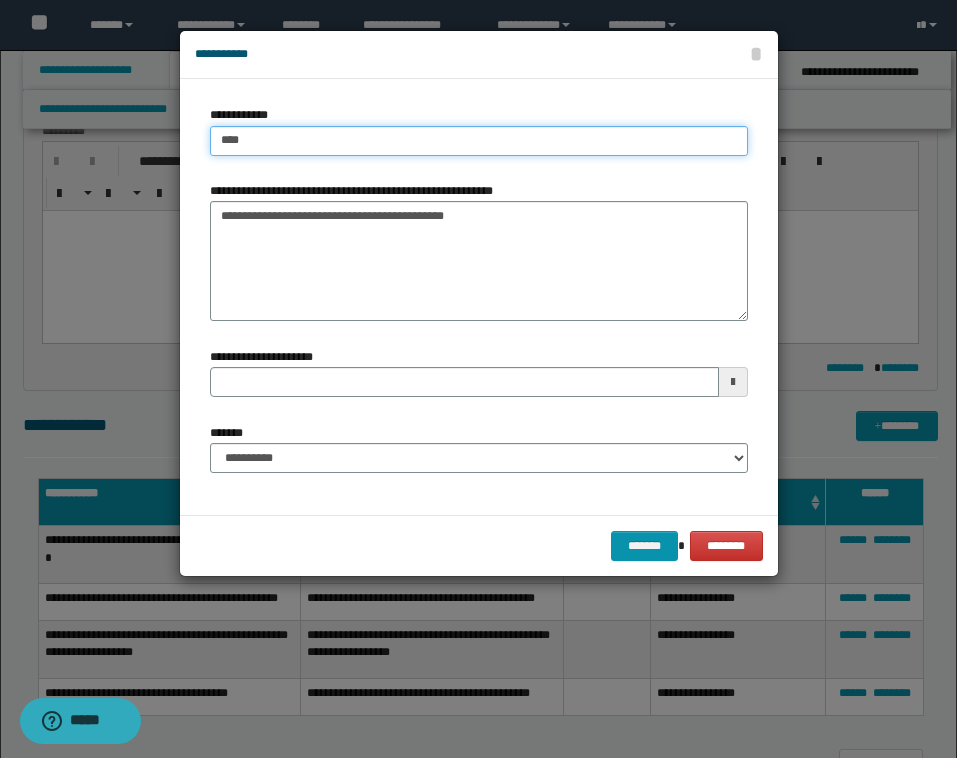type on "****" 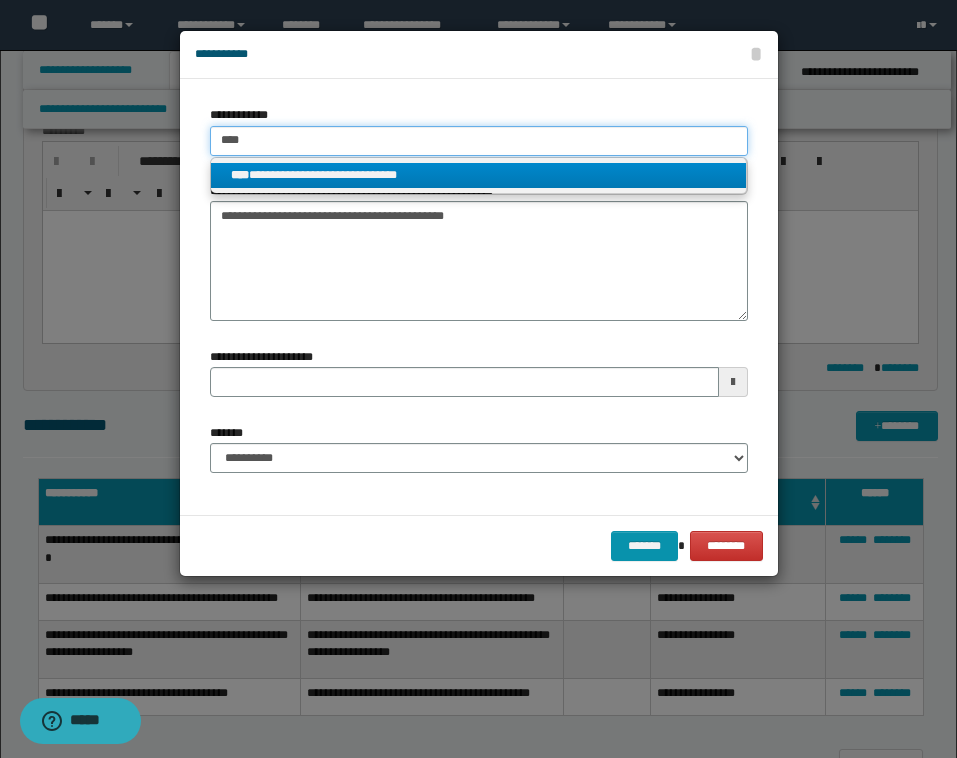 type on "****" 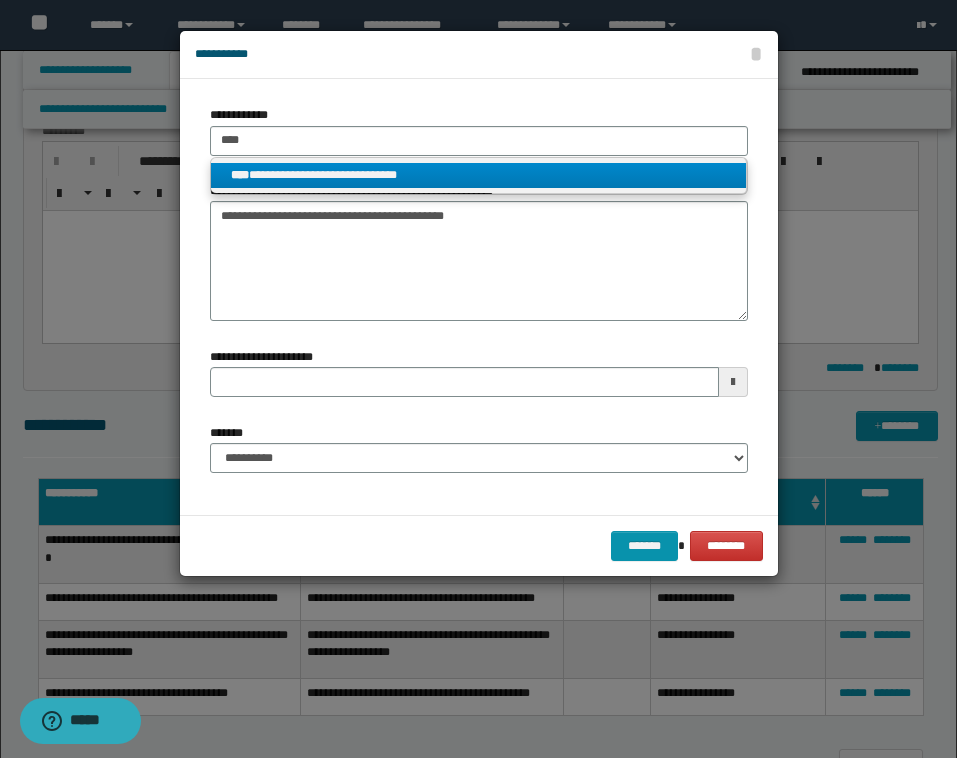 click on "**********" at bounding box center [478, 175] 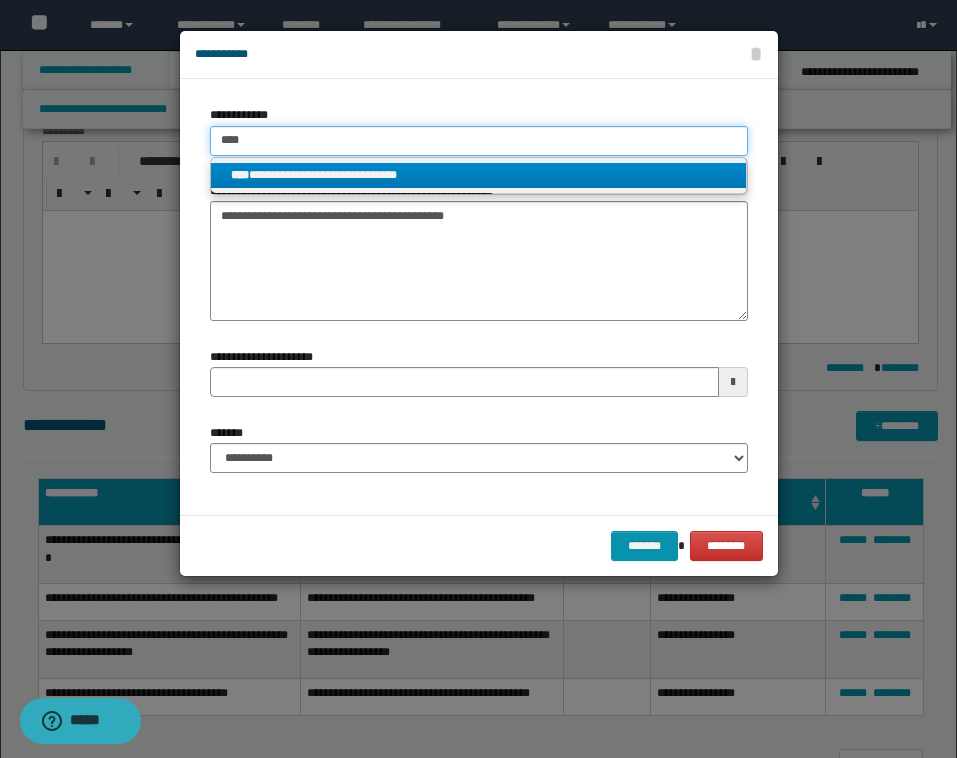 type 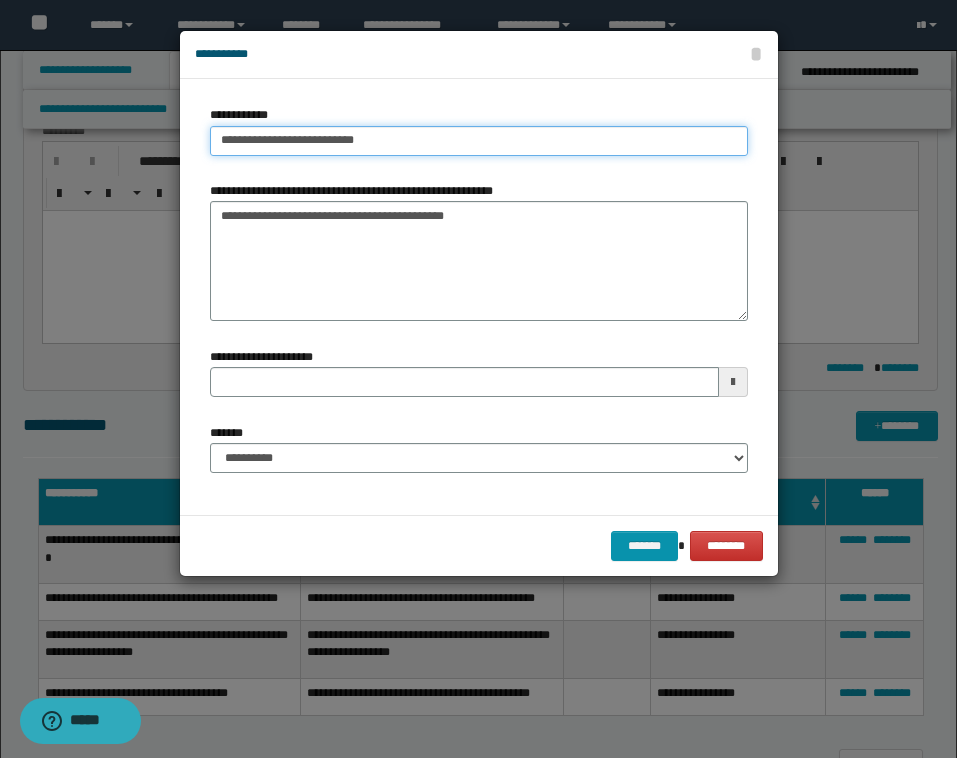 type 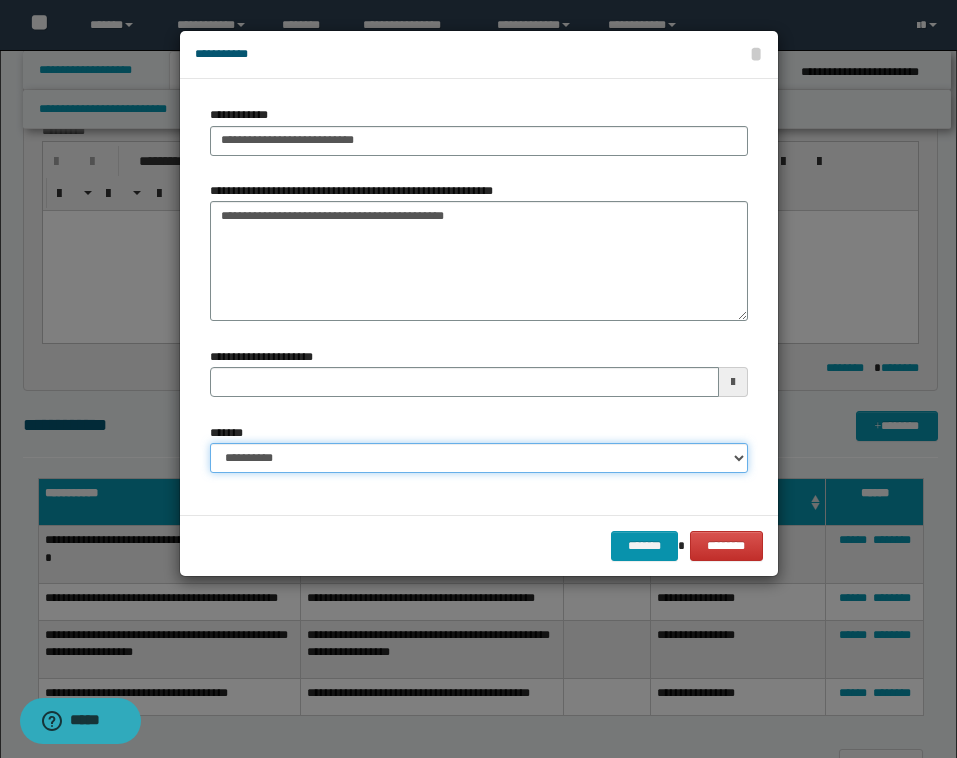 click on "**********" at bounding box center (479, 458) 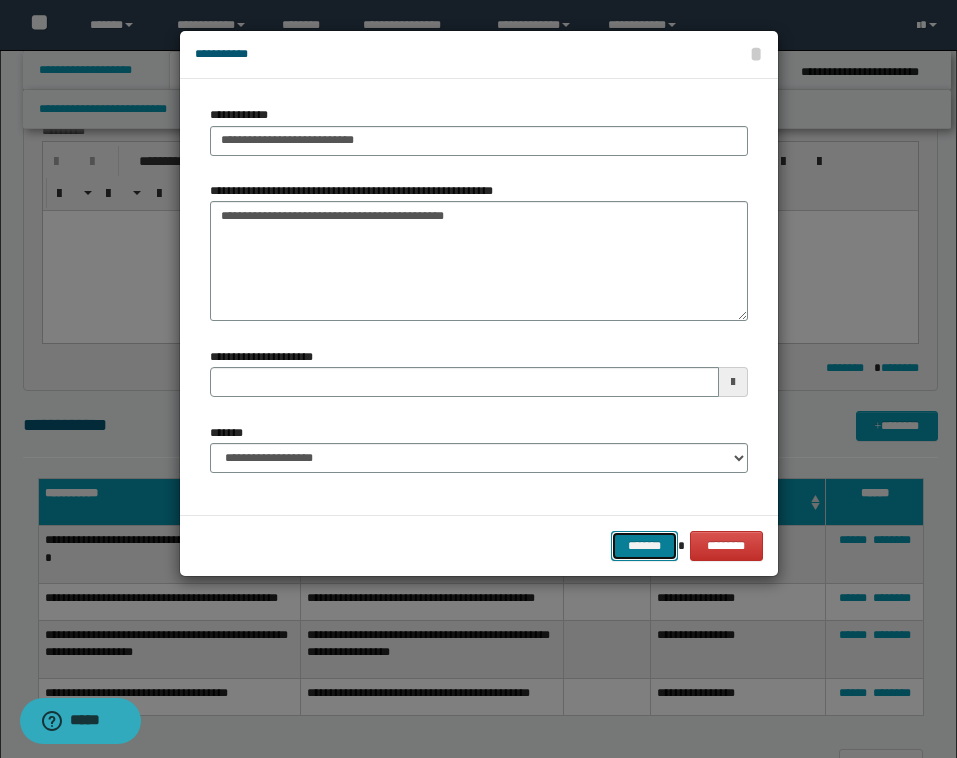 click on "*******" at bounding box center (645, 546) 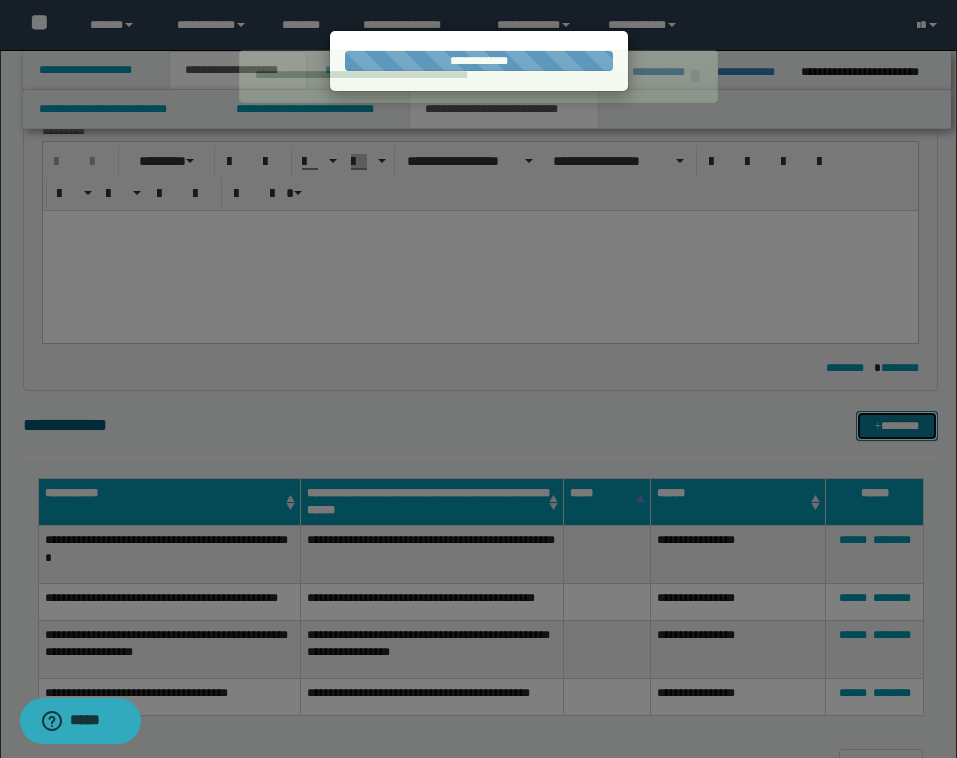 type 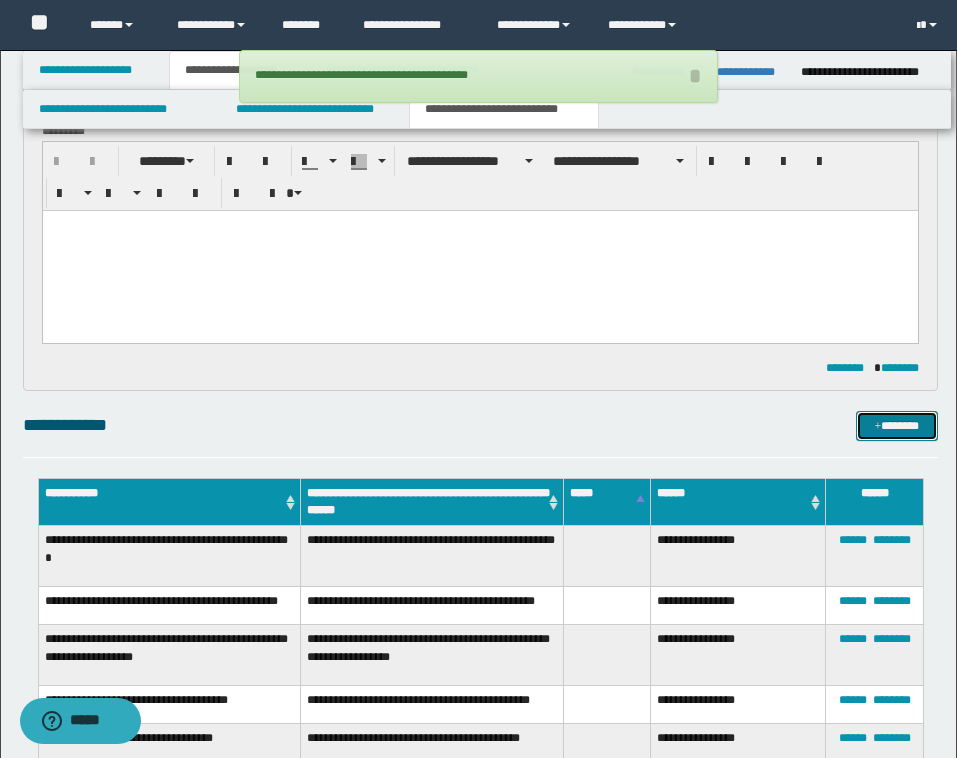 click on "*******" at bounding box center (897, 426) 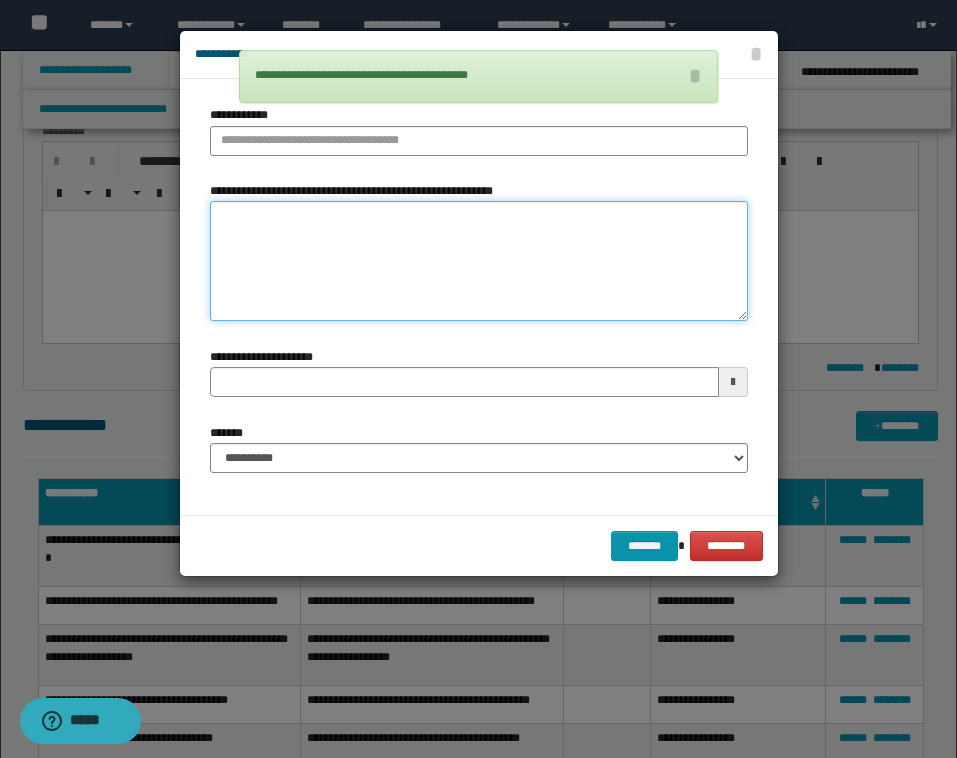click on "**********" at bounding box center [479, 261] 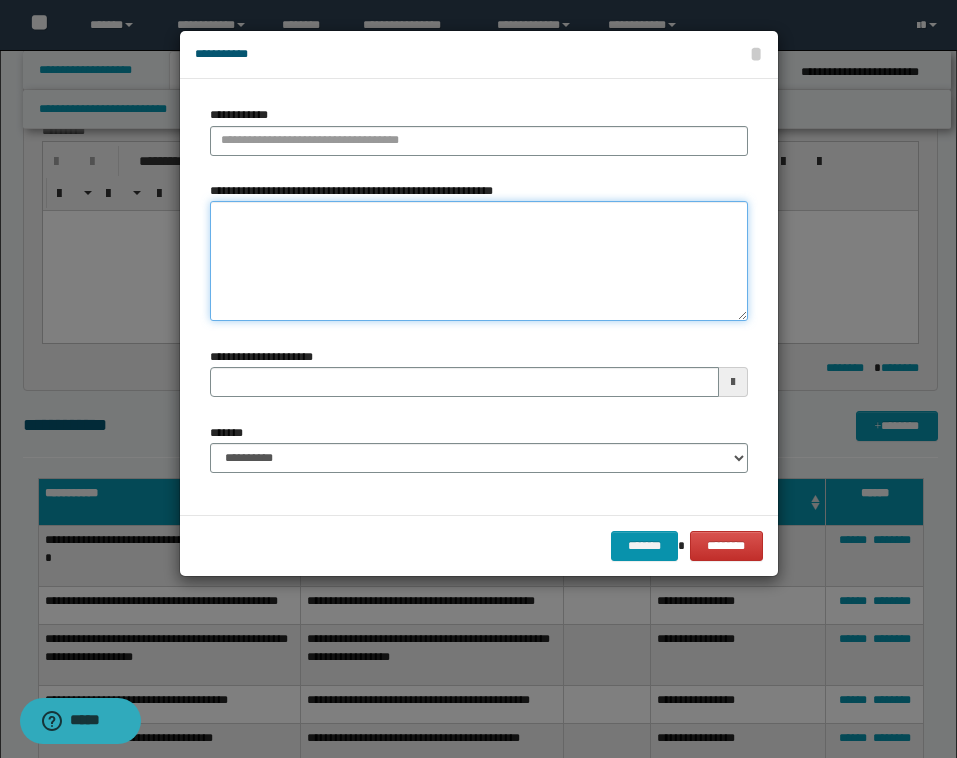 paste on "**********" 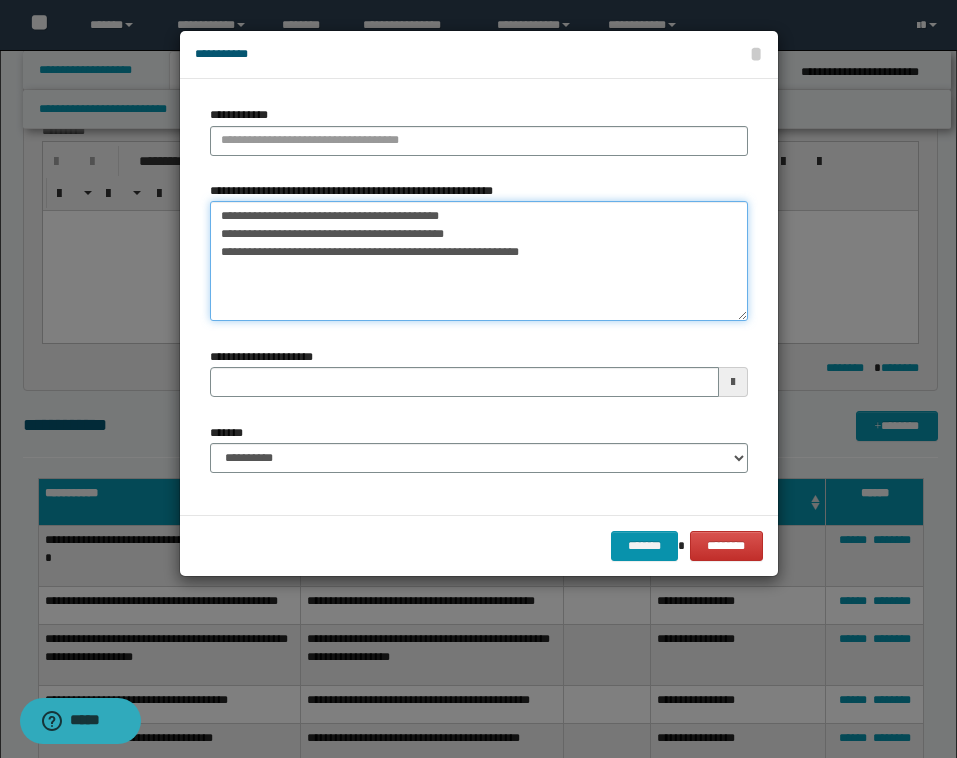 drag, startPoint x: 490, startPoint y: 215, endPoint x: 163, endPoint y: 185, distance: 328.37326 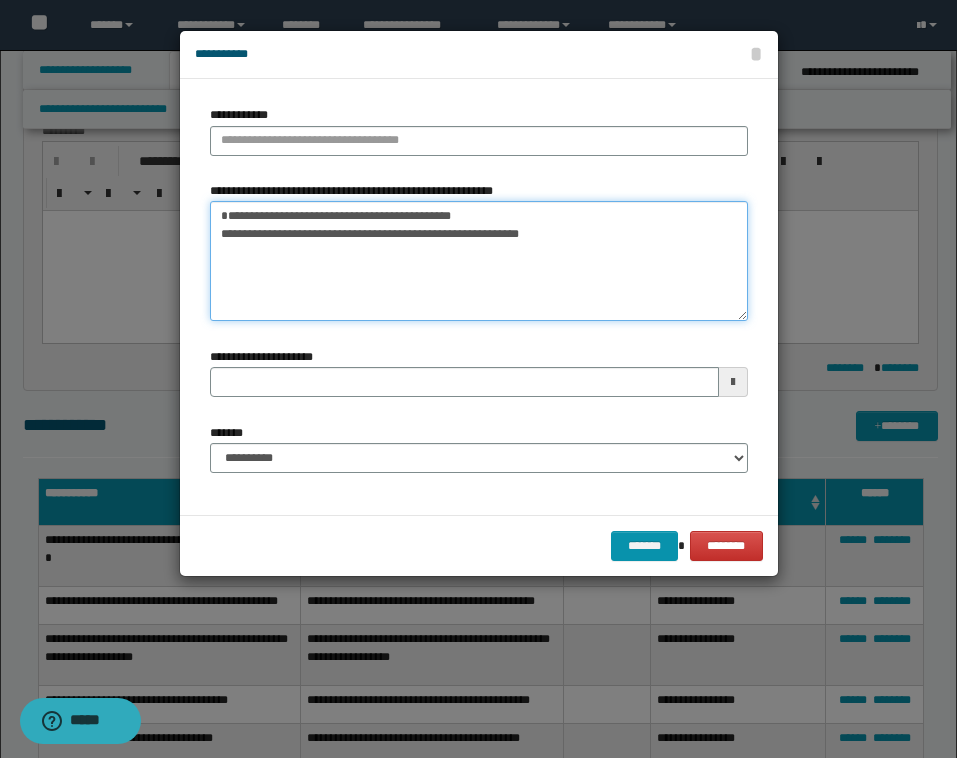 drag, startPoint x: 574, startPoint y: 251, endPoint x: 174, endPoint y: 246, distance: 400.03125 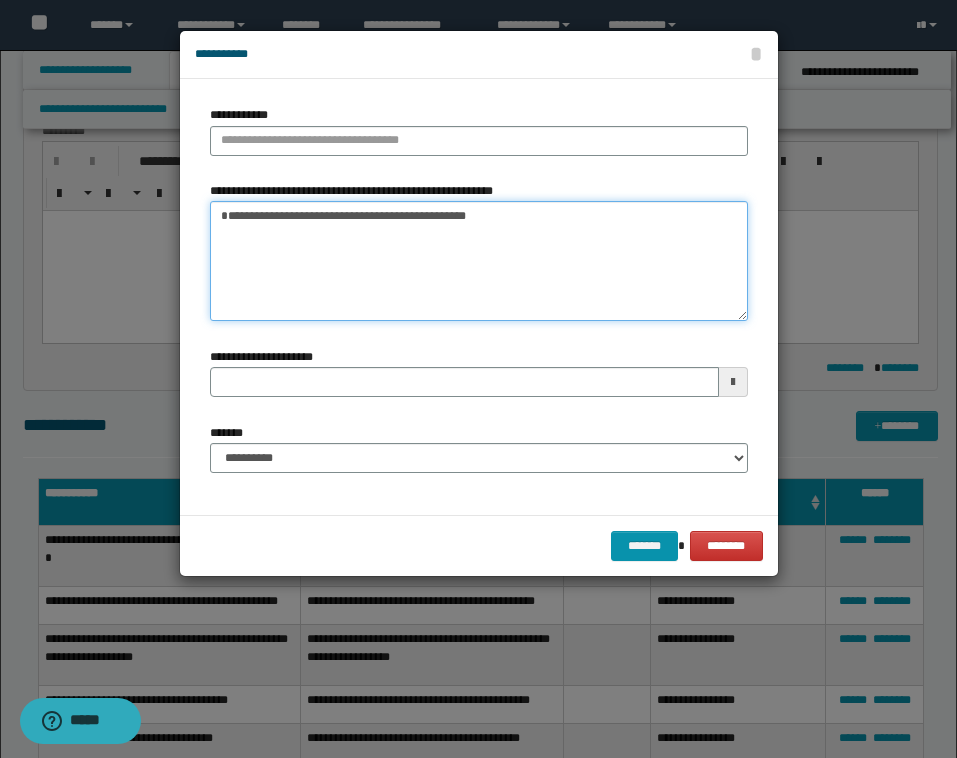 type on "**********" 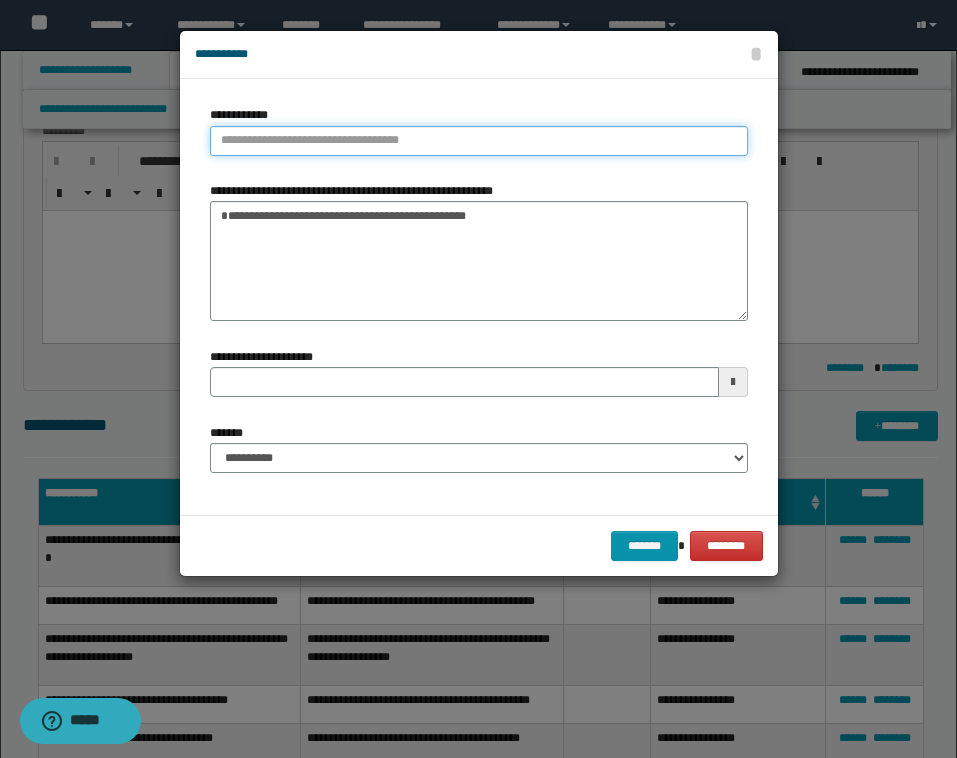 type on "**********" 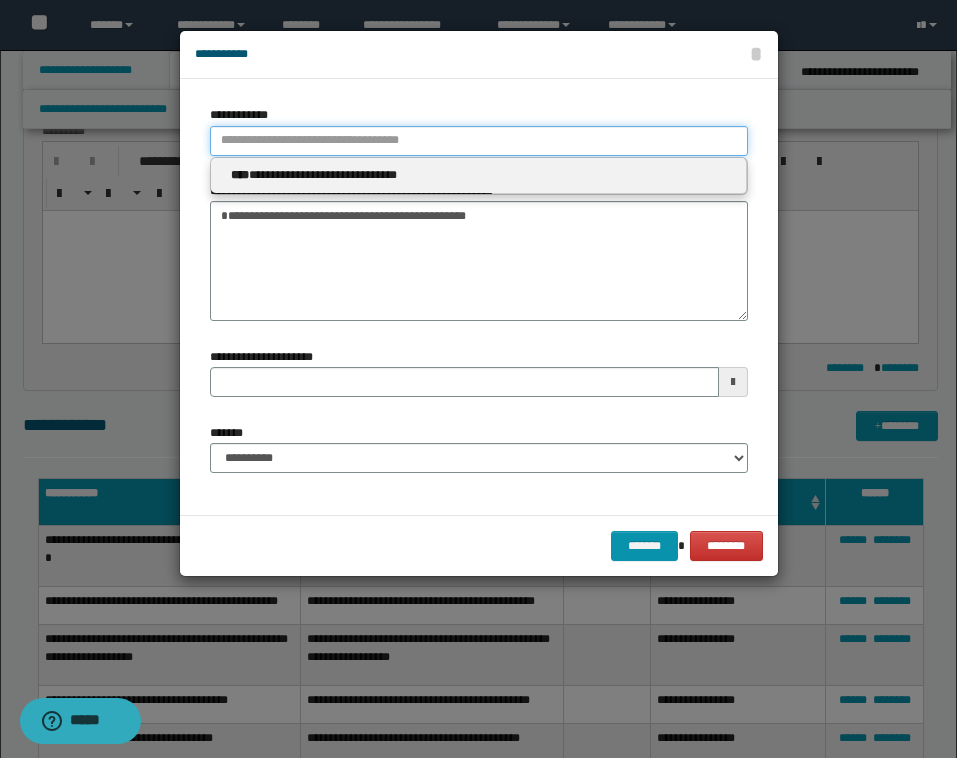 click on "**********" at bounding box center [479, 141] 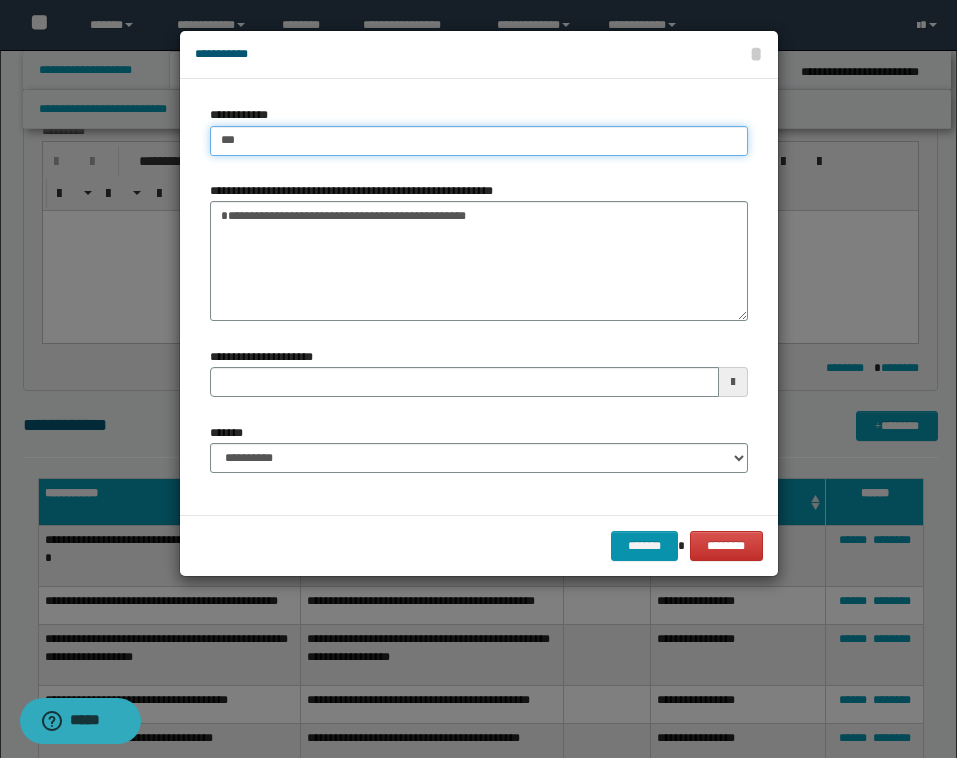 type on "****" 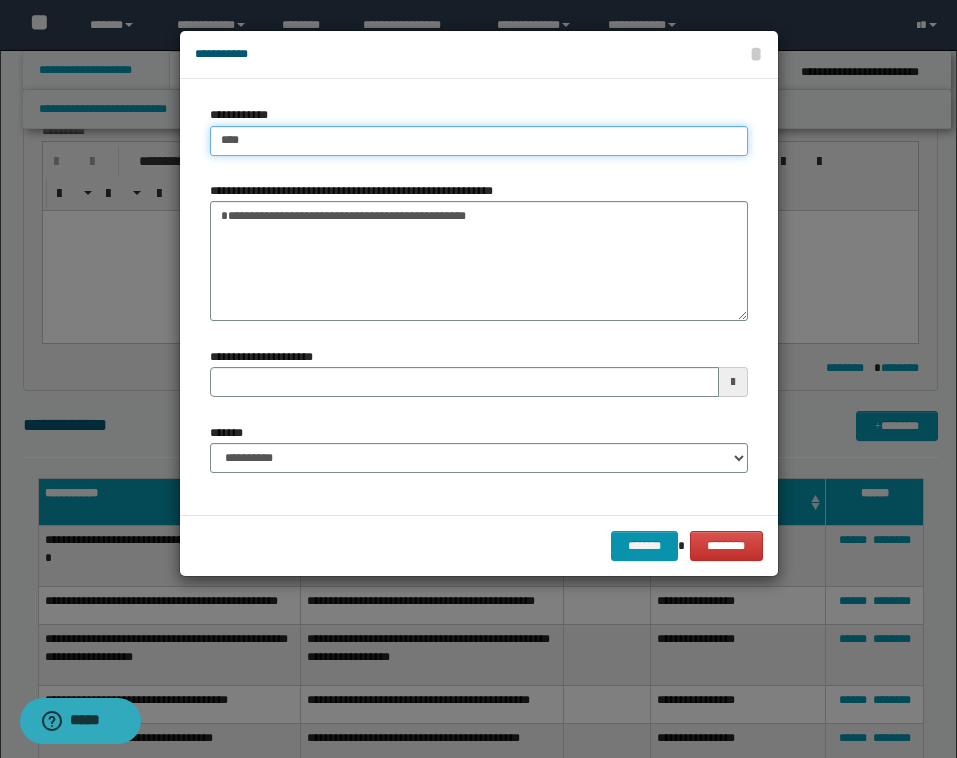 type on "****" 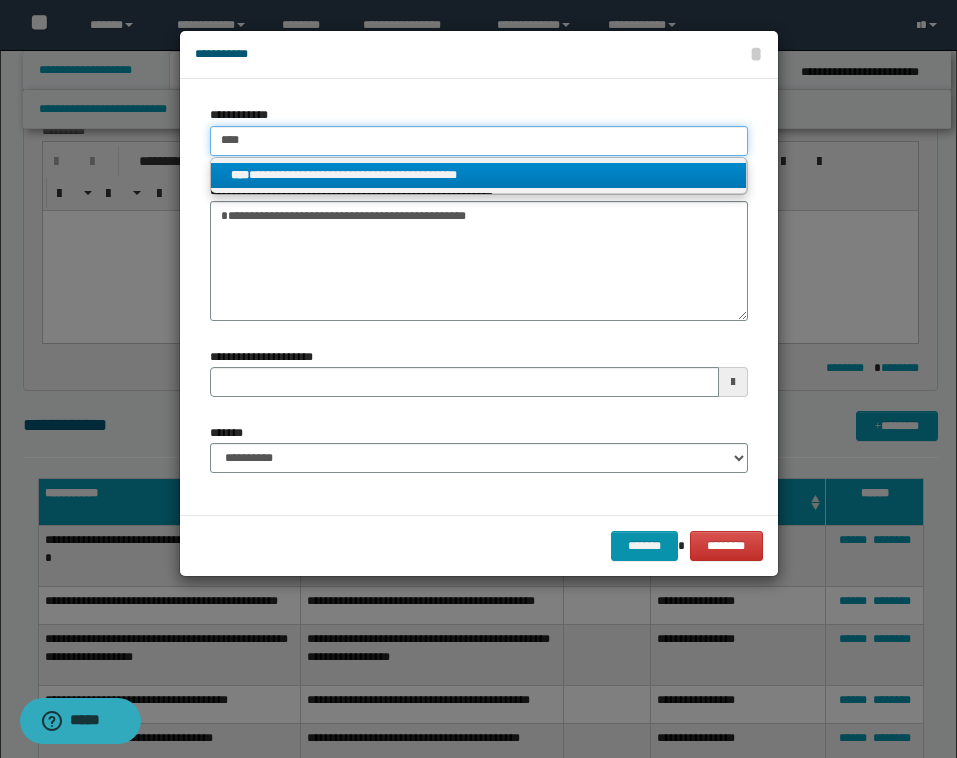 type on "****" 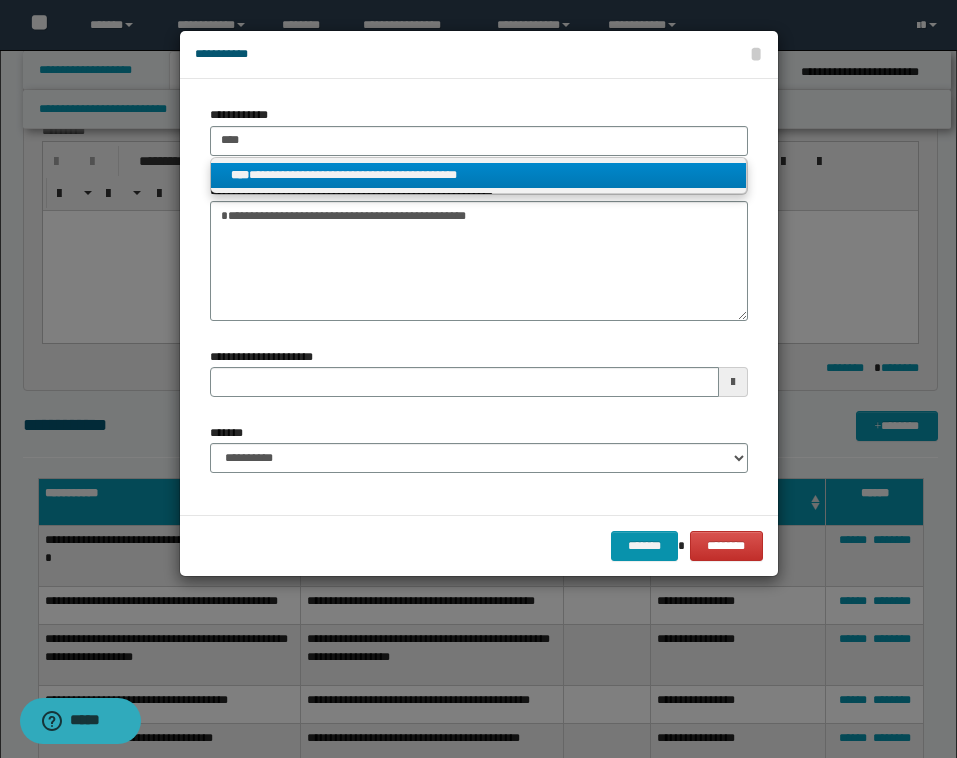 click on "**********" at bounding box center [478, 175] 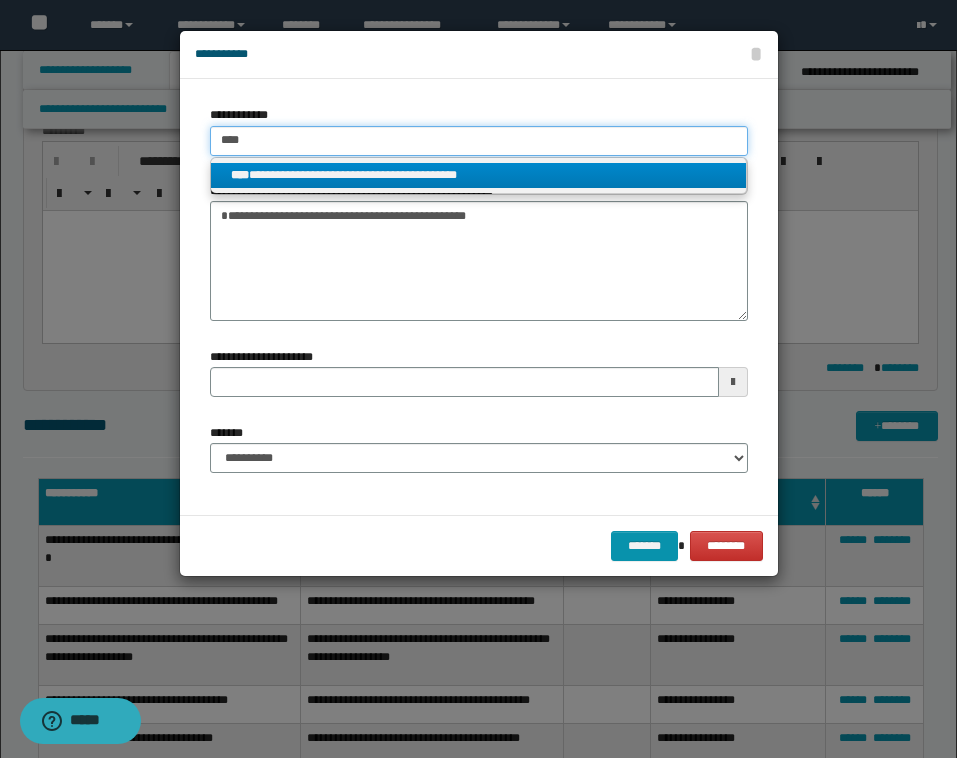 type 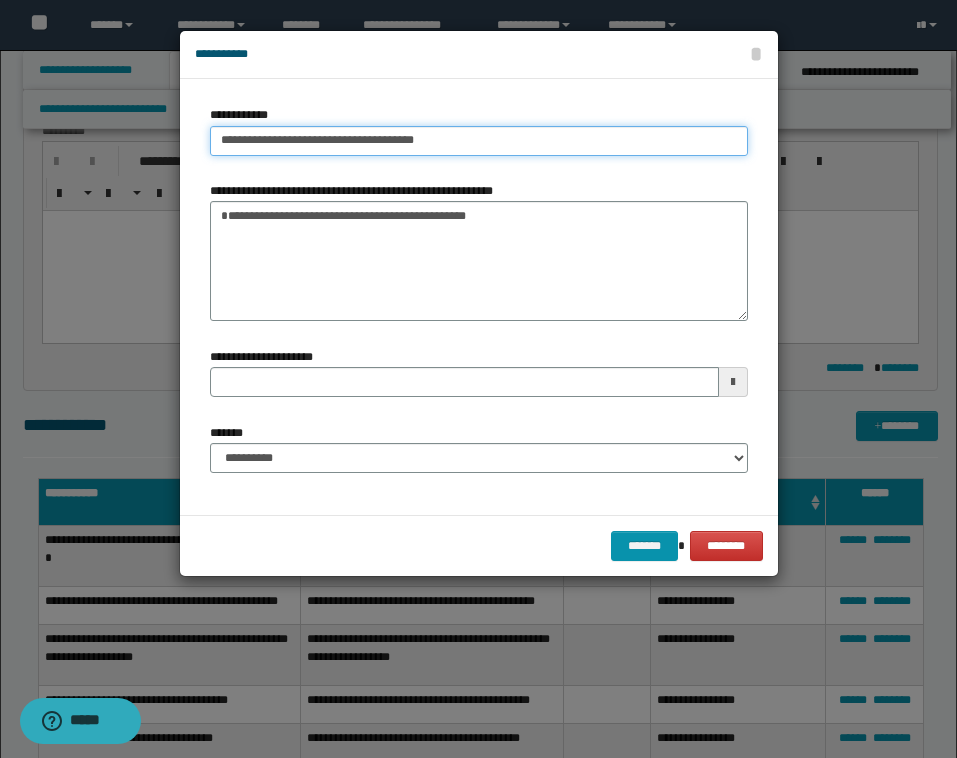 type 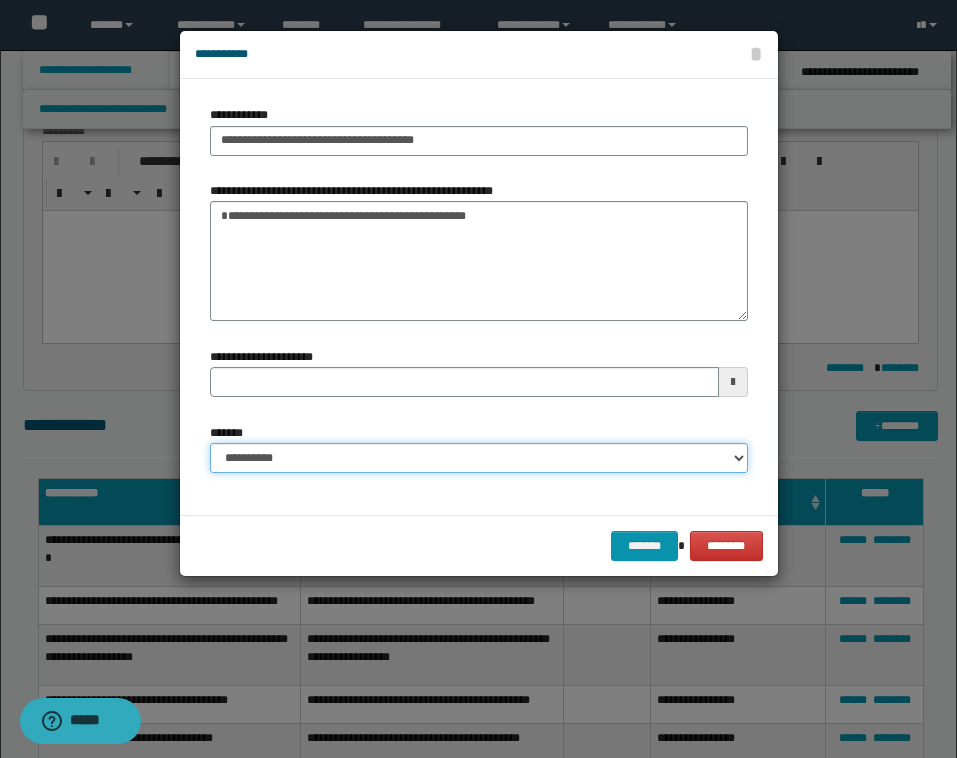 click on "**********" at bounding box center (479, 458) 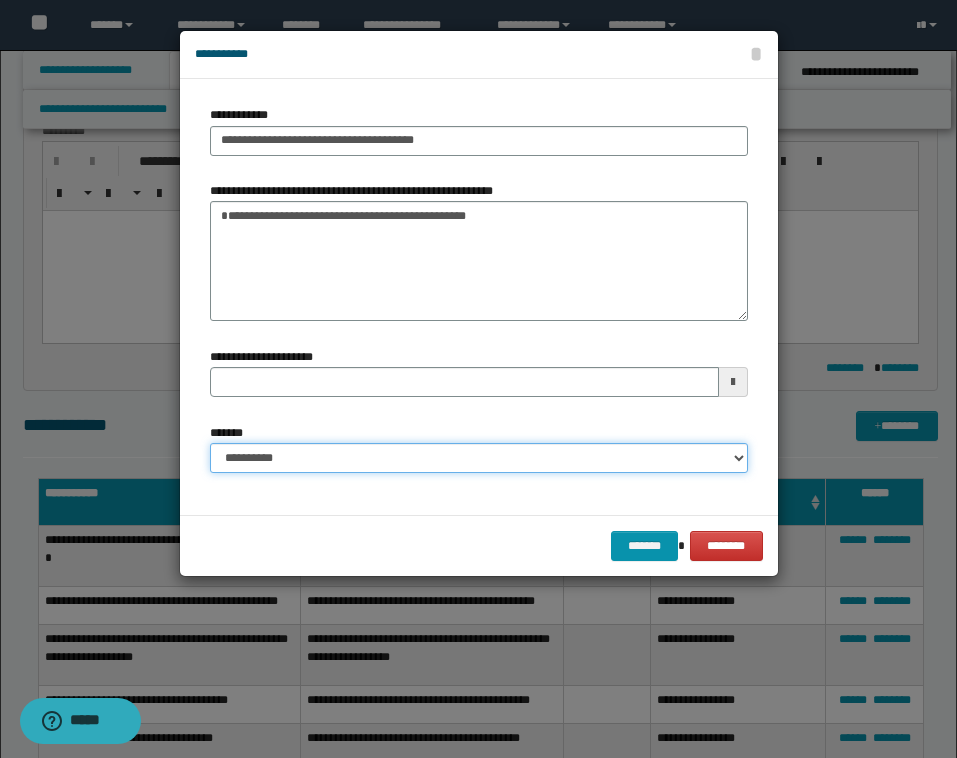 select on "*" 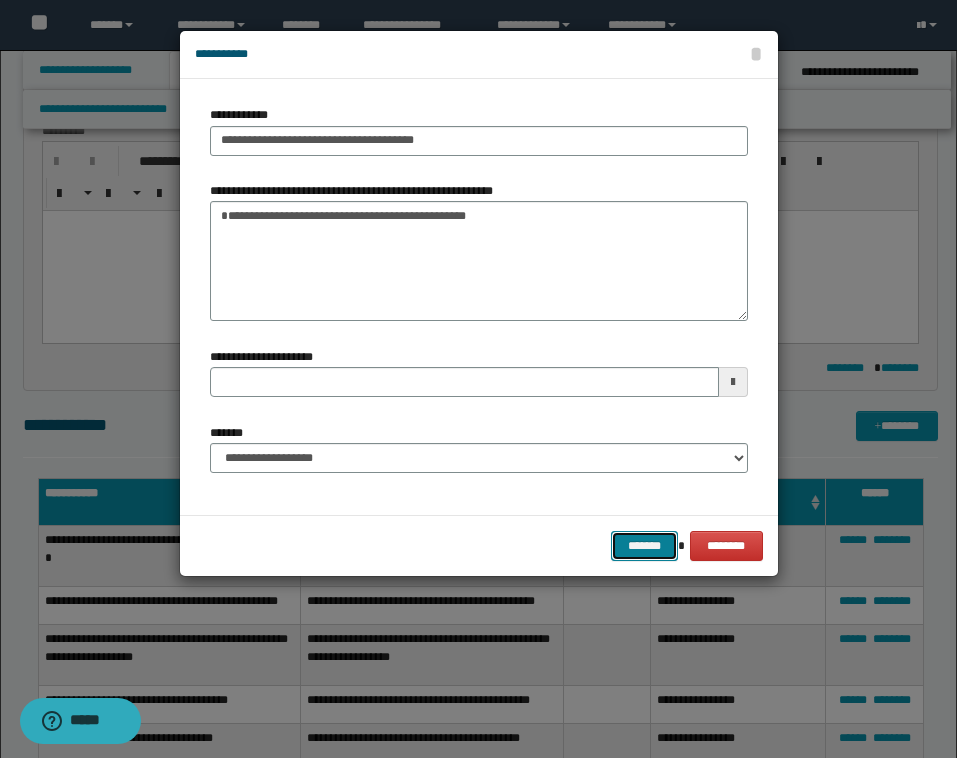 click on "*******" at bounding box center [645, 546] 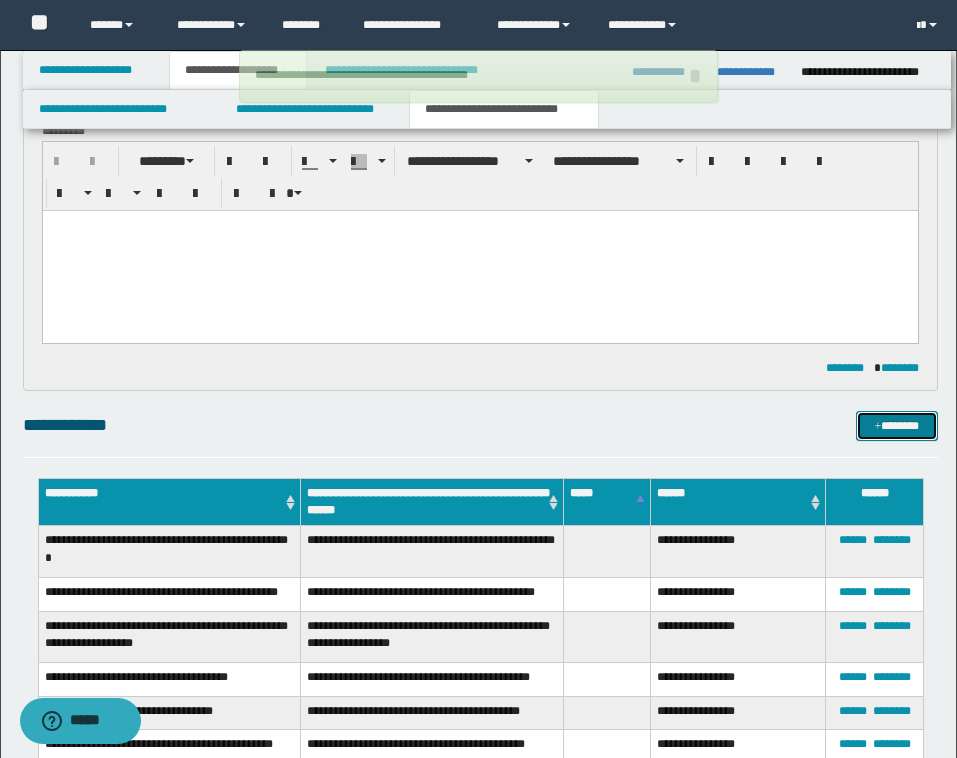 type 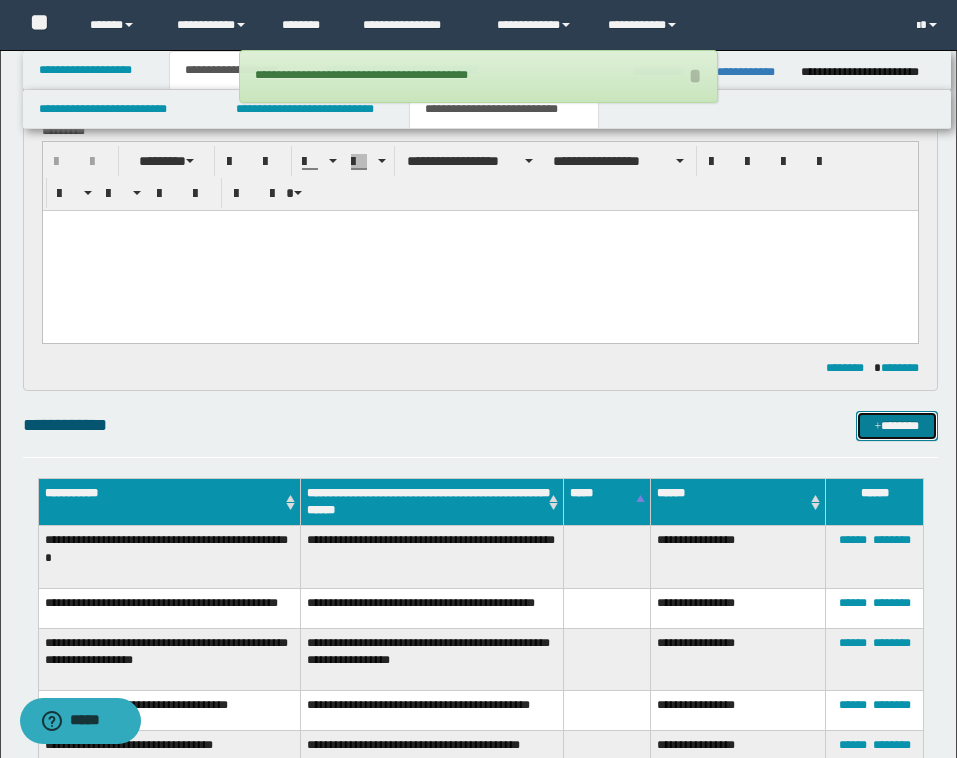 click on "*******" at bounding box center (897, 426) 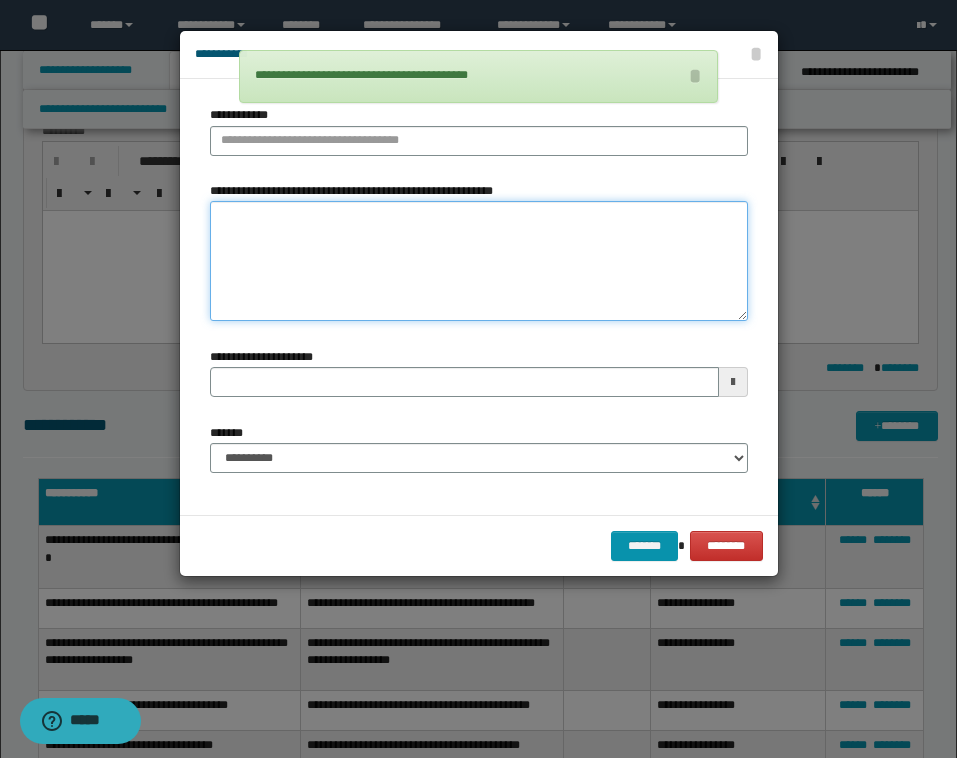 click on "**********" at bounding box center [479, 261] 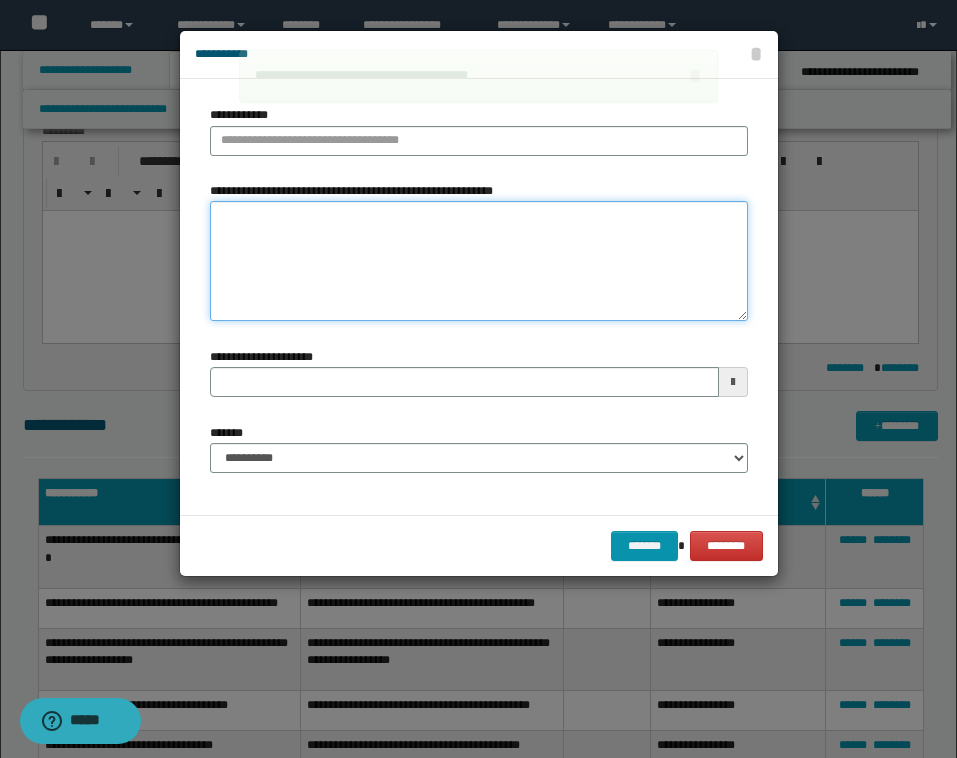paste on "**********" 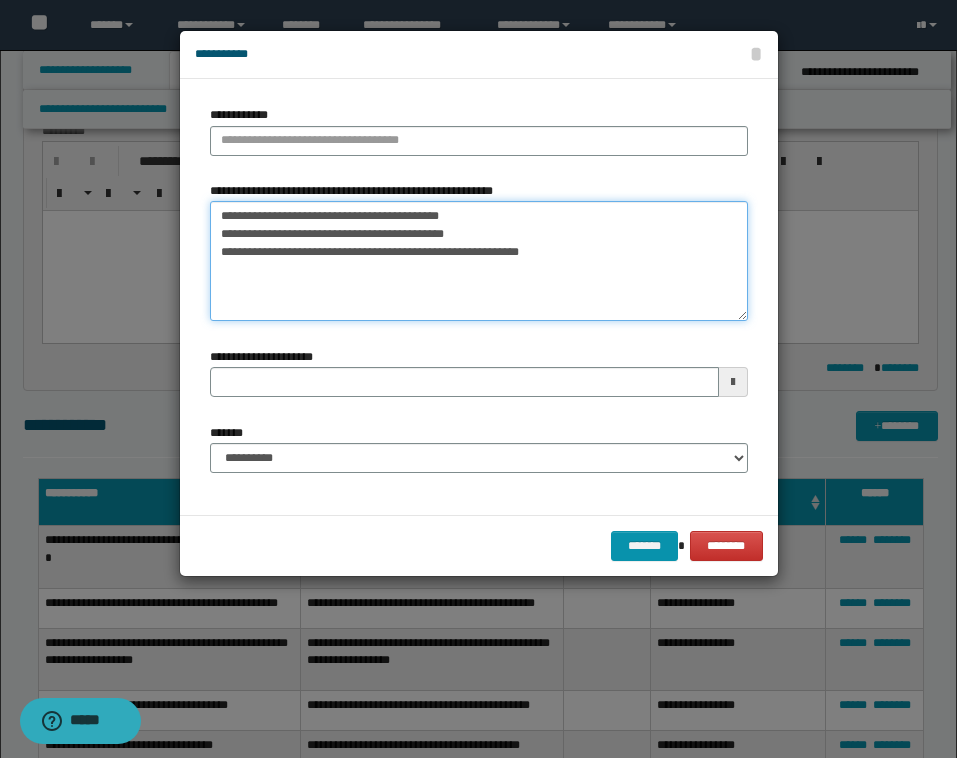 drag, startPoint x: 499, startPoint y: 236, endPoint x: 160, endPoint y: 170, distance: 345.36502 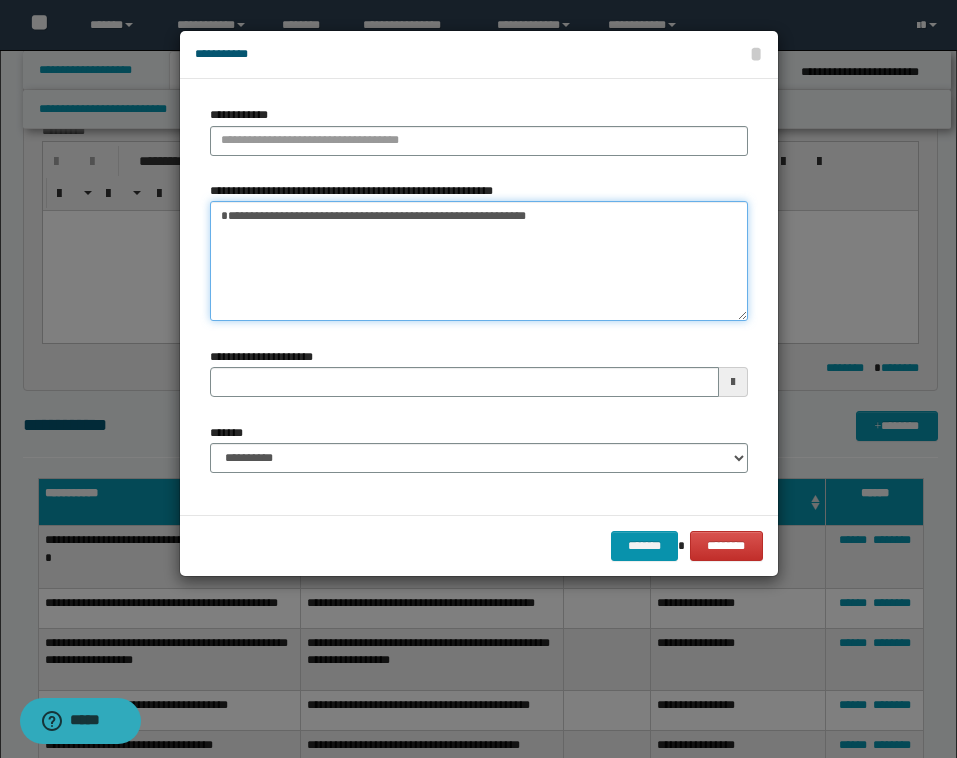 type on "**********" 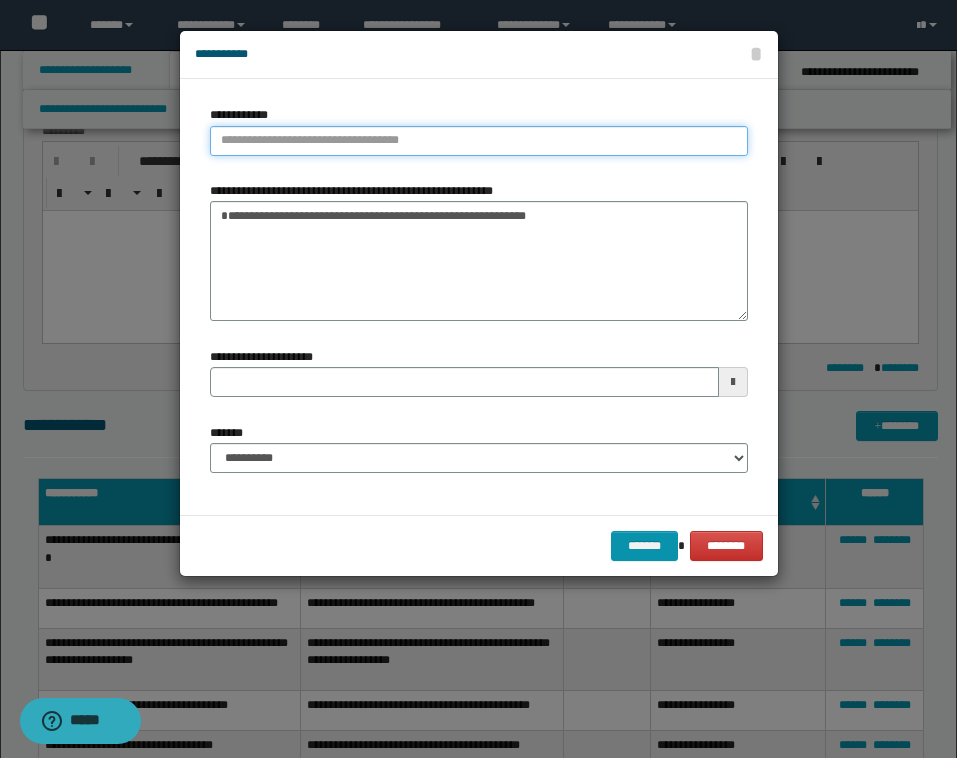 type on "**********" 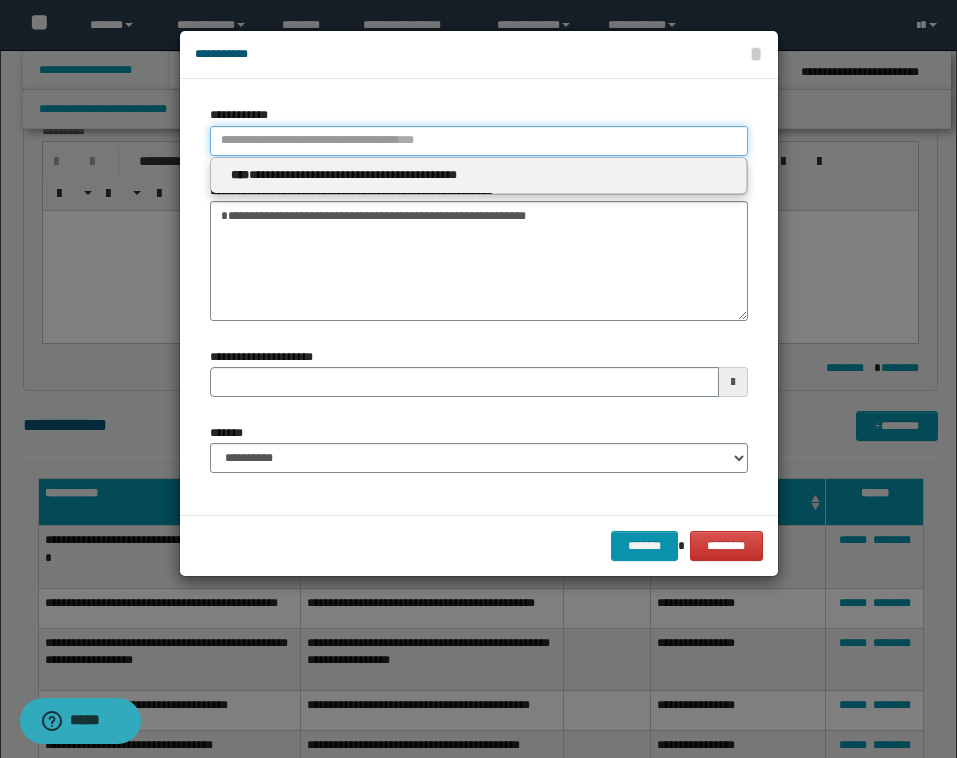 click on "**********" at bounding box center [479, 141] 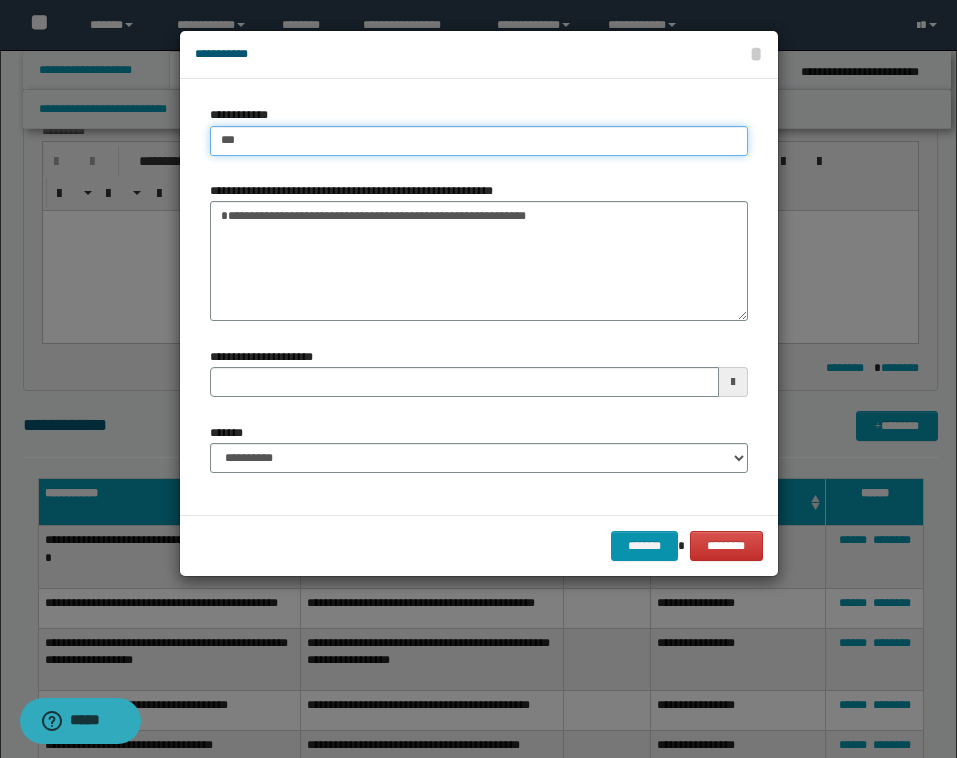 type on "****" 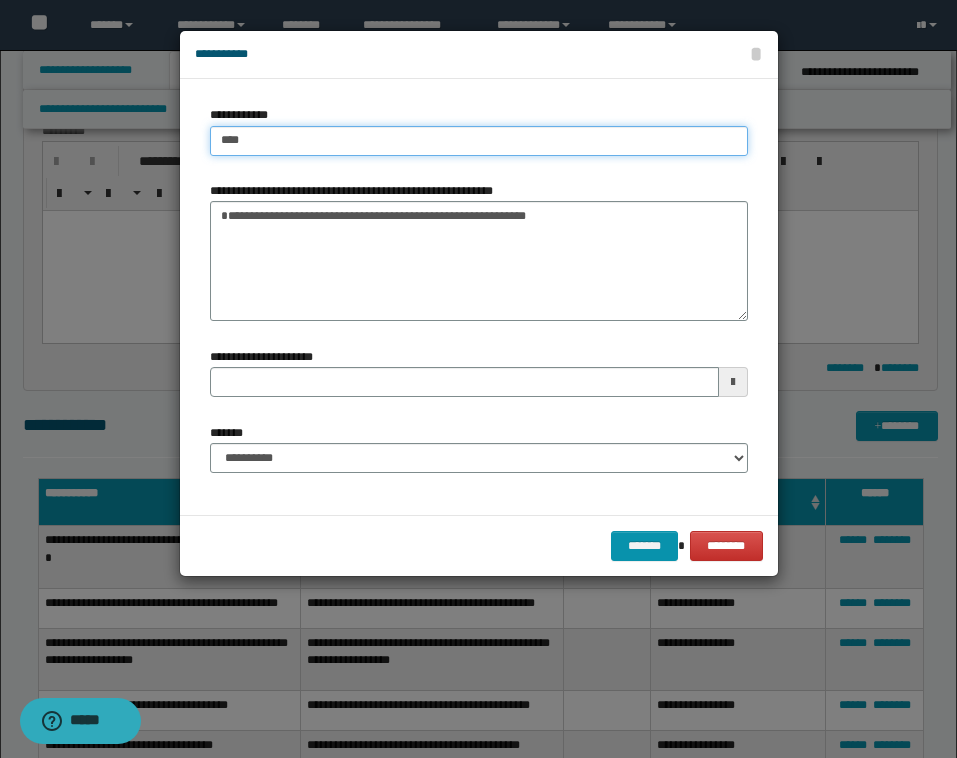 type on "****" 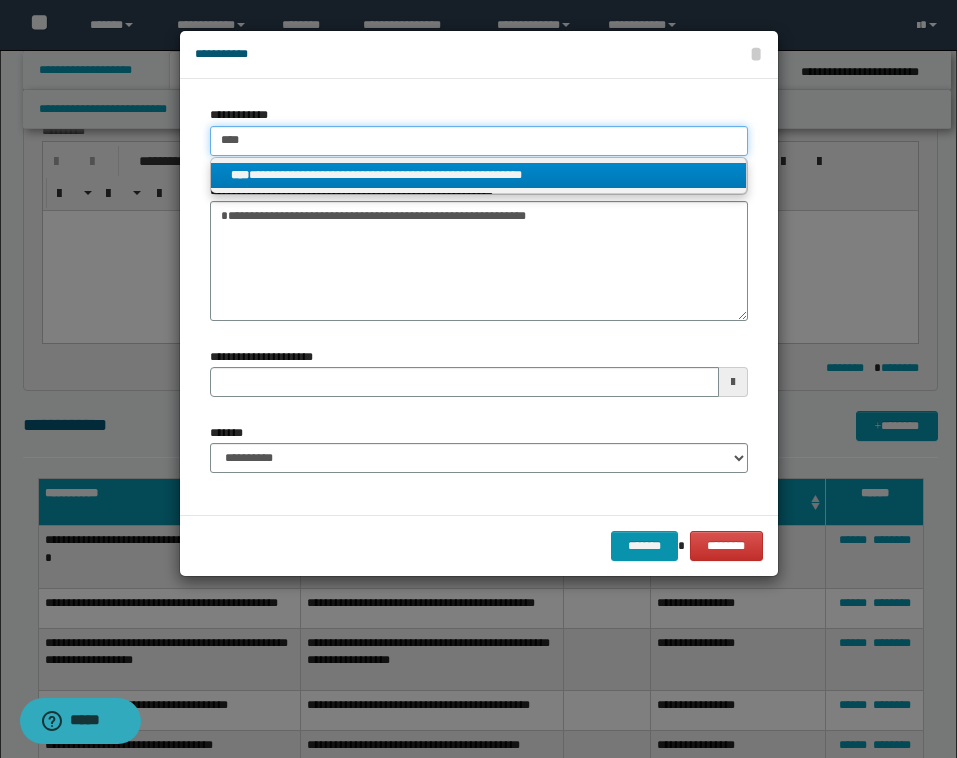 type on "****" 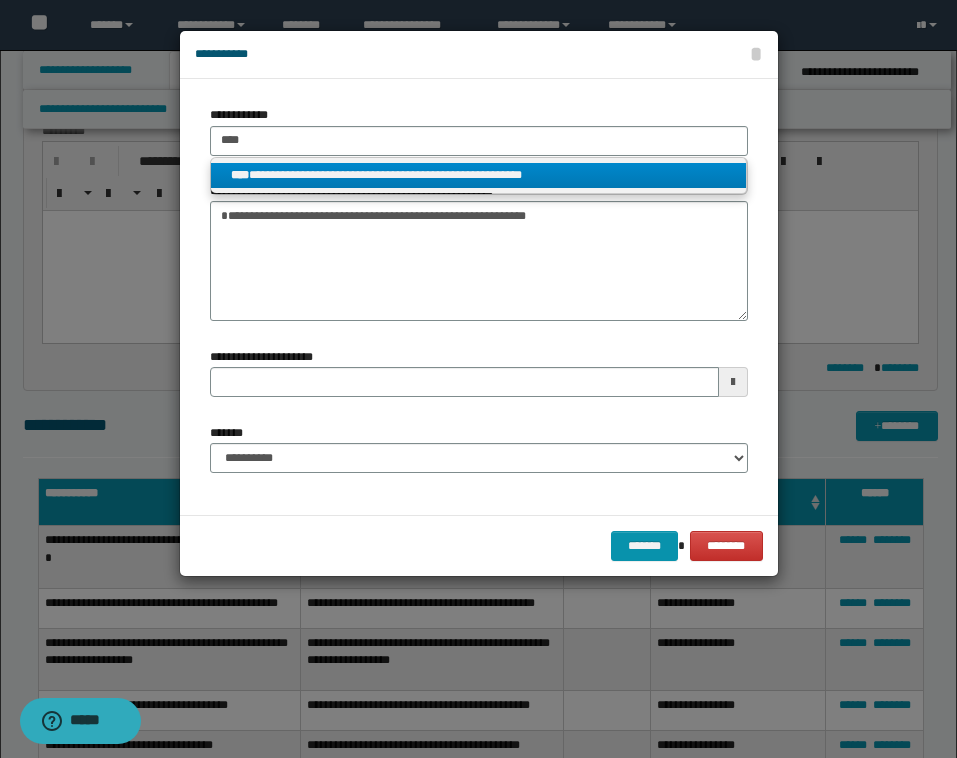 click on "**********" at bounding box center [478, 175] 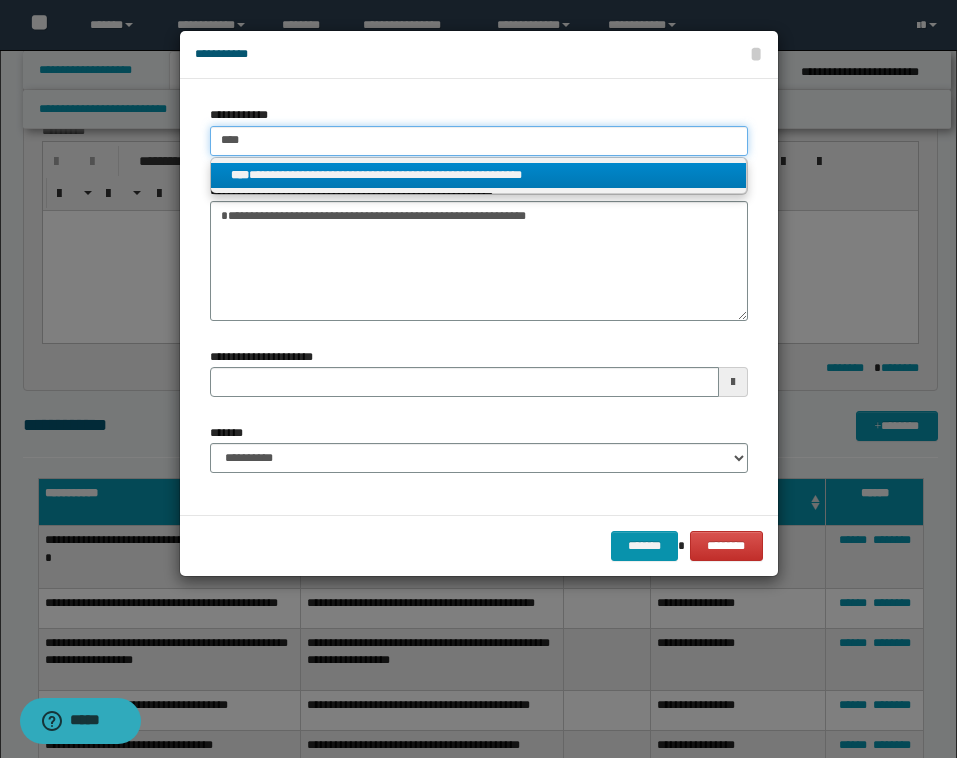 type 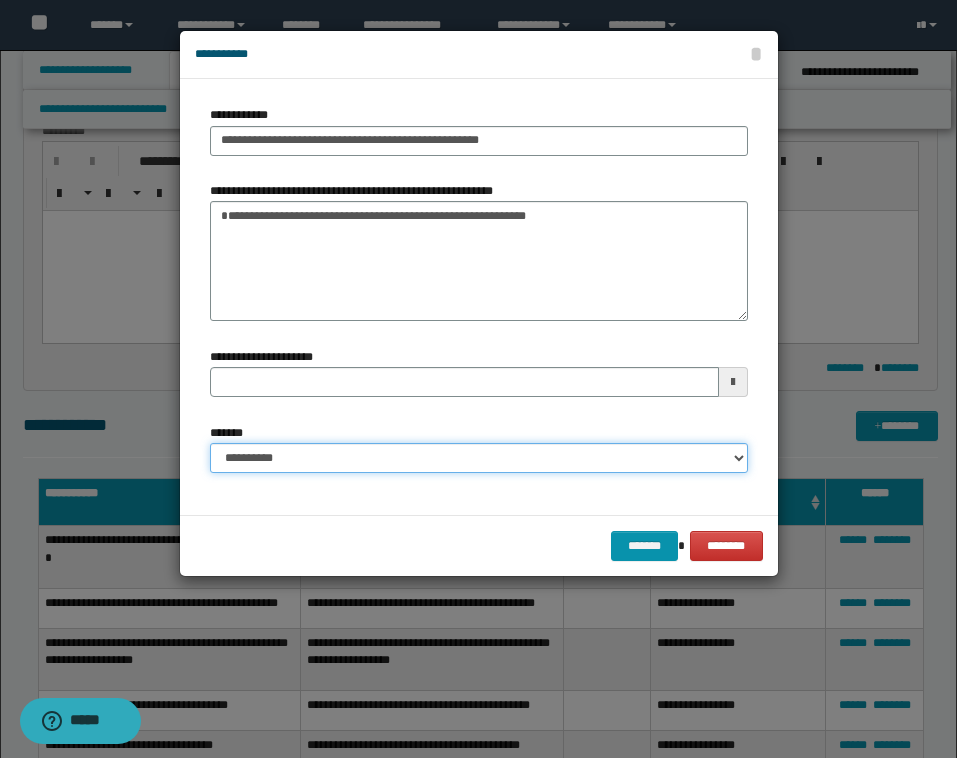 click on "**********" at bounding box center [479, 458] 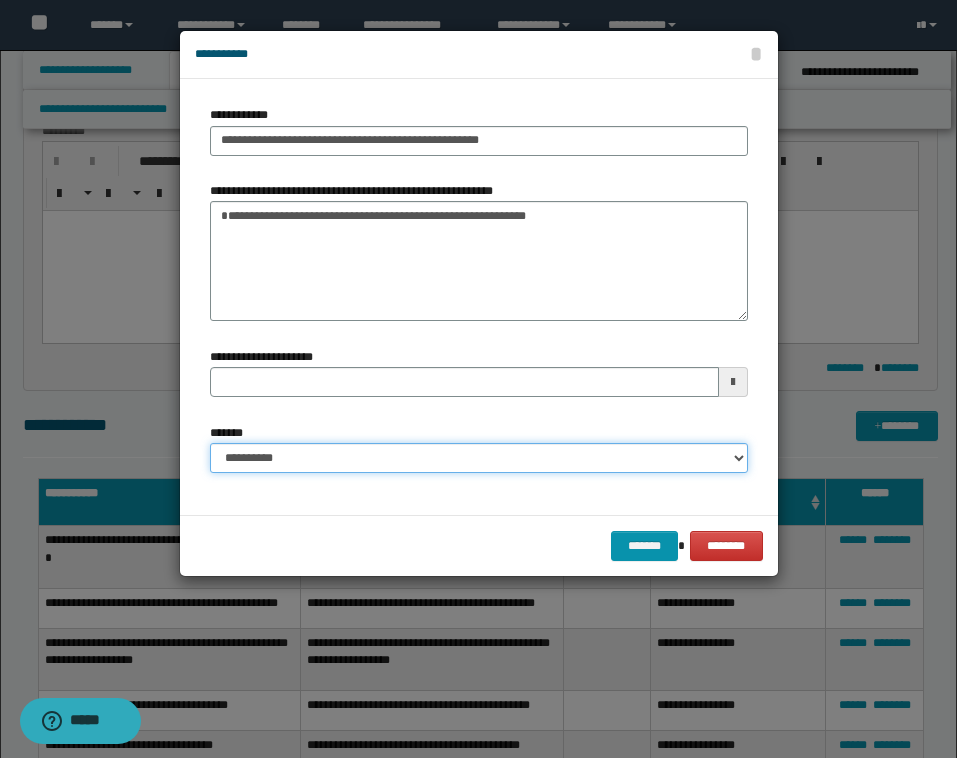 select on "*" 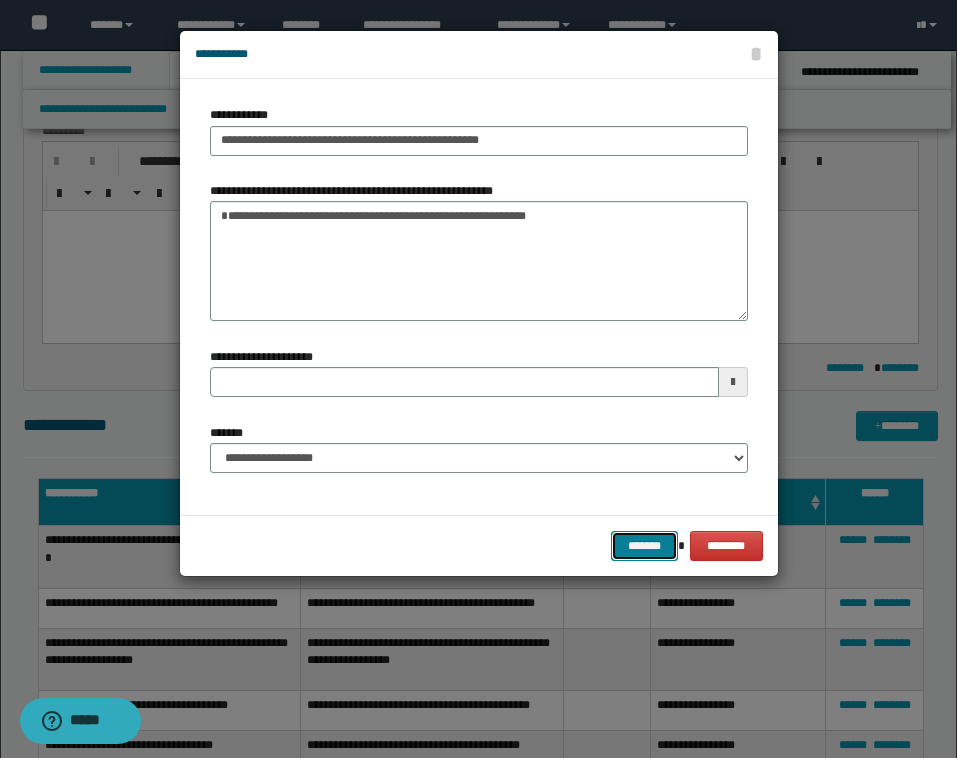 click on "*******" at bounding box center (645, 546) 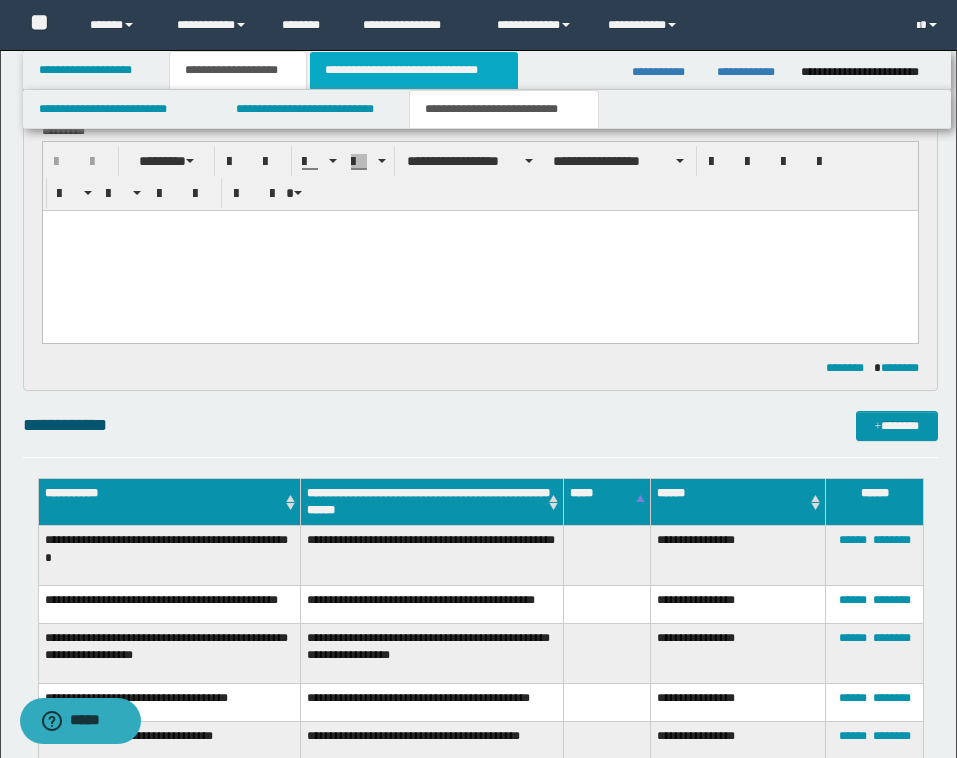 click on "**********" at bounding box center [413, 70] 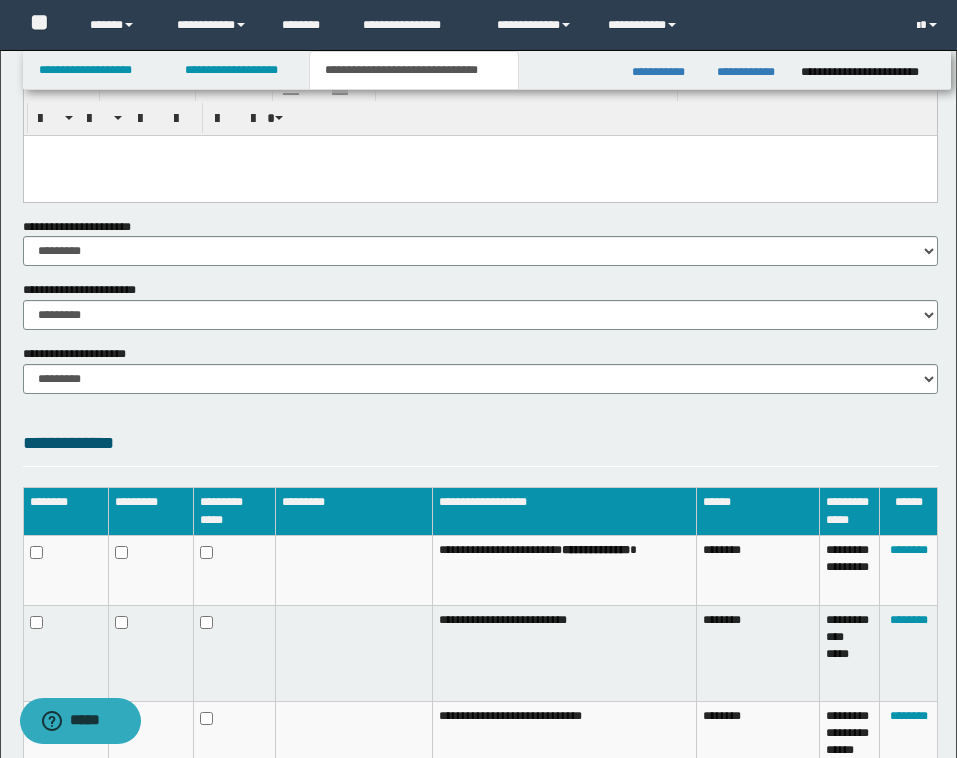 click on "**********" at bounding box center [480, 125] 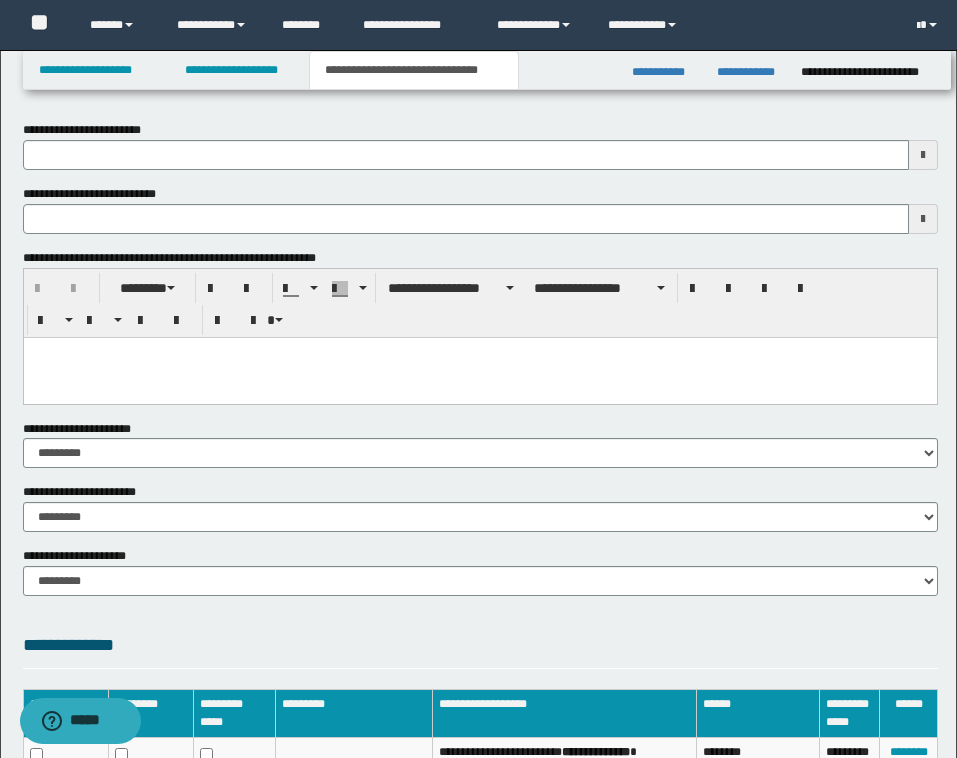 scroll, scrollTop: 0, scrollLeft: 0, axis: both 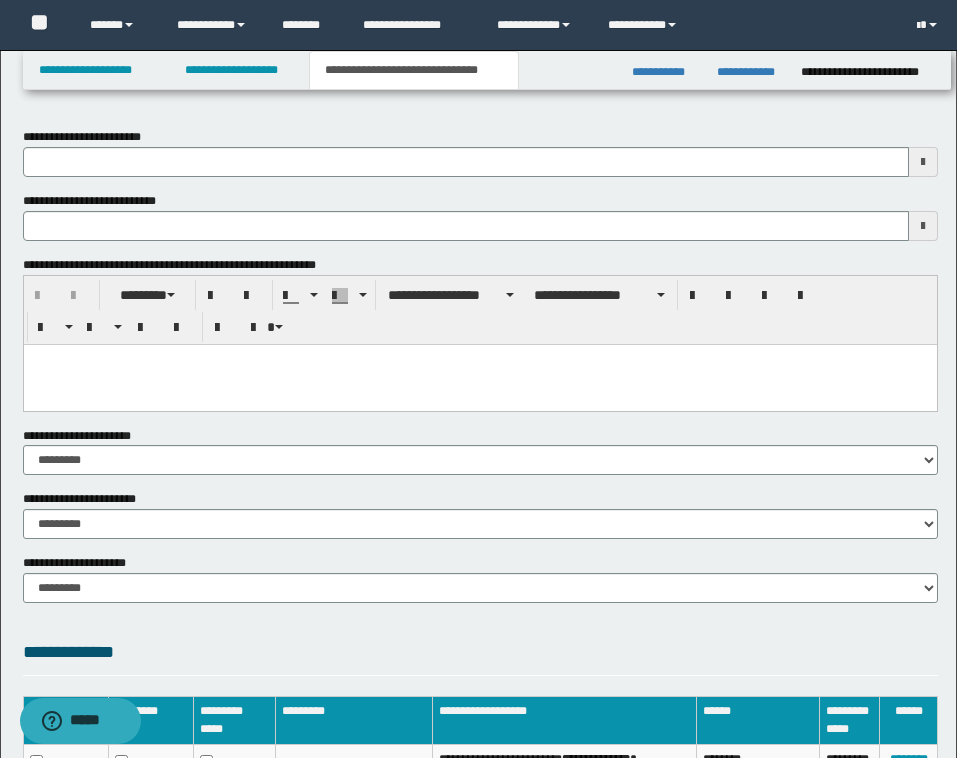 type 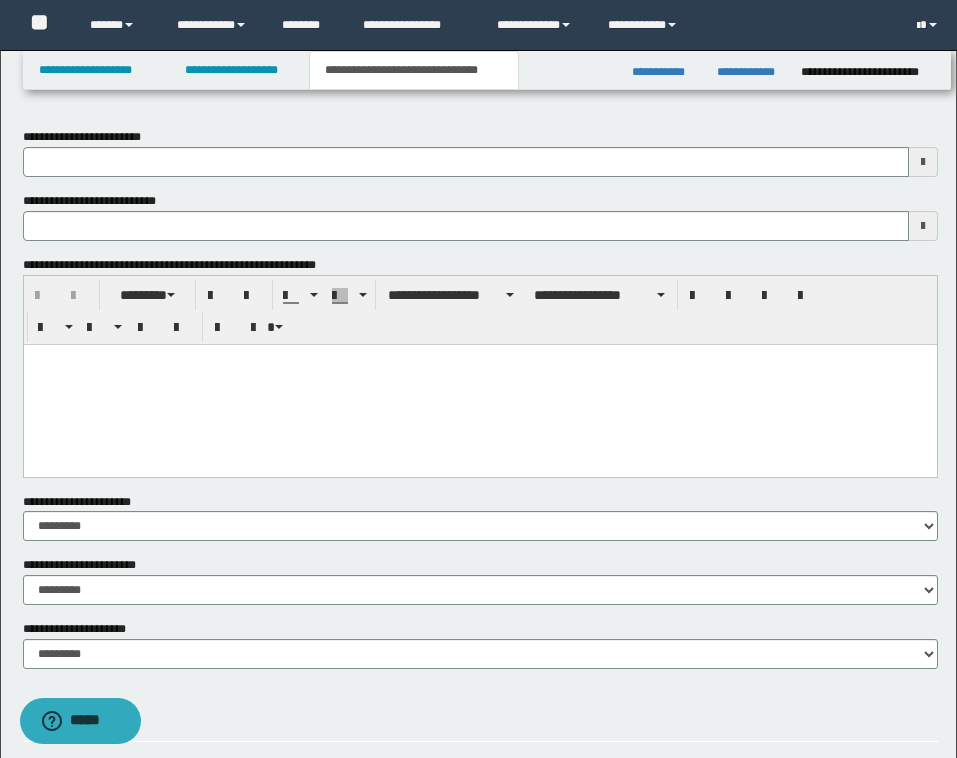 paste 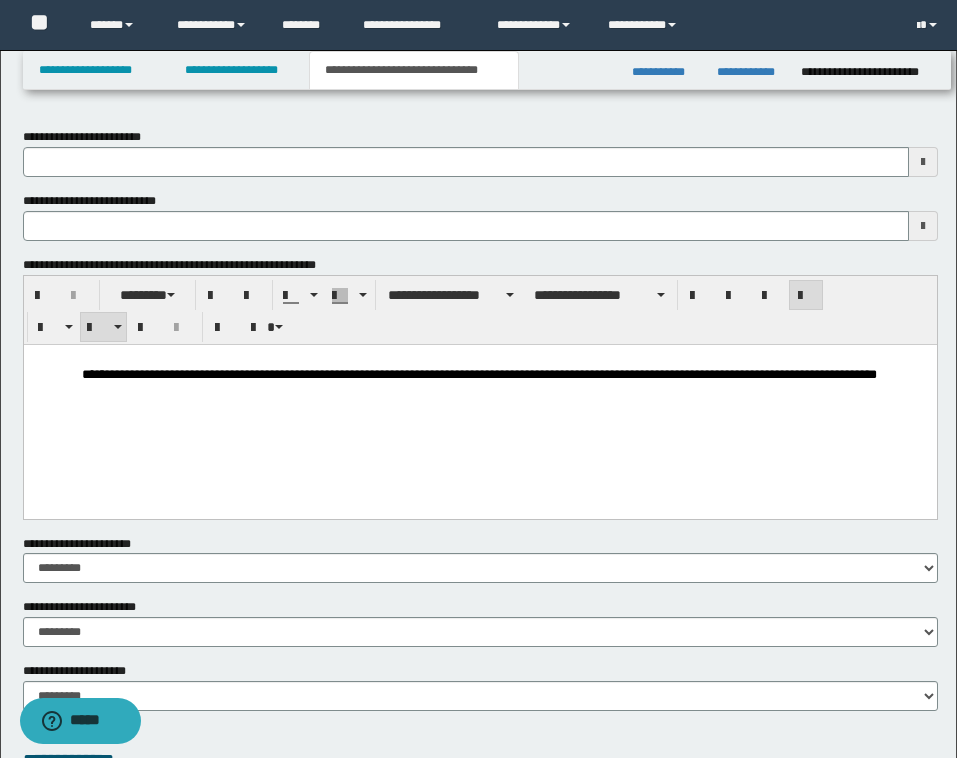click on "**********" at bounding box center (479, 373) 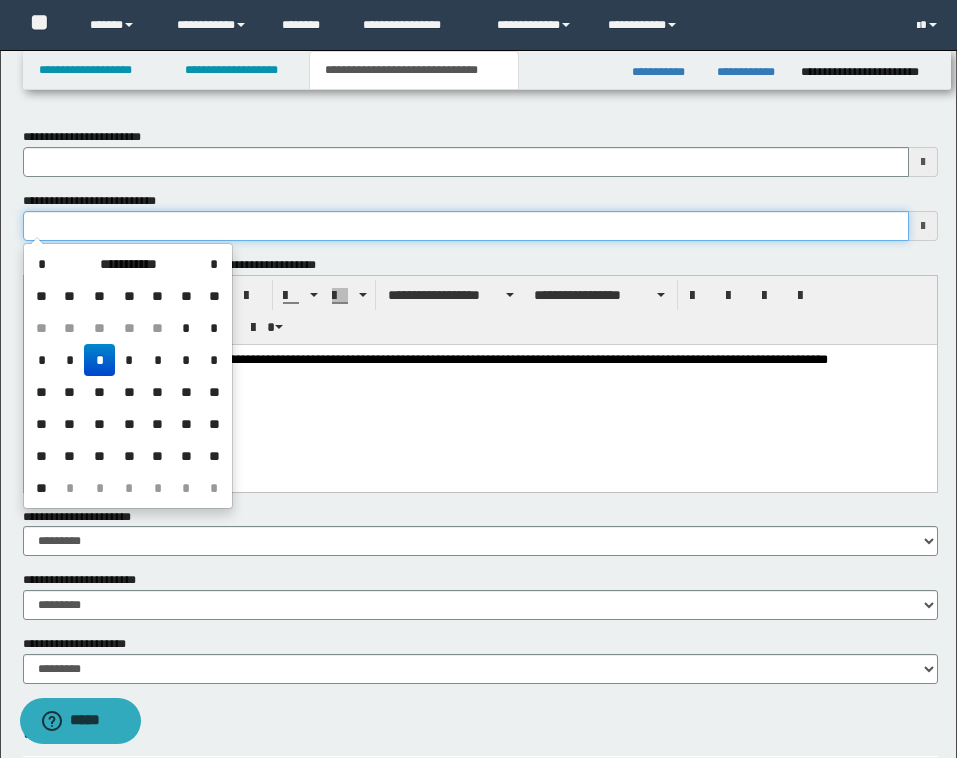 click on "**********" at bounding box center (466, 226) 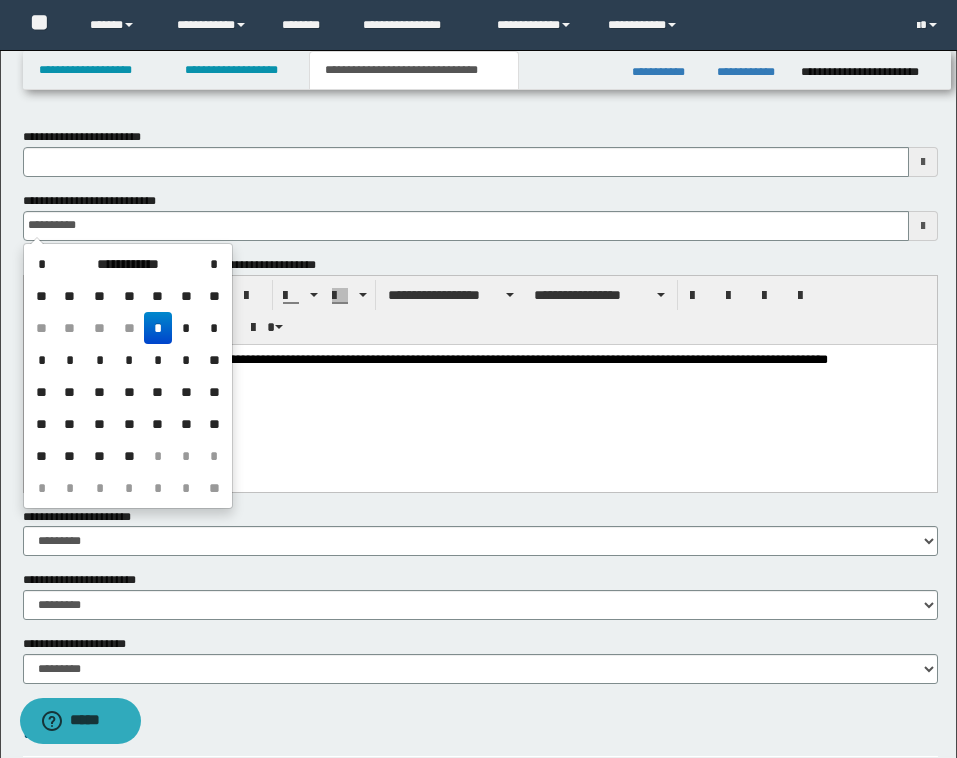 type on "**********" 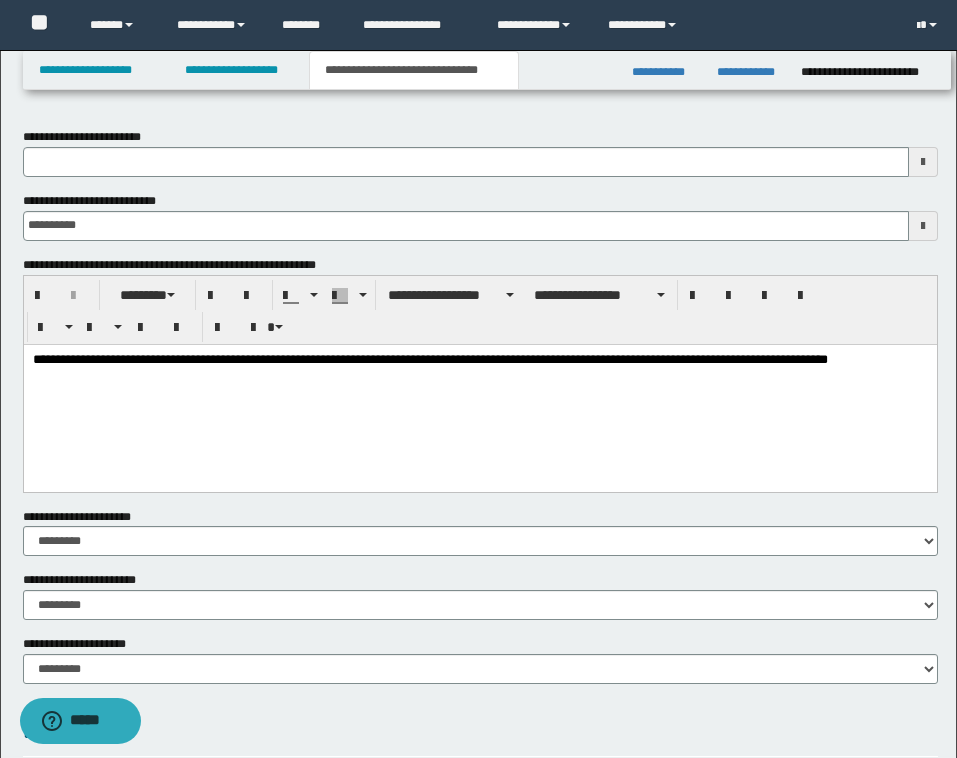 click on "**********" at bounding box center [480, 192] 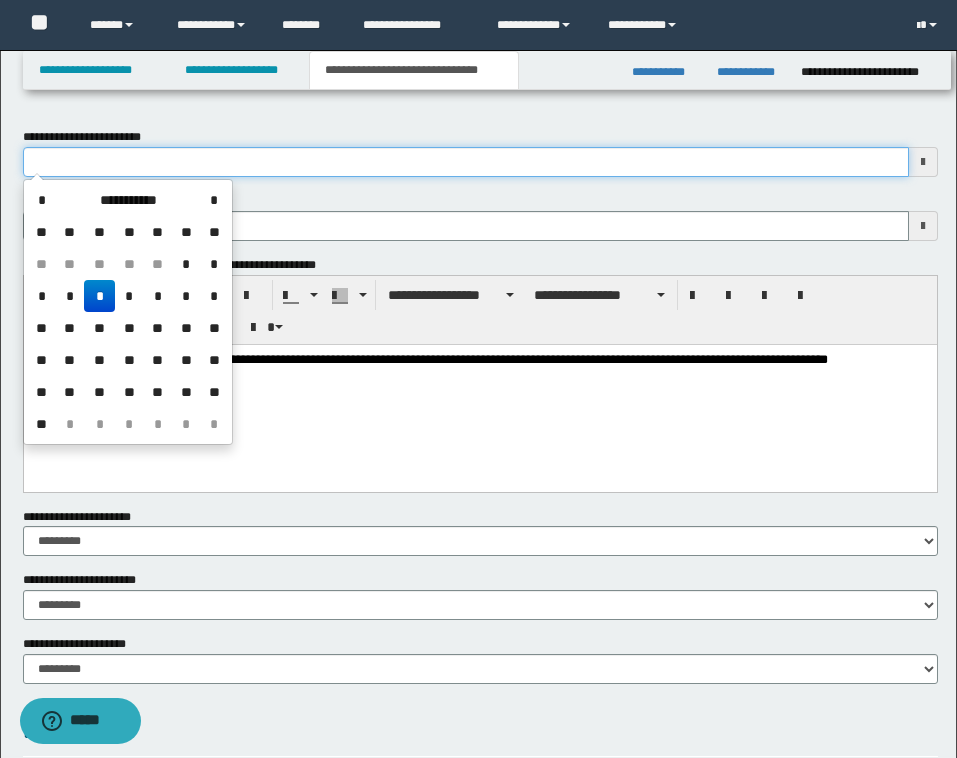 click on "**********" at bounding box center (466, 162) 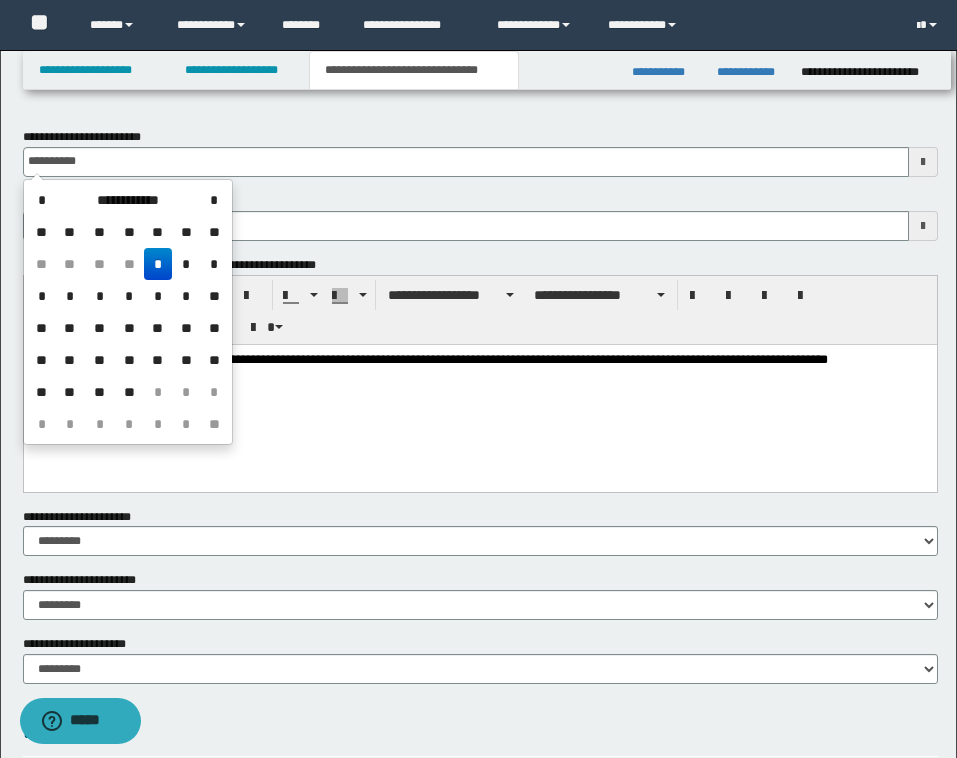 type on "**********" 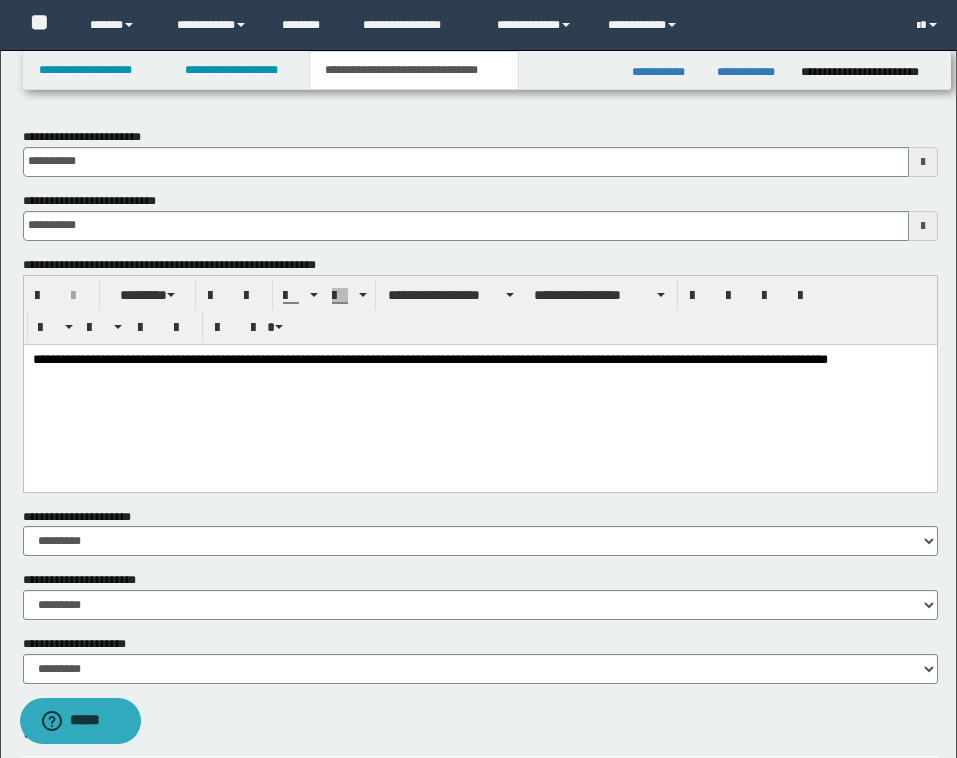 click on "**********" at bounding box center (480, 216) 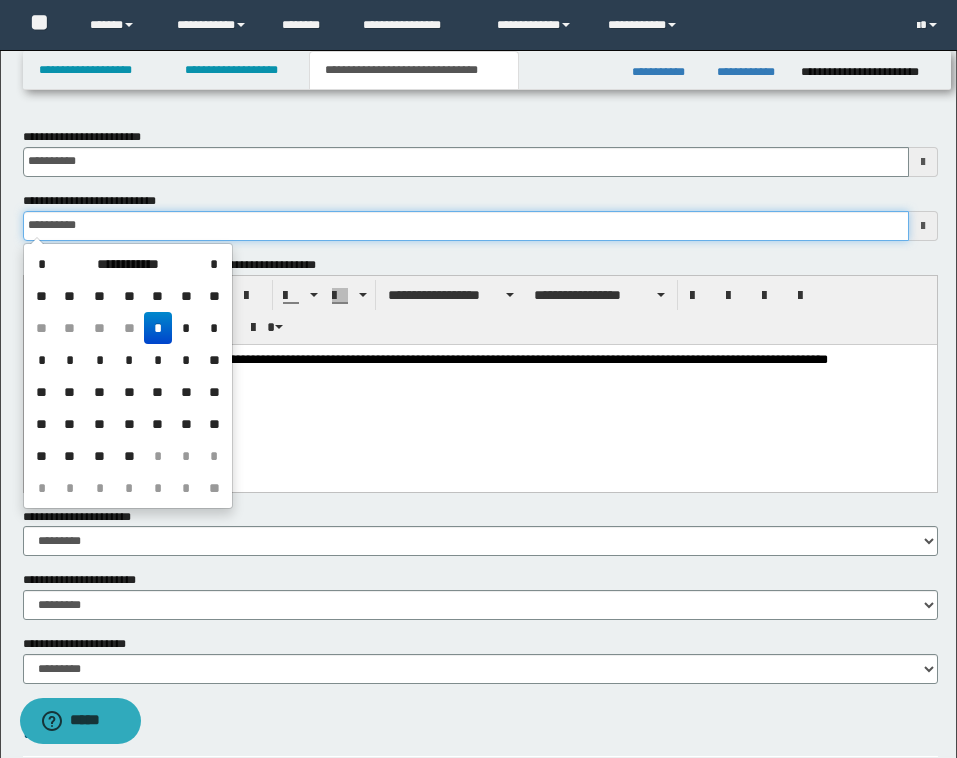 drag, startPoint x: 99, startPoint y: 222, endPoint x: -38, endPoint y: 211, distance: 137.4409 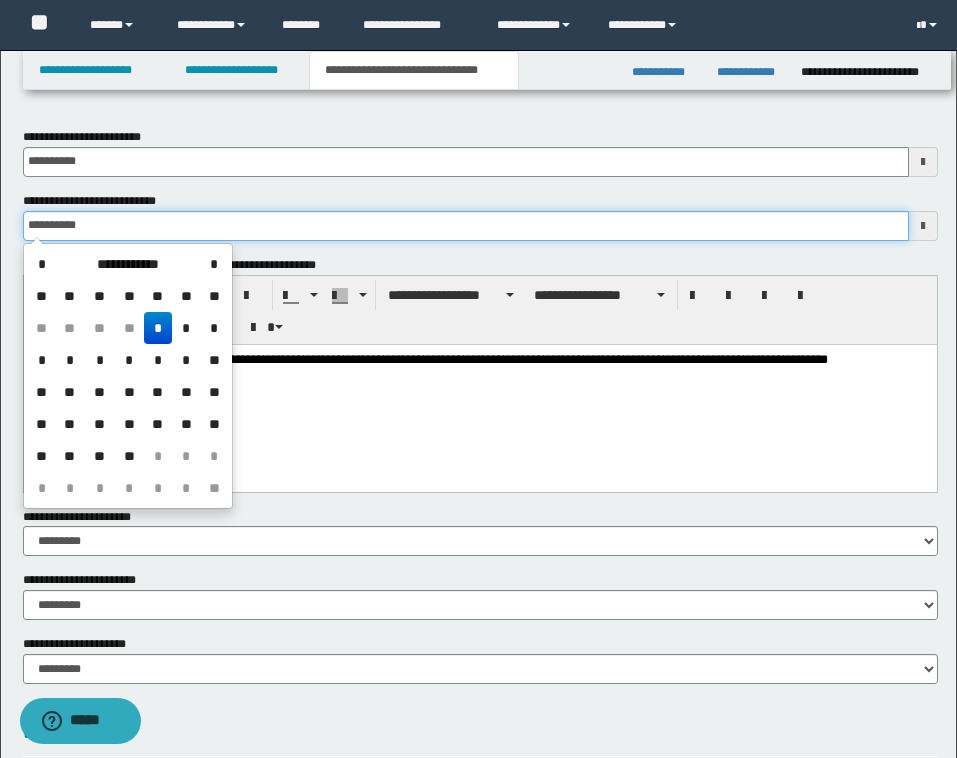 click on "**********" at bounding box center (478, 379) 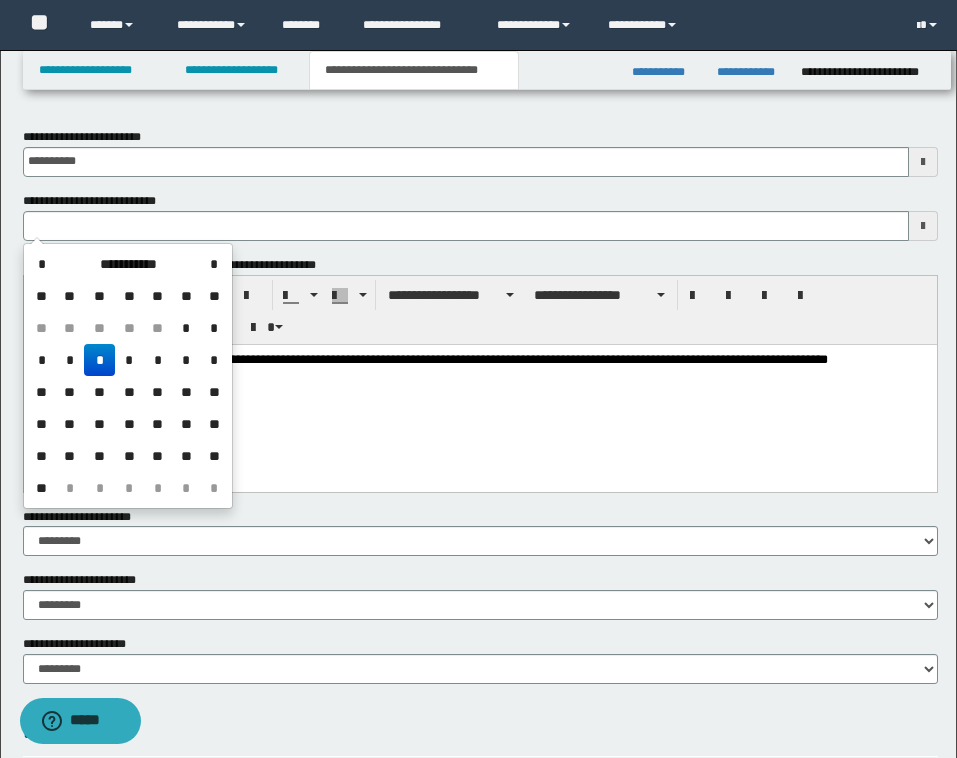 click on "**********" at bounding box center (480, 192) 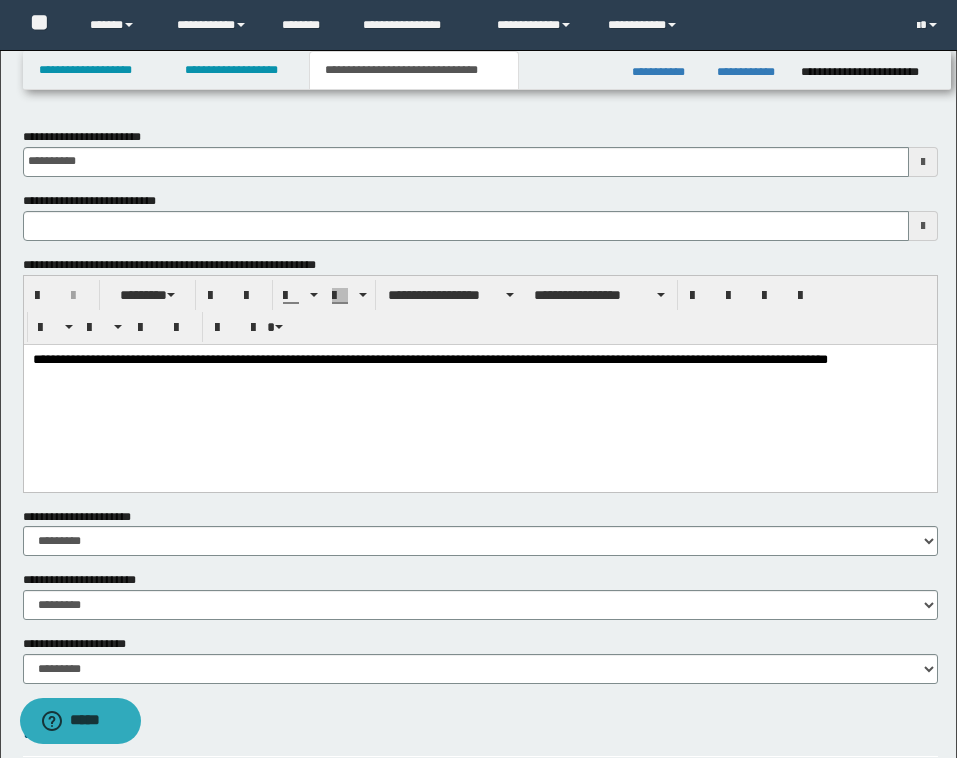 type 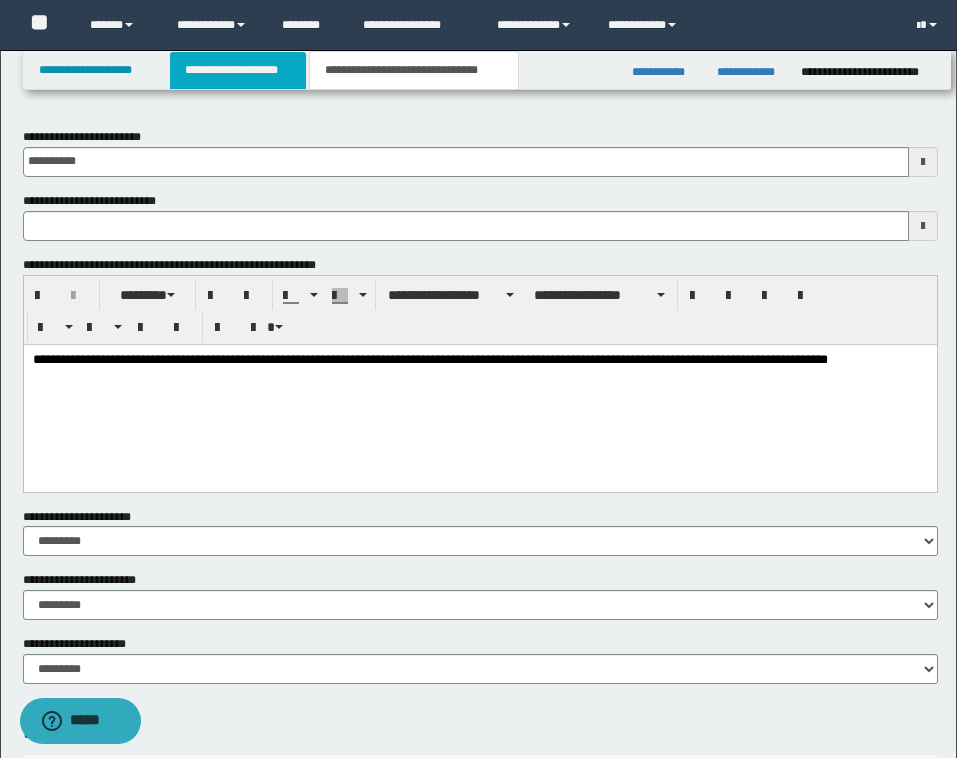click on "**********" at bounding box center (238, 70) 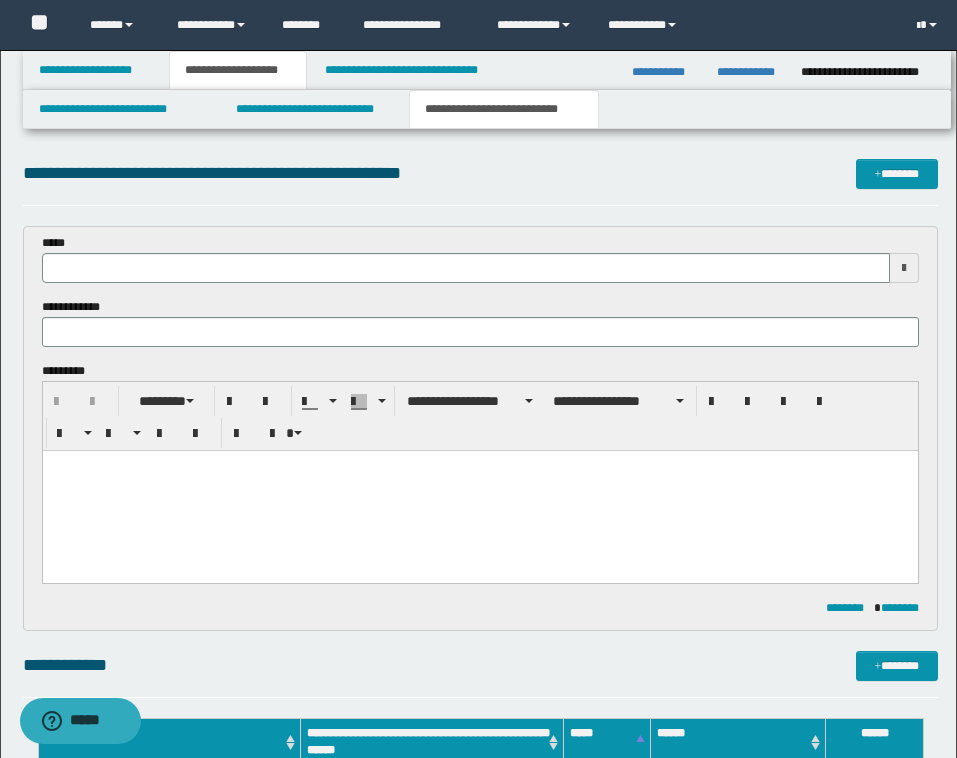click on "**********" at bounding box center [480, 173] 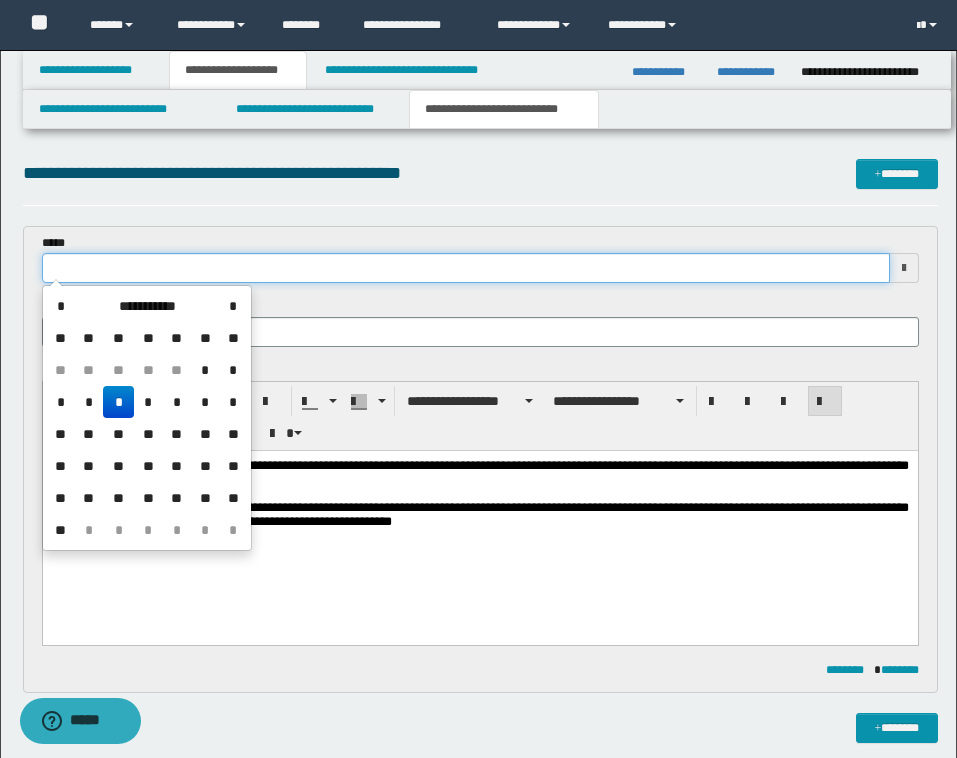 click at bounding box center [466, 268] 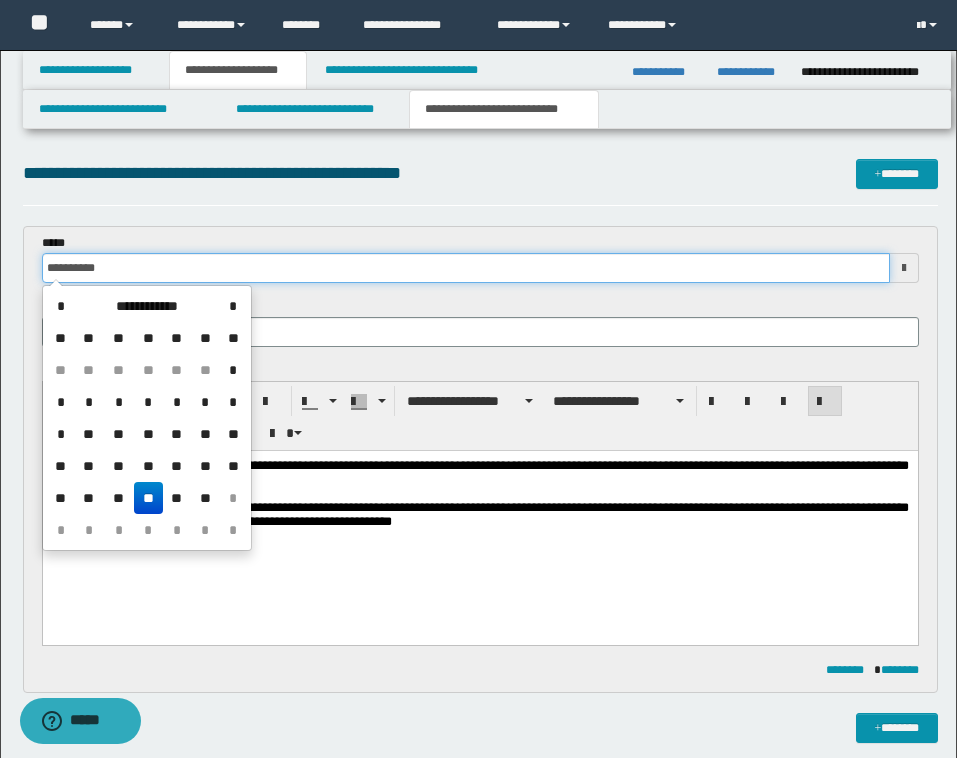drag, startPoint x: 121, startPoint y: 270, endPoint x: 48, endPoint y: 266, distance: 73.109505 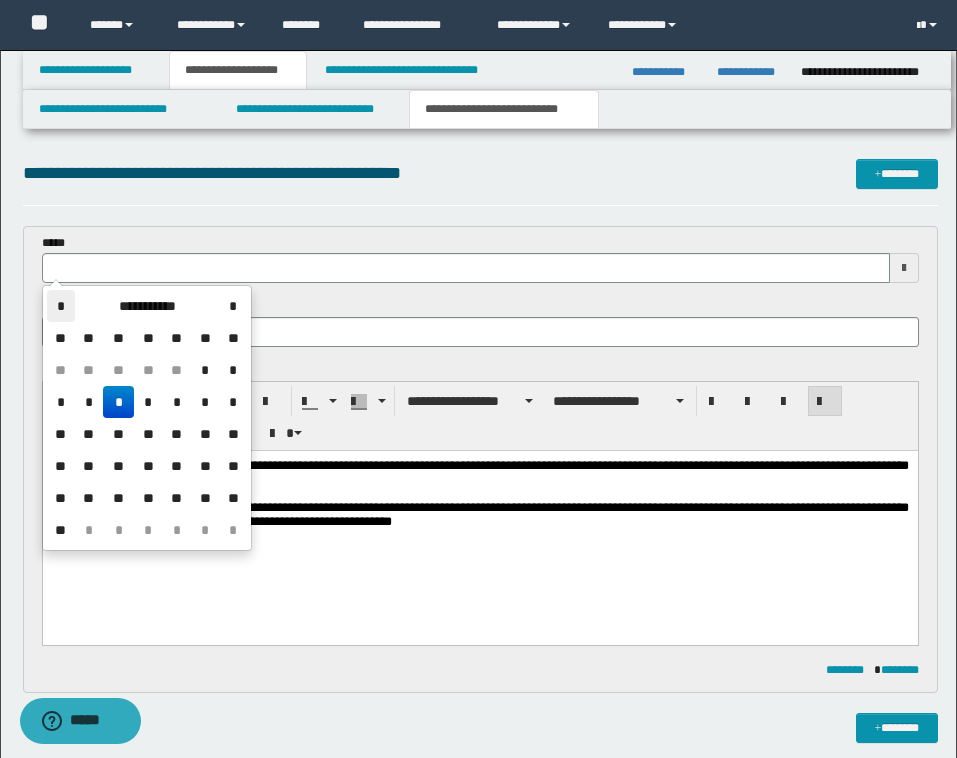 click on "*" at bounding box center (61, 306) 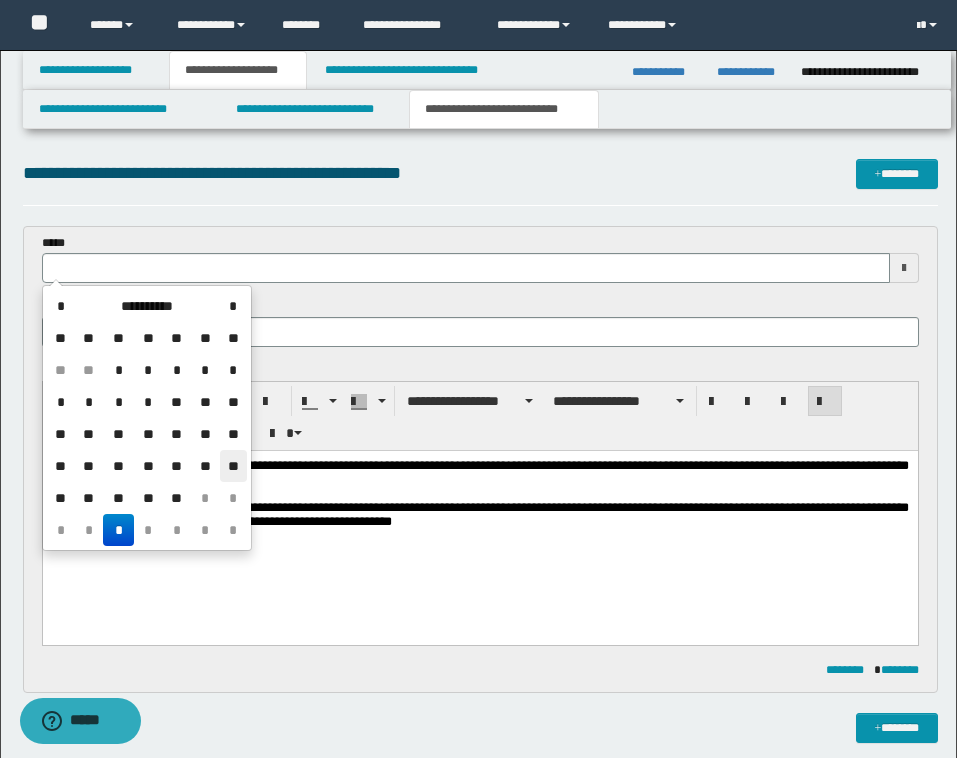 click on "**" at bounding box center [233, 466] 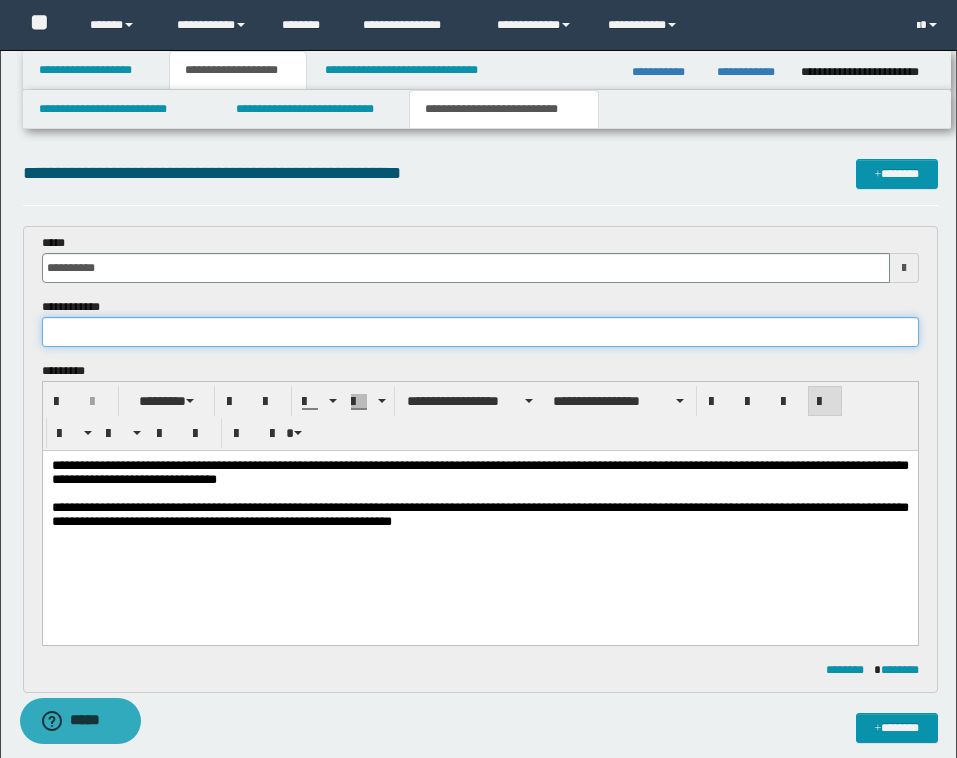 click at bounding box center (480, 332) 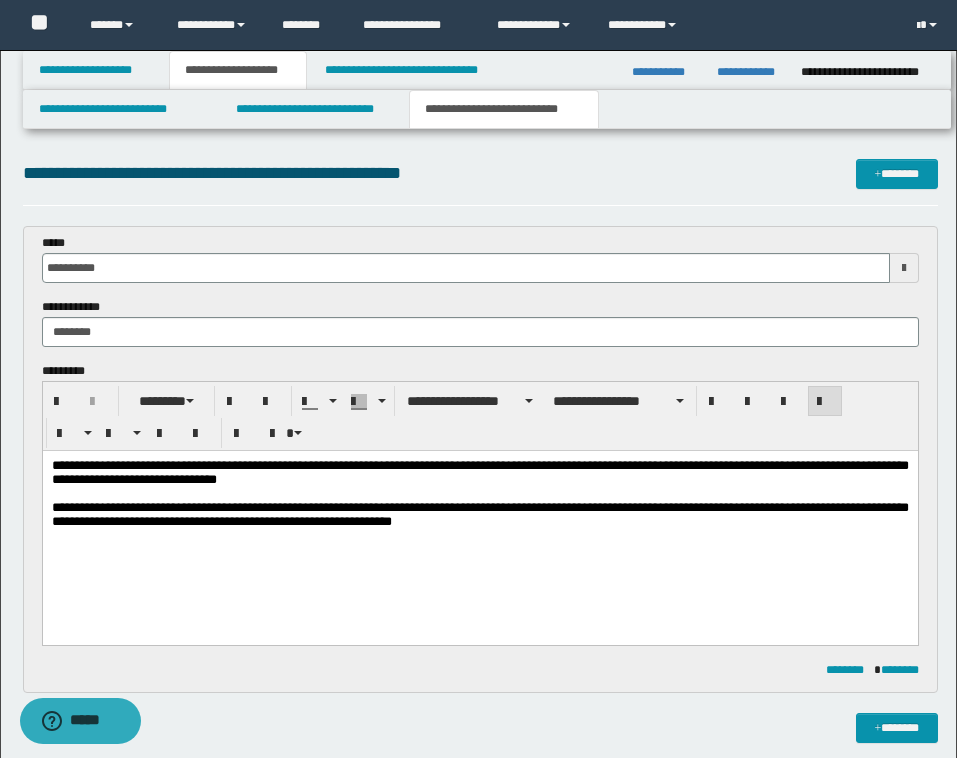 click on "**********" at bounding box center [480, 322] 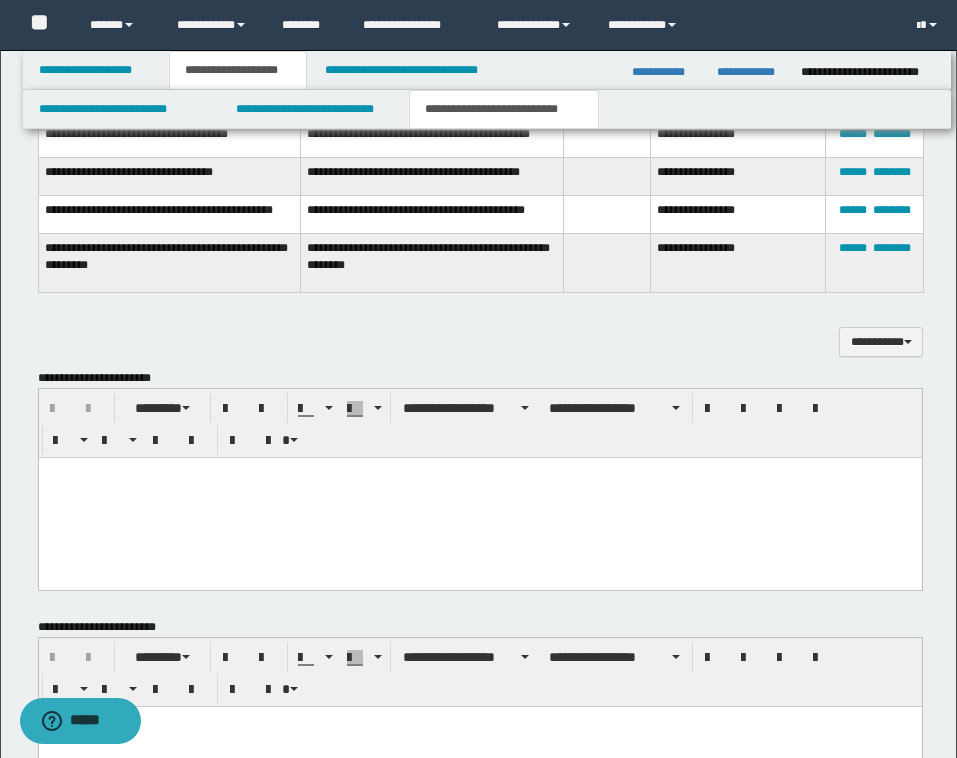 scroll, scrollTop: 960, scrollLeft: 0, axis: vertical 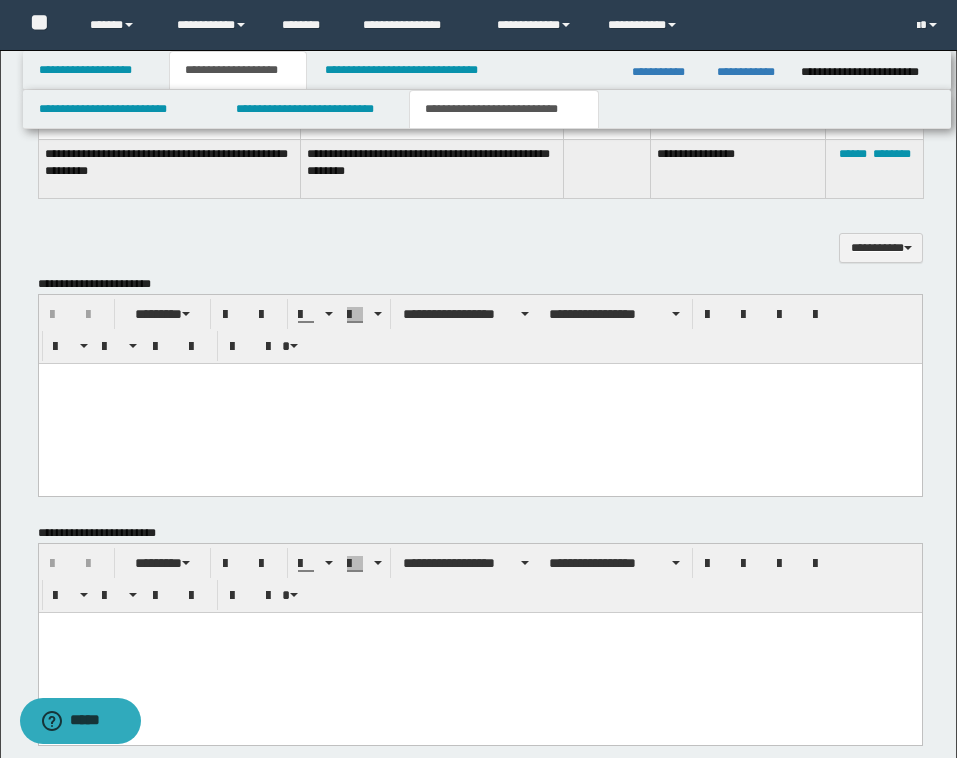 click at bounding box center (479, 403) 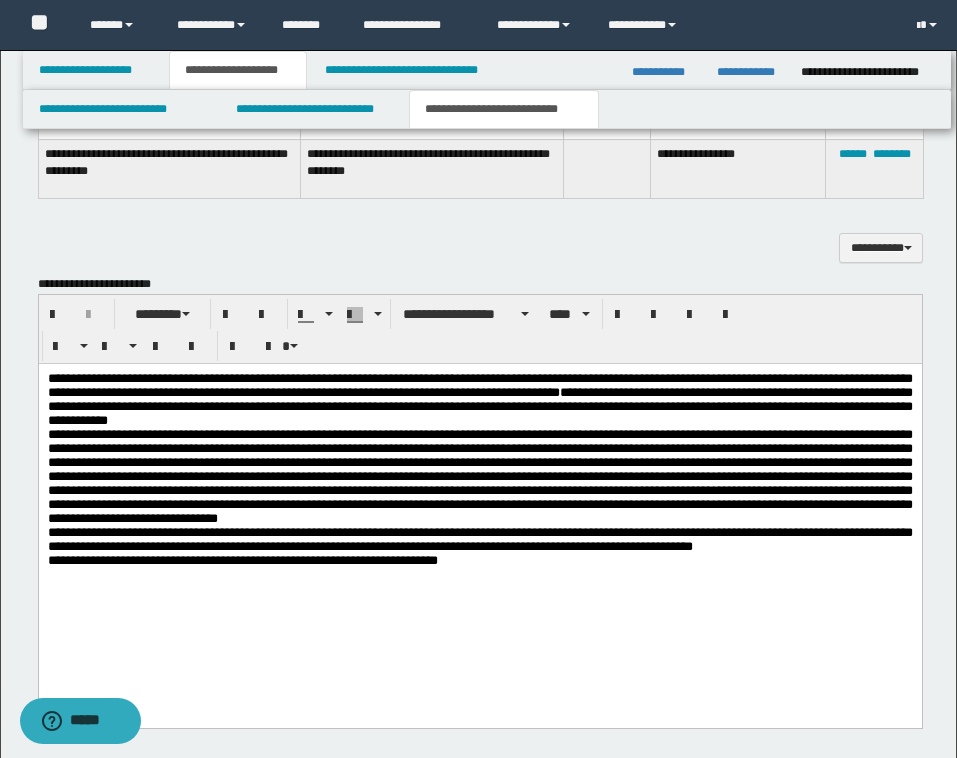 click on "**********" at bounding box center (479, 494) 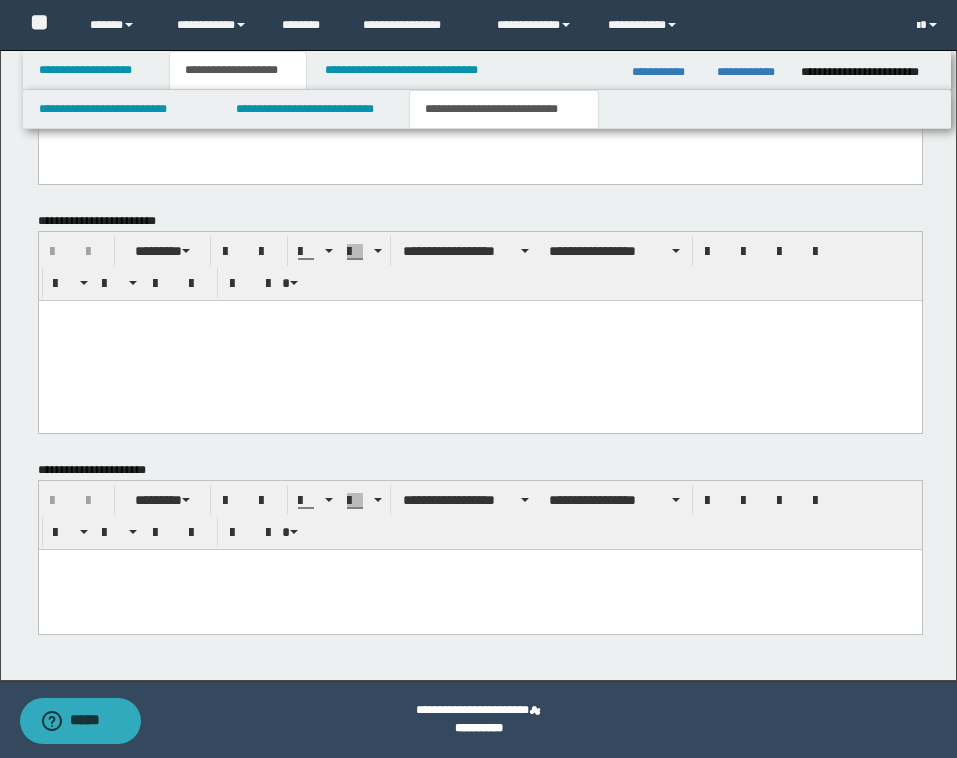 scroll, scrollTop: 1504, scrollLeft: 0, axis: vertical 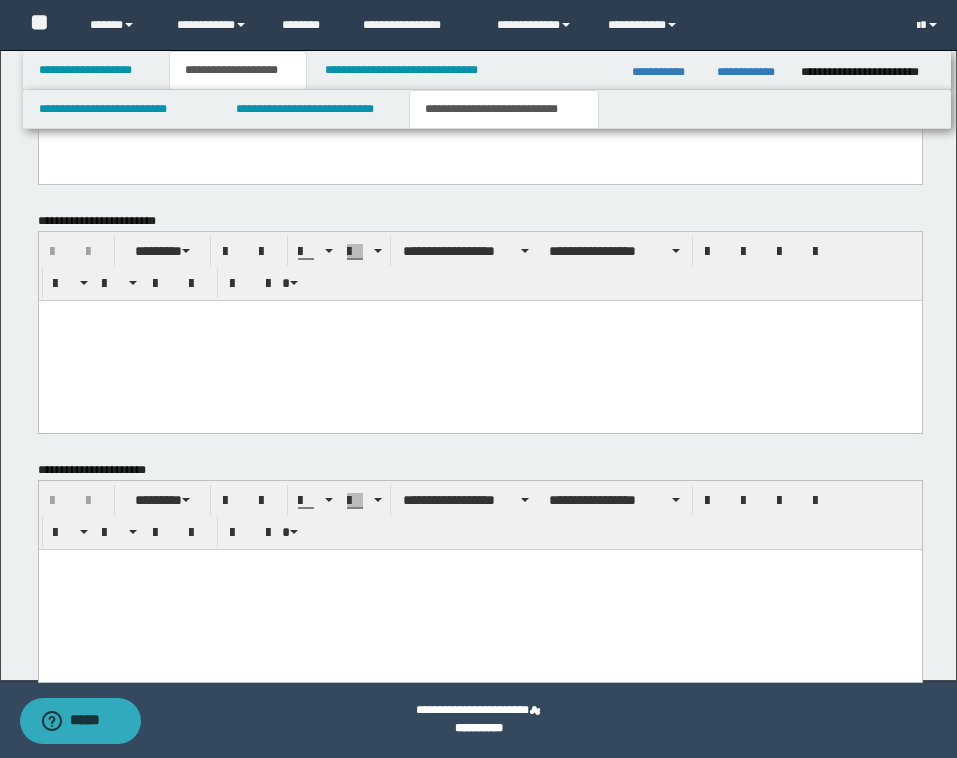 click at bounding box center [479, 589] 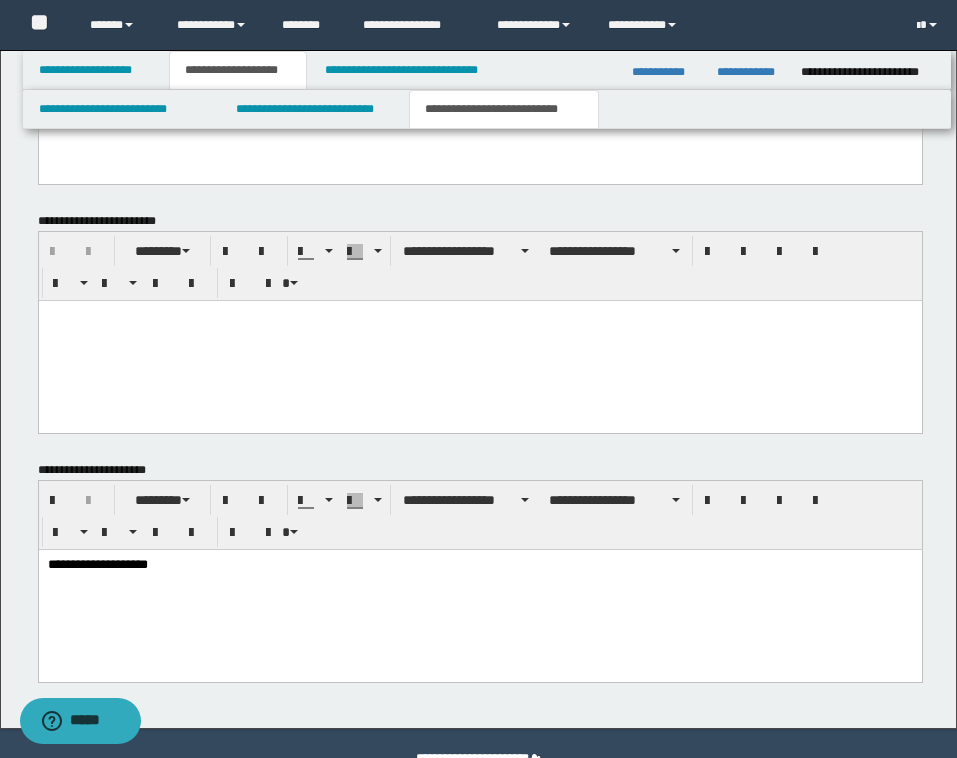 click on "**********" at bounding box center (480, 323) 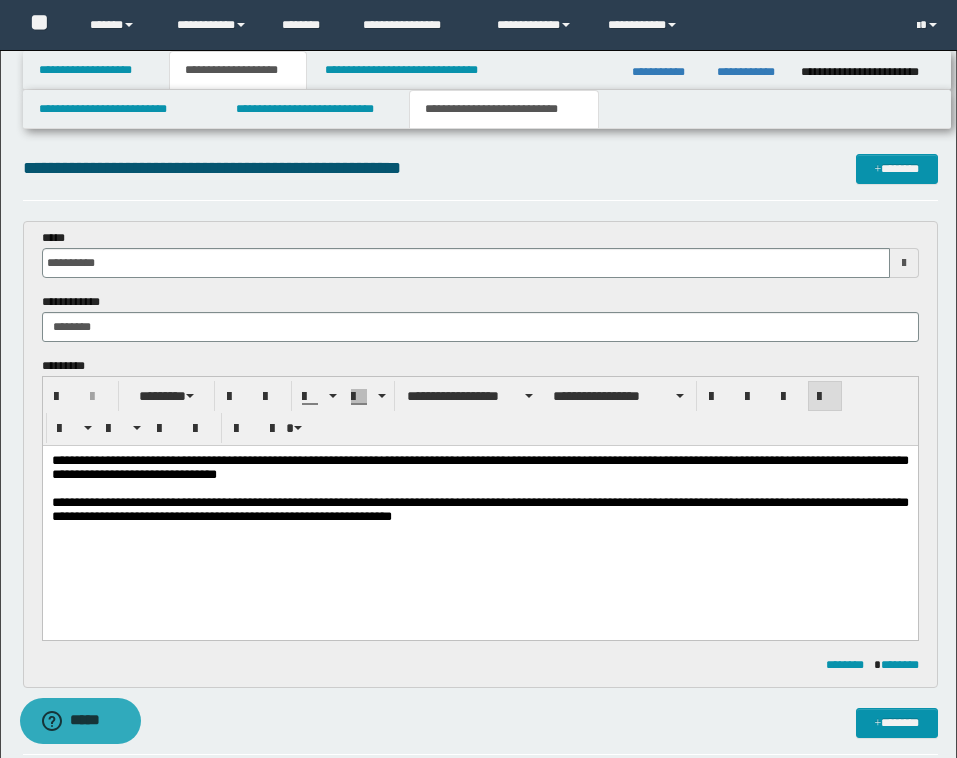 scroll, scrollTop: 0, scrollLeft: 0, axis: both 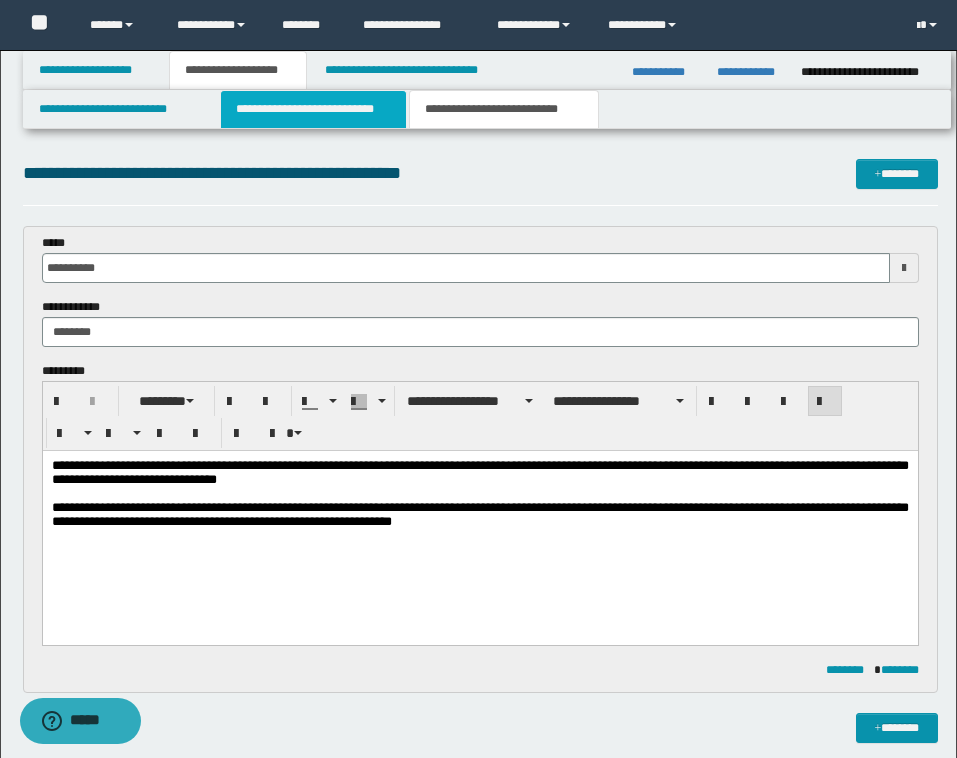 click on "**********" at bounding box center (314, 109) 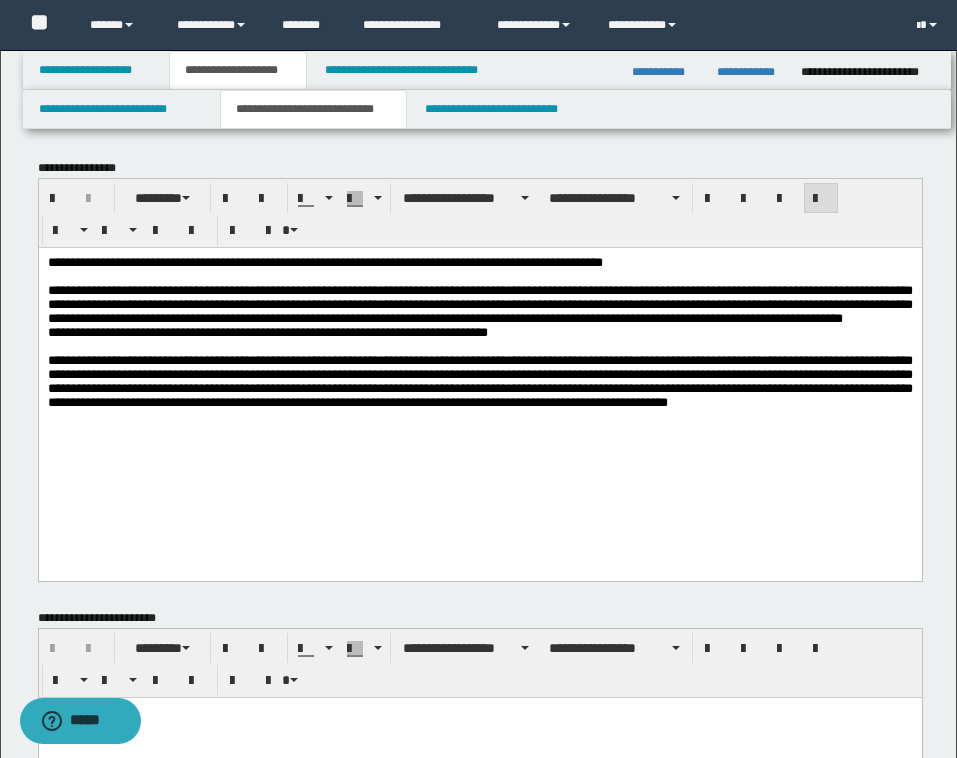 click on "**********" at bounding box center [478, 3682] 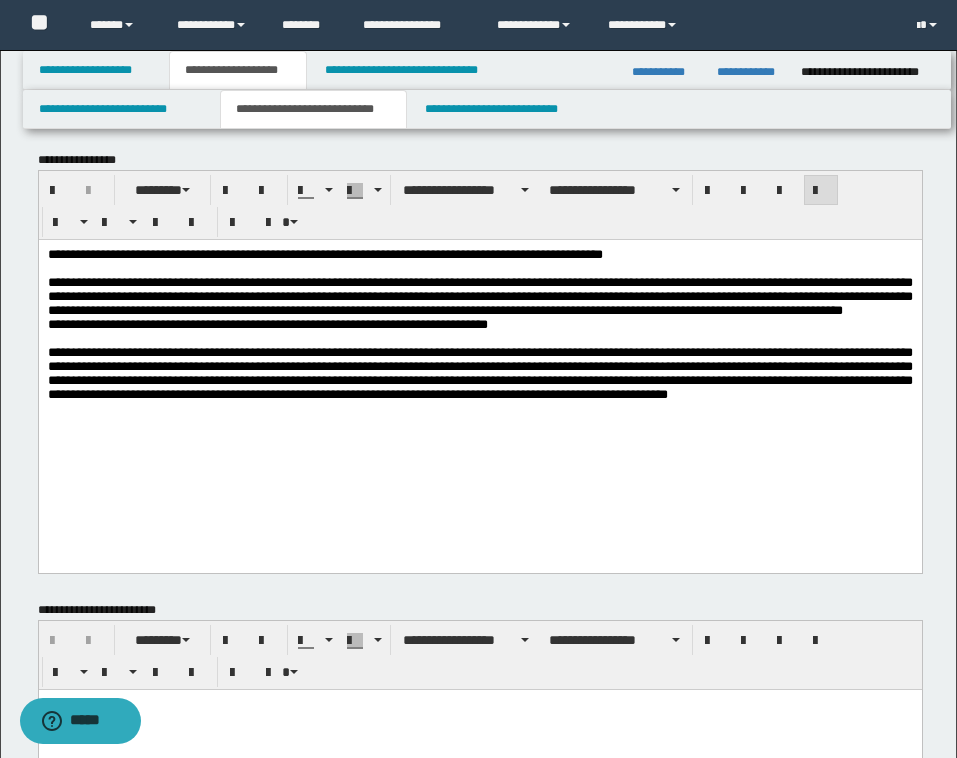 scroll, scrollTop: 0, scrollLeft: 0, axis: both 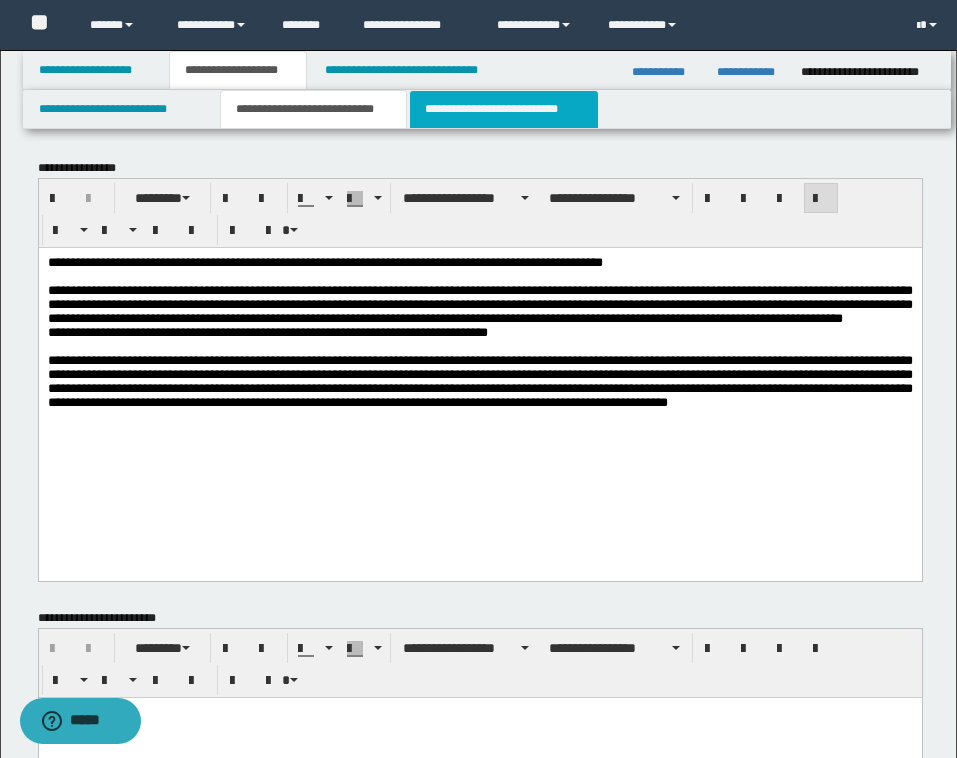 click on "**********" at bounding box center [504, 109] 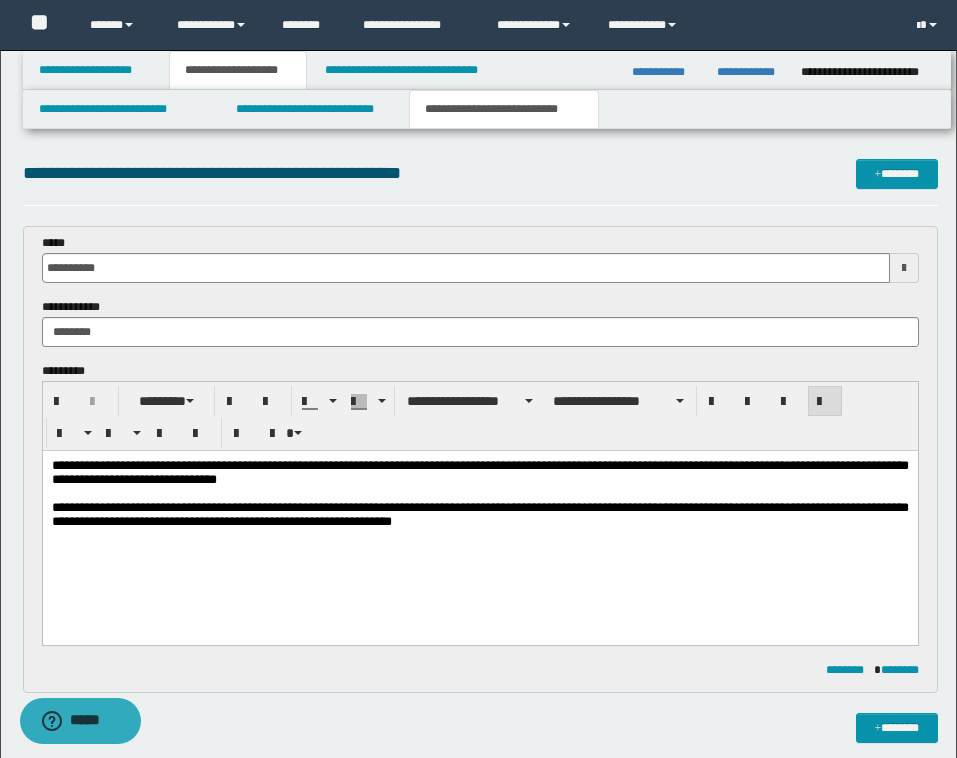 click on "**********" at bounding box center [480, 504] 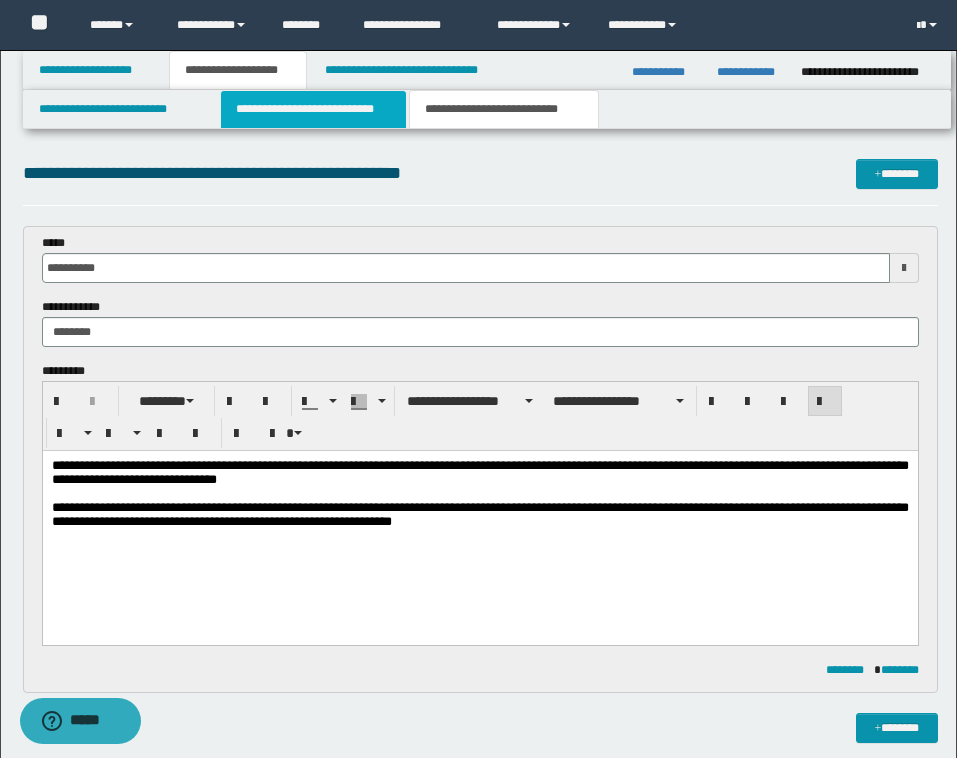 click on "**********" at bounding box center (314, 109) 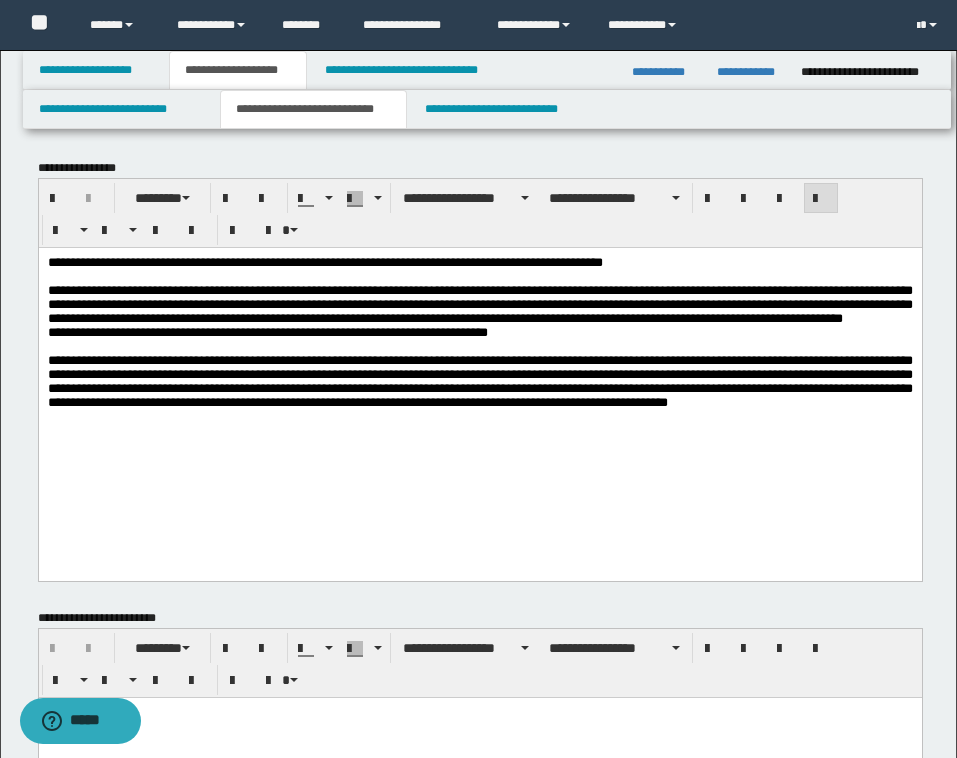 click on "**********" at bounding box center (478, 3682) 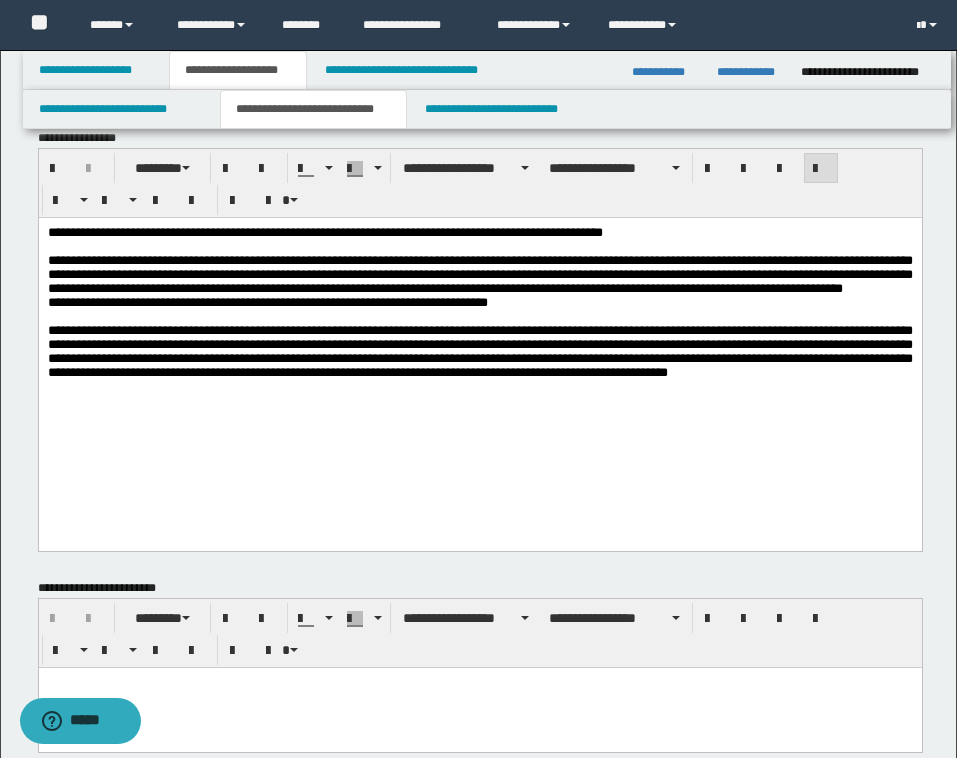 scroll, scrollTop: 0, scrollLeft: 0, axis: both 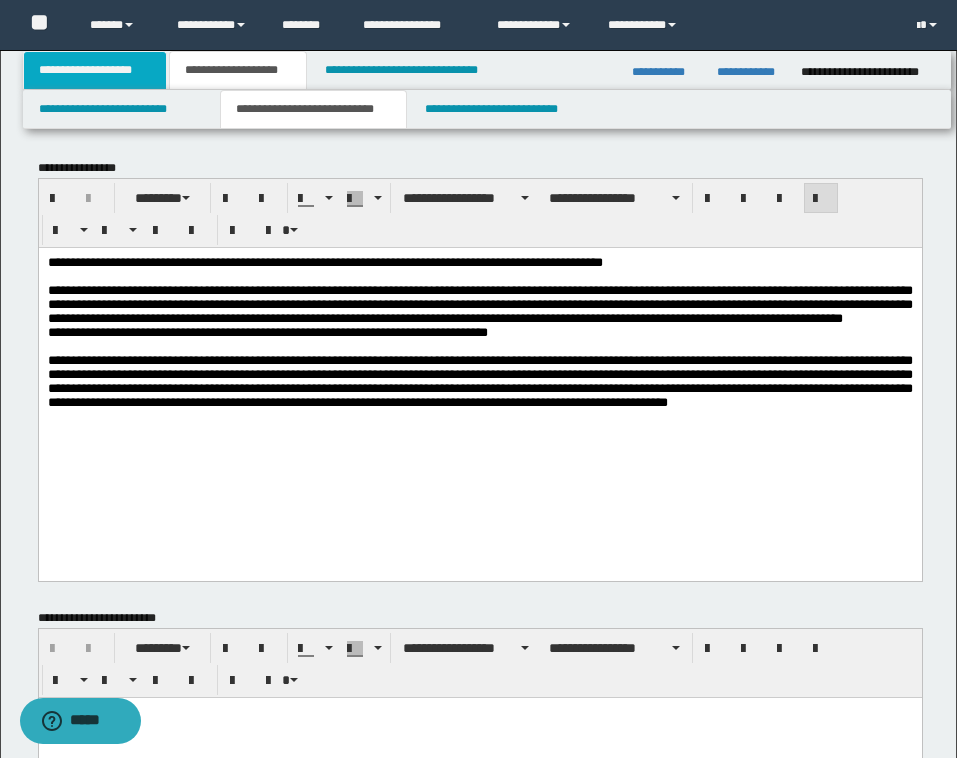click on "**********" at bounding box center (95, 70) 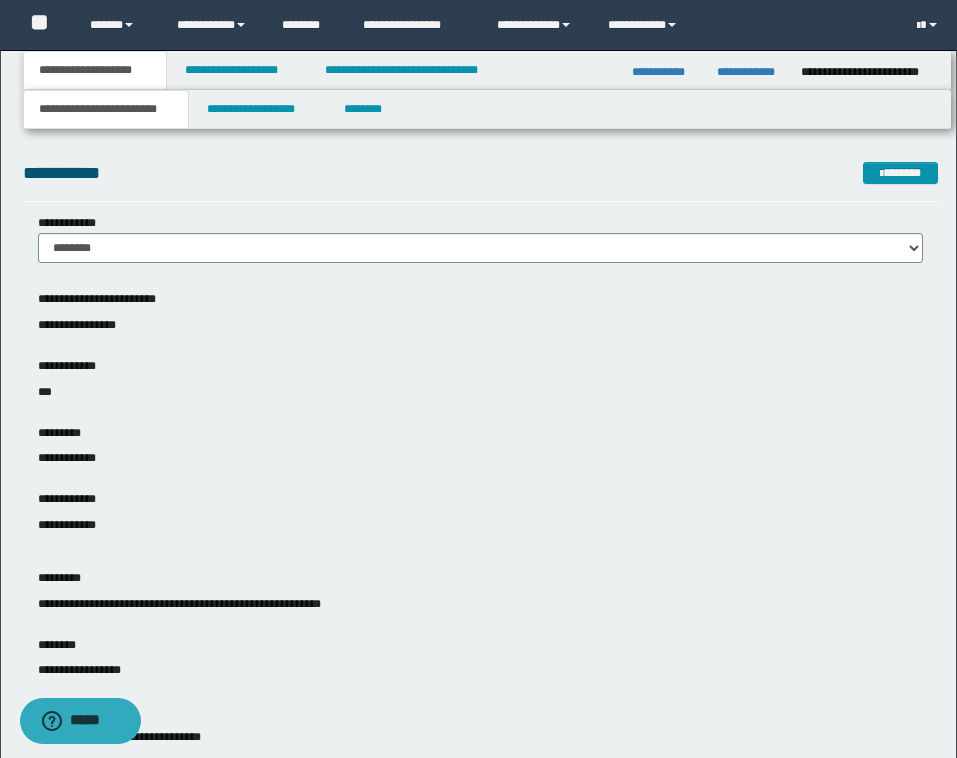 click on "**********" at bounding box center [478, 843] 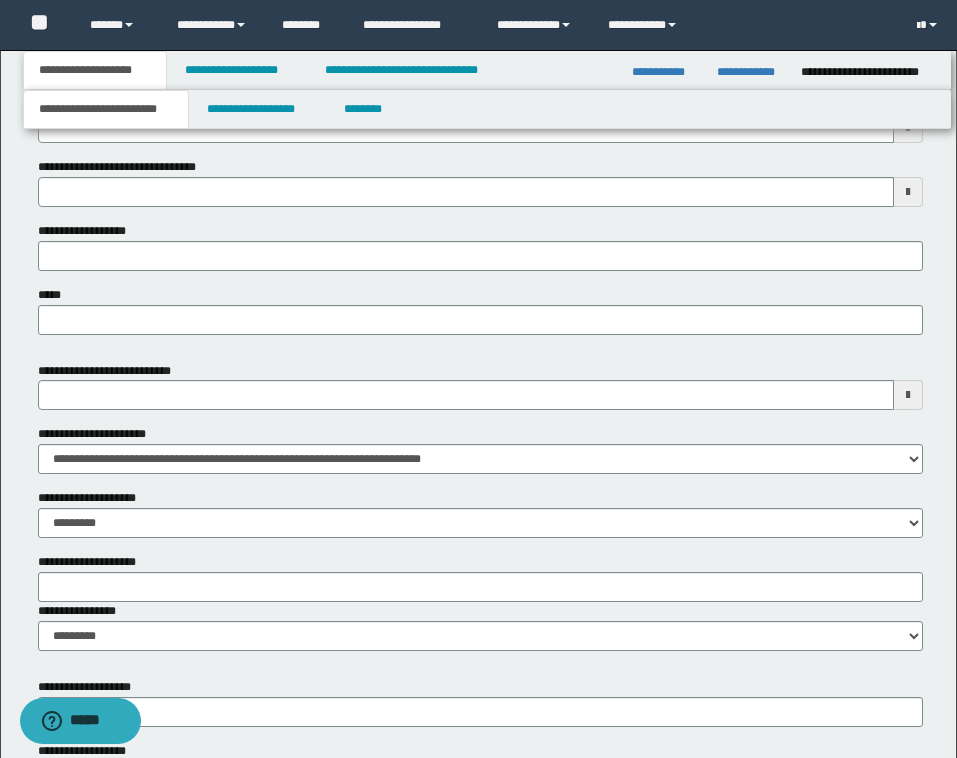 scroll, scrollTop: 800, scrollLeft: 0, axis: vertical 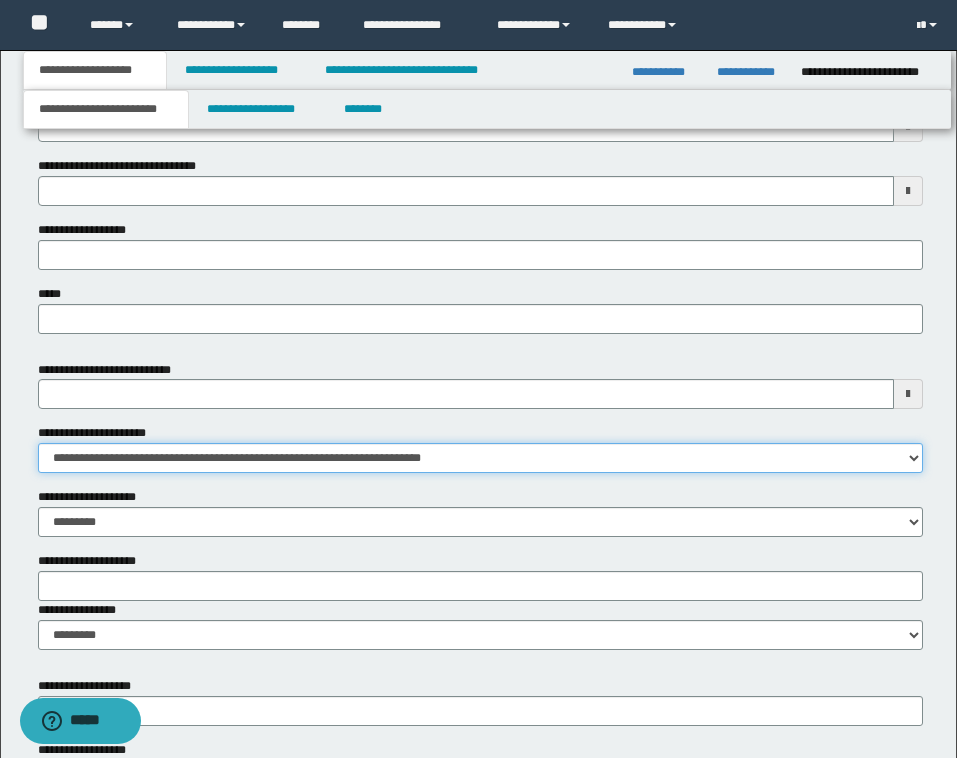 click on "**********" at bounding box center [480, 458] 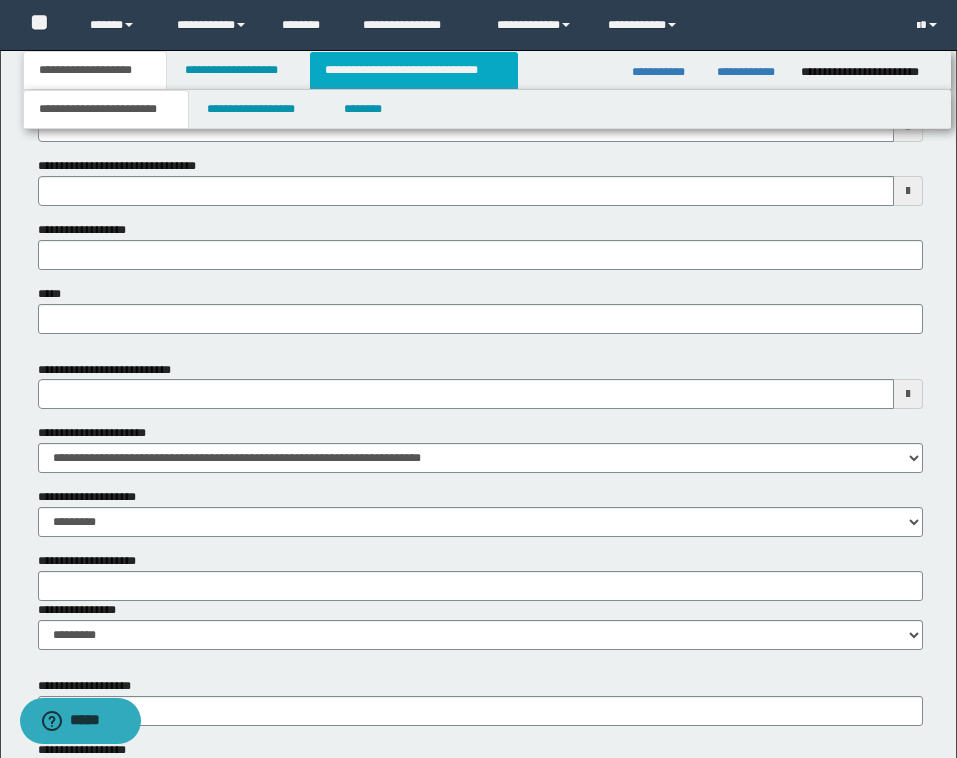 click on "**********" at bounding box center [413, 70] 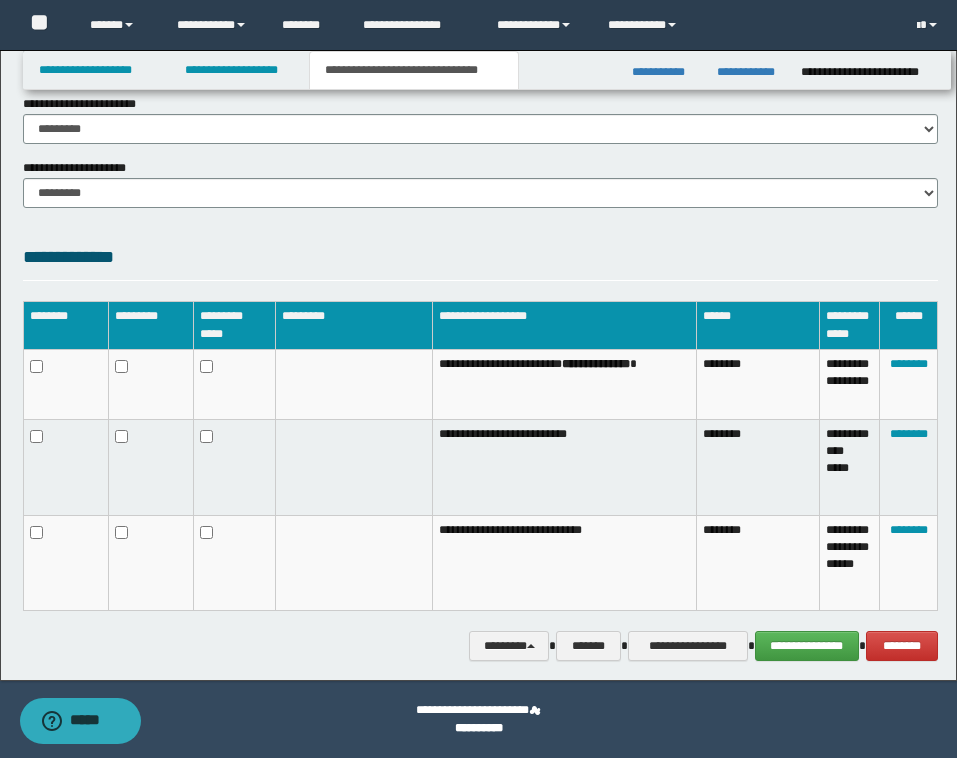 scroll, scrollTop: 476, scrollLeft: 0, axis: vertical 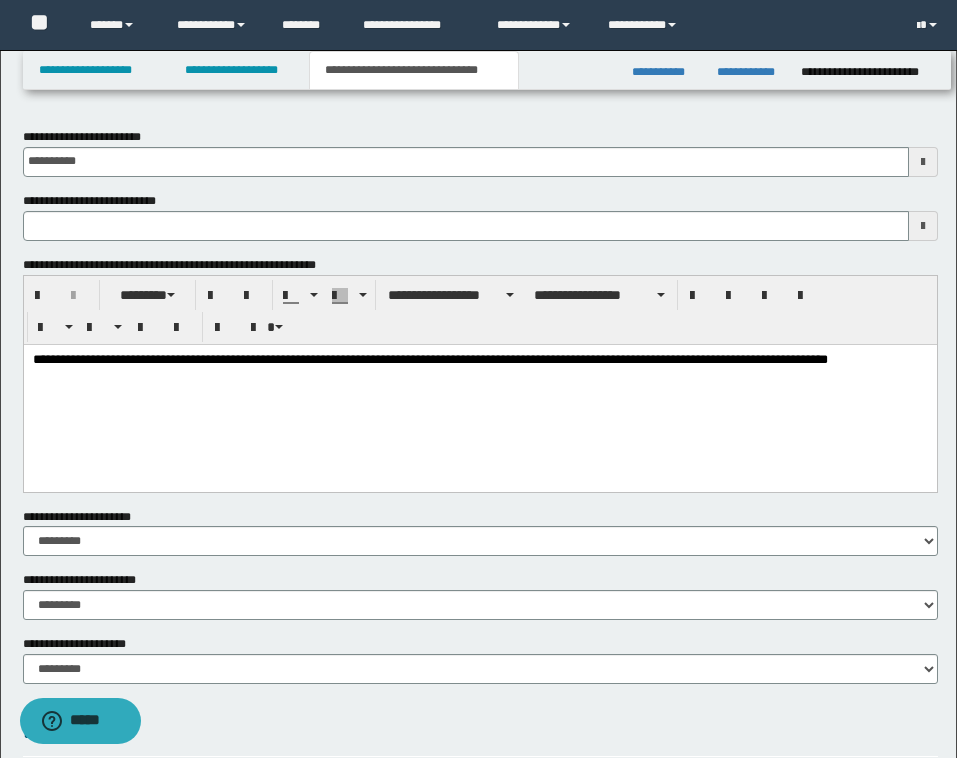 click on "**********" at bounding box center (480, 192) 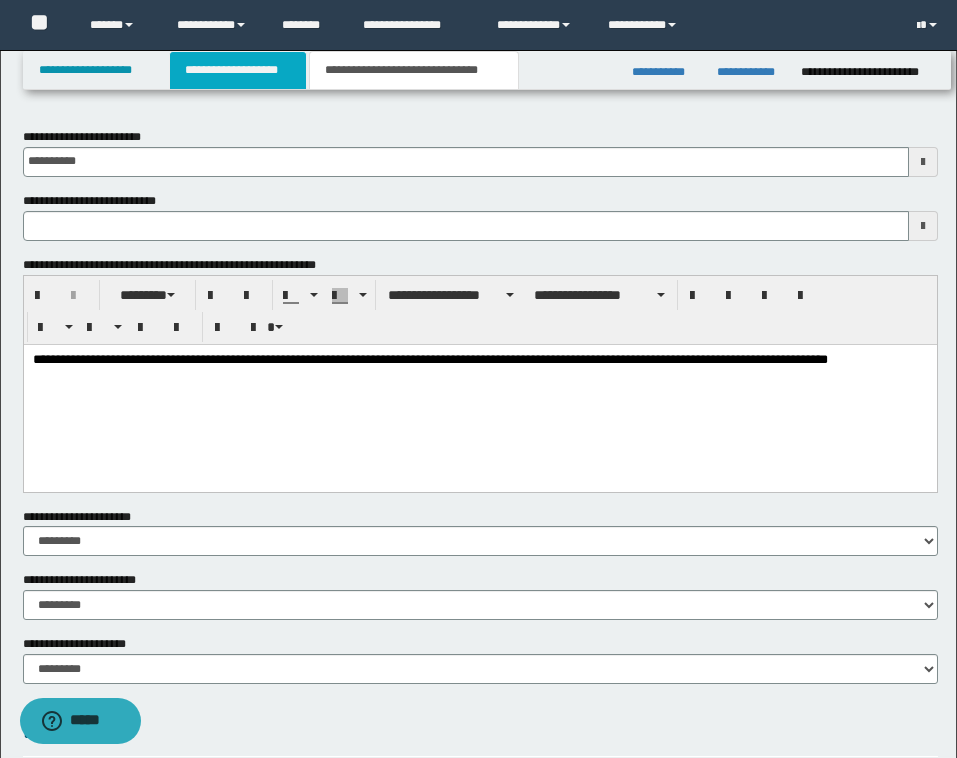 click on "**********" at bounding box center [238, 70] 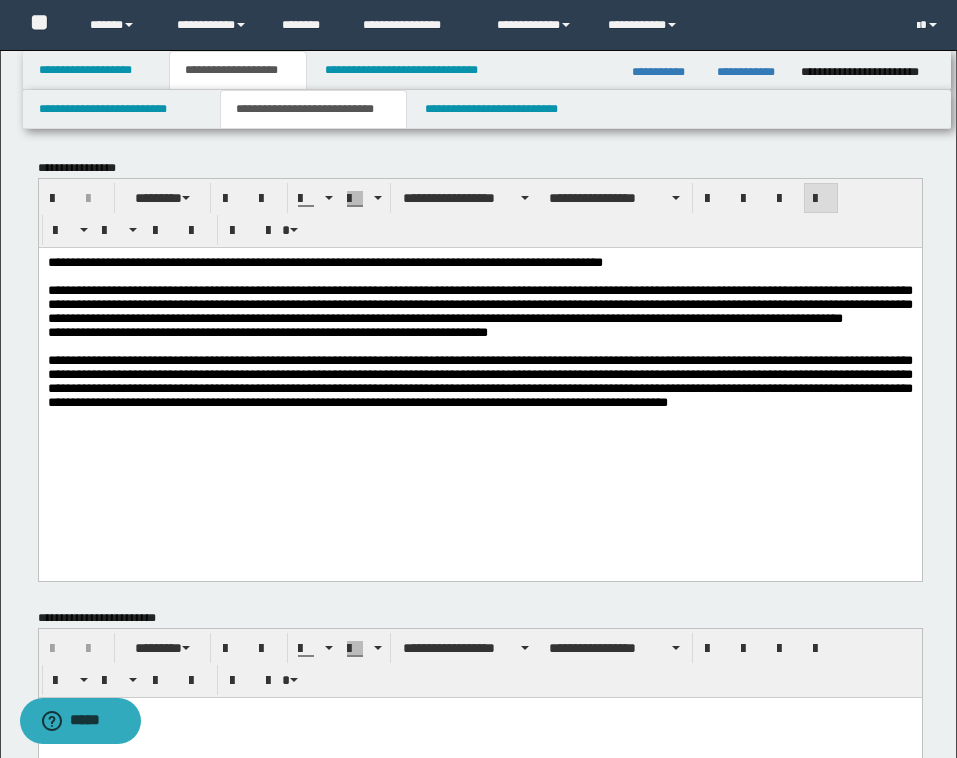 click on "**********" at bounding box center (479, 303) 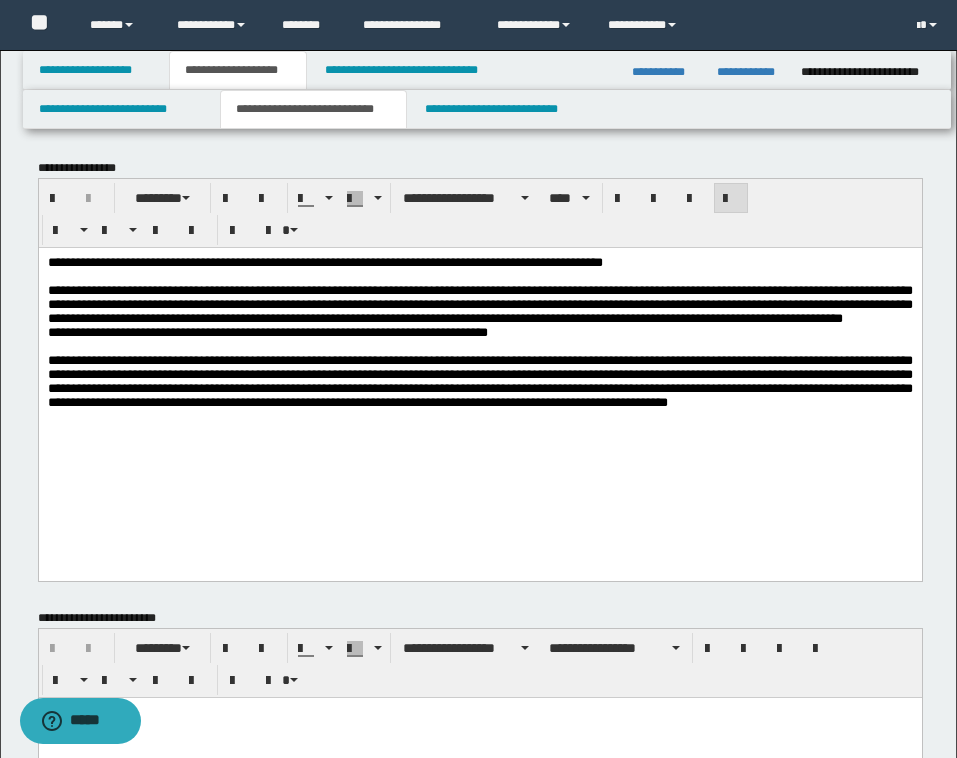 click at bounding box center (479, 416) 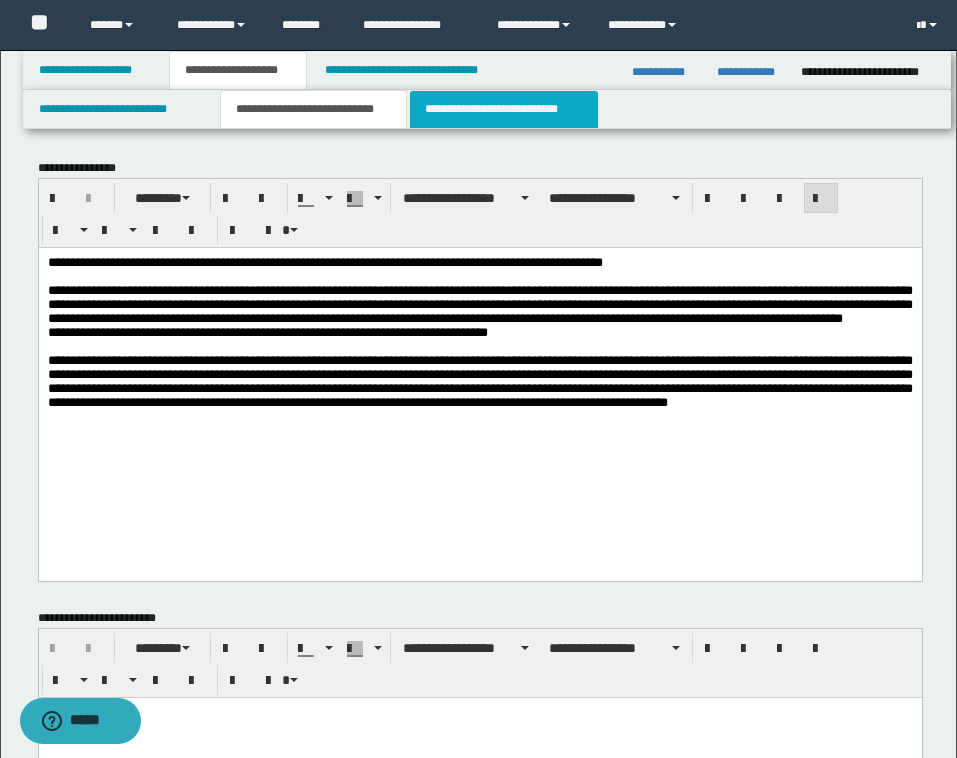 click on "**********" at bounding box center [504, 109] 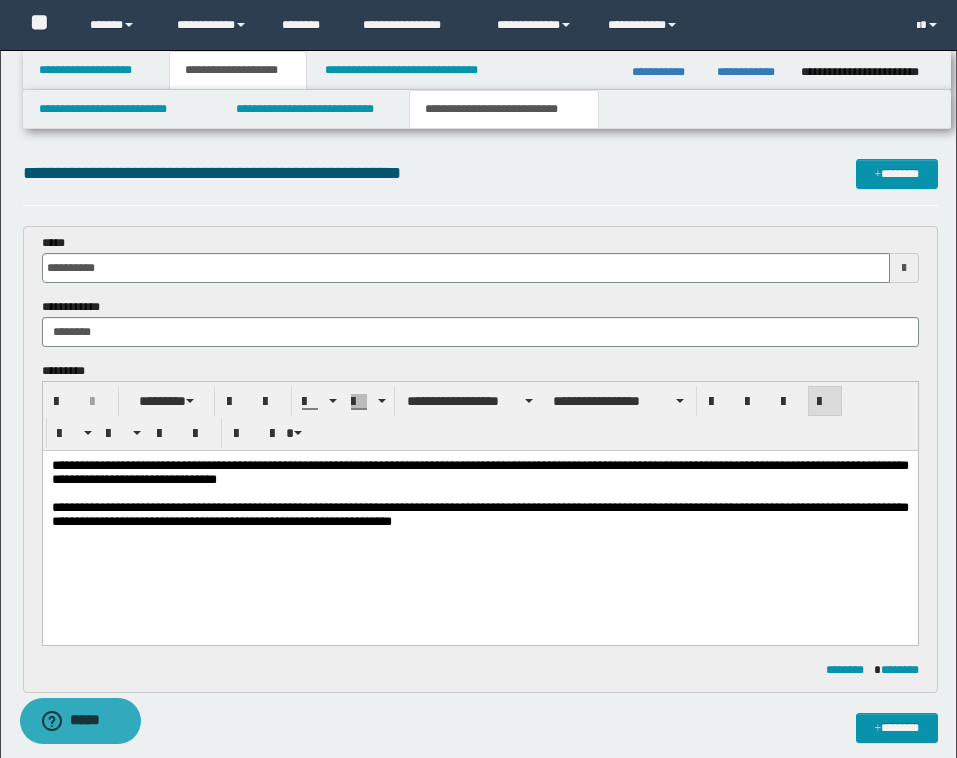 scroll, scrollTop: 7, scrollLeft: 0, axis: vertical 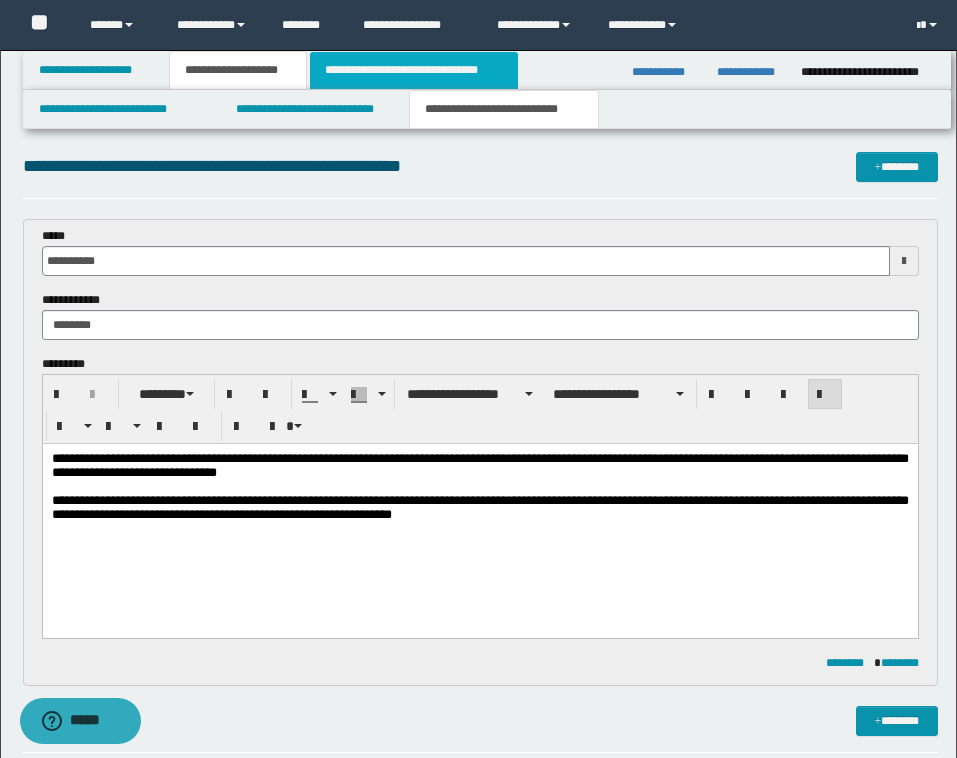 click on "**********" at bounding box center [413, 70] 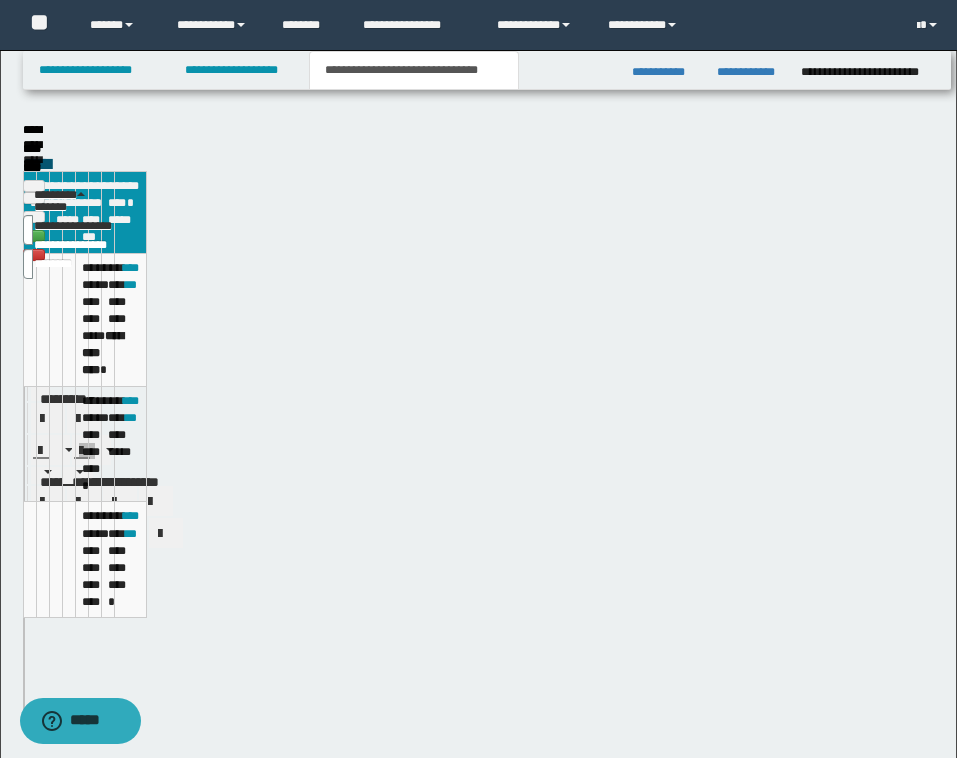 scroll, scrollTop: 0, scrollLeft: 0, axis: both 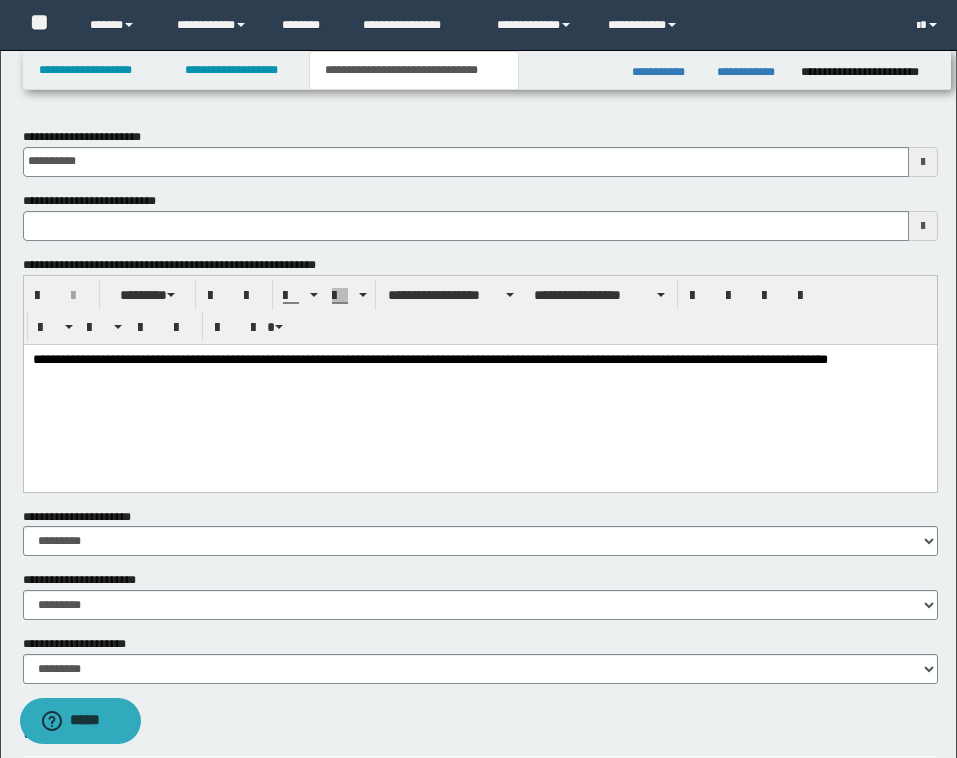 click on "**********" at bounding box center (478, 603) 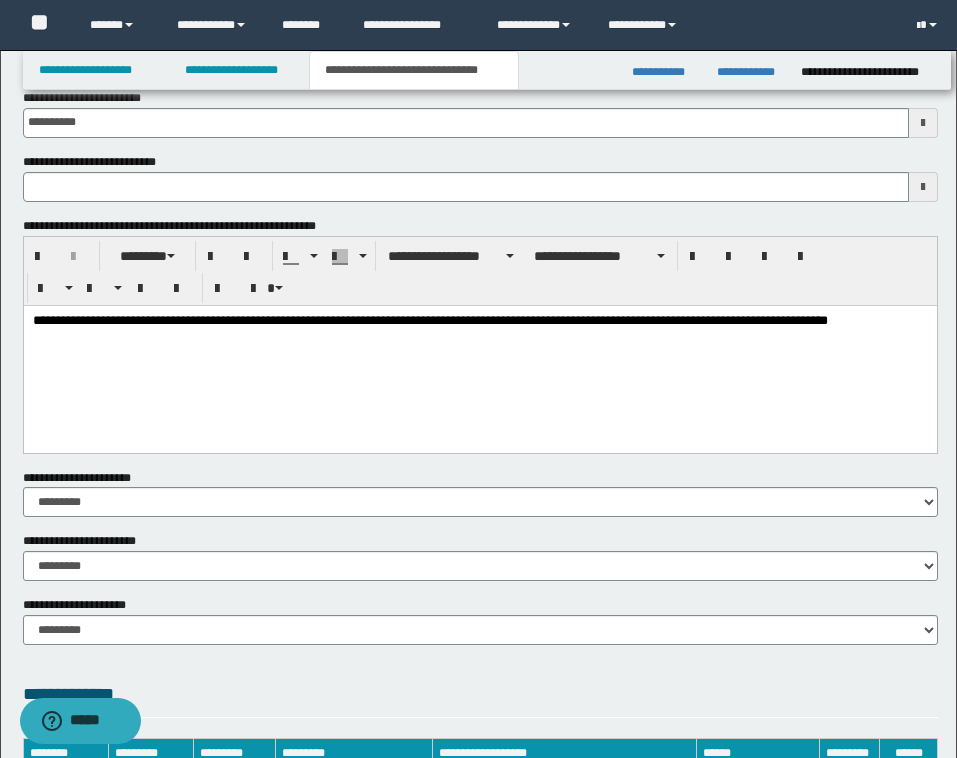 scroll, scrollTop: 0, scrollLeft: 0, axis: both 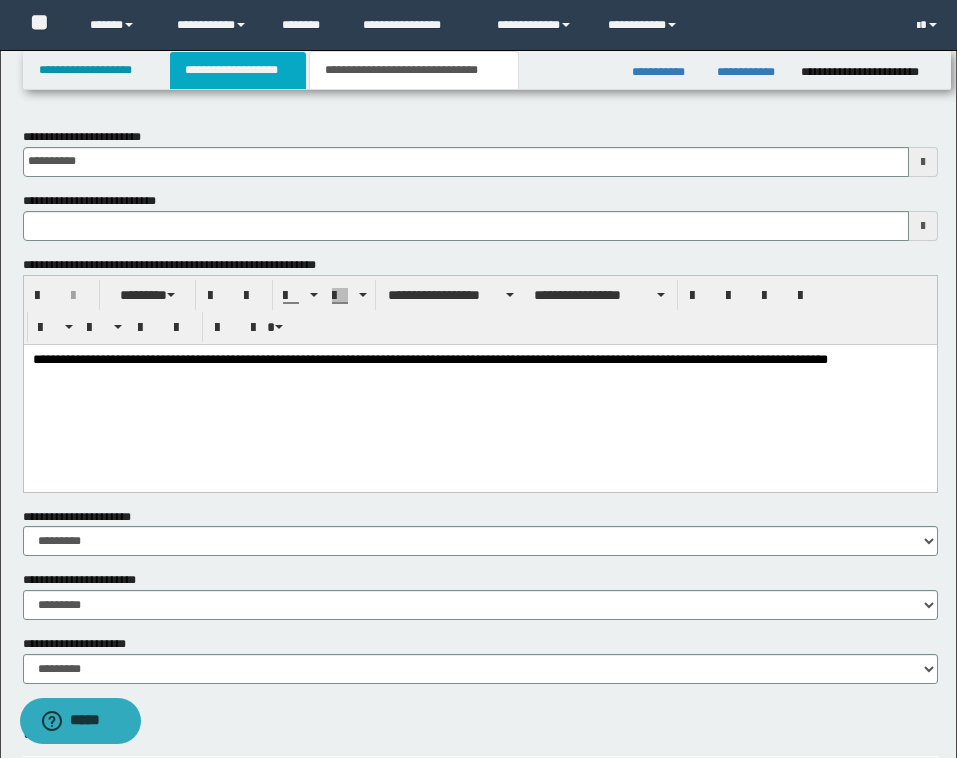 click on "**********" at bounding box center (238, 70) 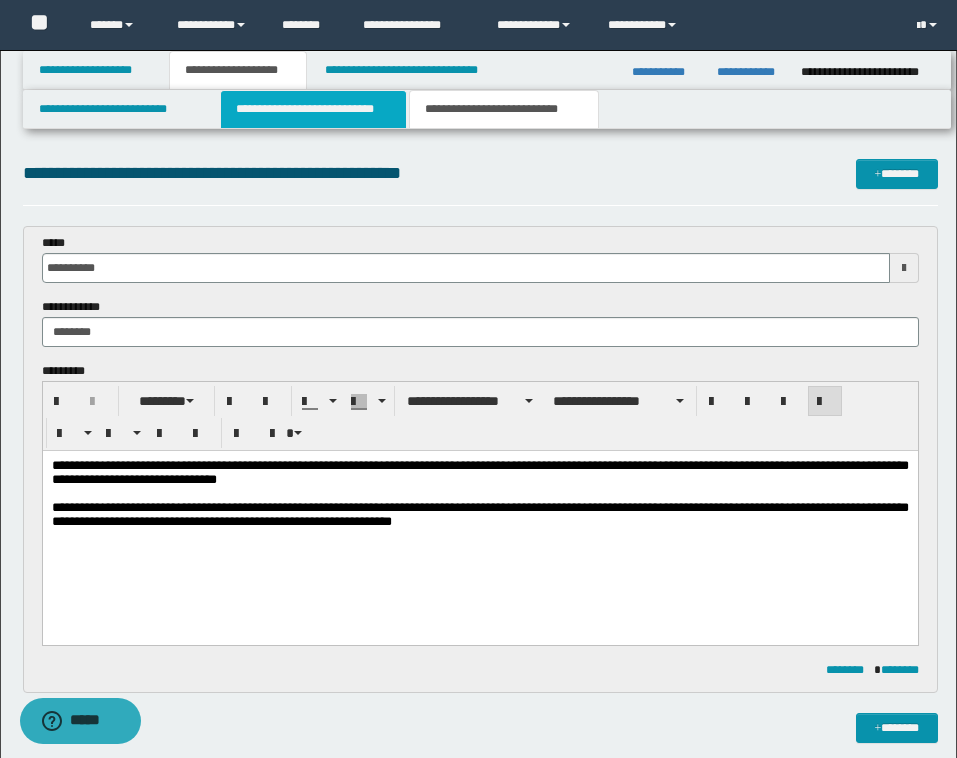 click on "**********" at bounding box center [314, 109] 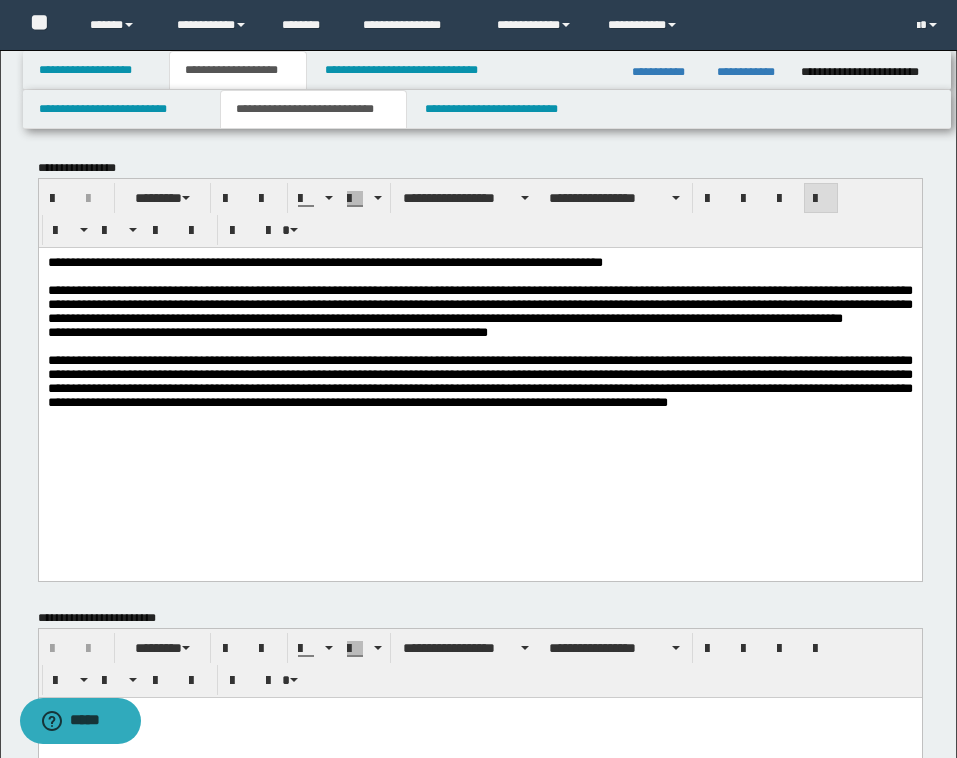 click on "**********" at bounding box center (480, 370) 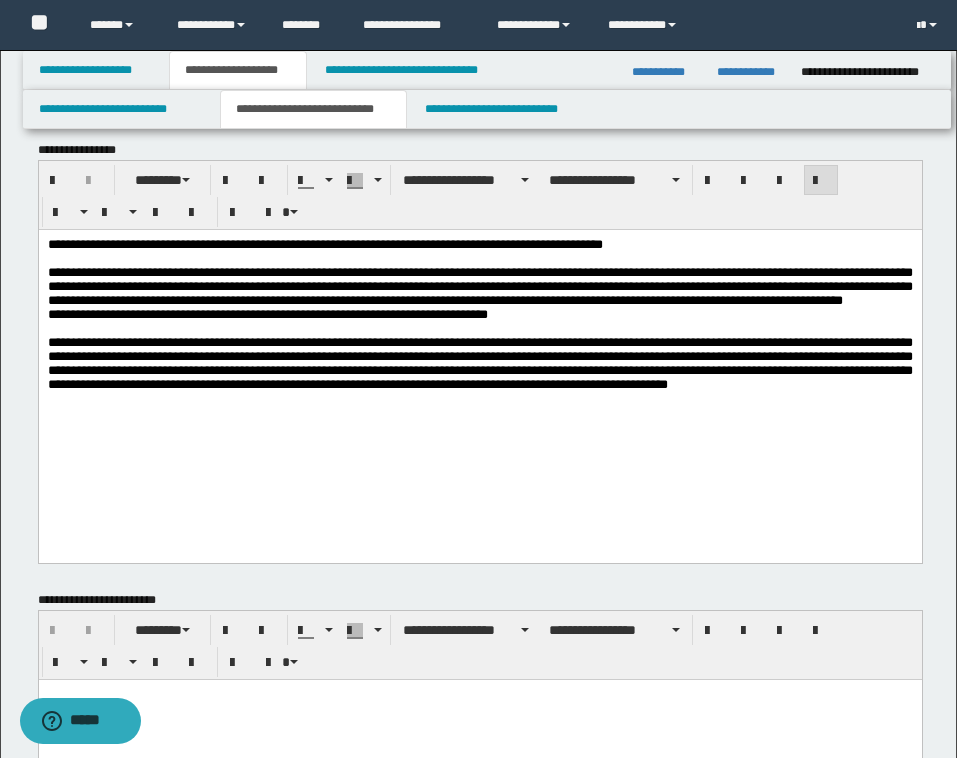 scroll, scrollTop: 0, scrollLeft: 0, axis: both 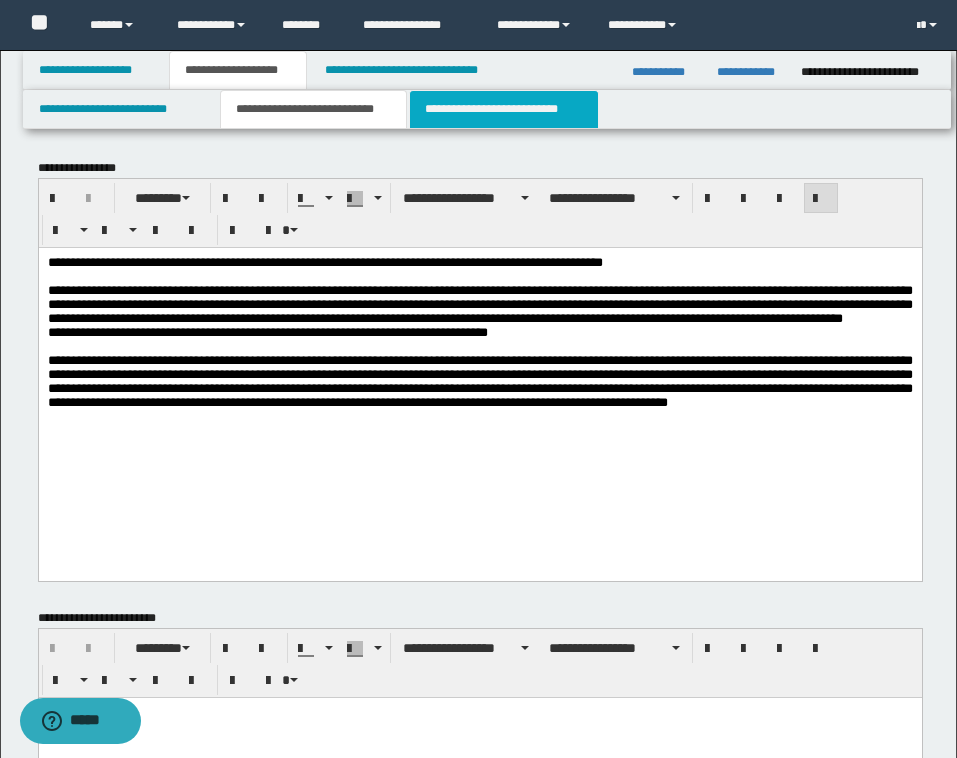 click on "**********" at bounding box center [504, 109] 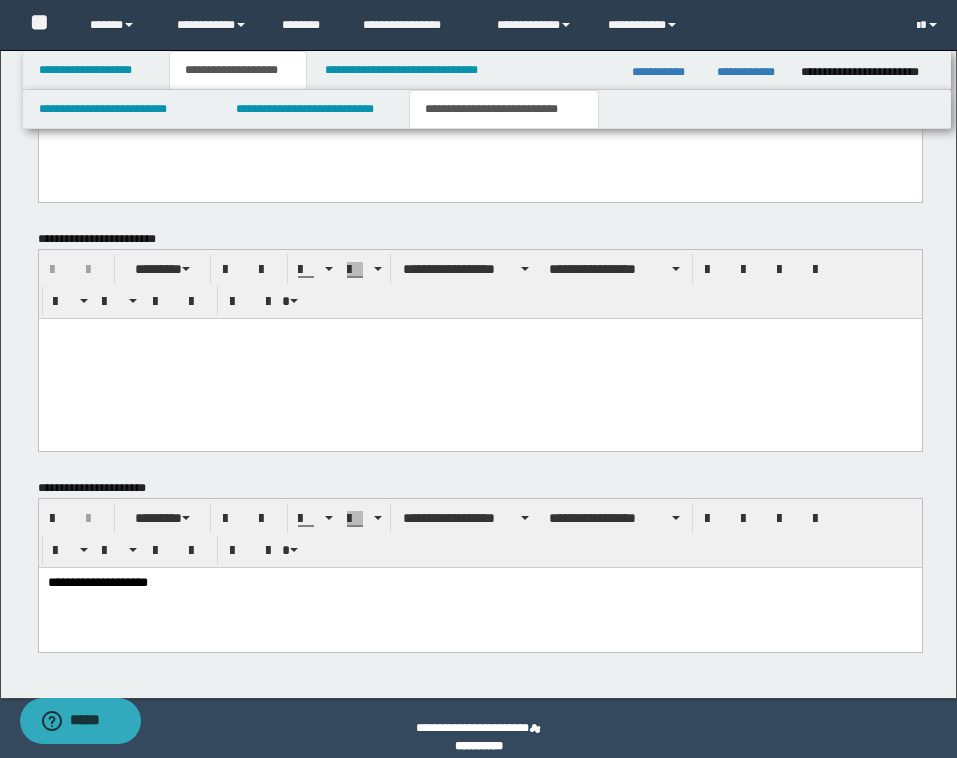 scroll, scrollTop: 1504, scrollLeft: 0, axis: vertical 